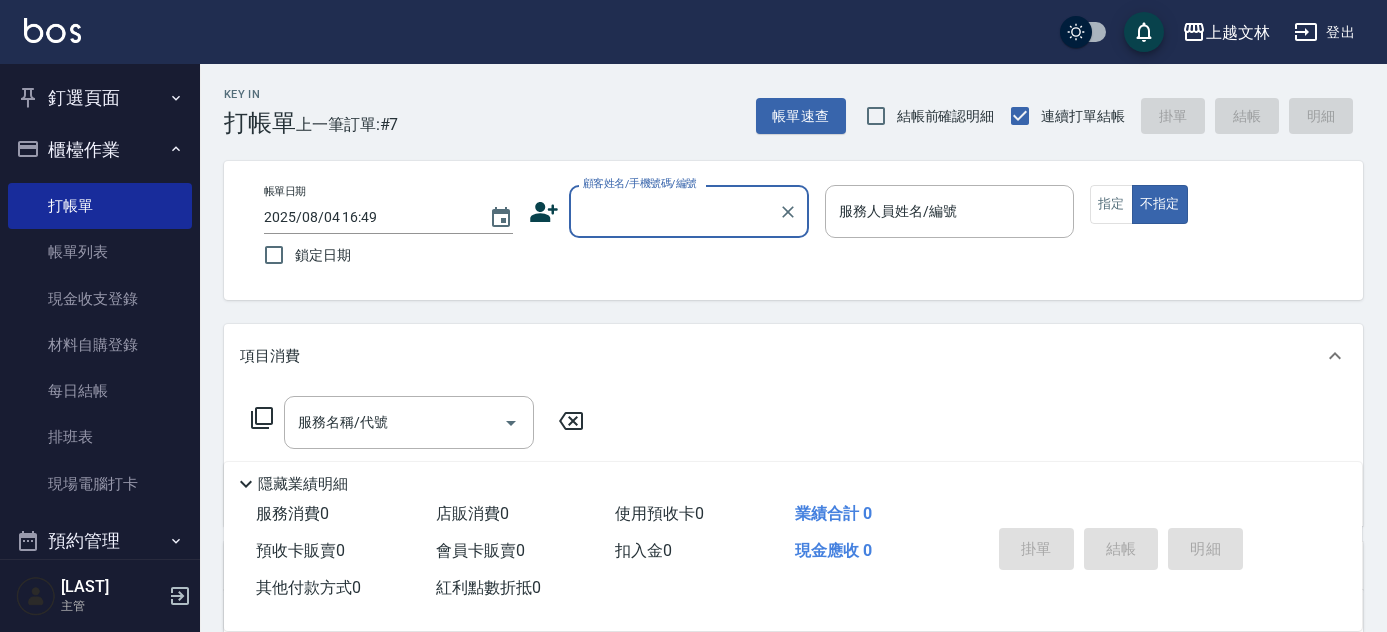 scroll, scrollTop: 90, scrollLeft: 0, axis: vertical 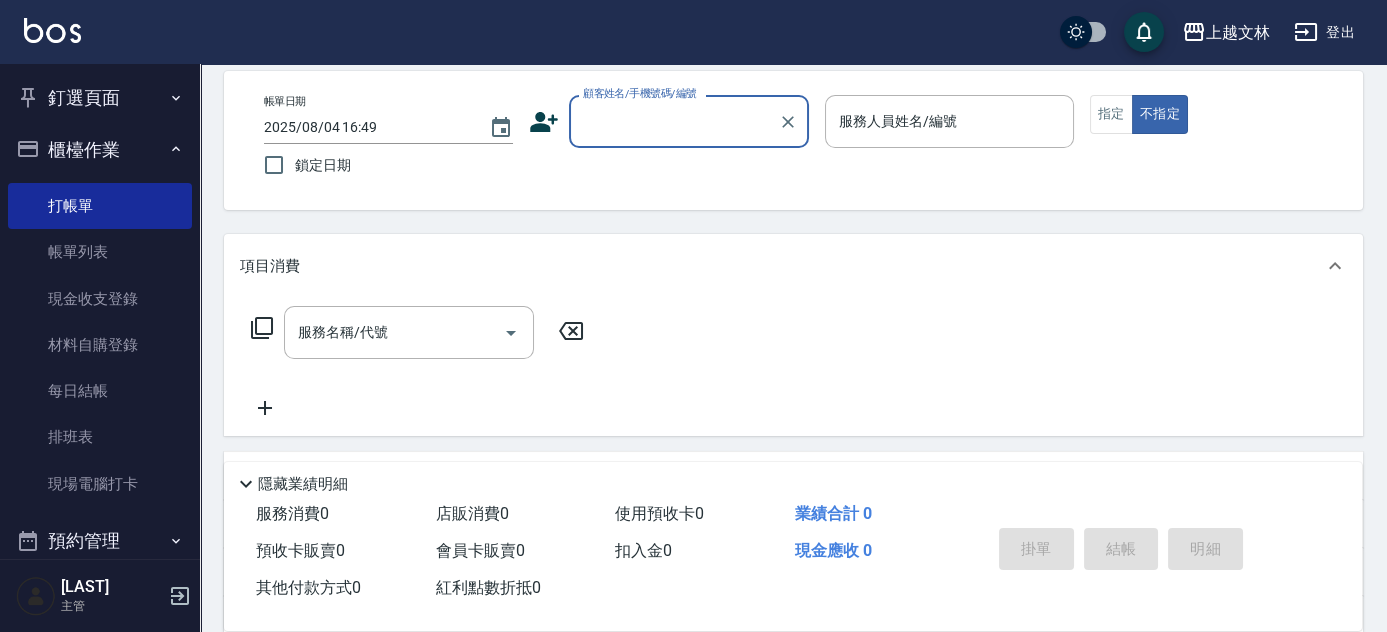 click on "顧客姓名/手機號碼/編號" at bounding box center (674, 121) 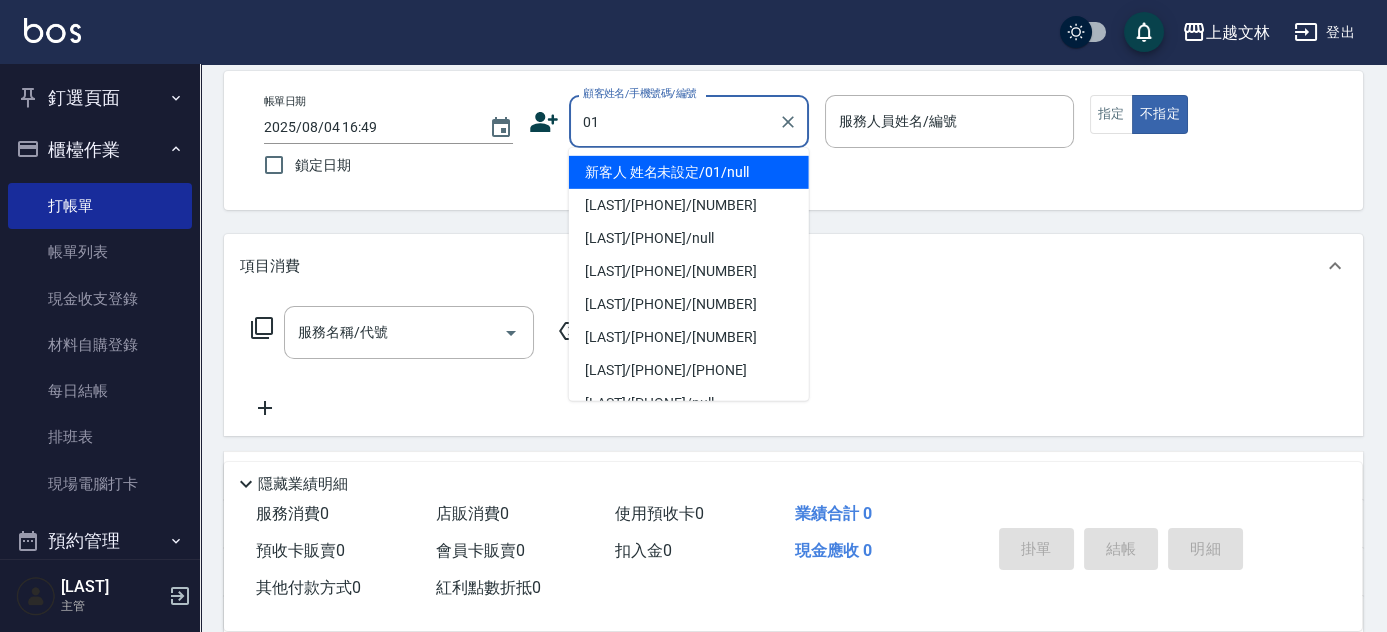 type on "新客人 姓名未設定/01/null" 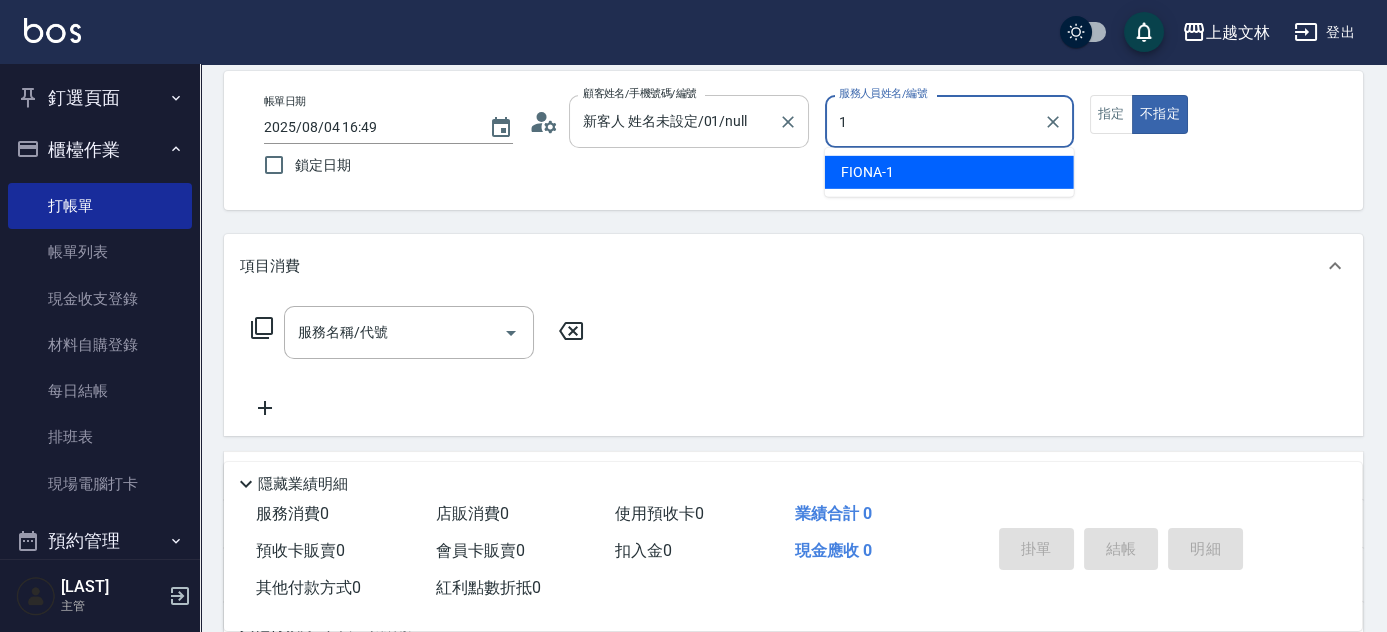 type on "1" 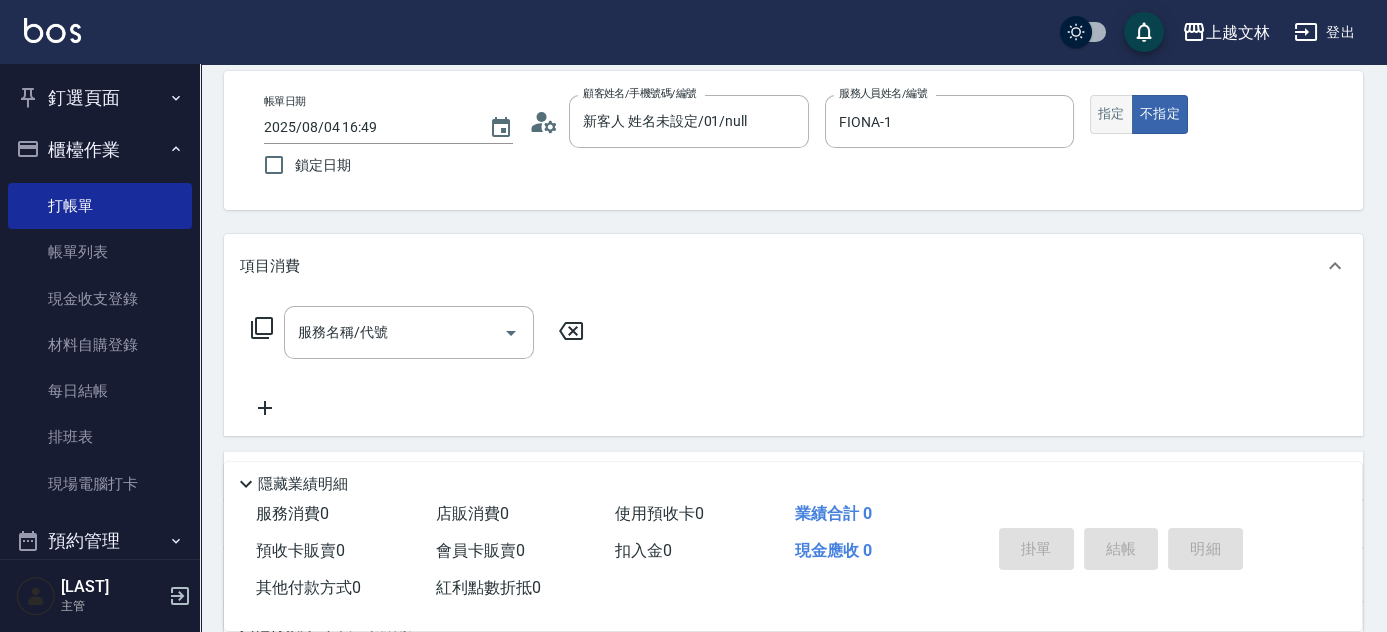 drag, startPoint x: 1111, startPoint y: 119, endPoint x: 1091, endPoint y: 121, distance: 20.09975 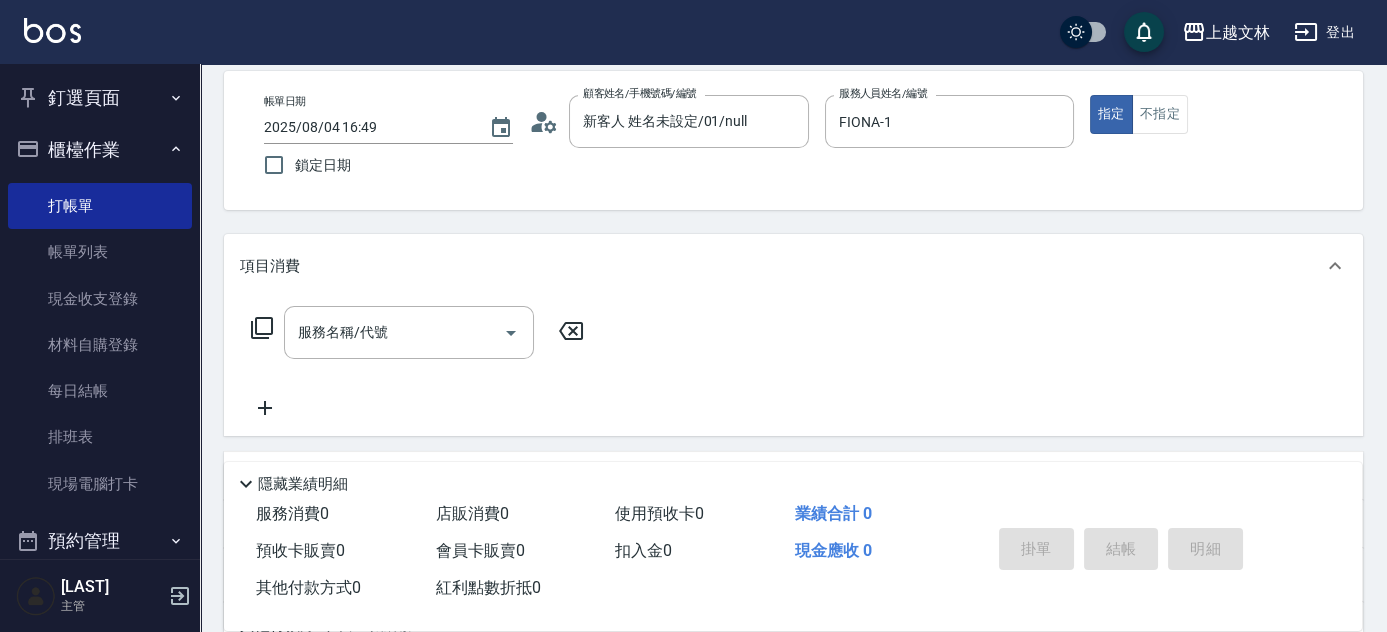 scroll, scrollTop: 204, scrollLeft: 0, axis: vertical 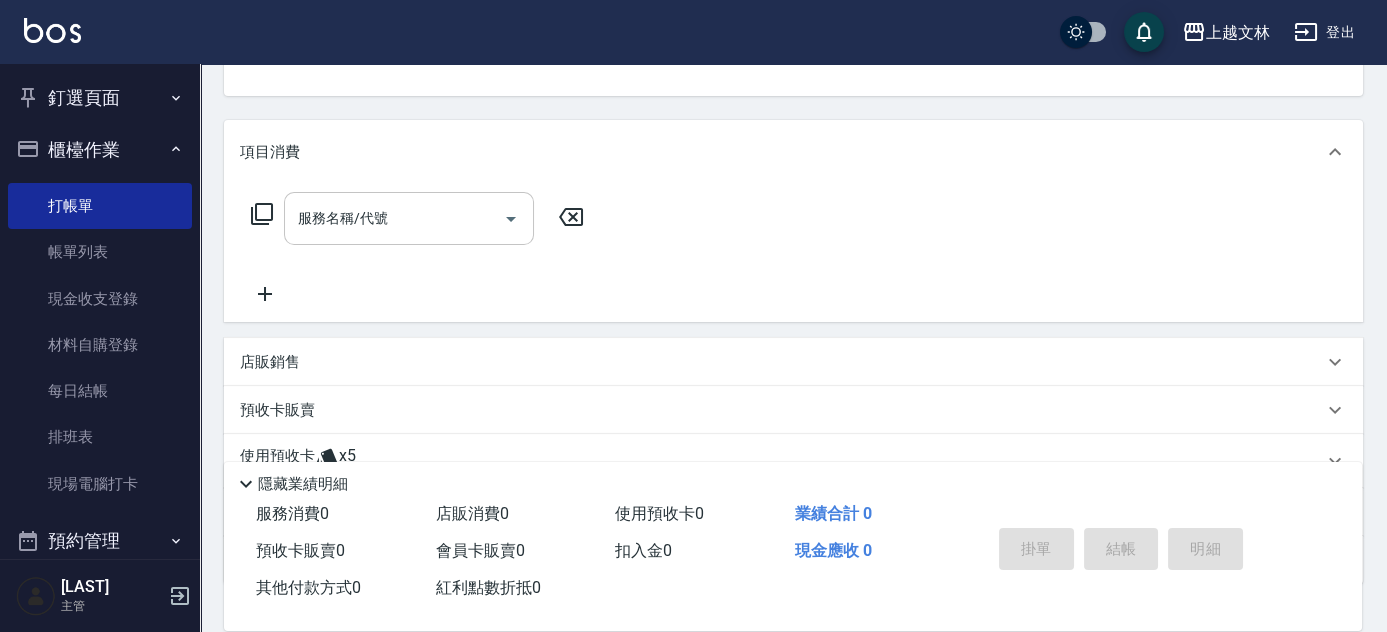 drag, startPoint x: 453, startPoint y: 215, endPoint x: 448, endPoint y: 226, distance: 12.083046 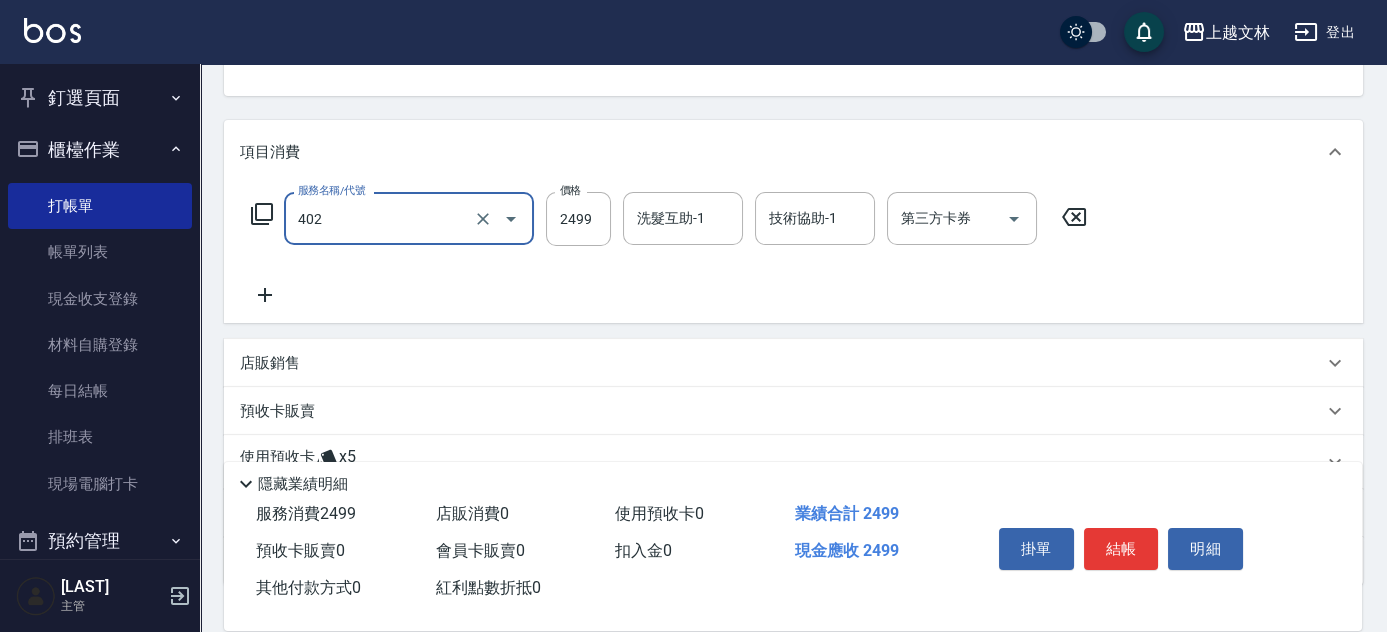 type on "嚴選染髮(402)" 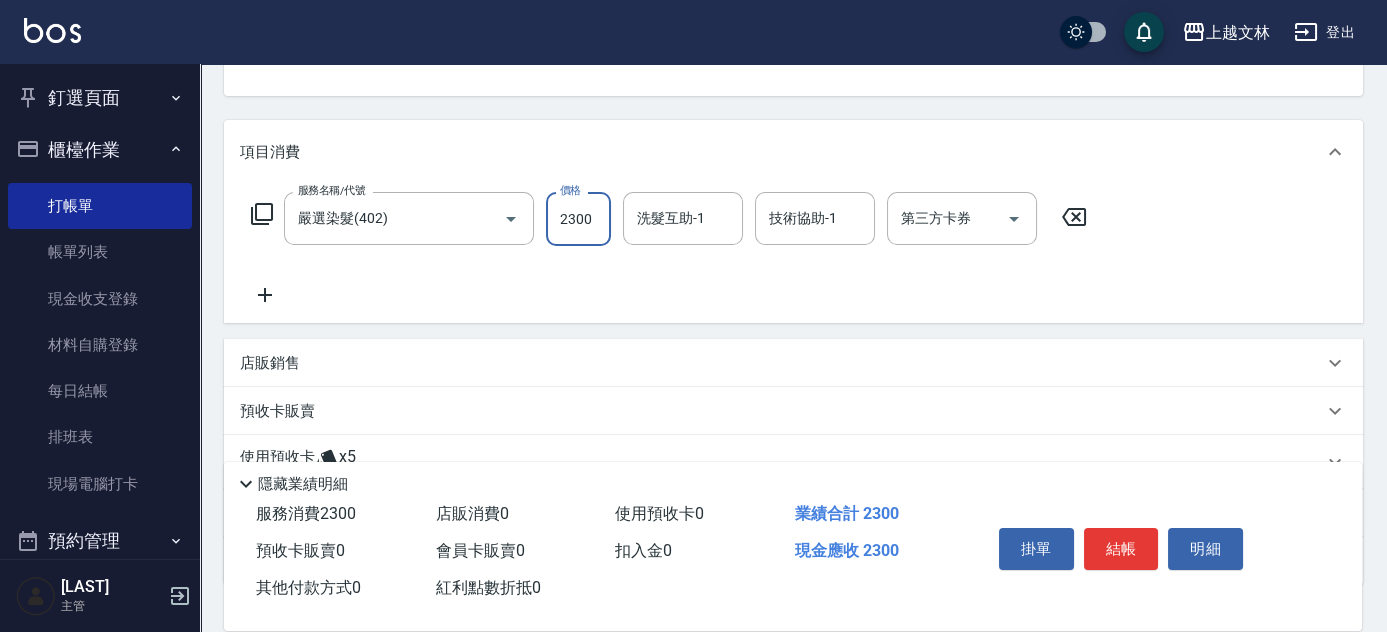 type on "2300" 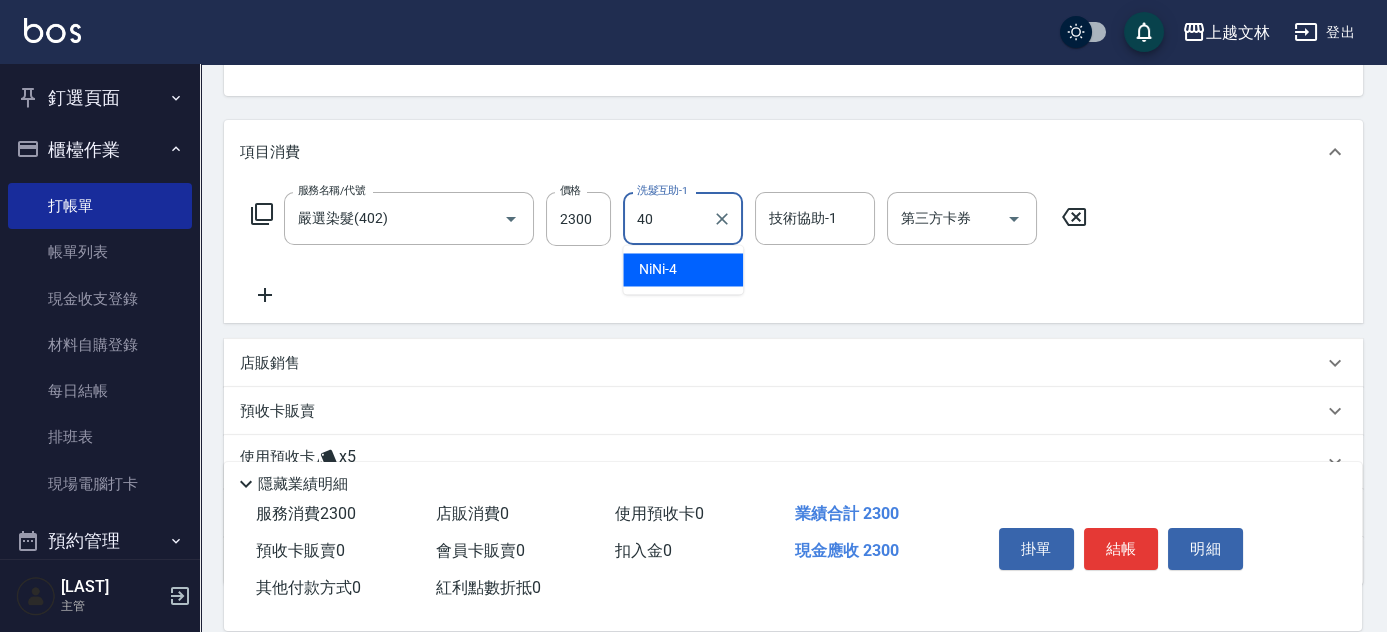 type on "[LAST]-40" 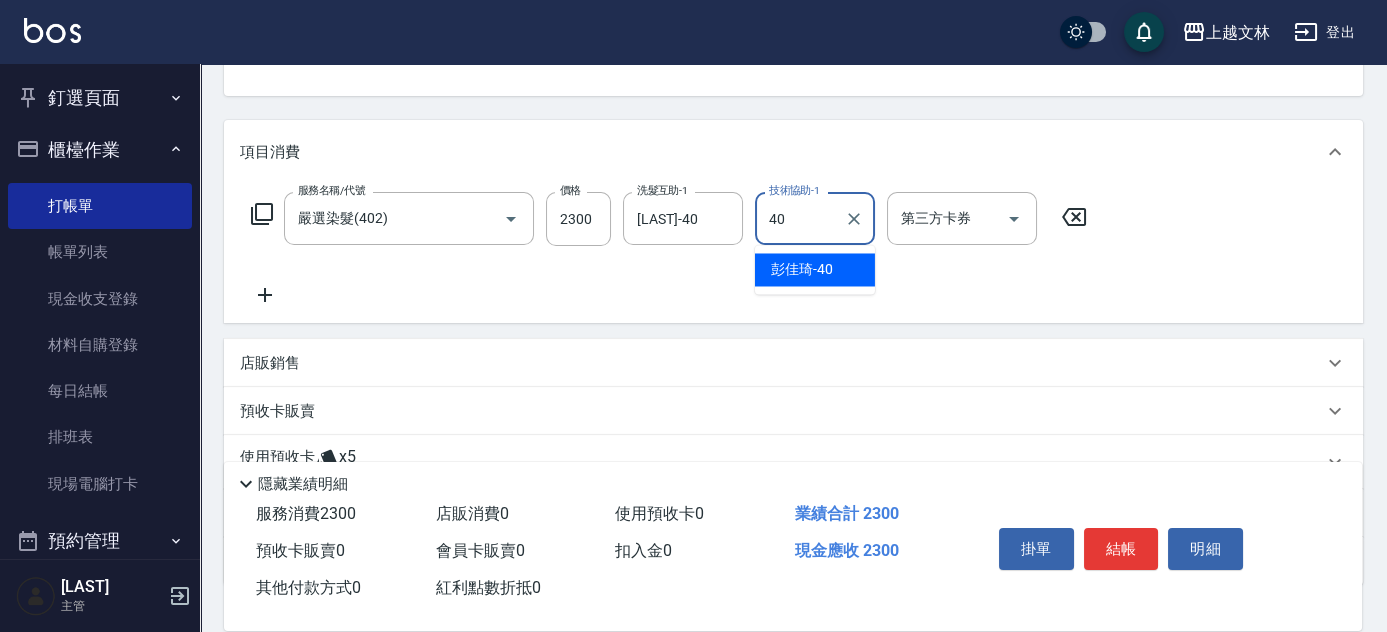 type on "[LAST]-40" 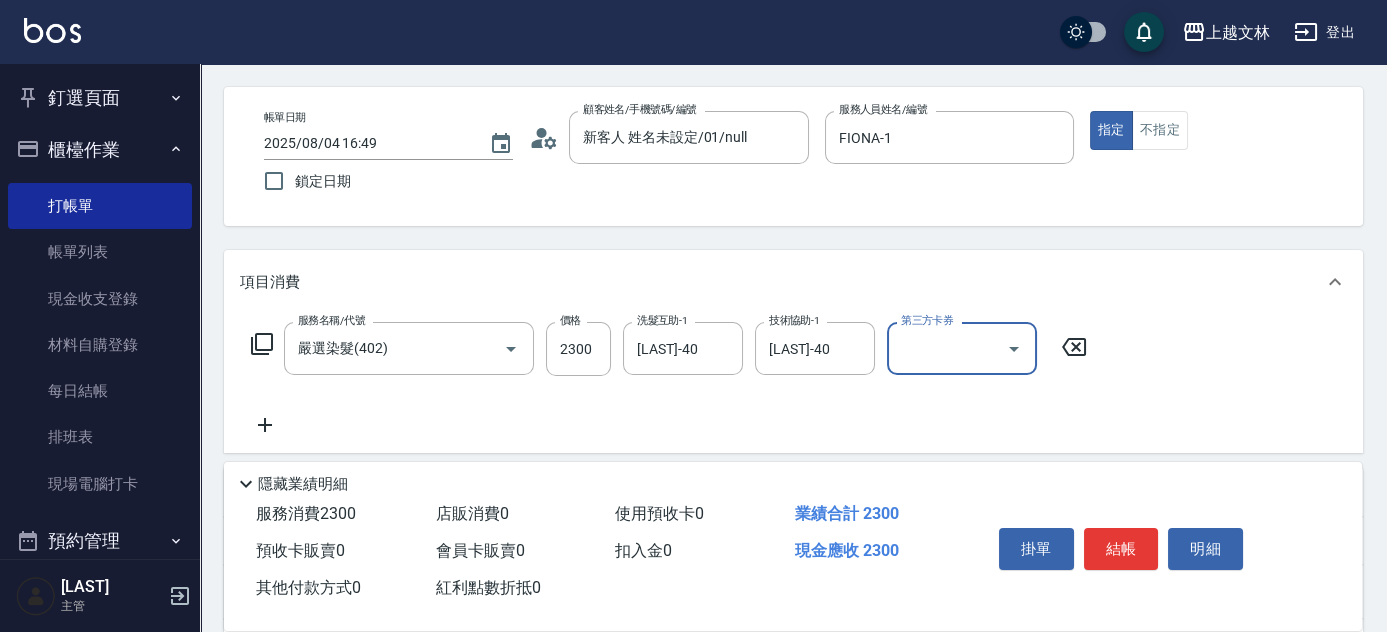 scroll, scrollTop: 2, scrollLeft: 0, axis: vertical 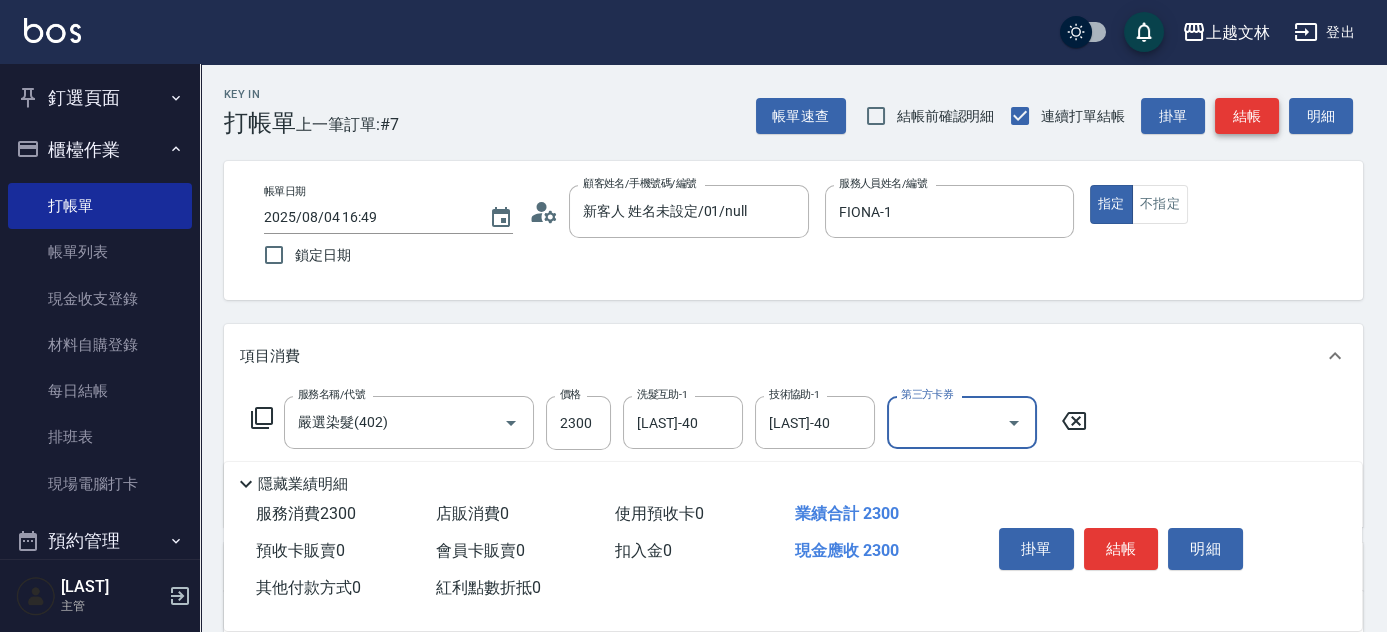click on "結帳" at bounding box center [1247, 116] 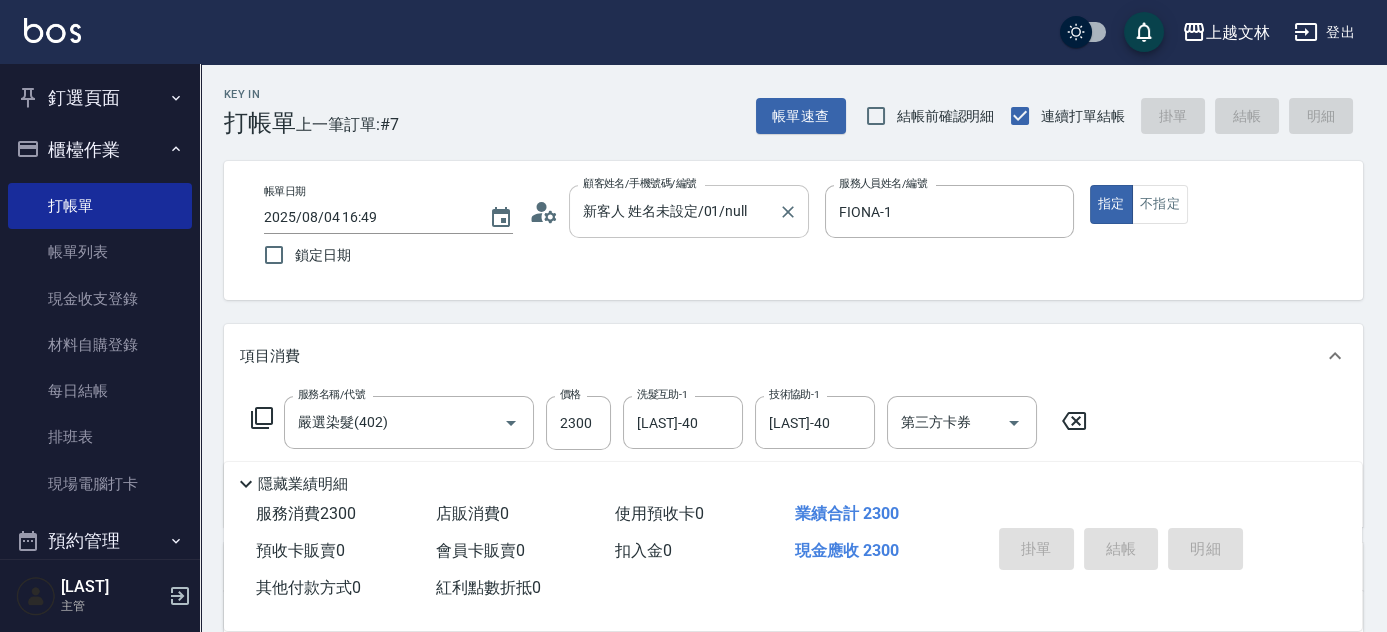type on "[DATE] [TIME]" 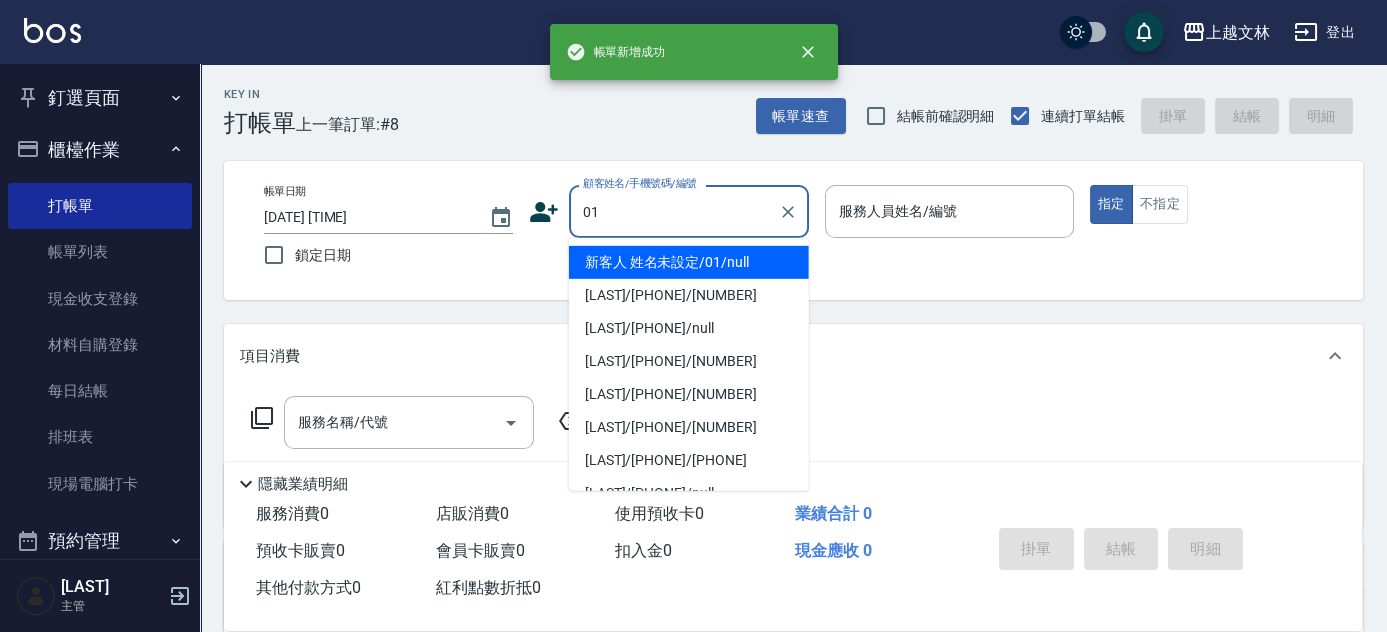 type on "新客人 姓名未設定/01/null" 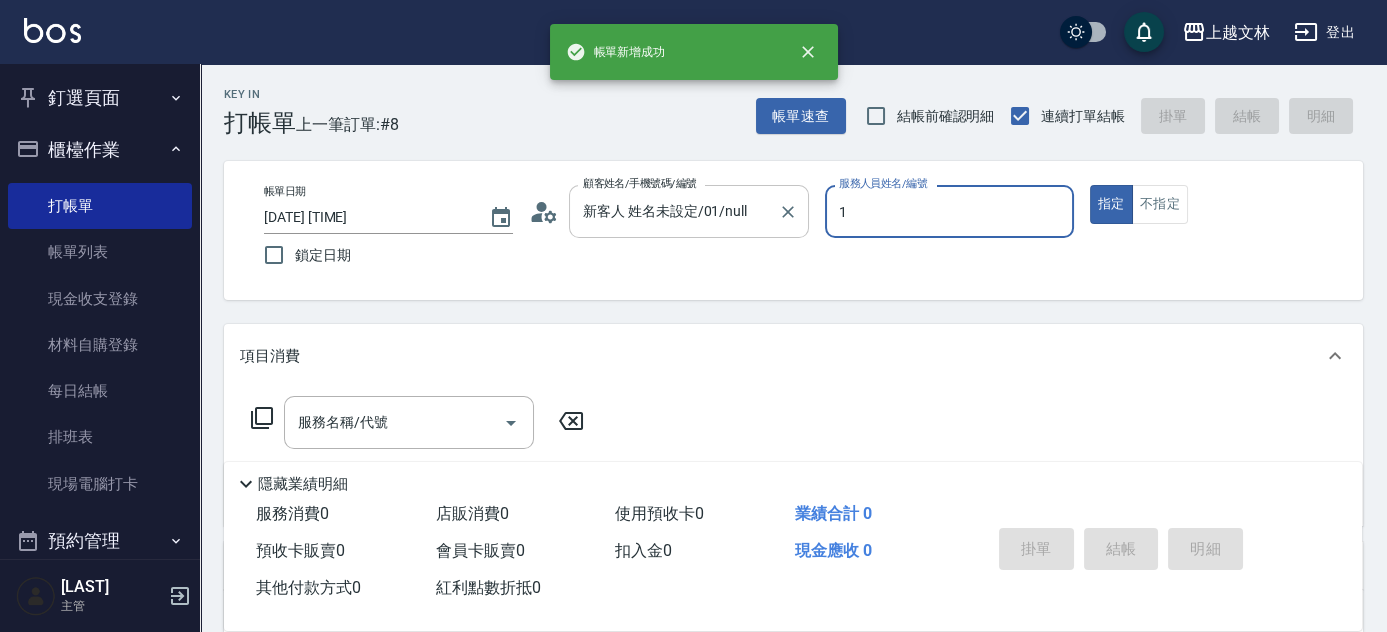 type on "1" 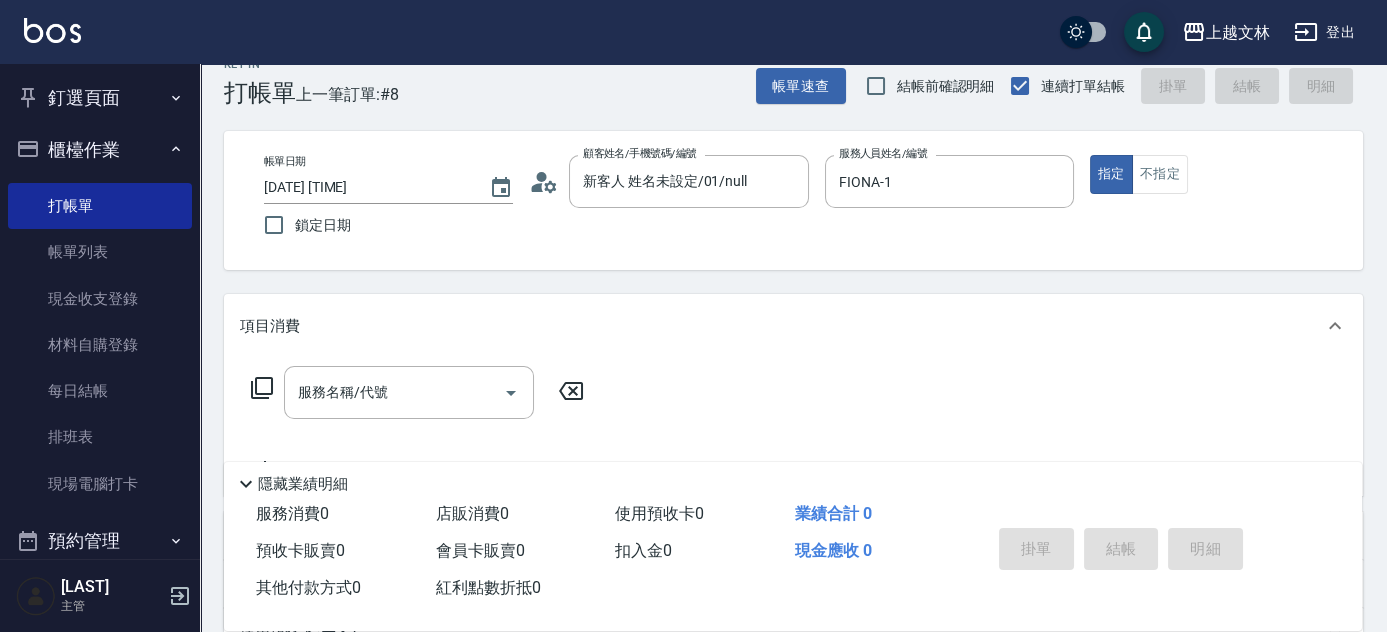 scroll, scrollTop: 103, scrollLeft: 0, axis: vertical 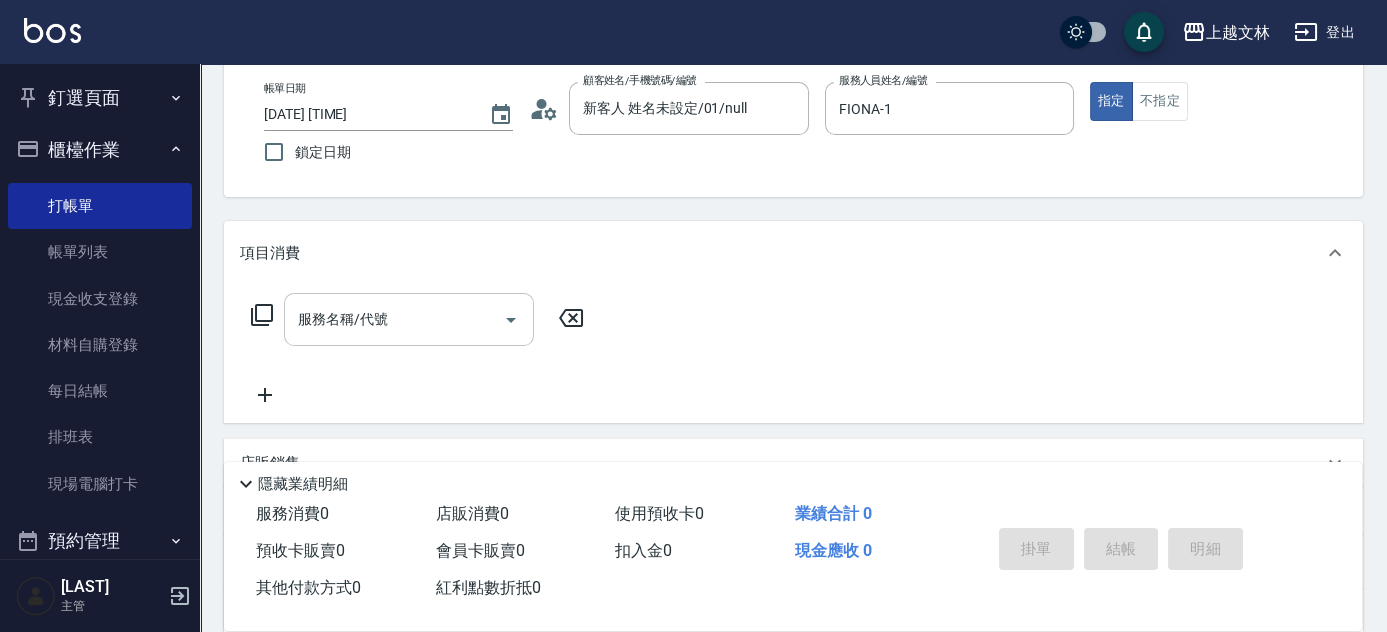 click at bounding box center (510, 319) 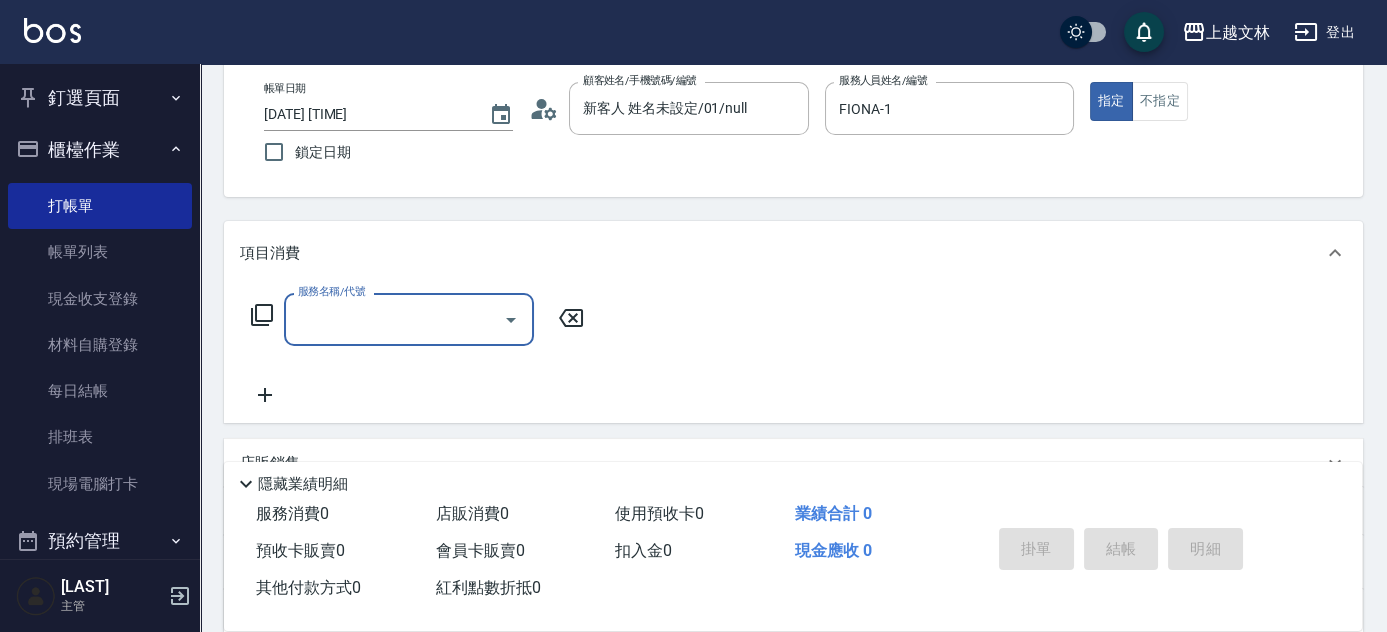 click on "服務名稱/代號" at bounding box center (394, 319) 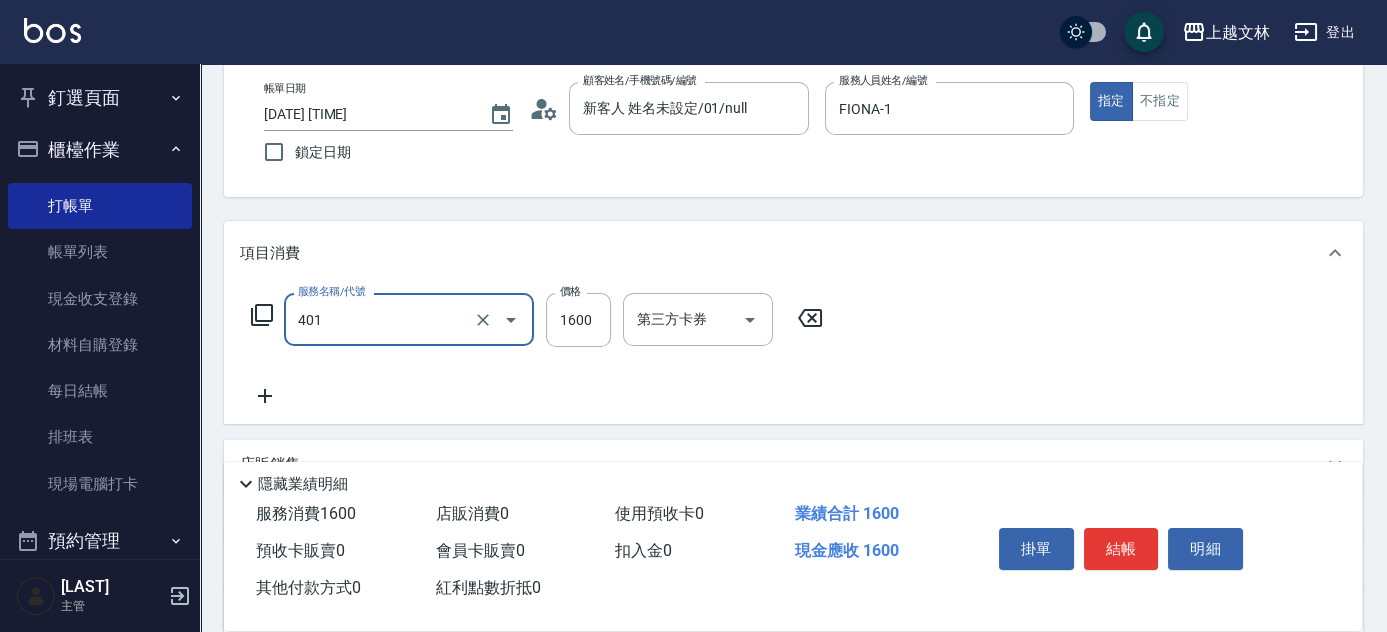 type on "基本染髮(401)" 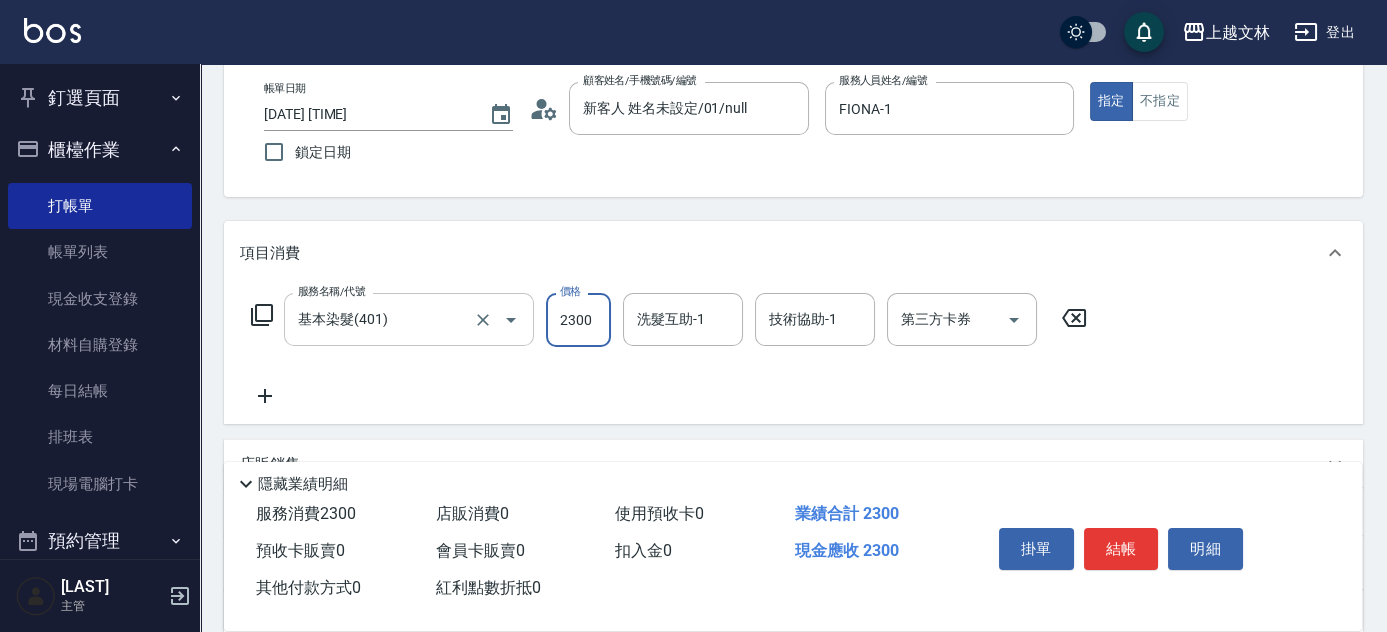 type on "2300" 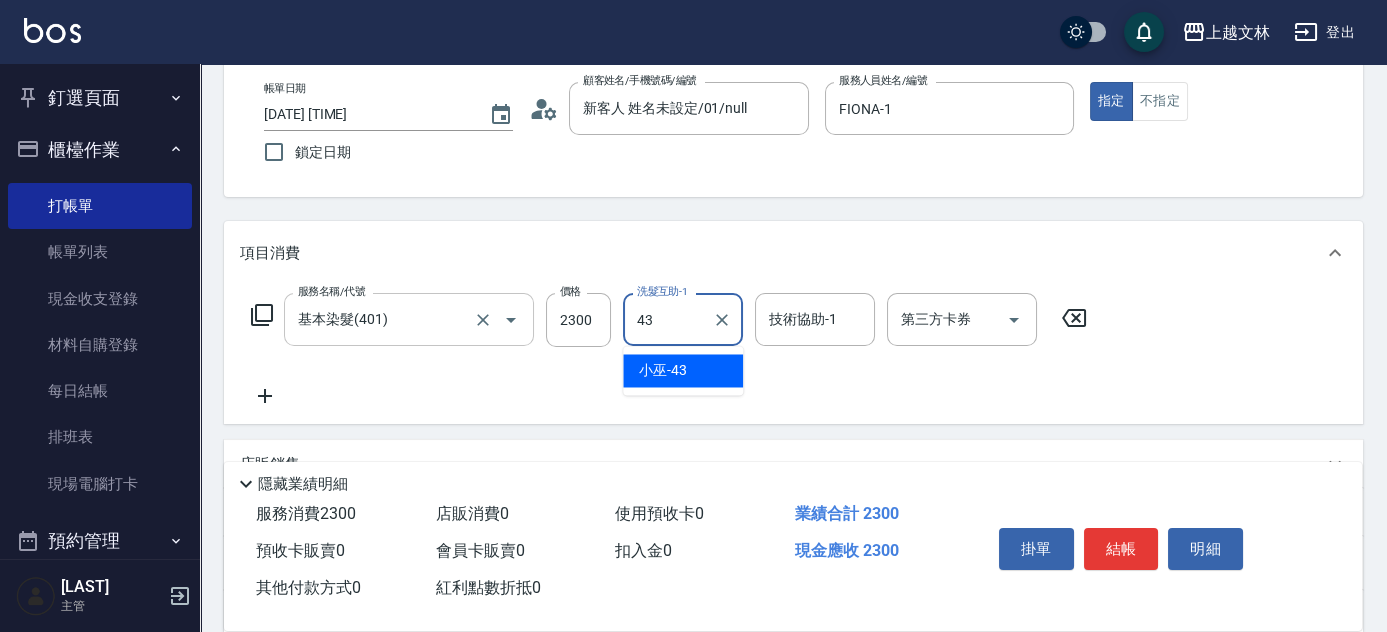 type on "小巫-43" 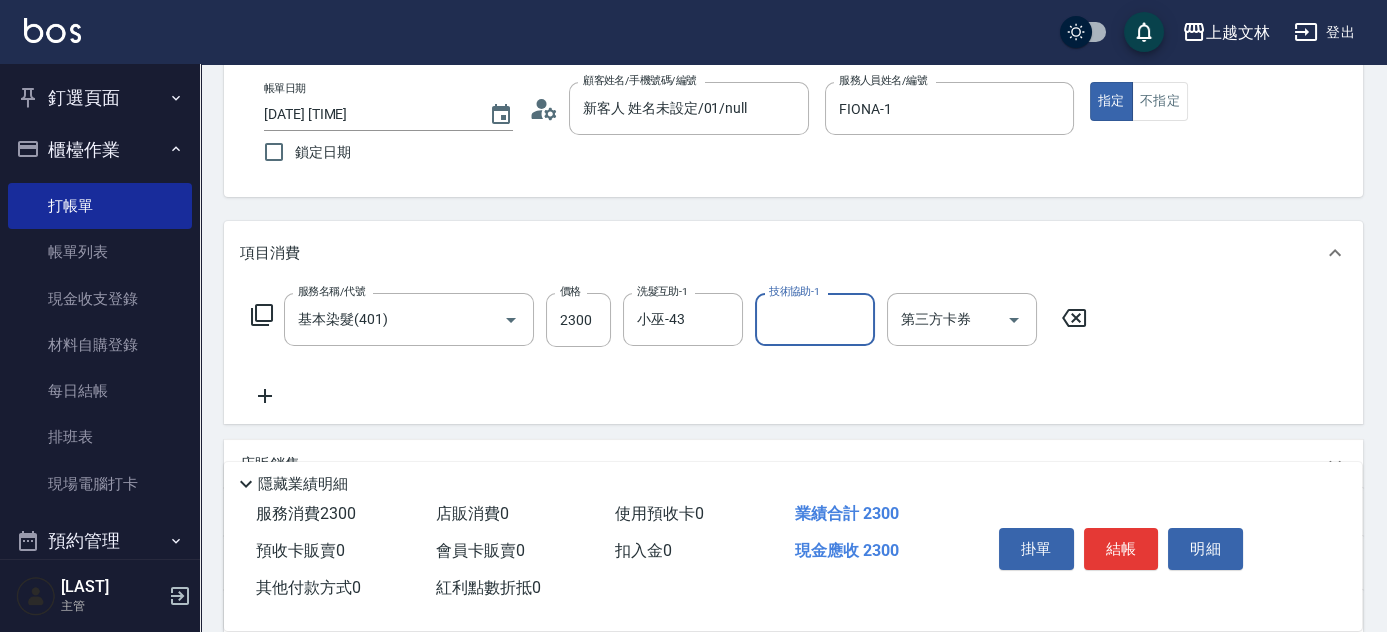 click 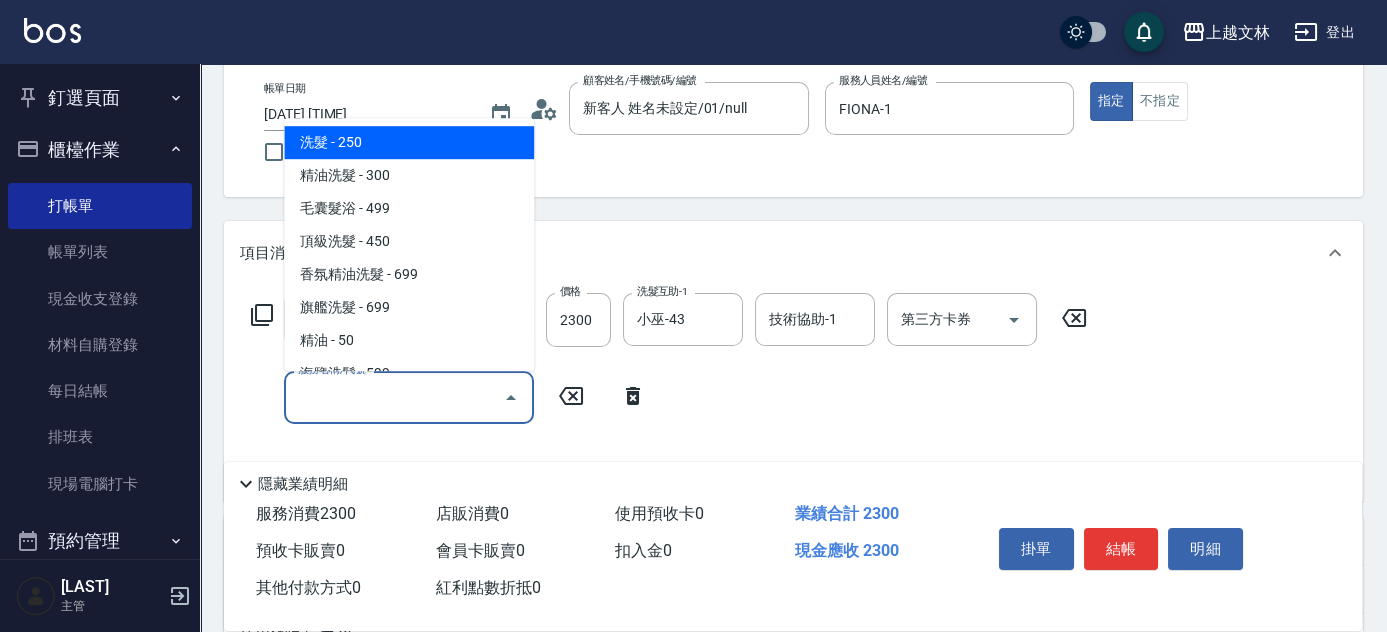 click on "服務名稱/代號" at bounding box center [394, 397] 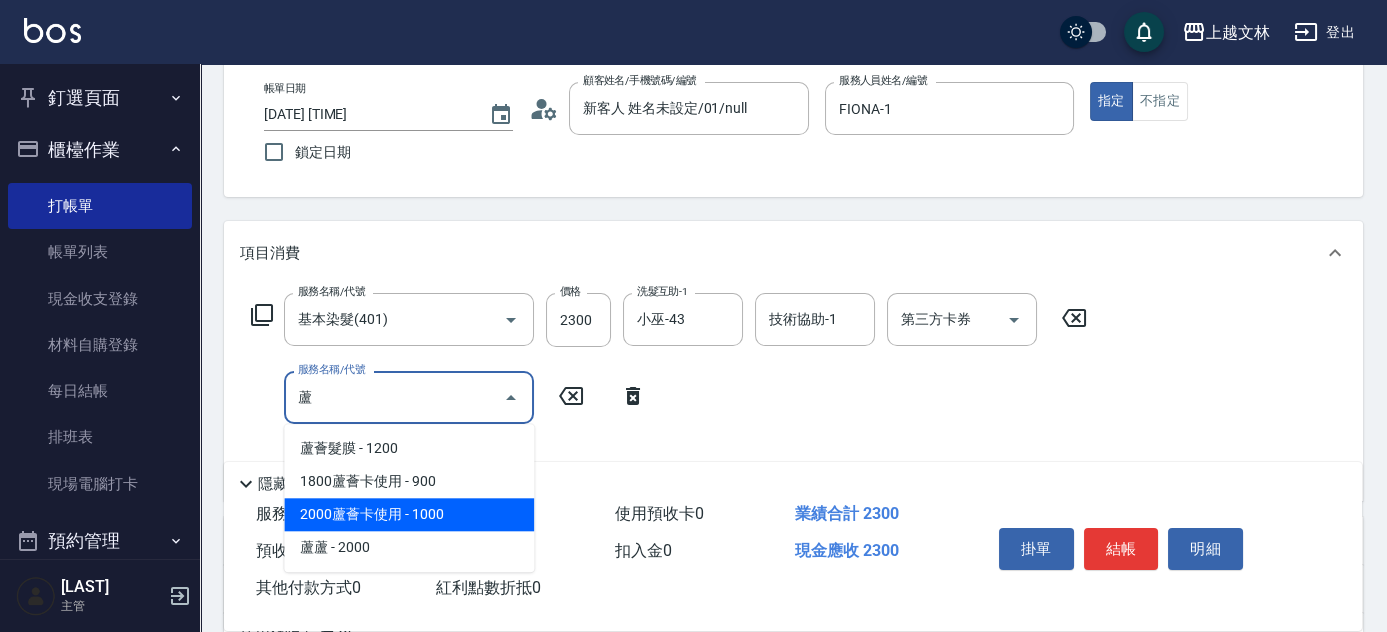 click on "2000蘆薈卡使用 - 1000" at bounding box center (409, 514) 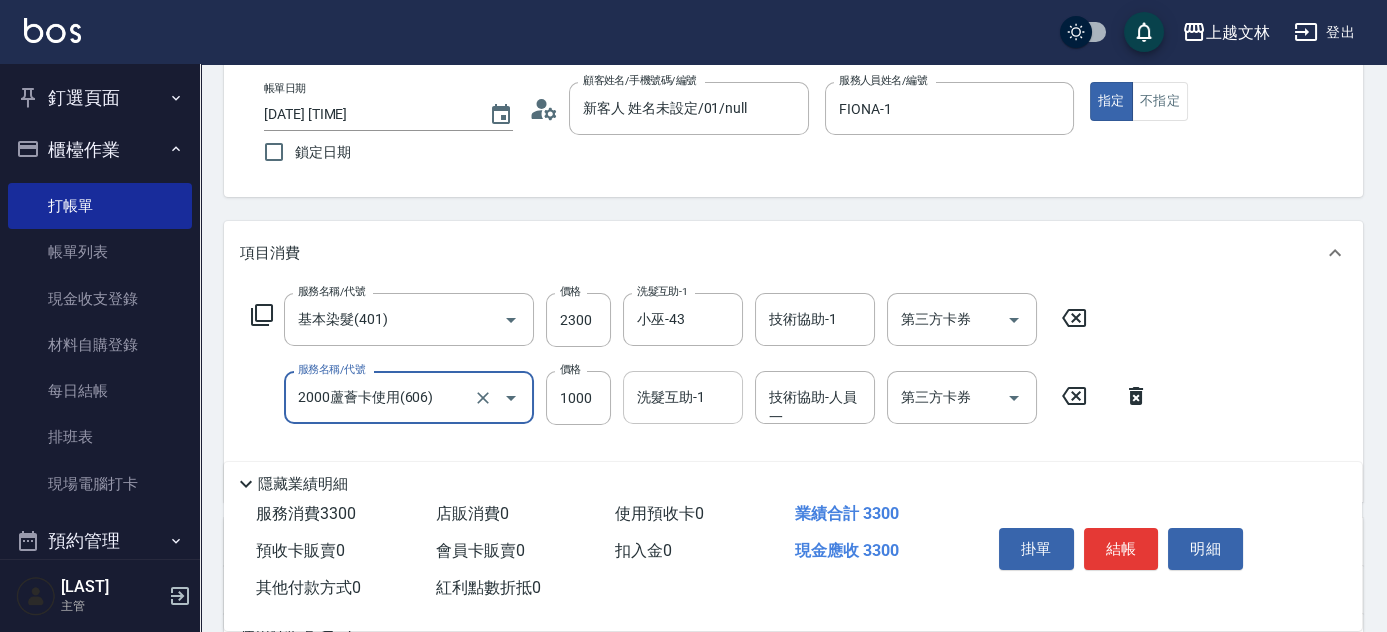 type on "2000蘆薈卡使用(606)" 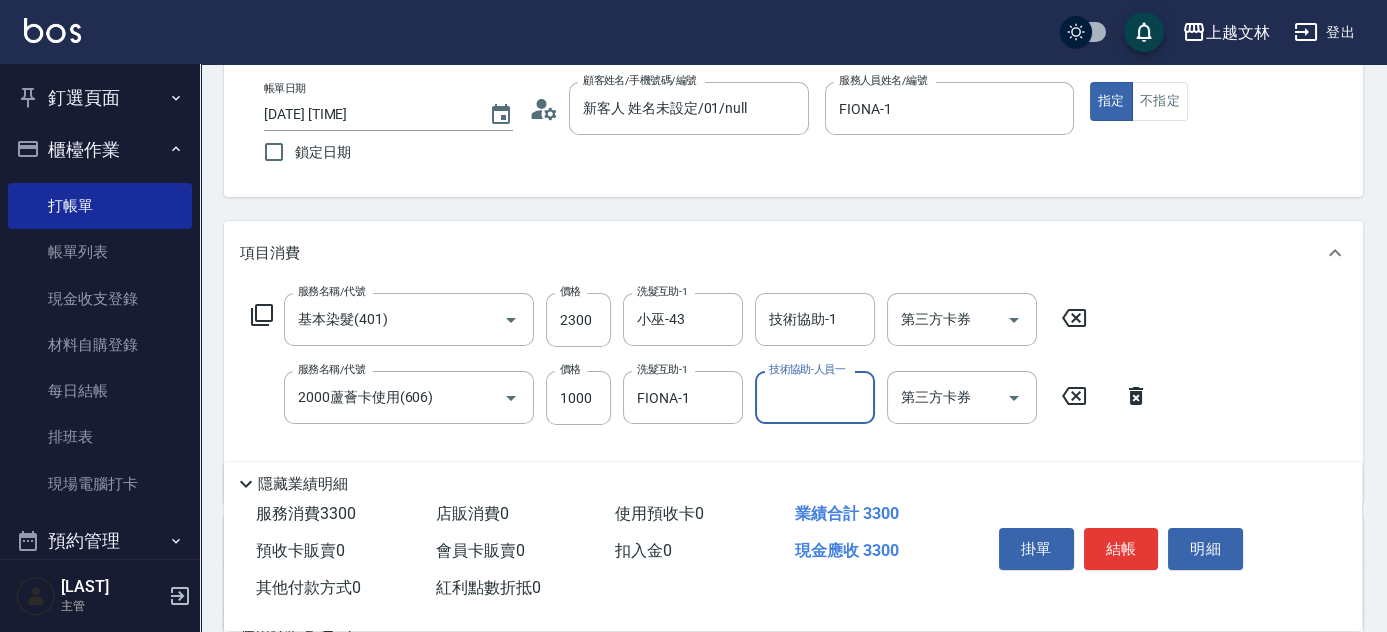 type on "FIONA-1" 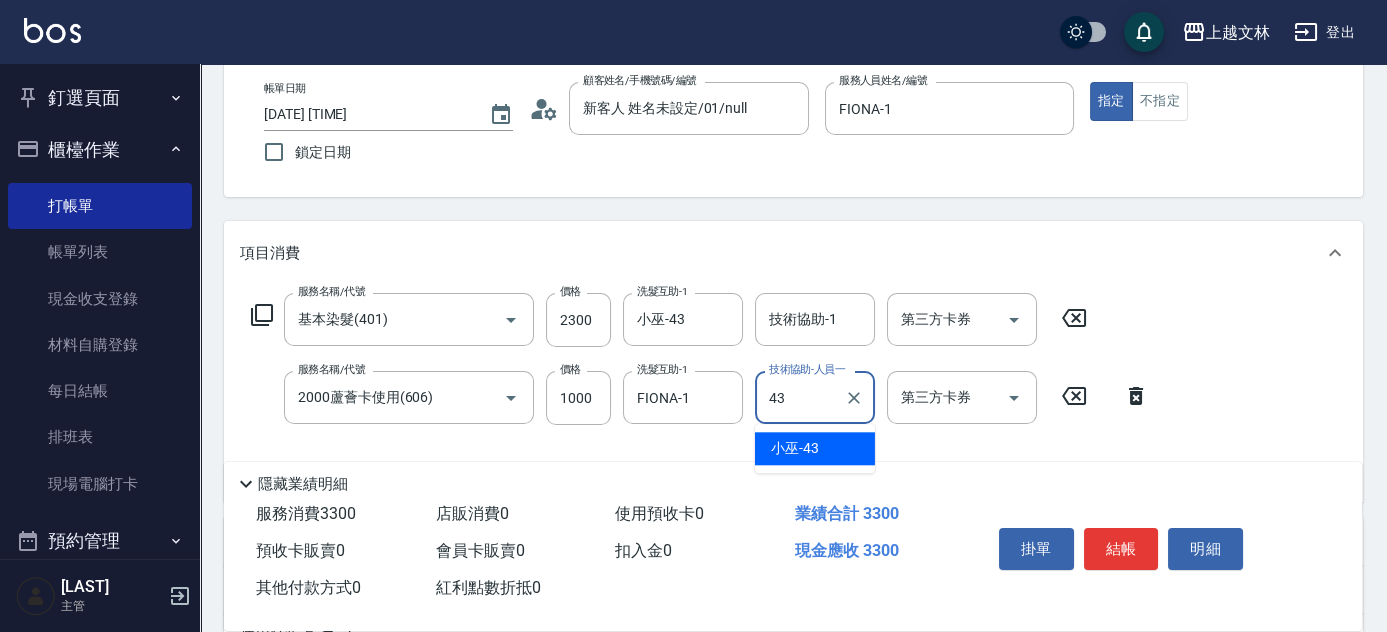 type on "小巫-43" 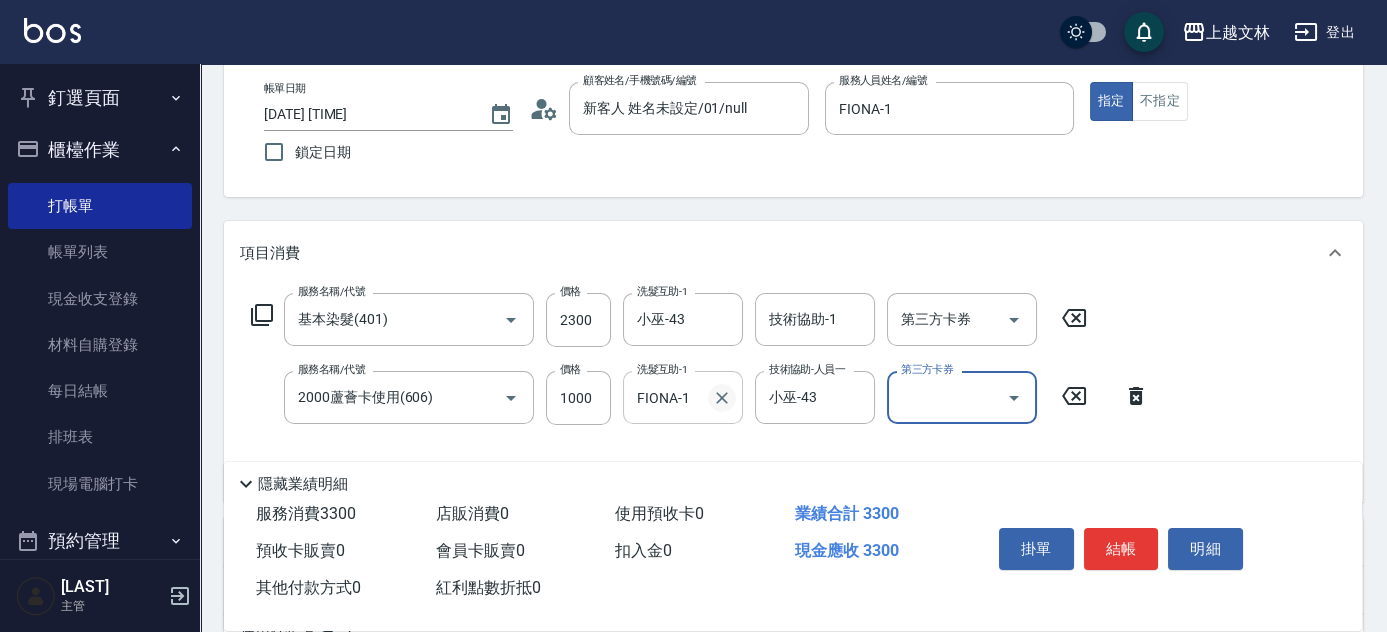 click 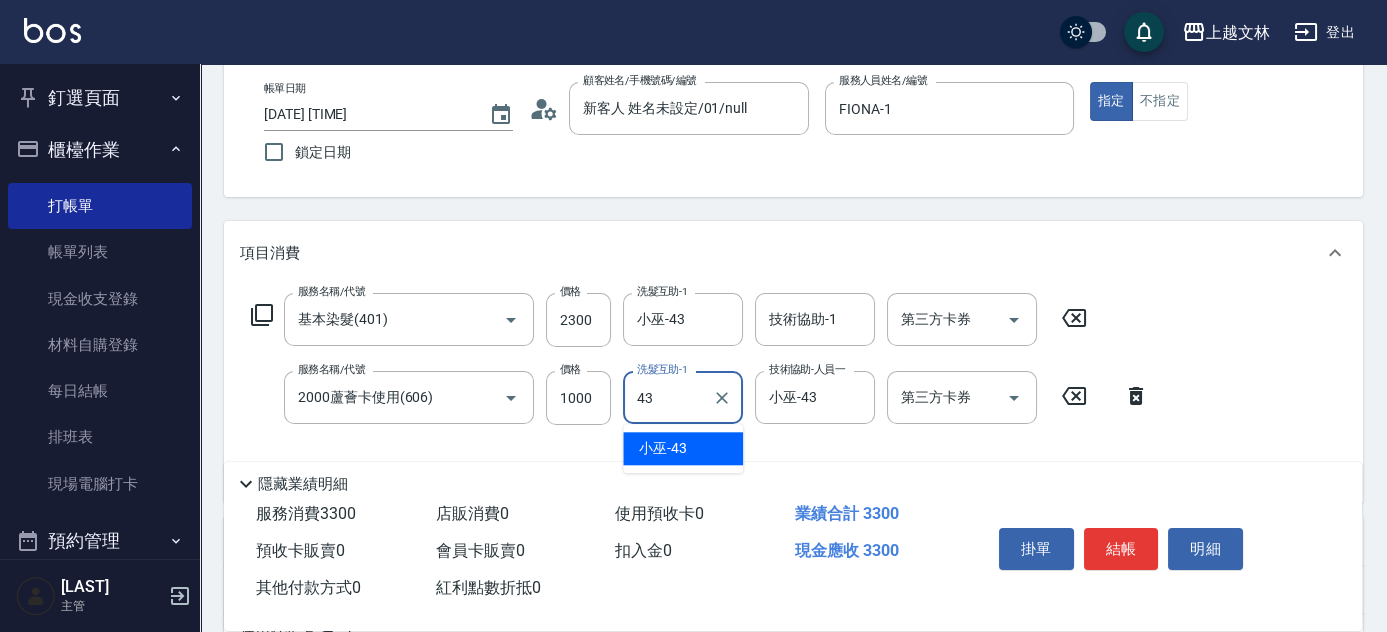 type on "4" 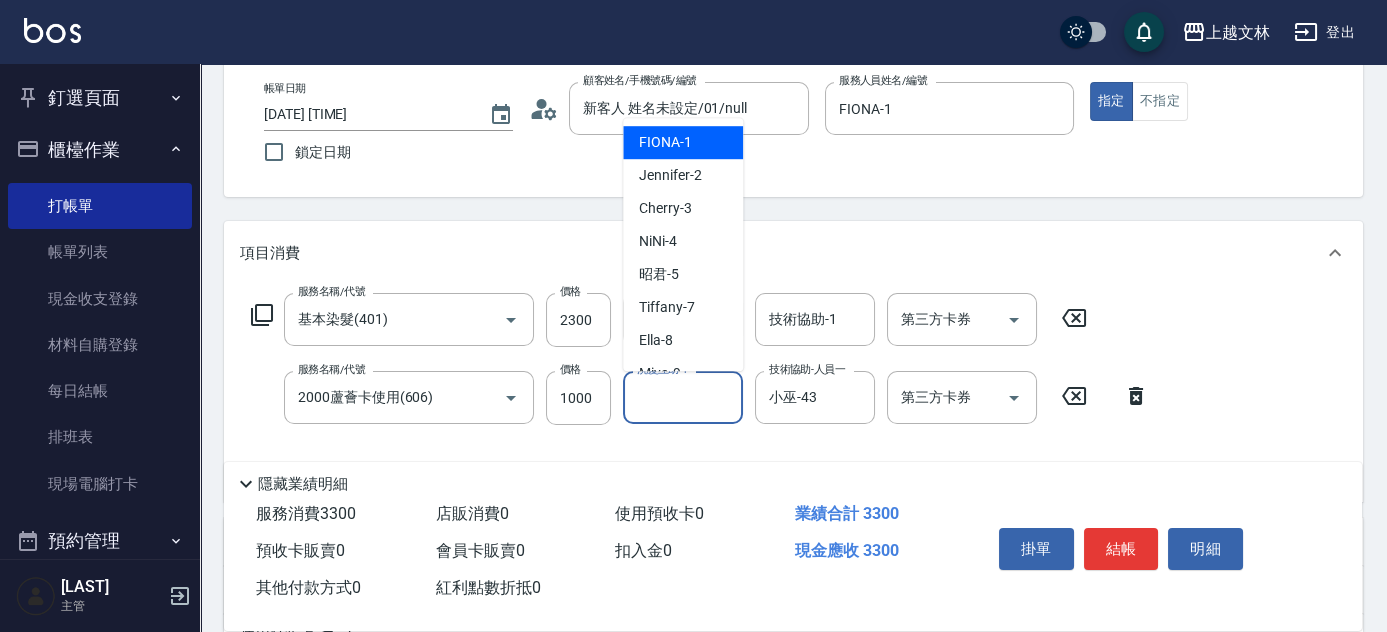 type on "FIONA-1" 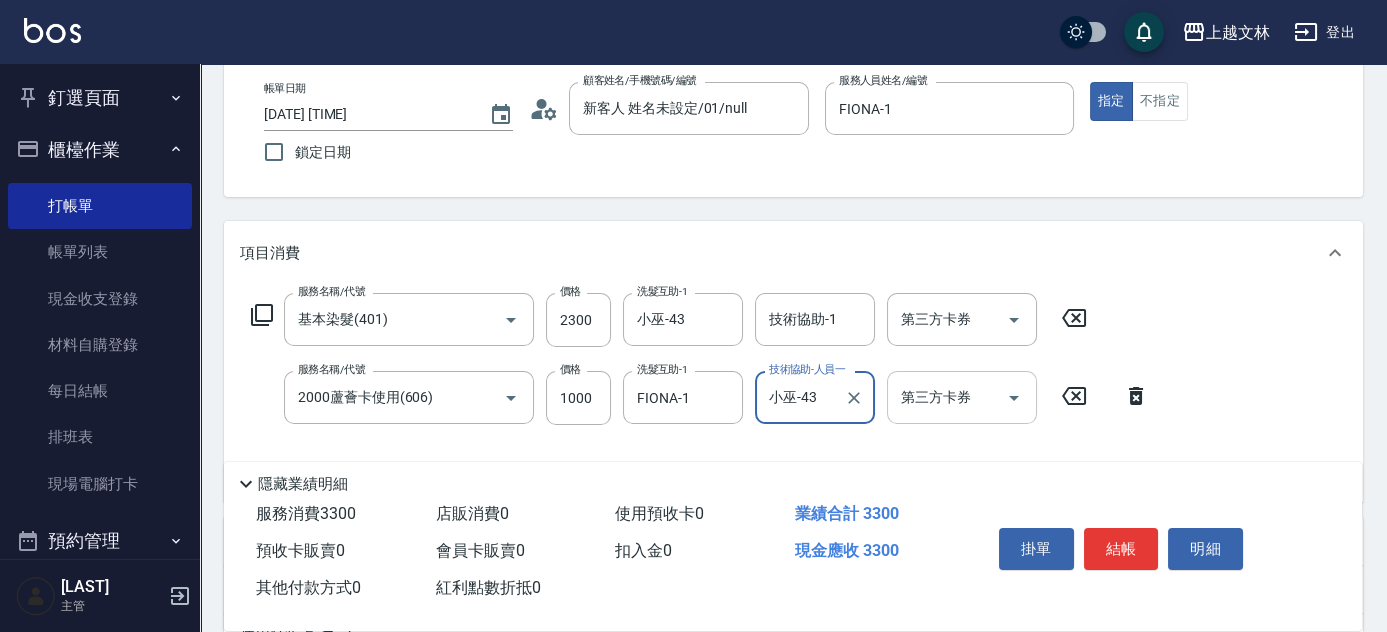 click on "第三方卡券 第三方卡券" at bounding box center (962, 397) 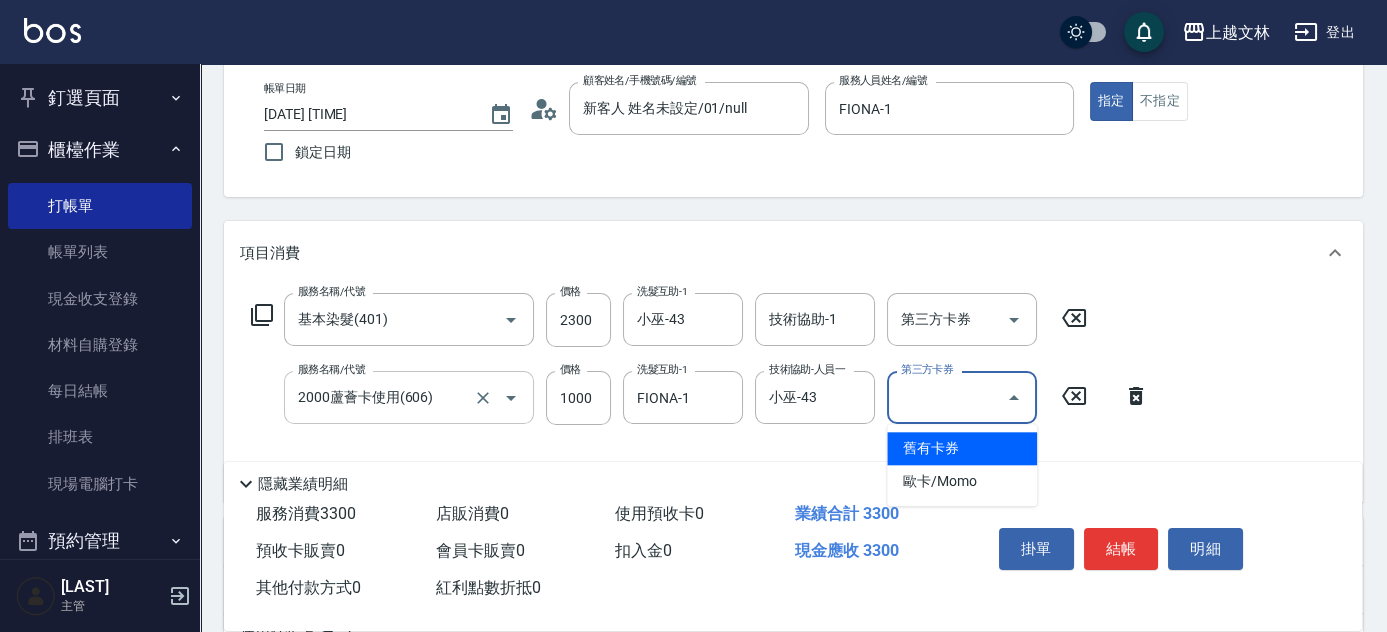 click on "2000蘆薈卡使用(606)" at bounding box center (381, 397) 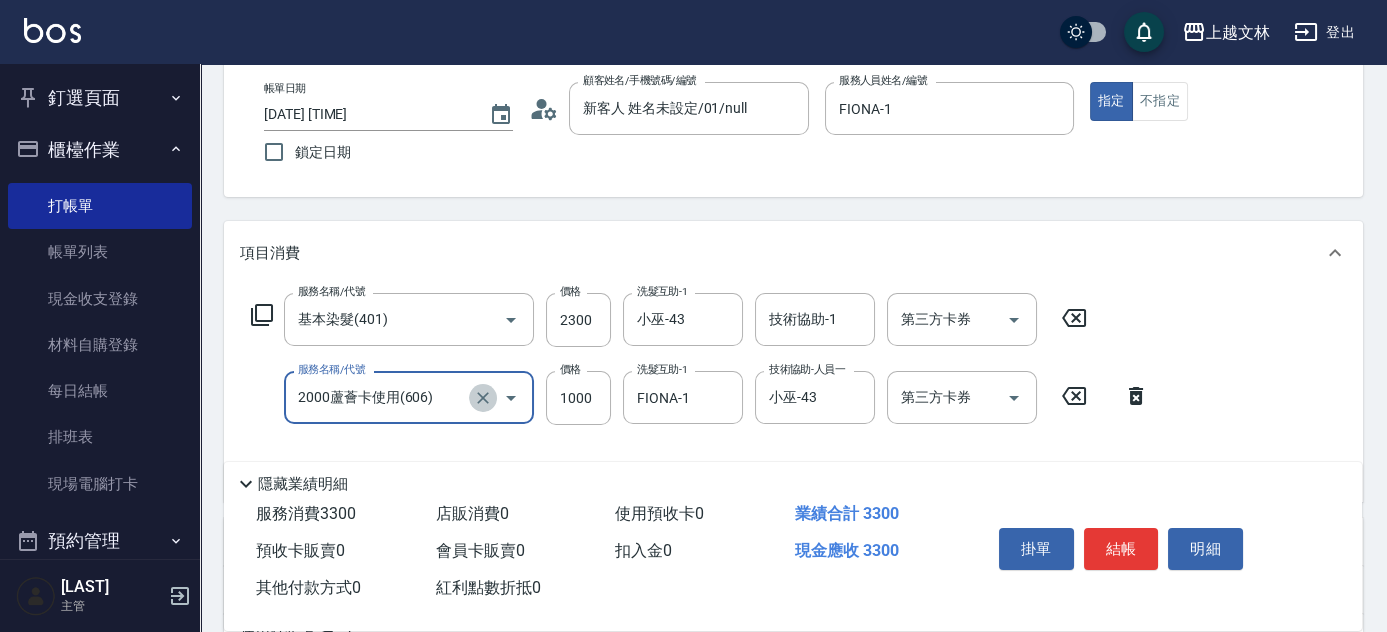 click 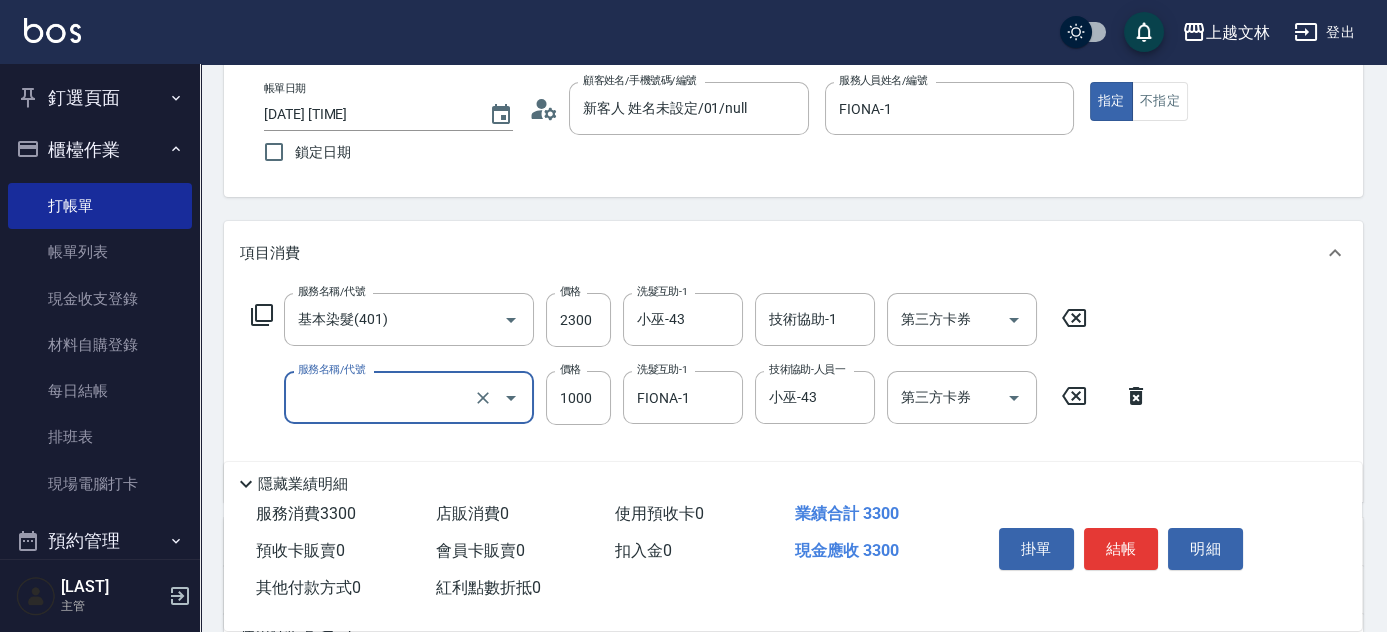 click on "服務名稱/代號" at bounding box center [381, 397] 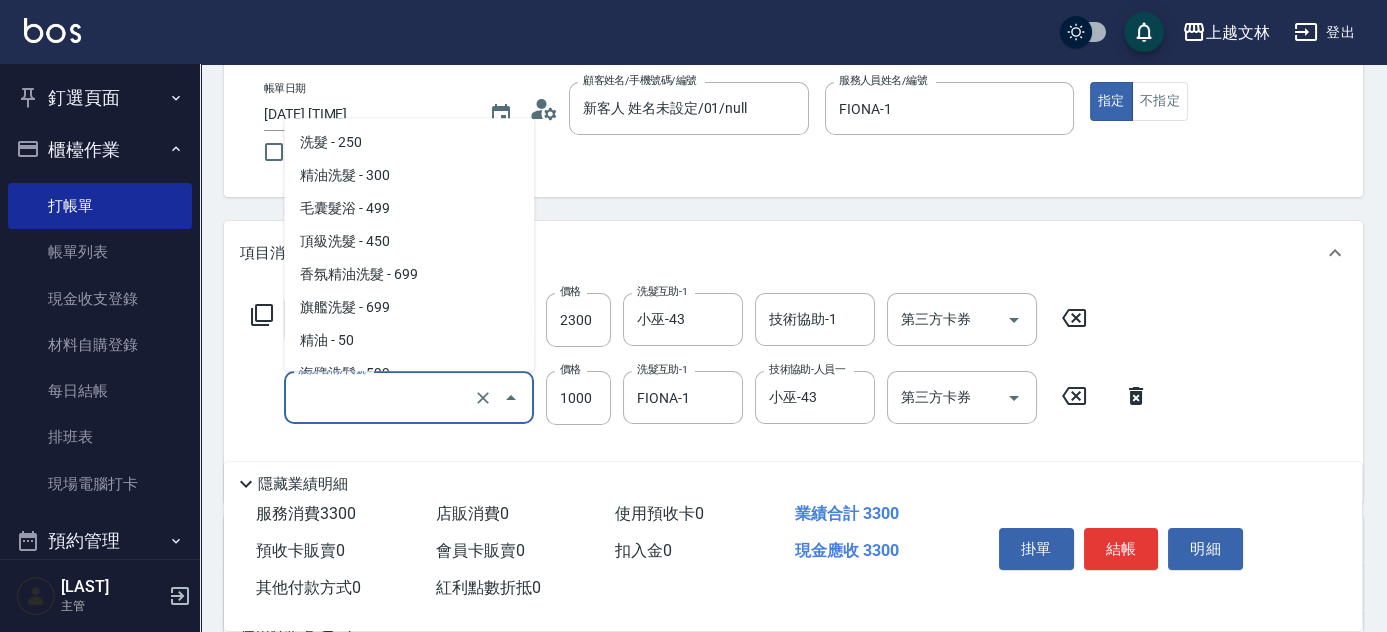 scroll, scrollTop: 2712, scrollLeft: 0, axis: vertical 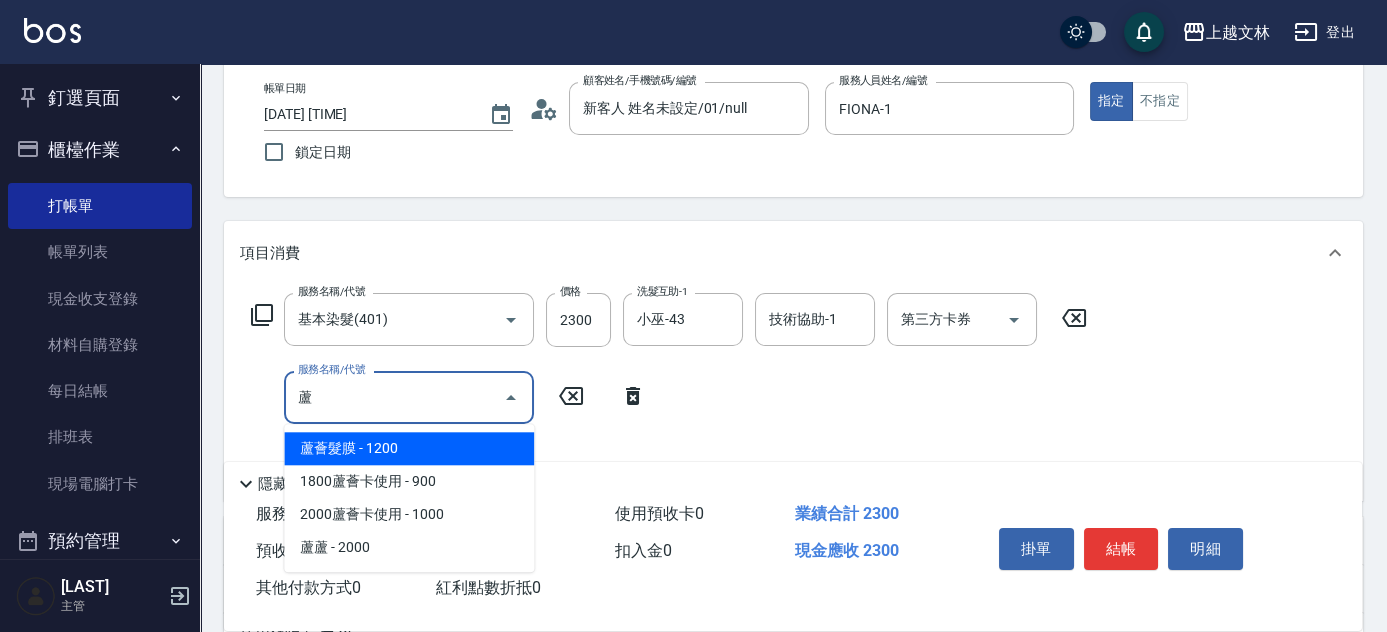 click on "蘆薈髮膜 - 1200" at bounding box center [409, 448] 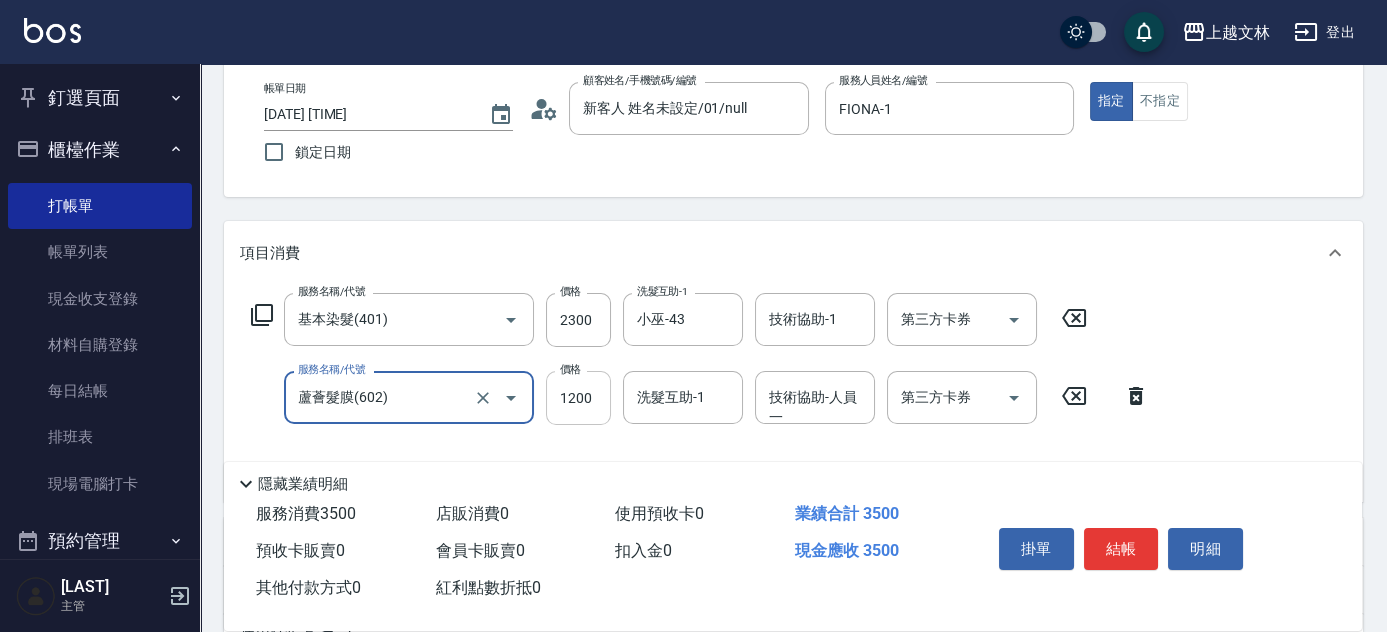 type on "蘆薈髮膜(602)" 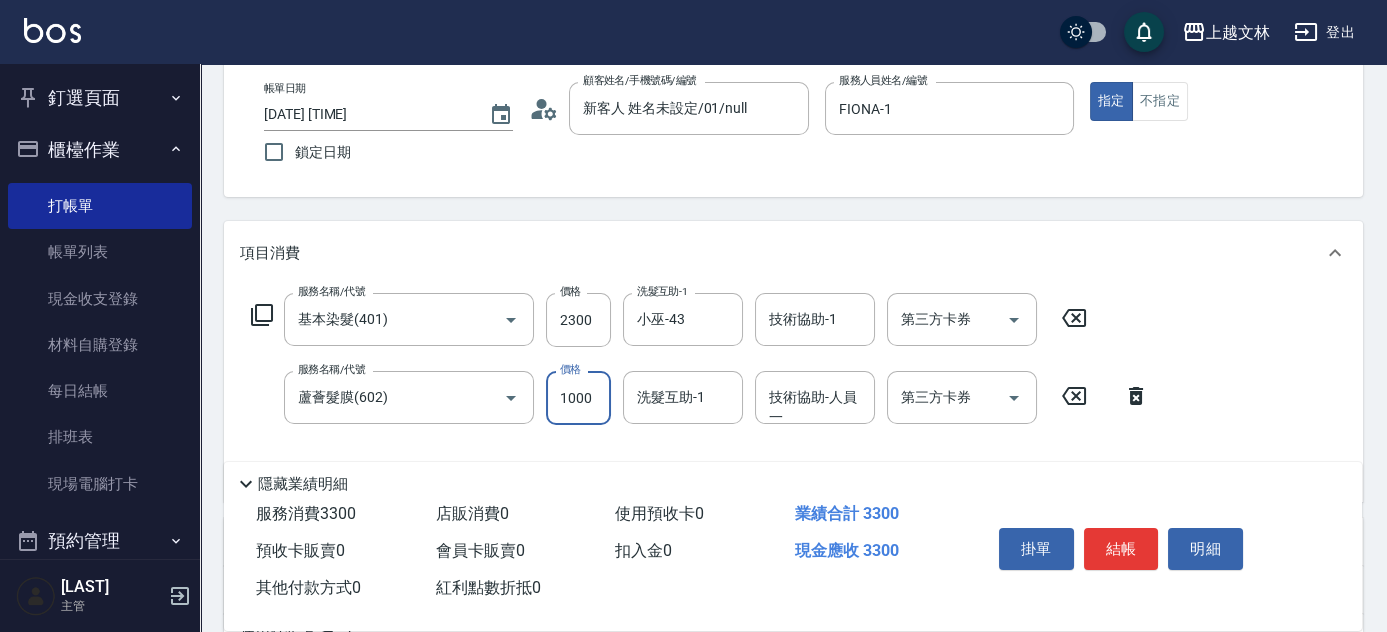 type on "1000" 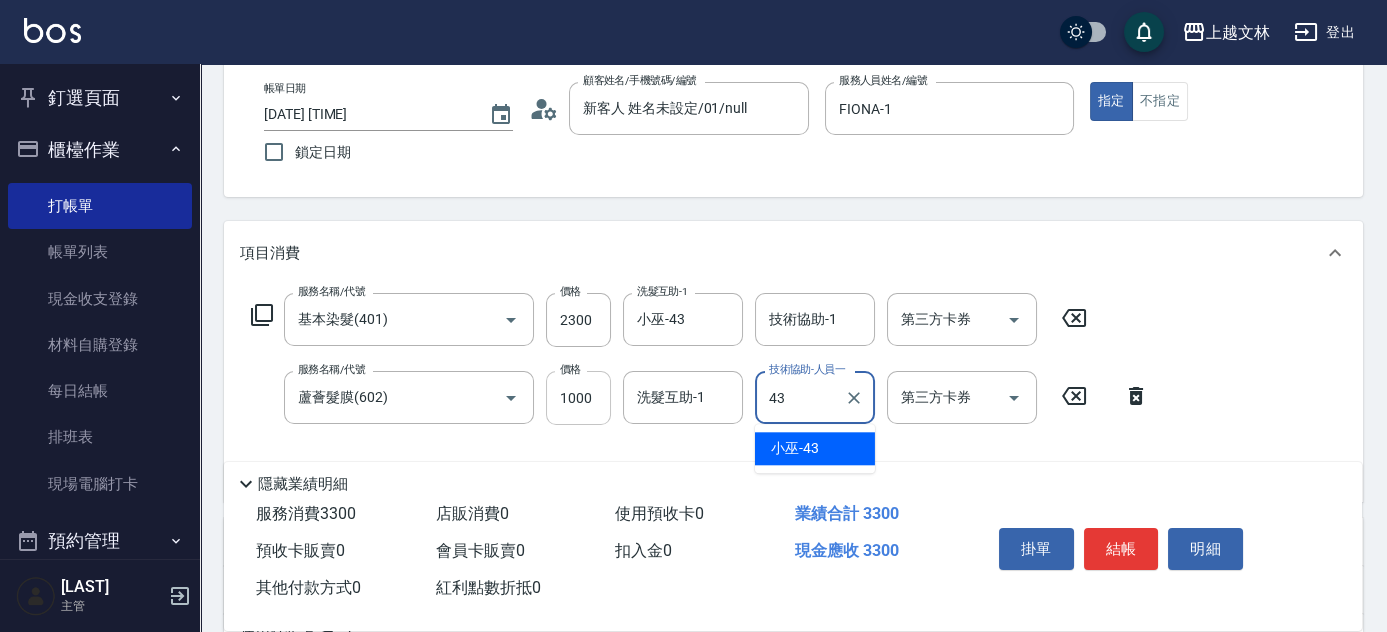 type on "小巫-43" 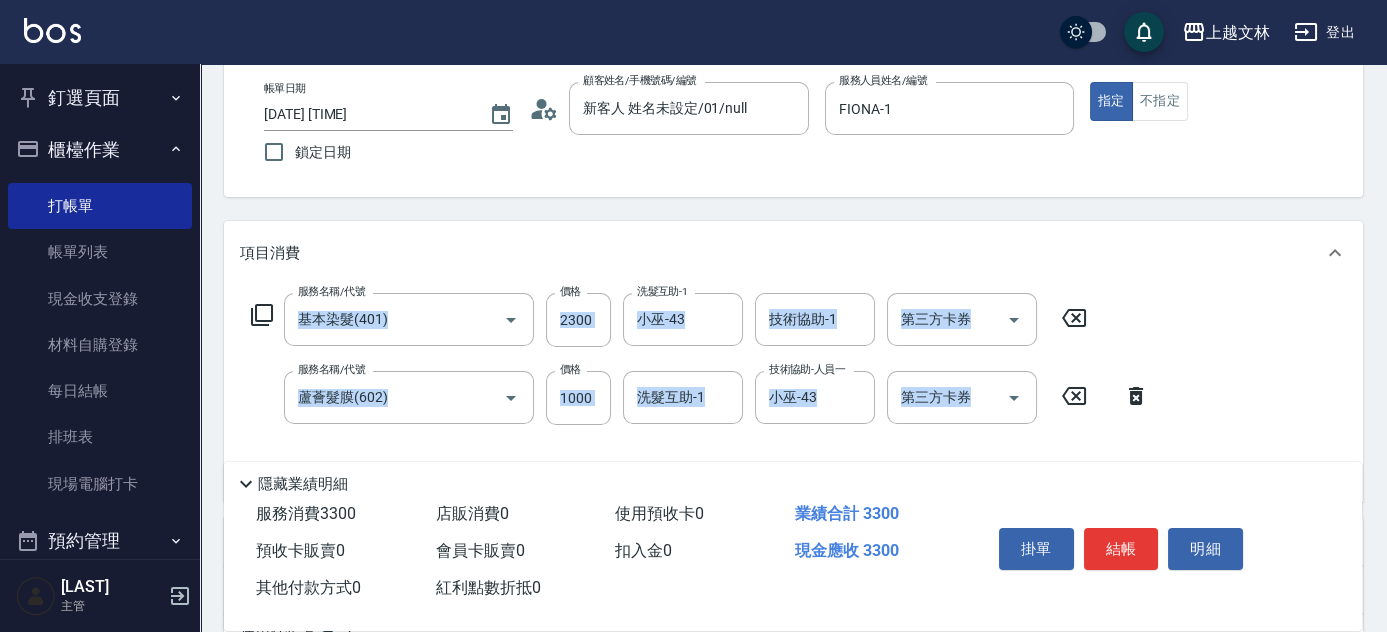 drag, startPoint x: 1330, startPoint y: 271, endPoint x: 1395, endPoint y: 135, distance: 150.73486 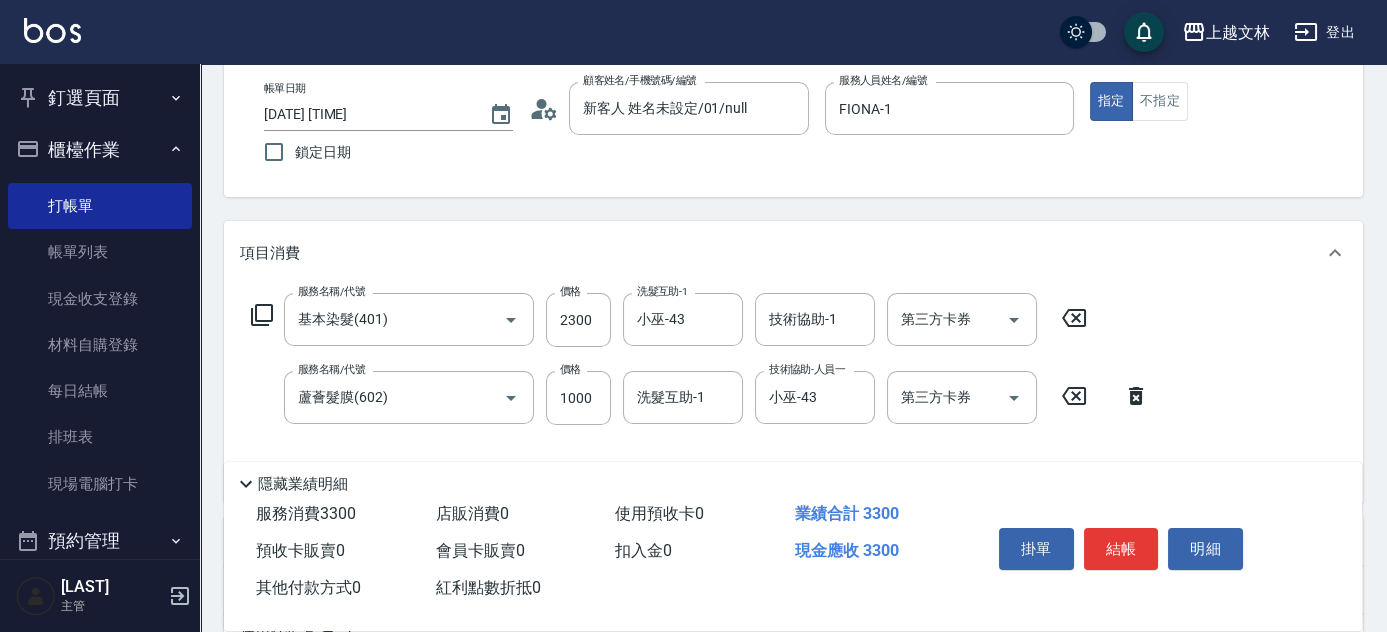 click on "服務名稱/代號 基本染髮(401) 服務名稱/代號 價格 2300 價格 洗髮互助-1 小巫-43 洗髮互助-1 技術協助-1 技術協助-1 第三方卡券 第三方卡券 服務名稱/代號 蘆薈髮膜(602) 服務名稱/代號 價格 1000 價格 洗髮互助-1 洗髮互助-1 技術協助-人員一 小巫-43 技術協助-人員一 第三方卡券 第三方卡券" at bounding box center (793, 393) 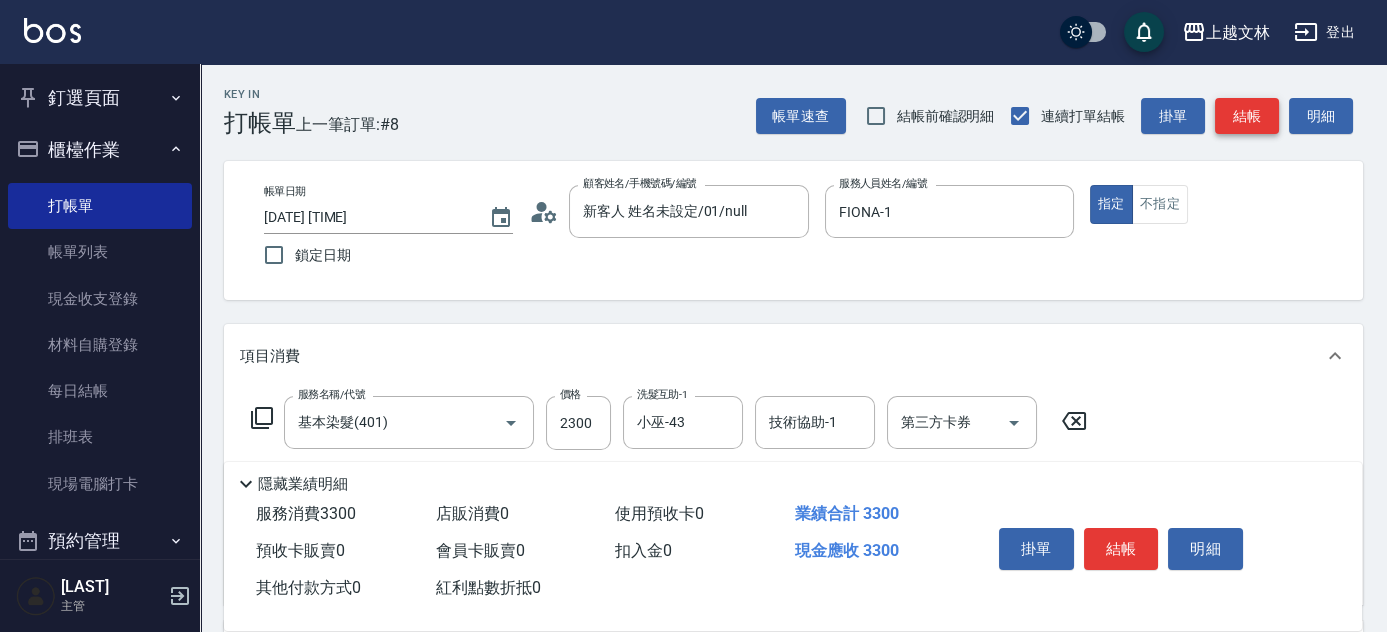 click on "結帳" at bounding box center [1247, 116] 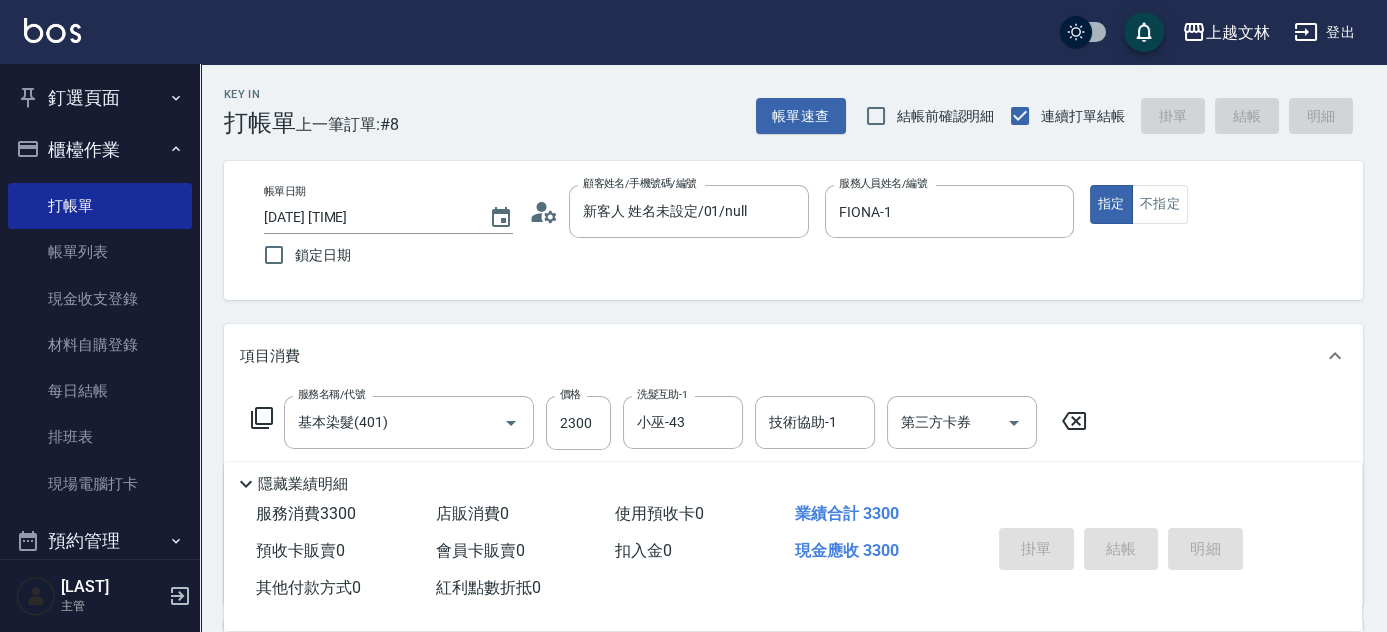 type on "2025/08/04 18:03" 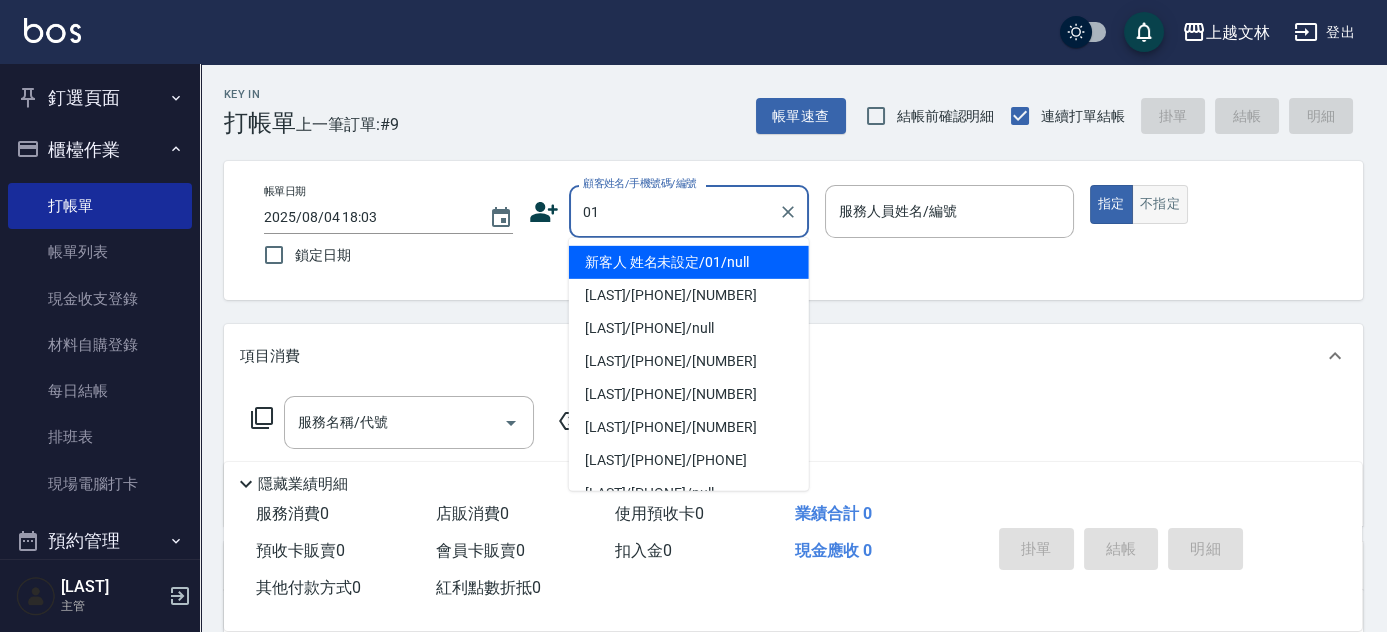 type on "新客人 姓名未設定/01/null" 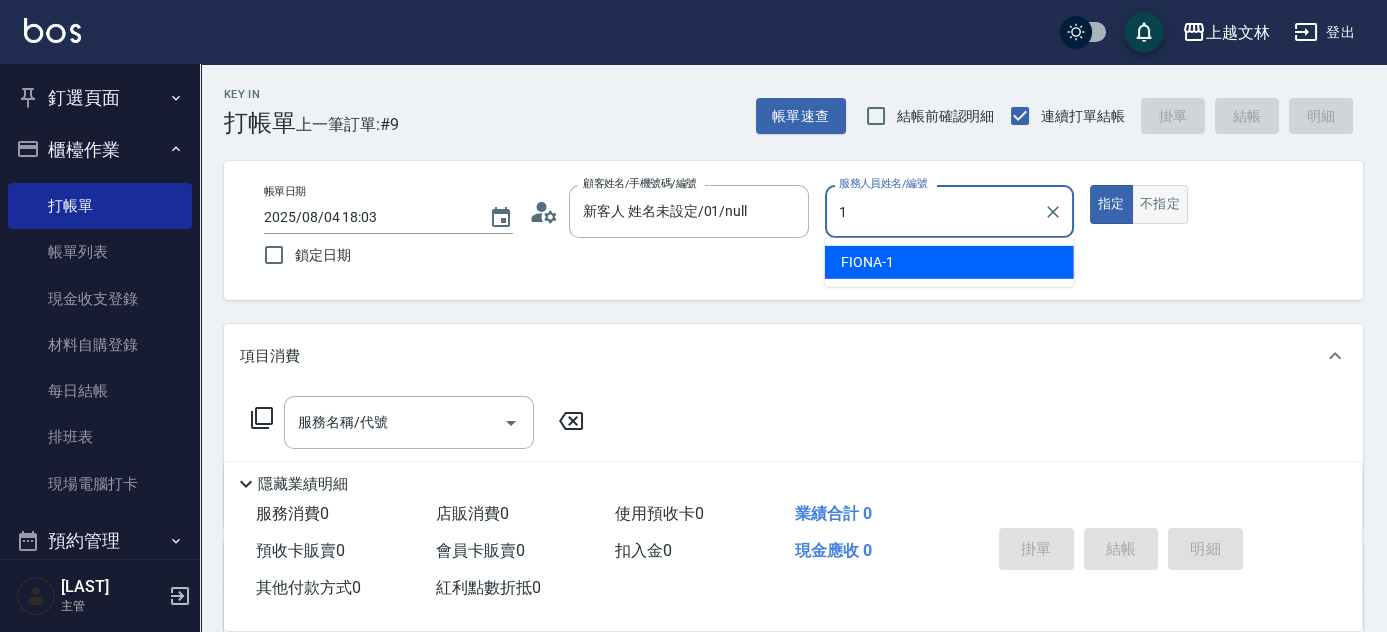 type on "FIONA-1" 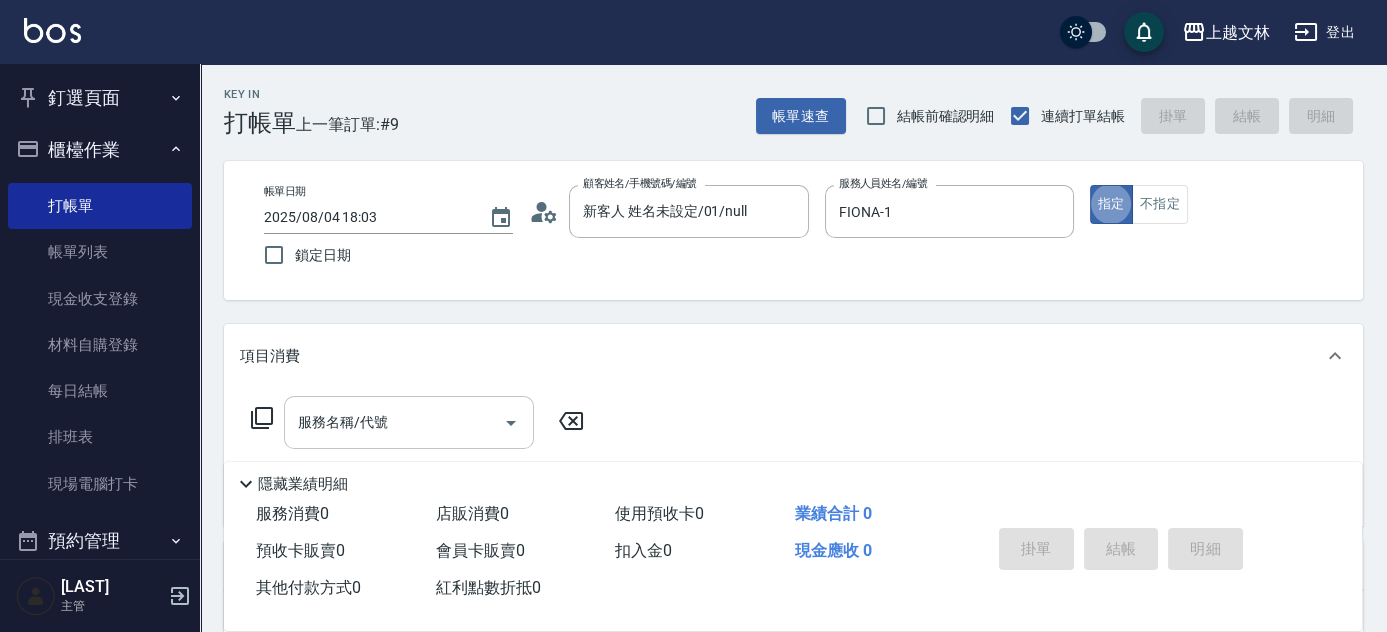 click on "服務名稱/代號" at bounding box center (394, 422) 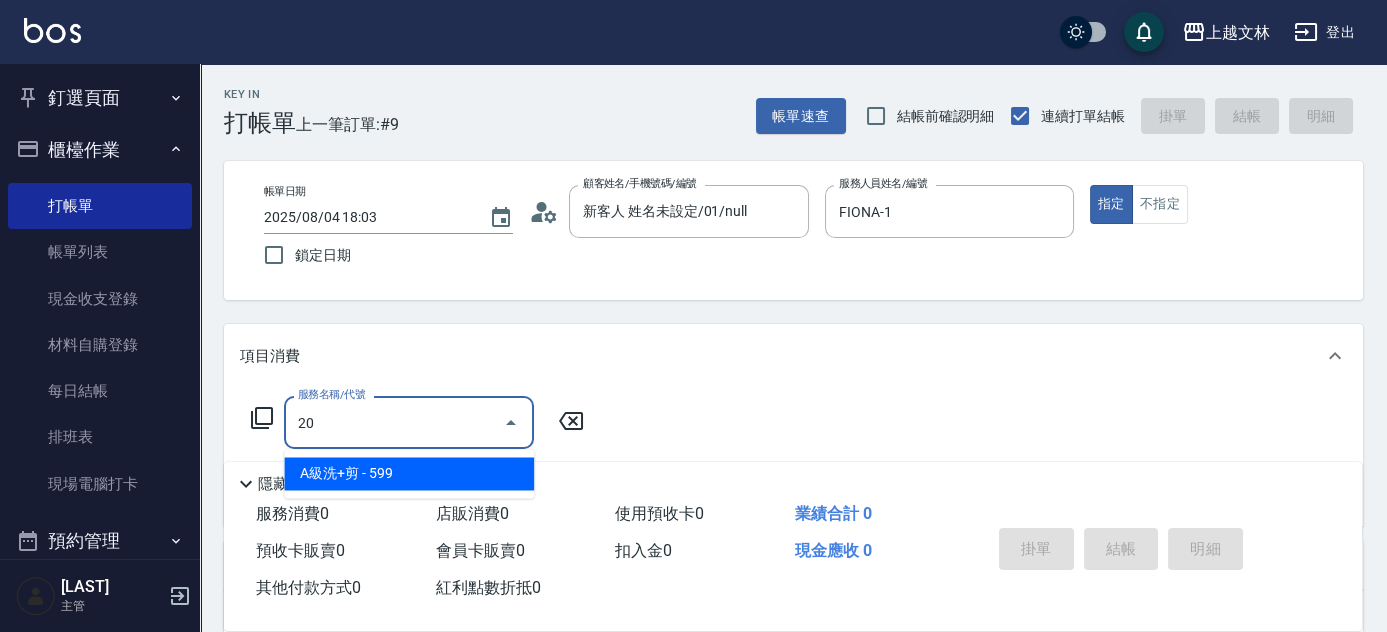 type on "2" 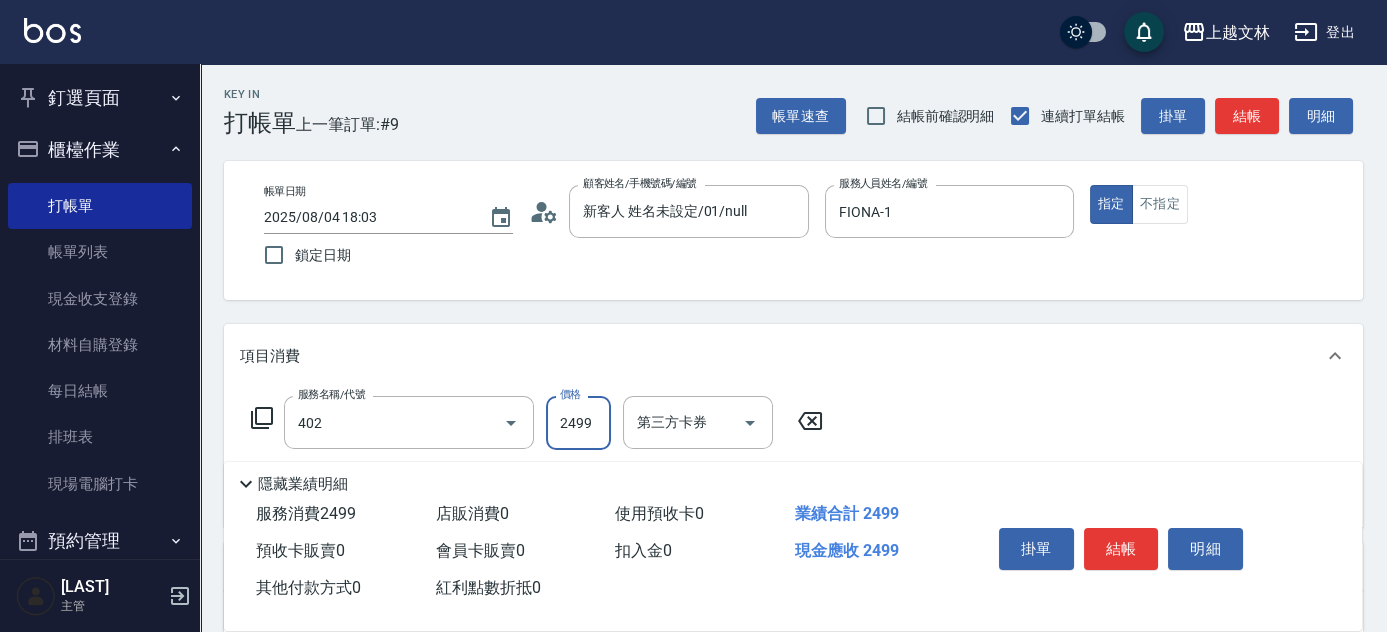 type on "嚴選染髮(402)" 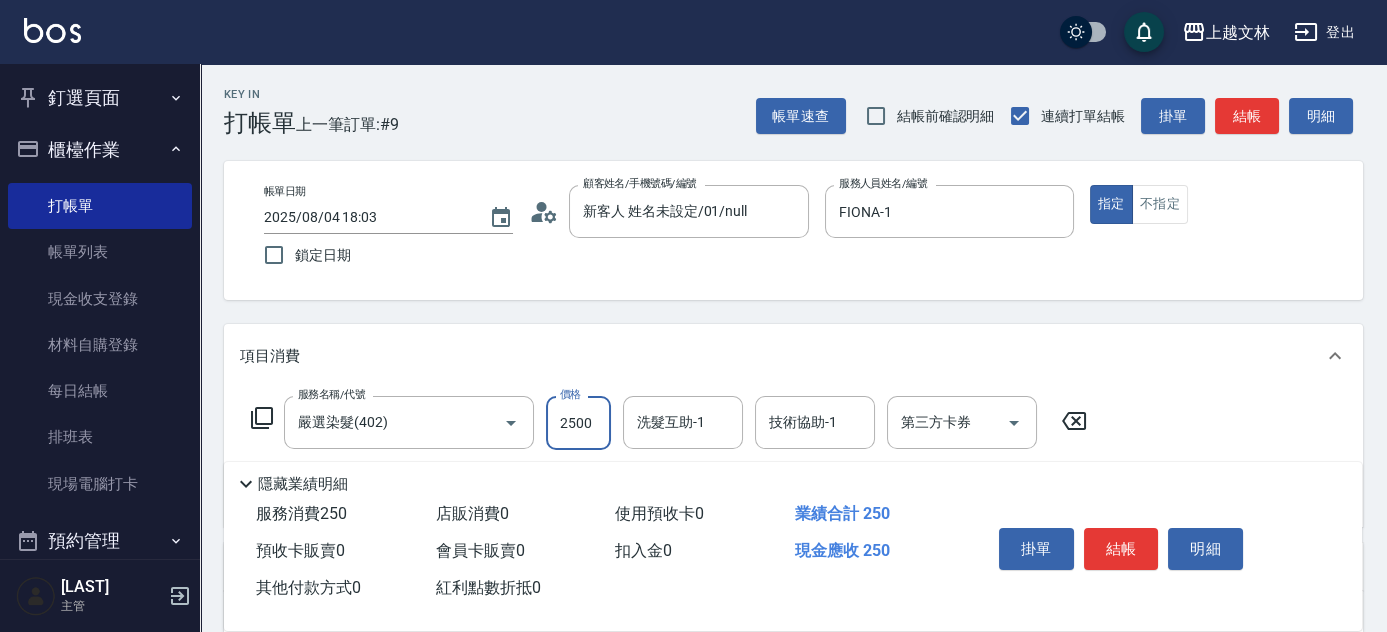 type on "2500" 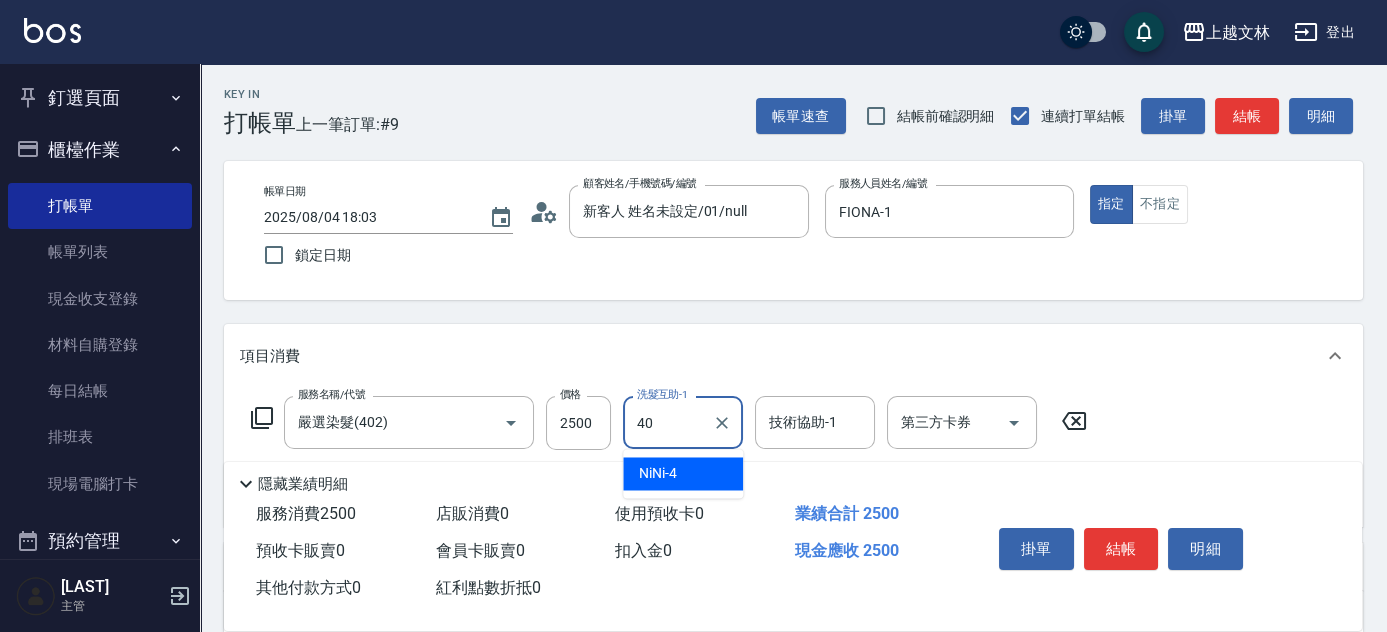 type on "[LAST]-40" 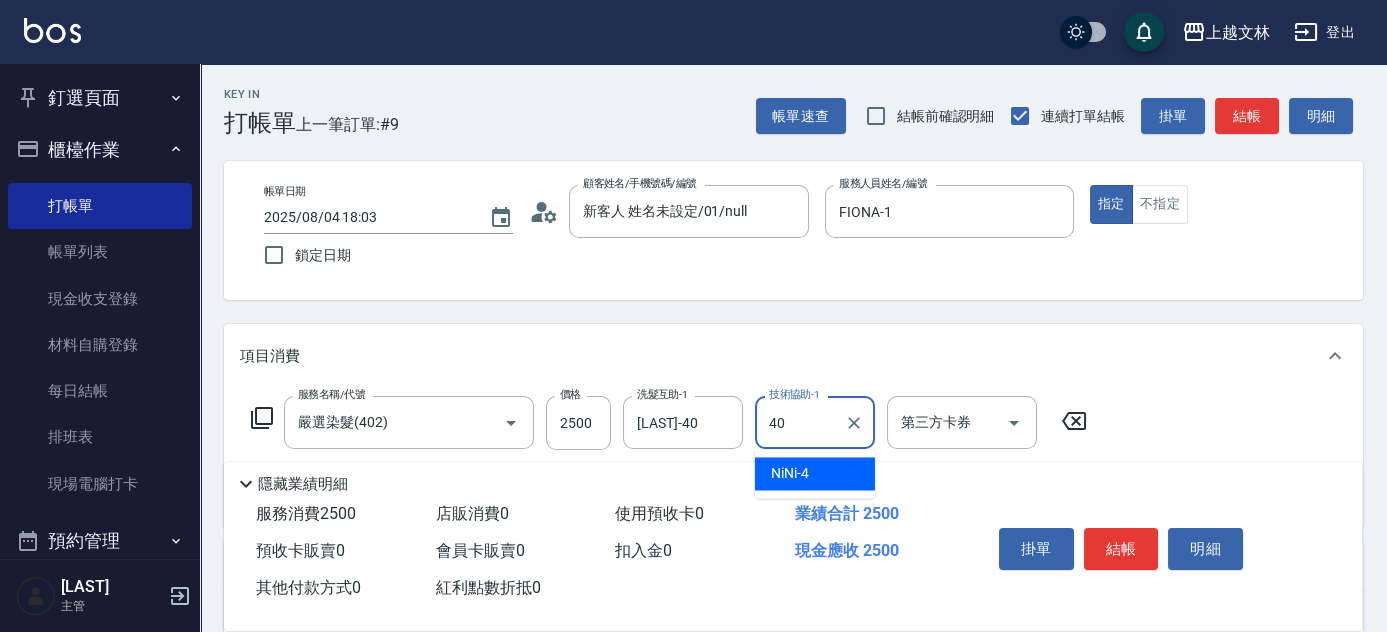 type on "[LAST]-40" 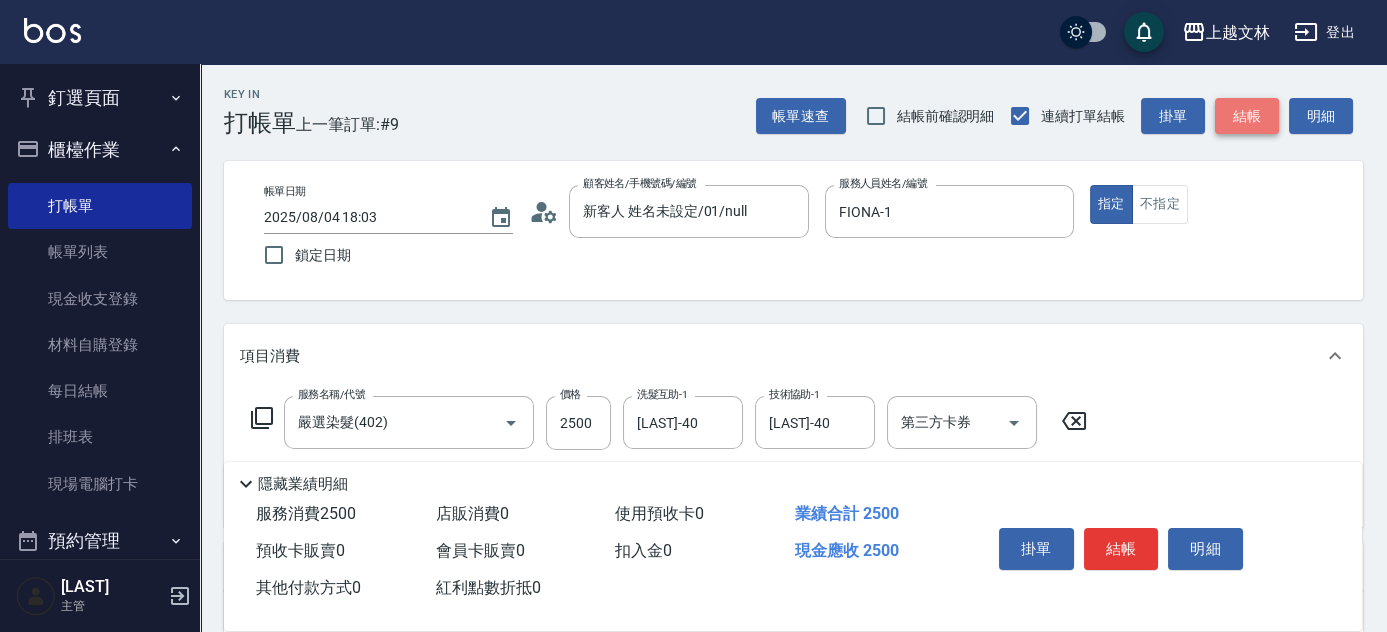 click on "結帳" at bounding box center [1247, 116] 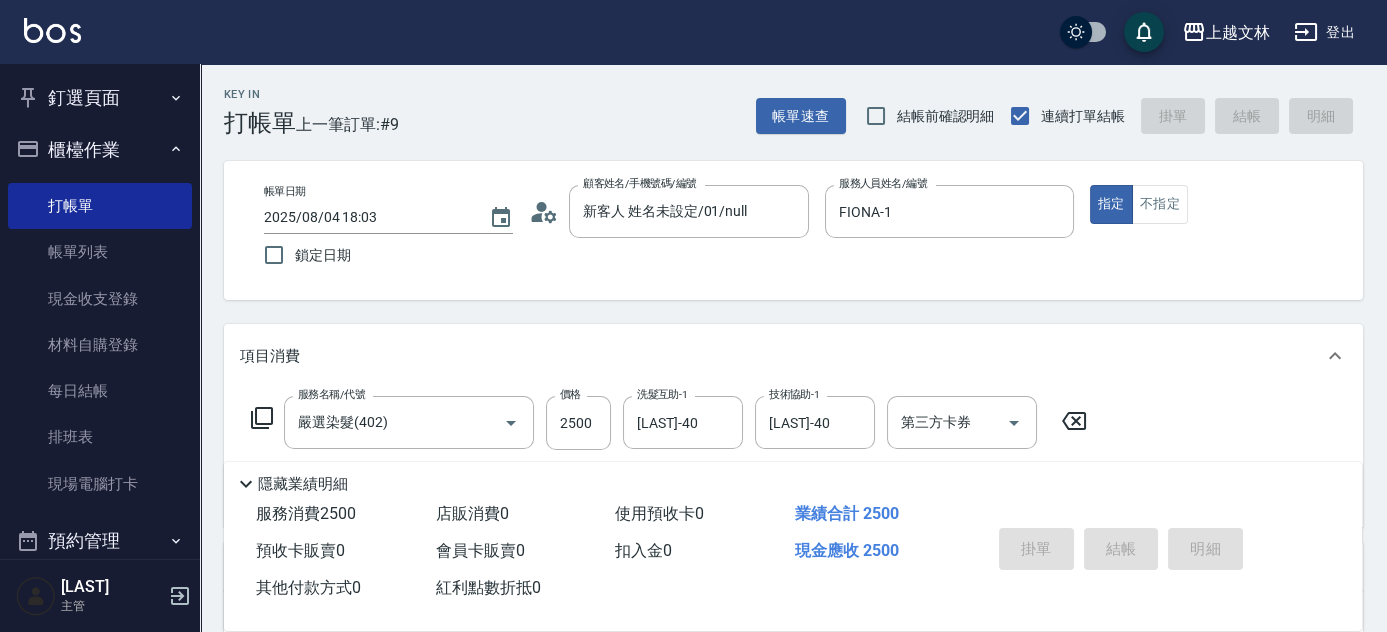 type 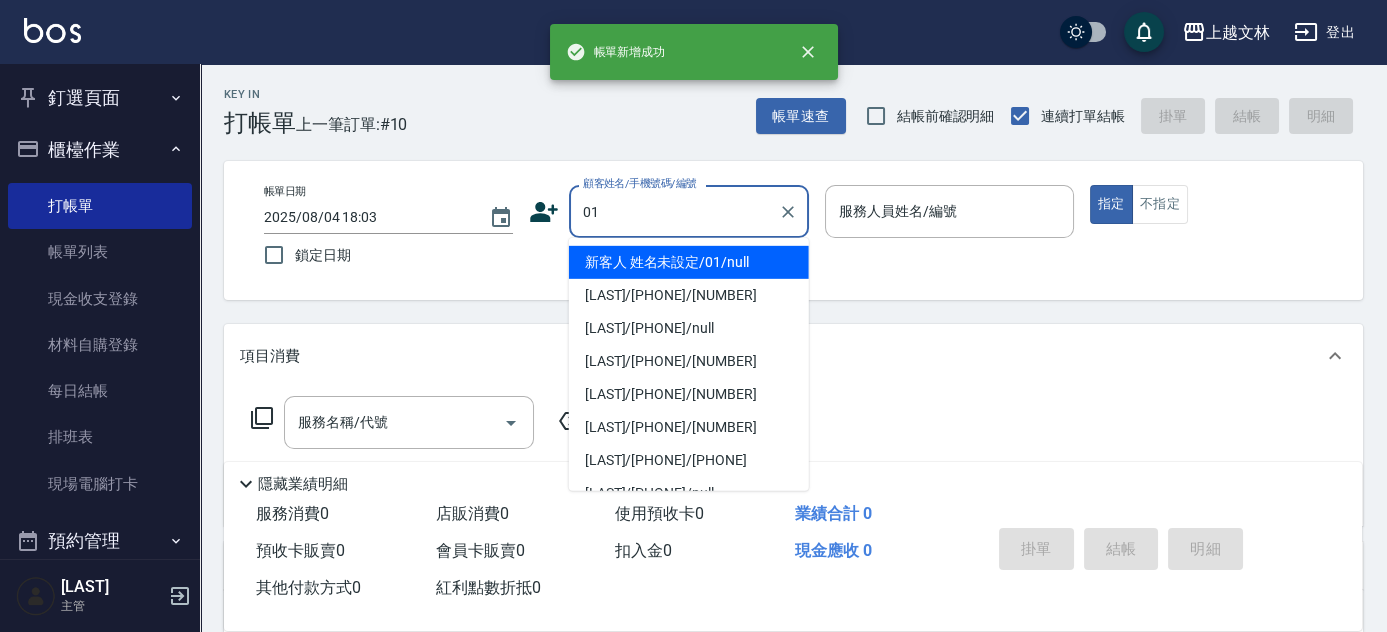 type on "新客人 姓名未設定/01/null" 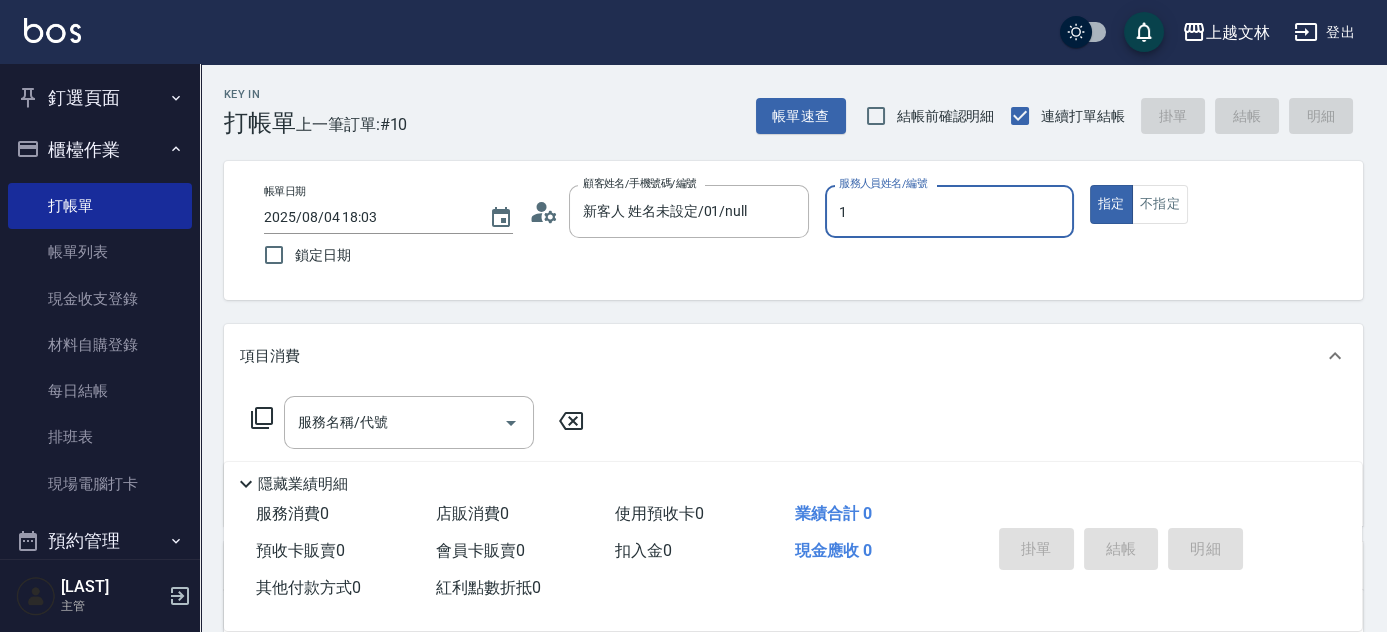 type on "FIONA-1" 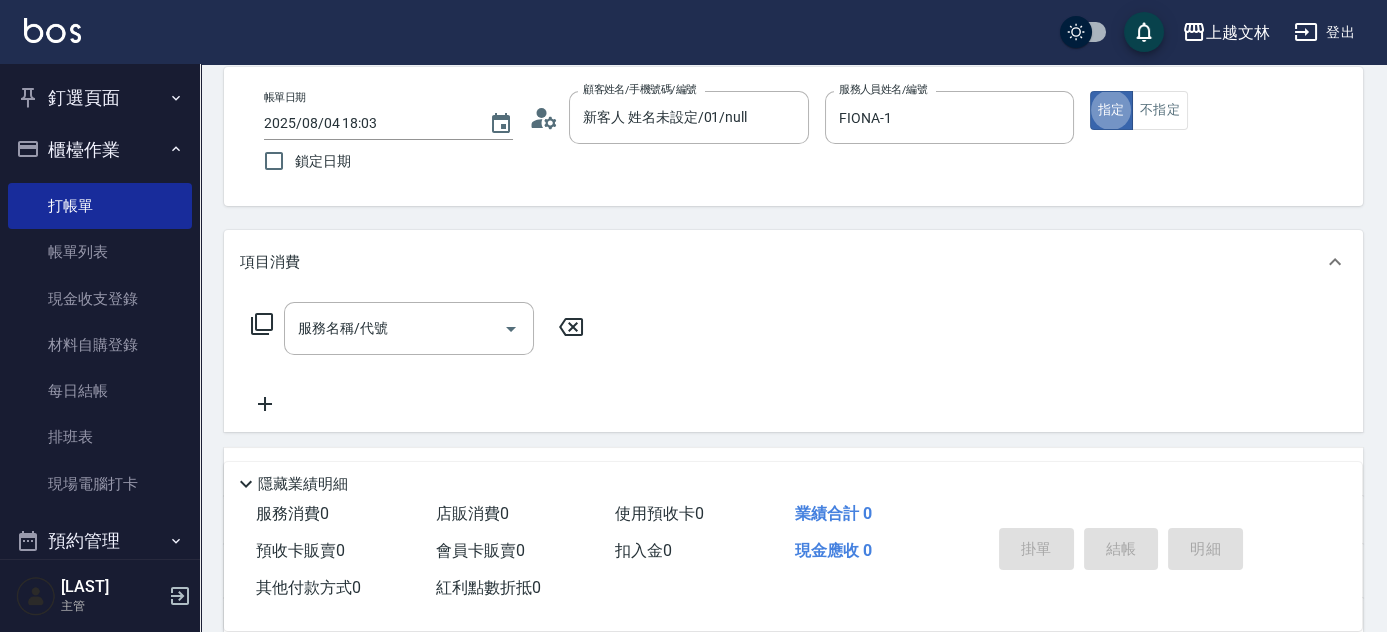 scroll, scrollTop: 99, scrollLeft: 0, axis: vertical 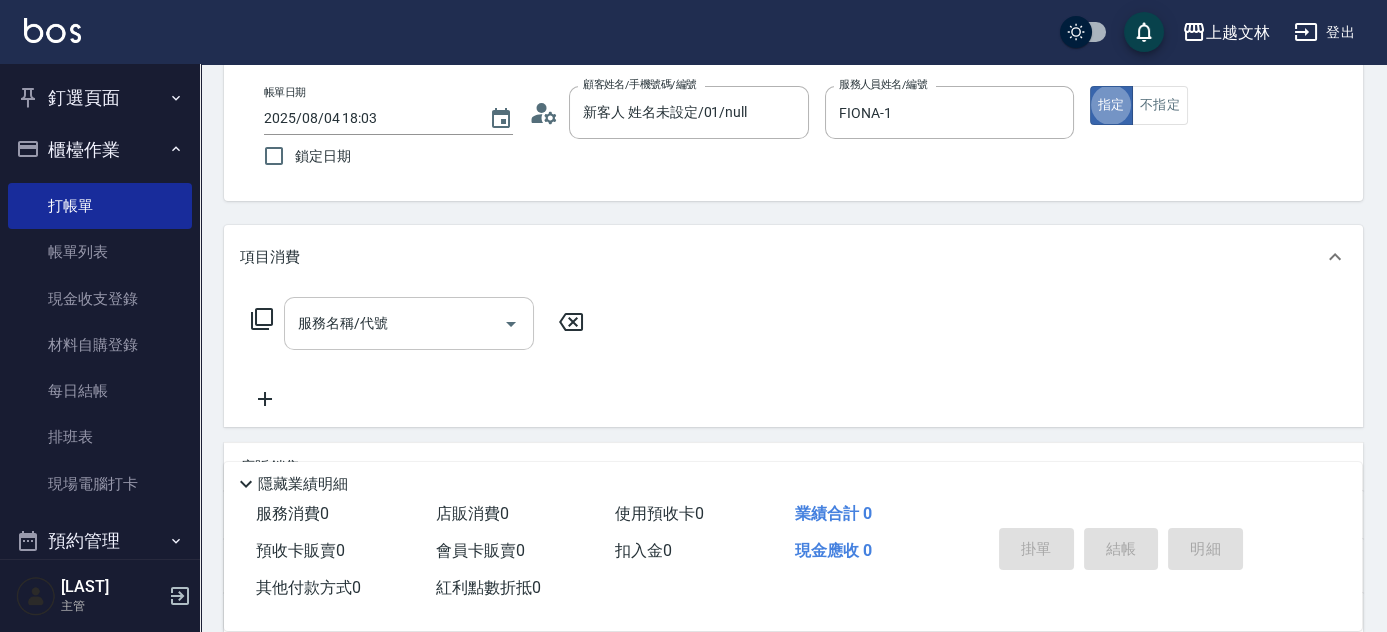 click on "服務名稱/代號" at bounding box center [394, 323] 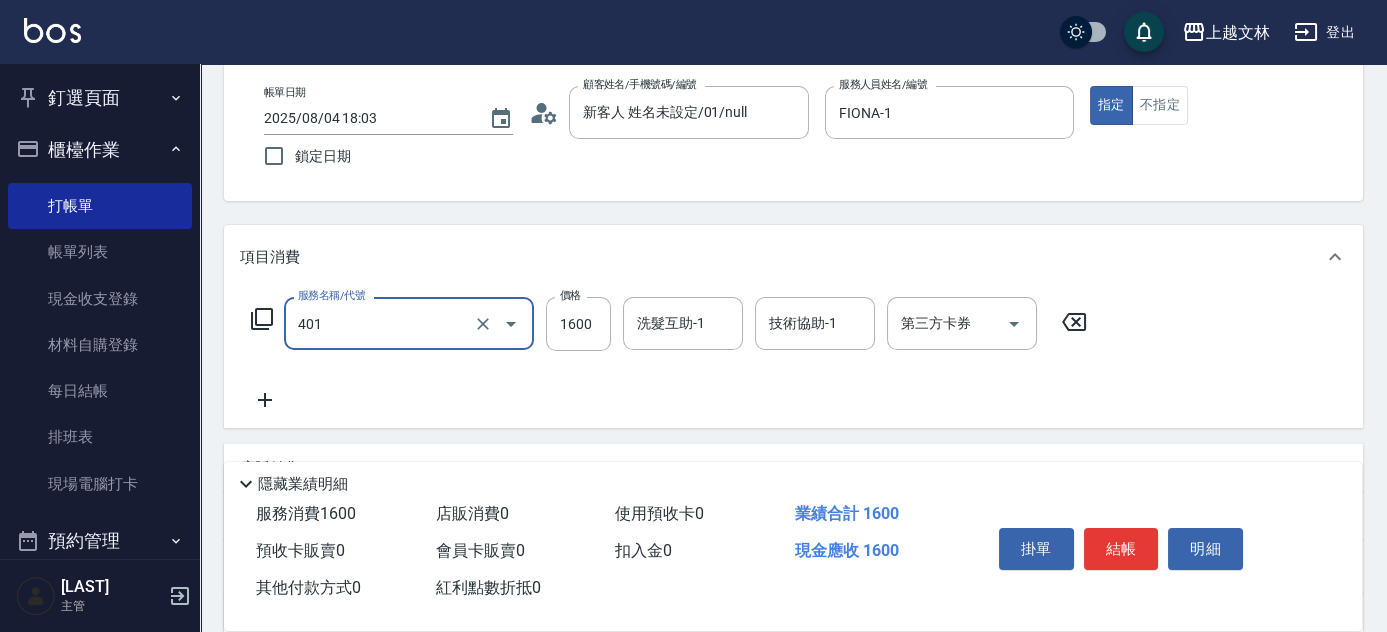 type on "基本染髮(401)" 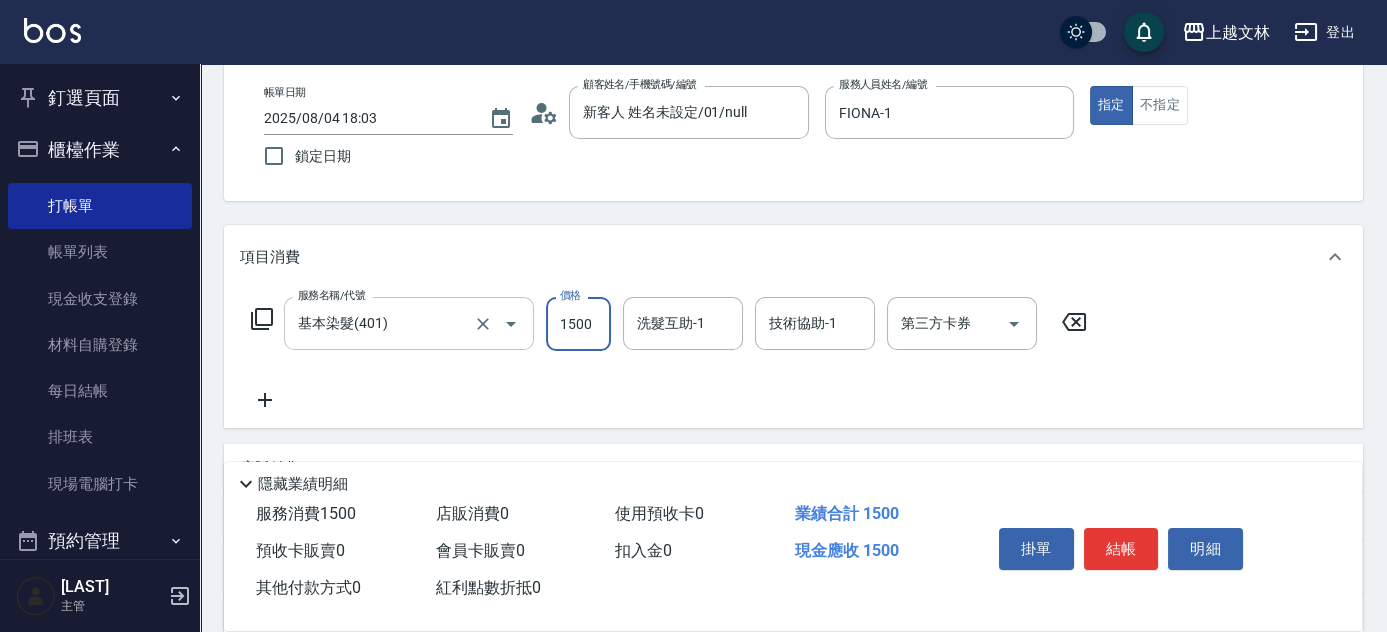type on "1500" 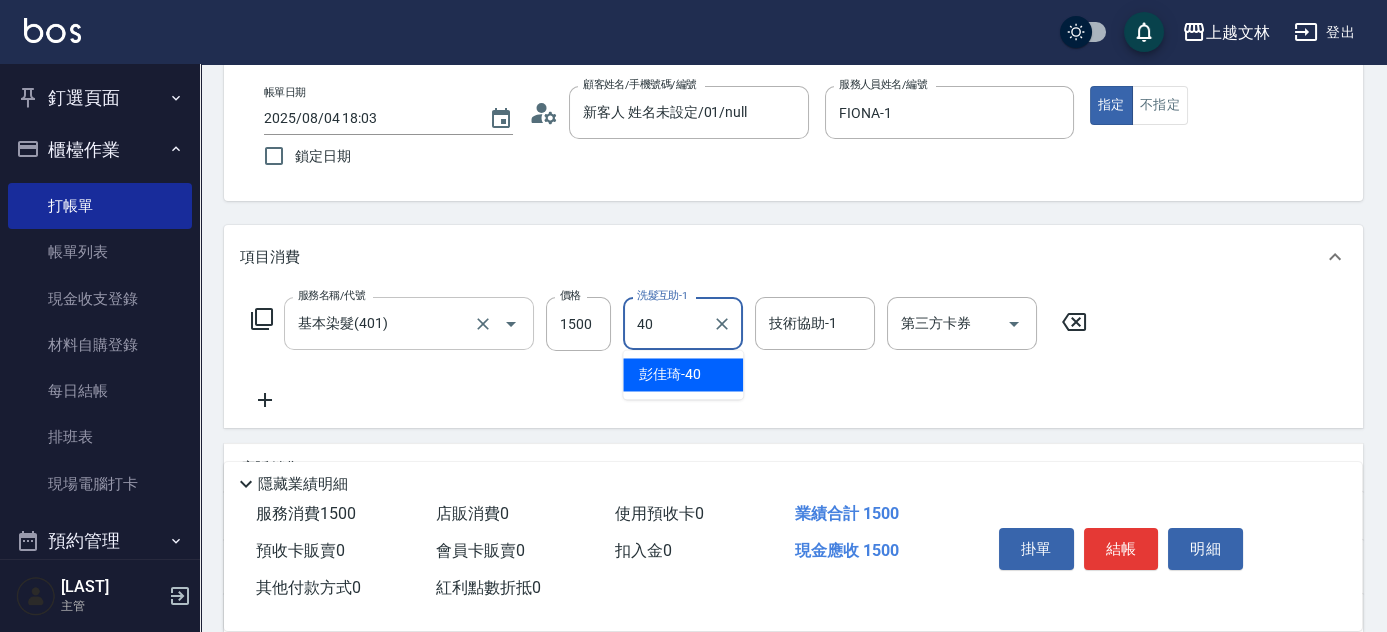 type on "[LAST]-40" 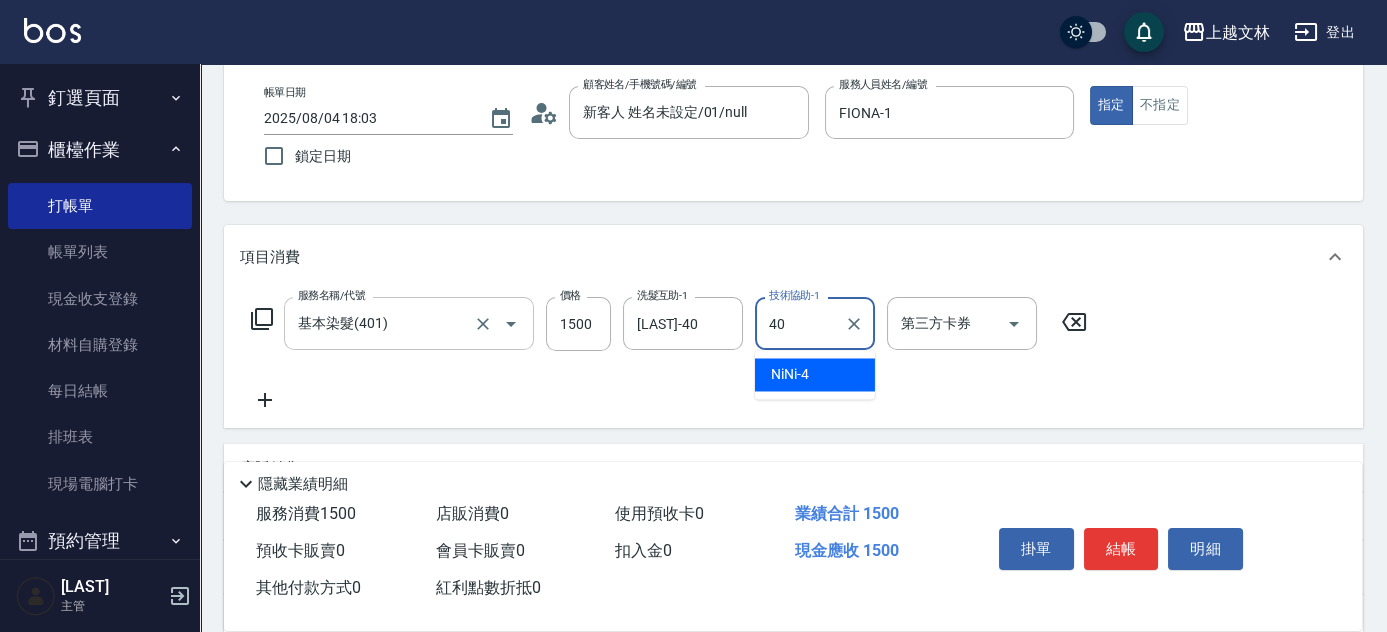 type on "[LAST]-40" 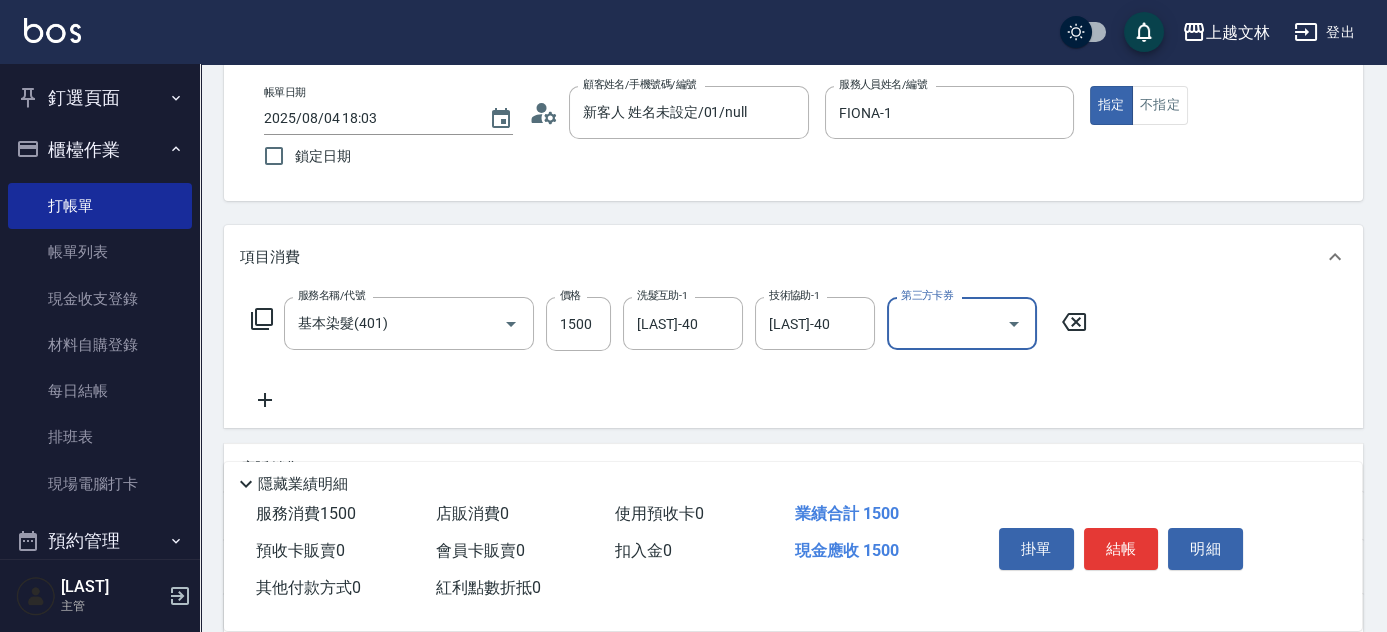 scroll, scrollTop: 19, scrollLeft: 0, axis: vertical 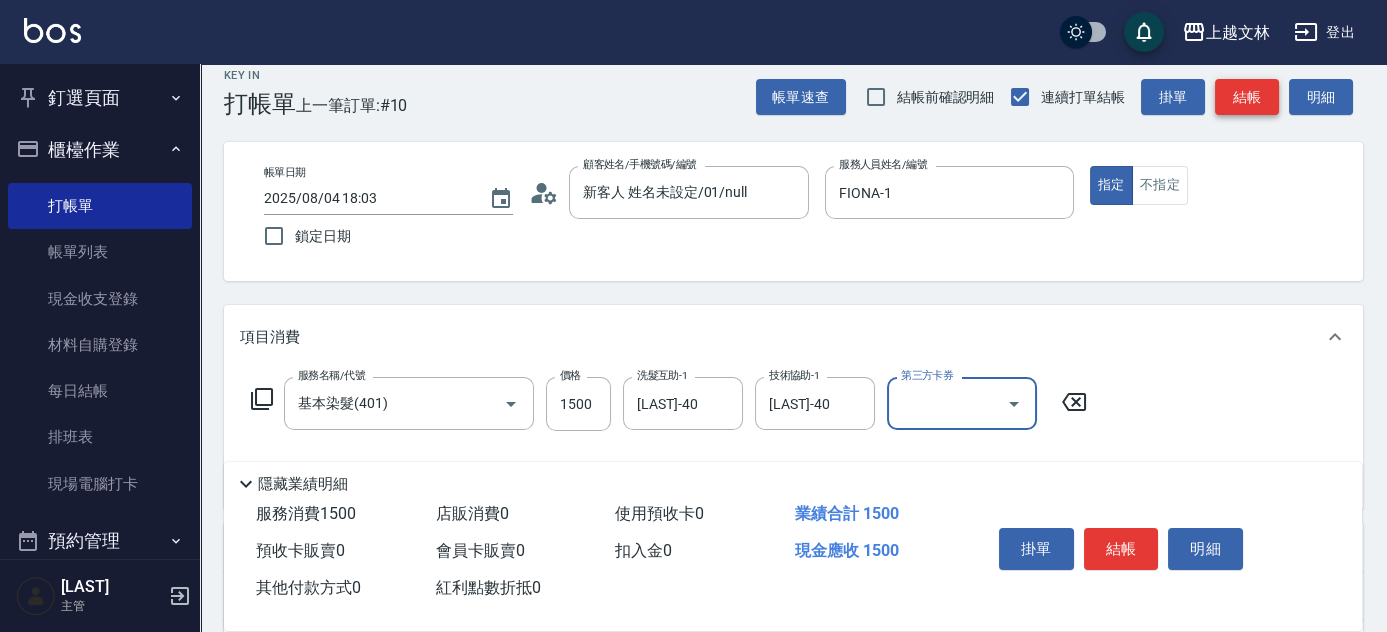 click on "結帳" at bounding box center (1247, 97) 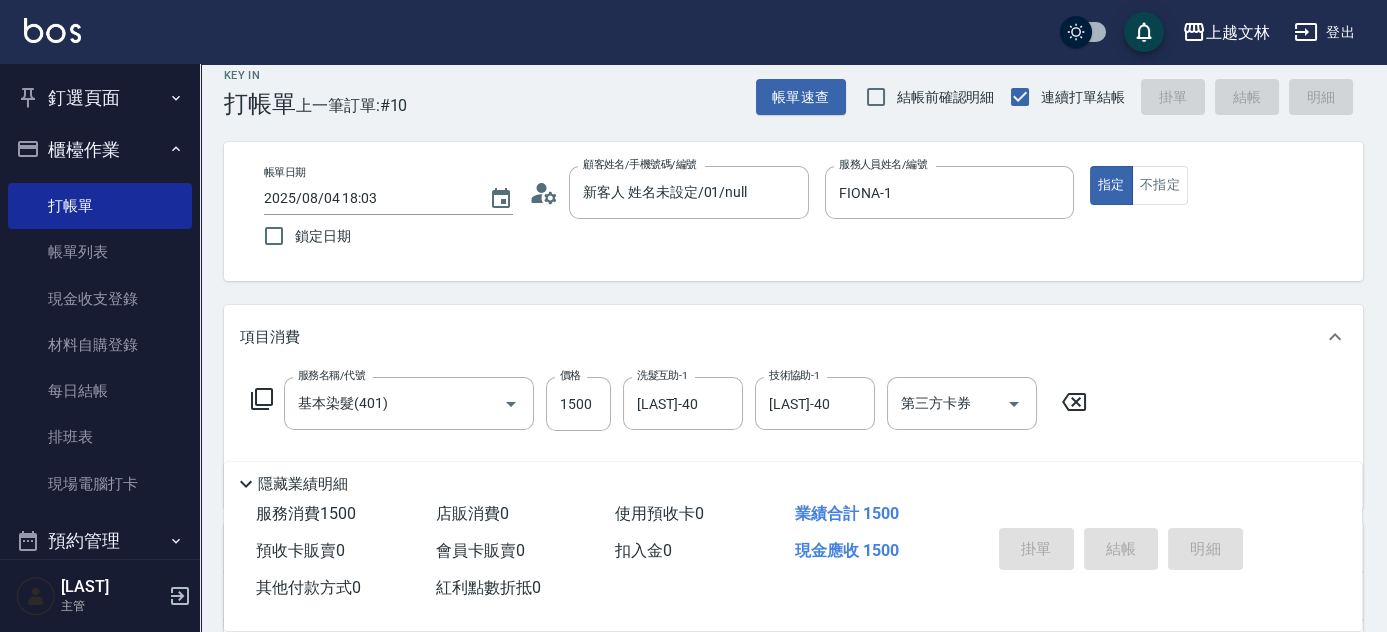 type on "2025/08/04 18:04" 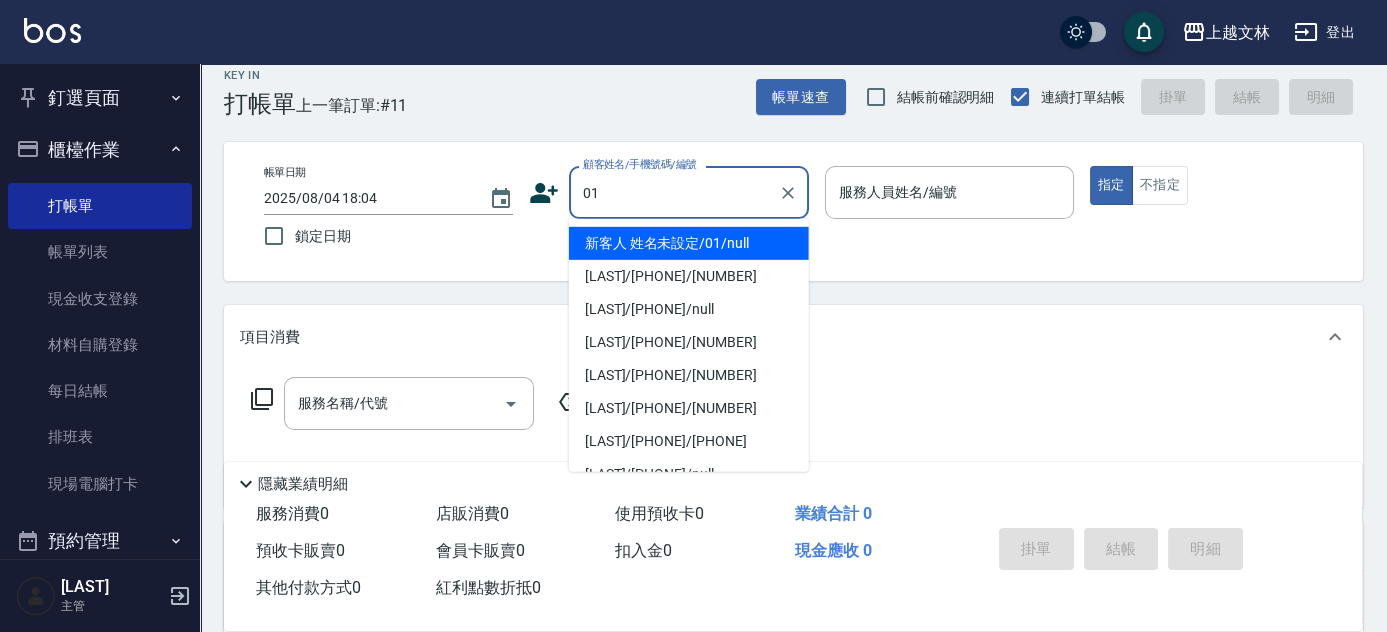 type on "新客人 姓名未設定/01/null" 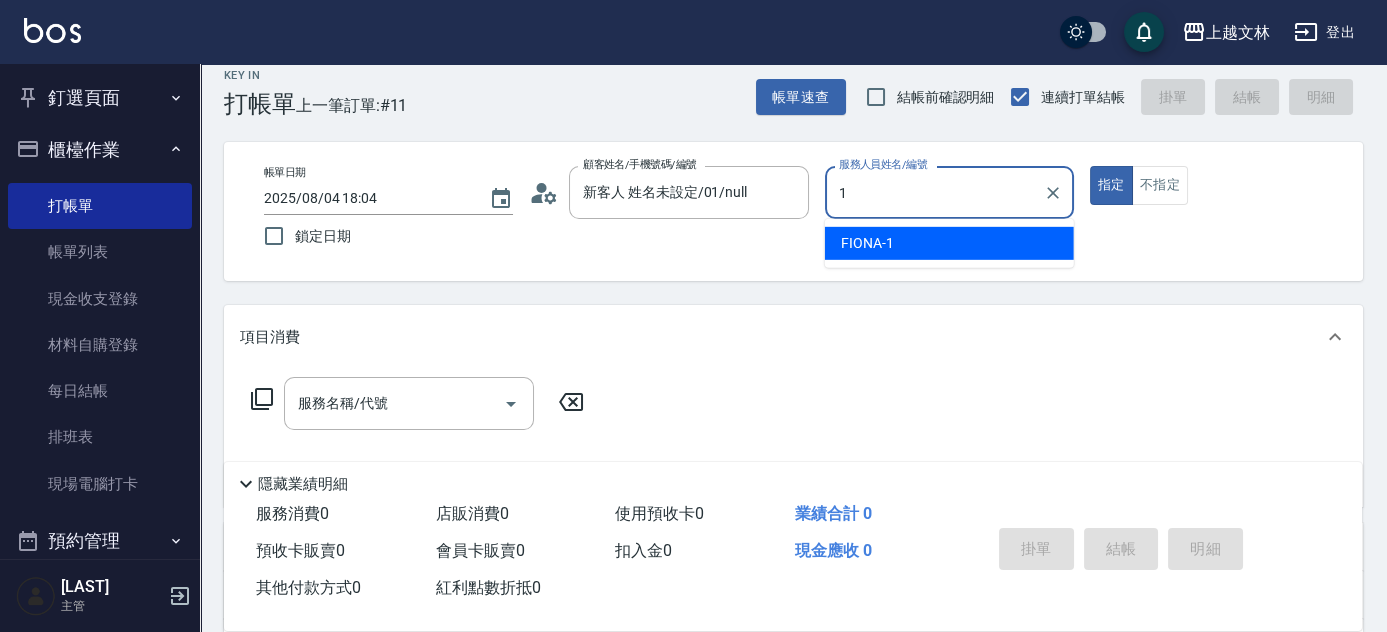 type on "FIONA-1" 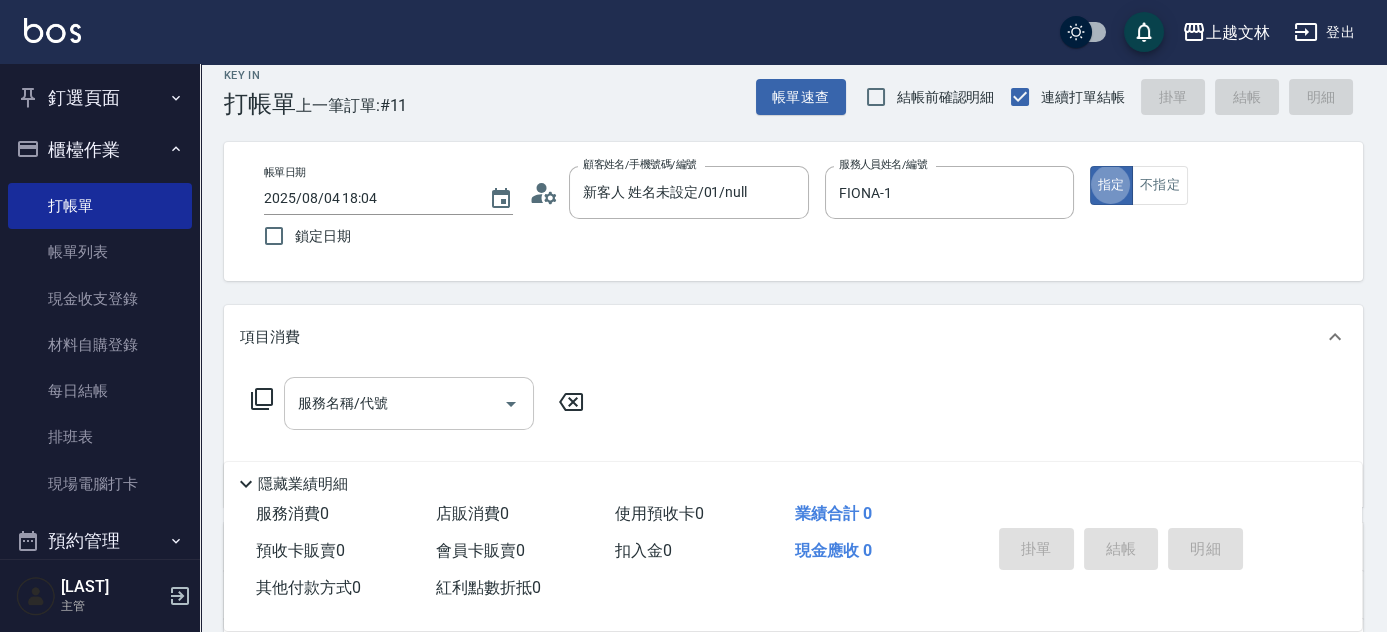 drag, startPoint x: 401, startPoint y: 402, endPoint x: 352, endPoint y: 423, distance: 53.310413 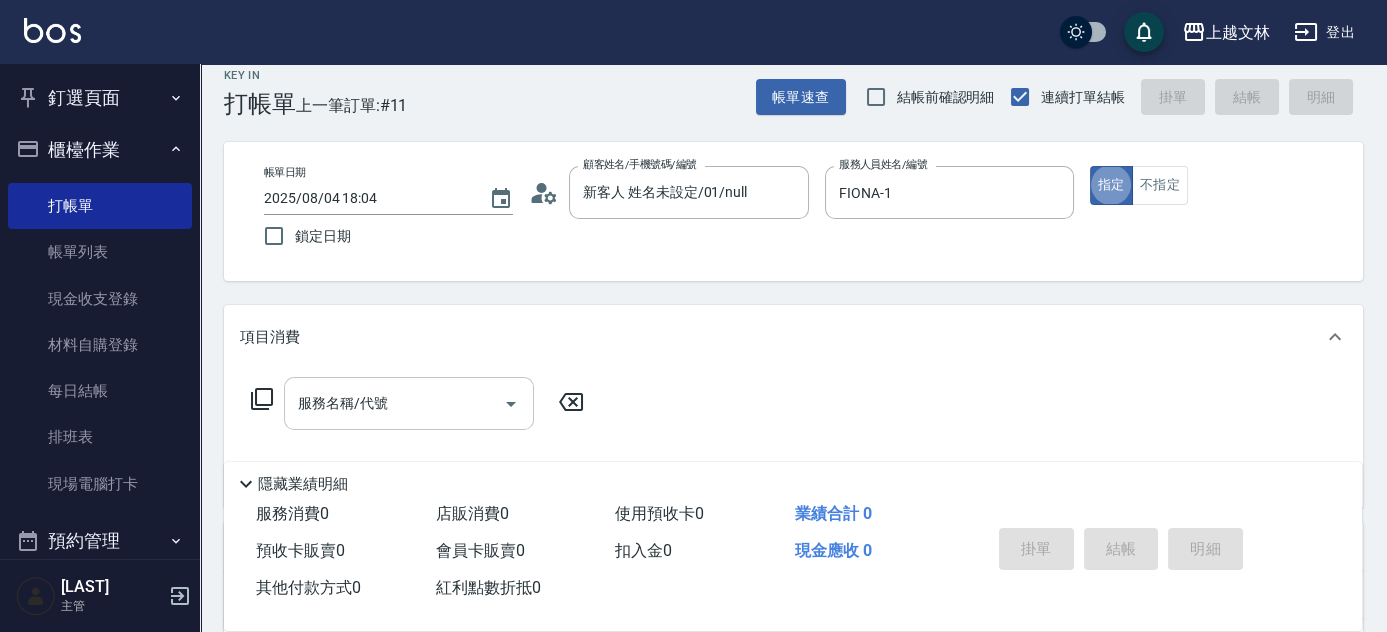click on "服務名稱/代號" at bounding box center [394, 403] 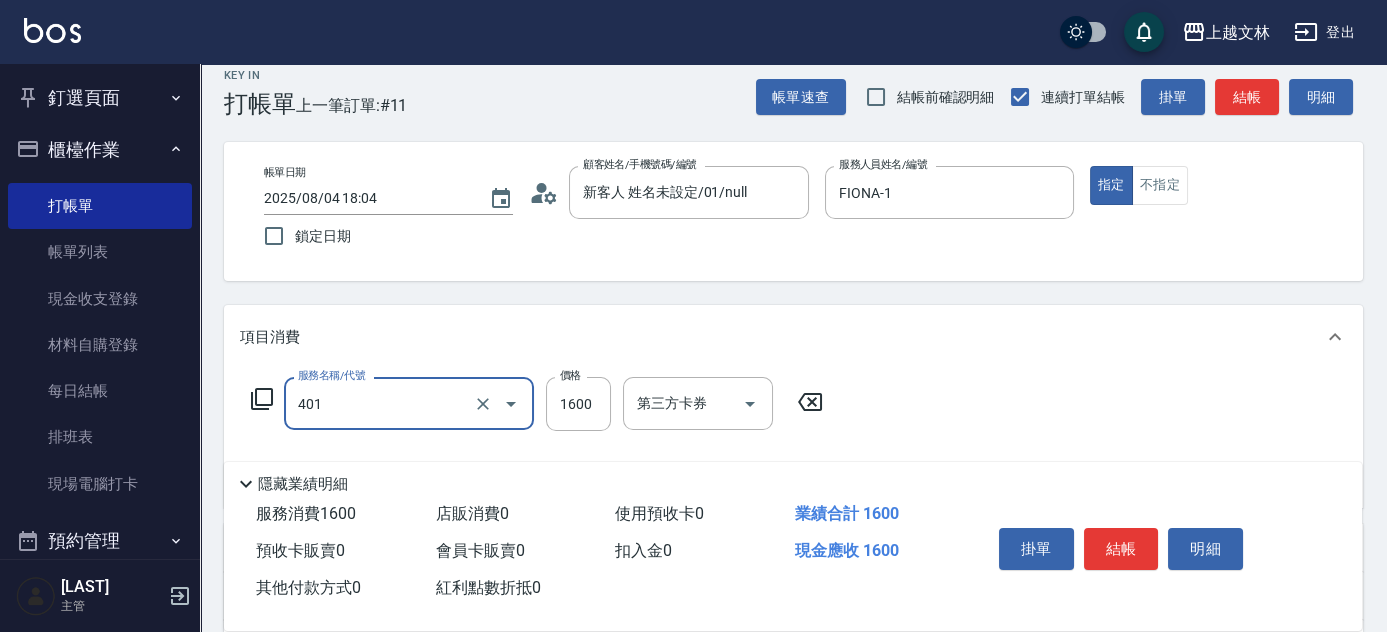 type on "基本染髮(401)" 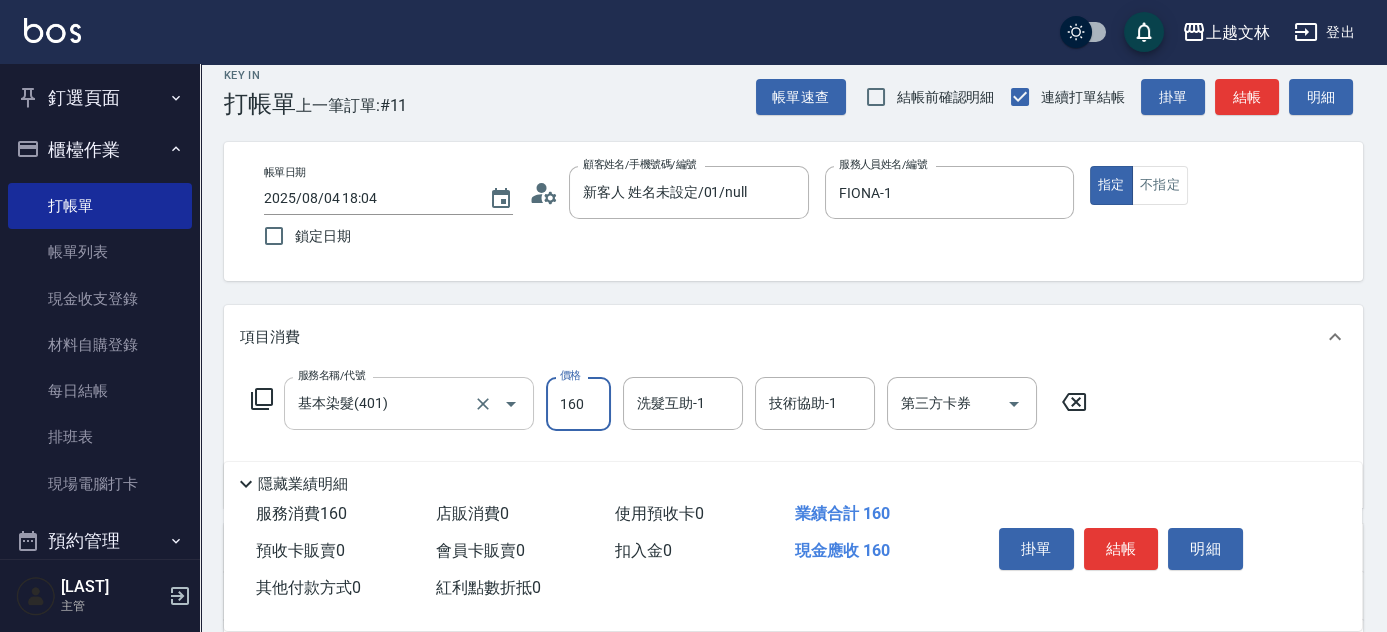 type on "1600" 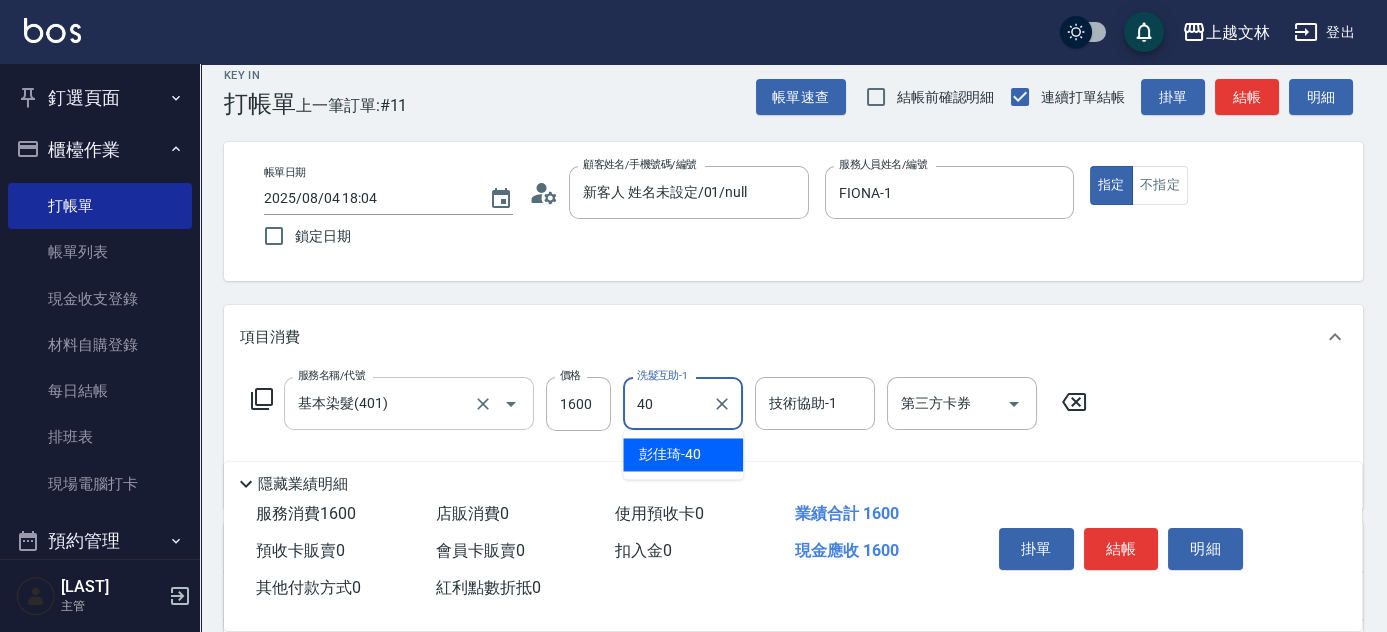 type on "[LAST]-40" 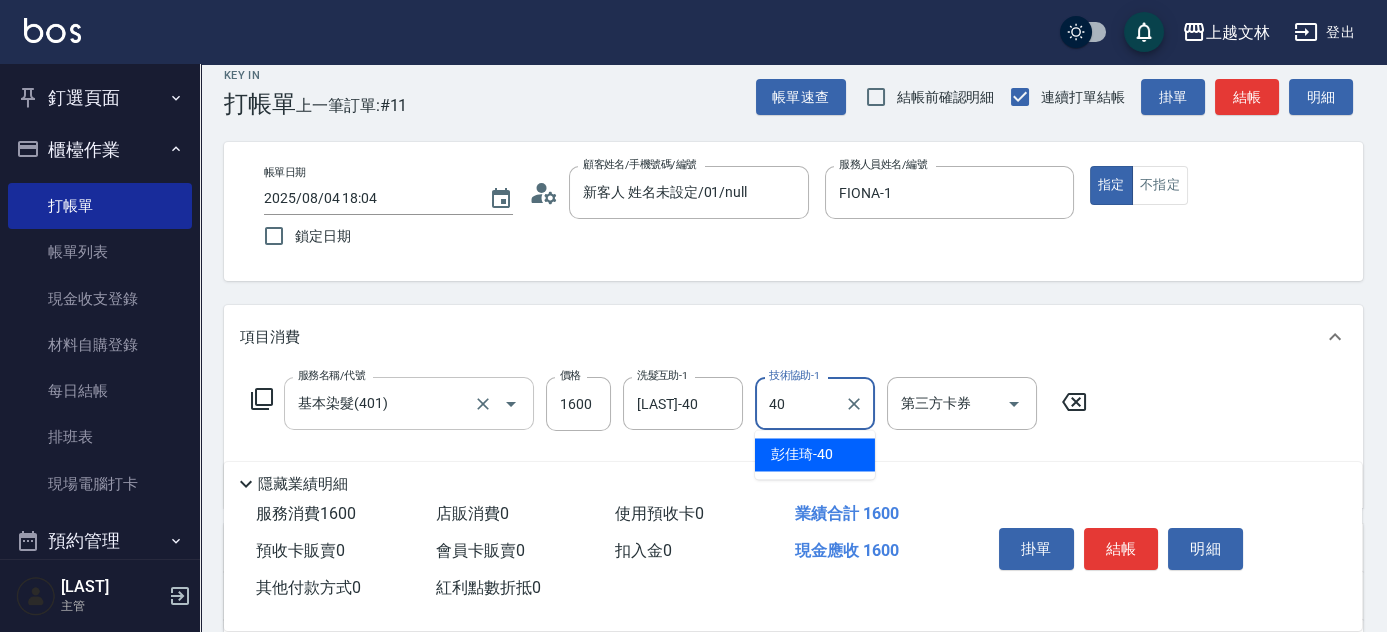 type on "[LAST]-40" 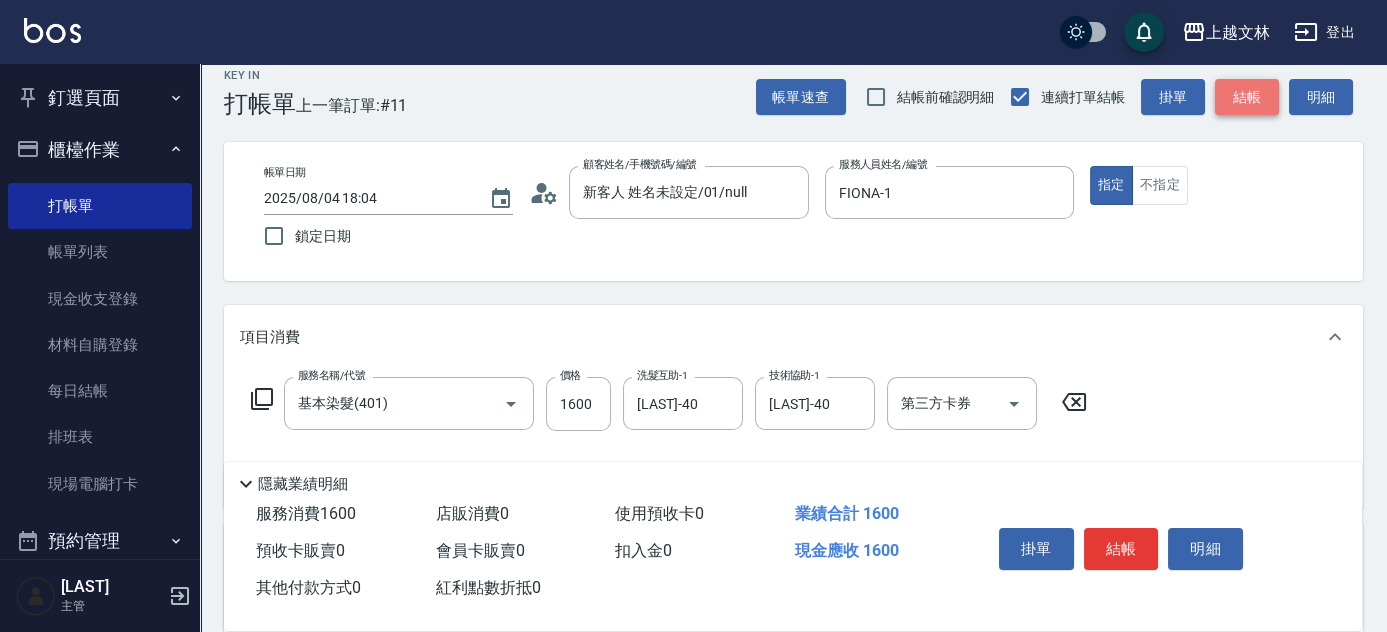 click on "結帳" at bounding box center [1247, 97] 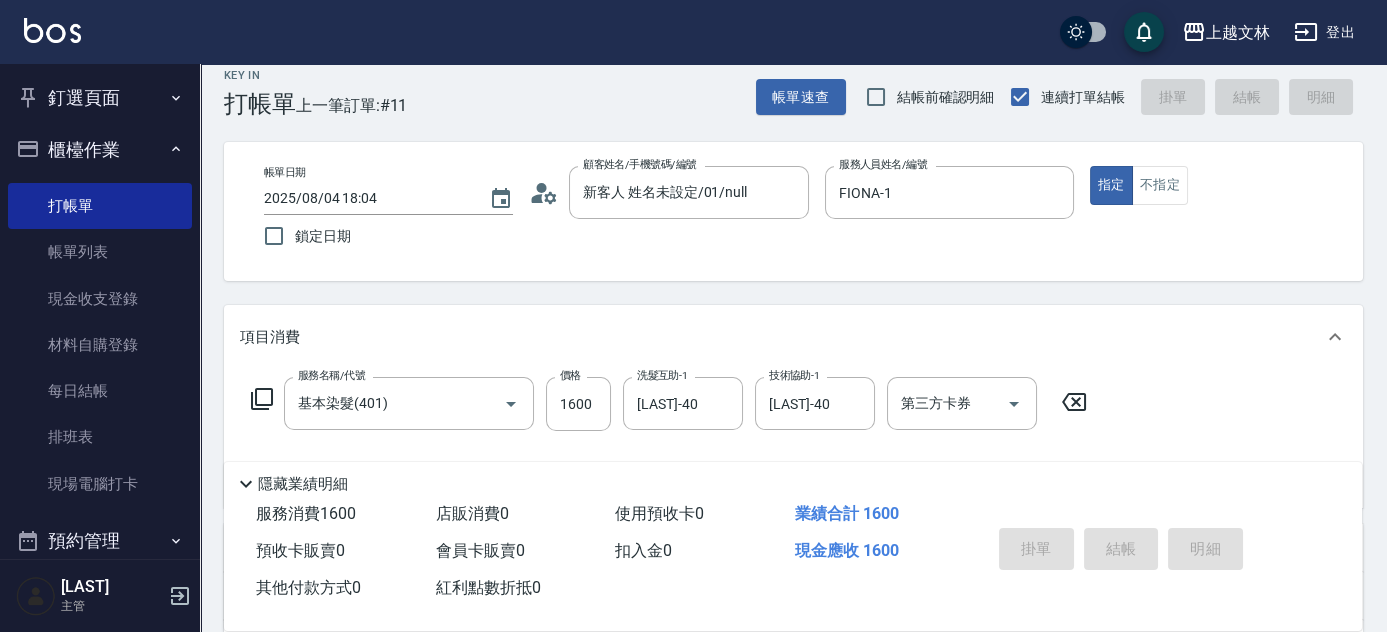 type 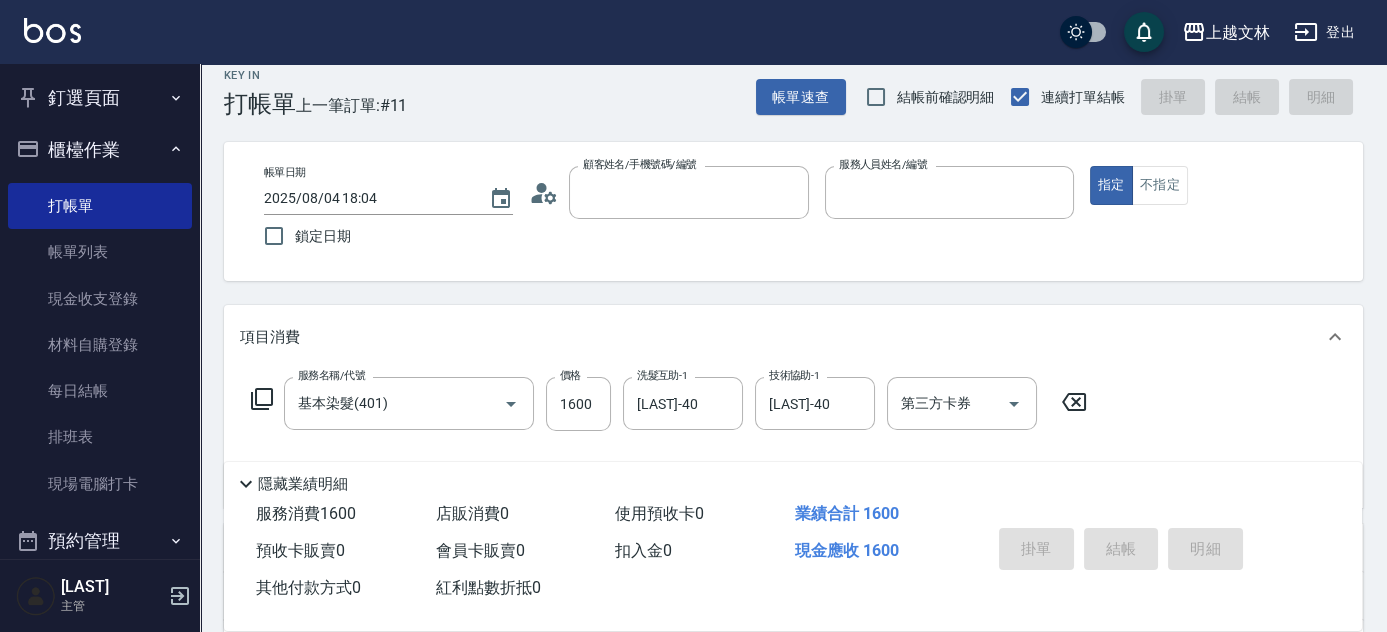 type 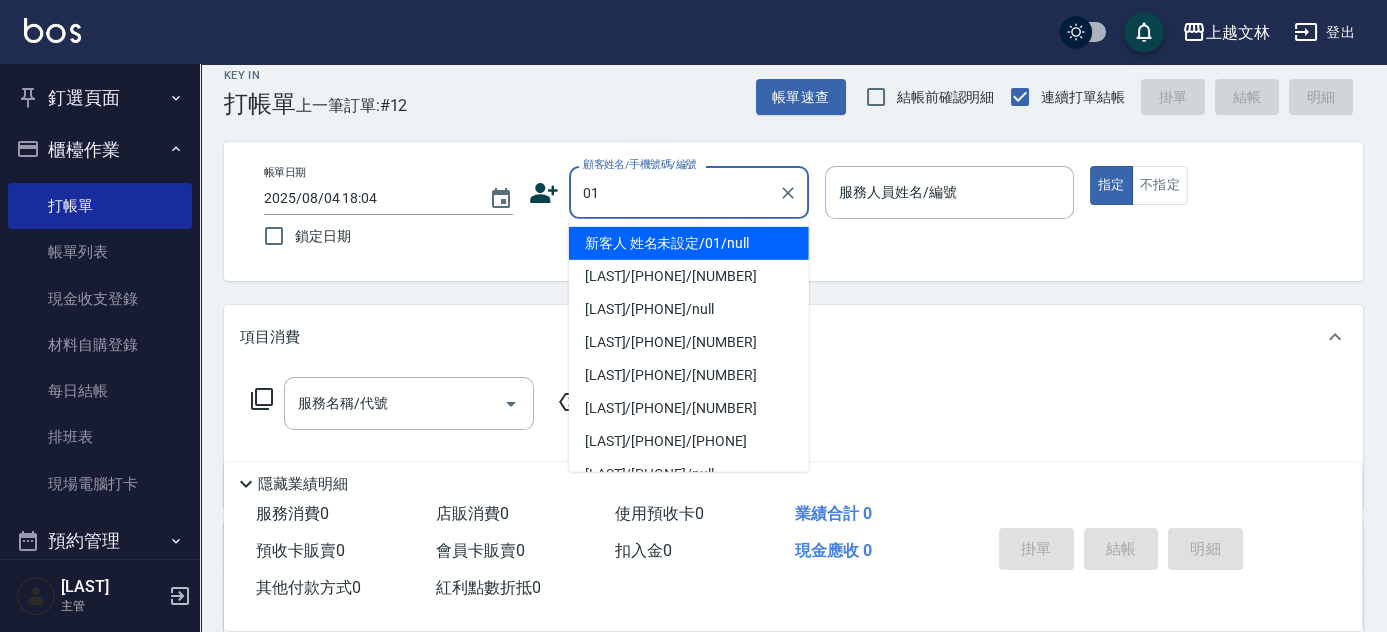 type on "新客人 姓名未設定/01/null" 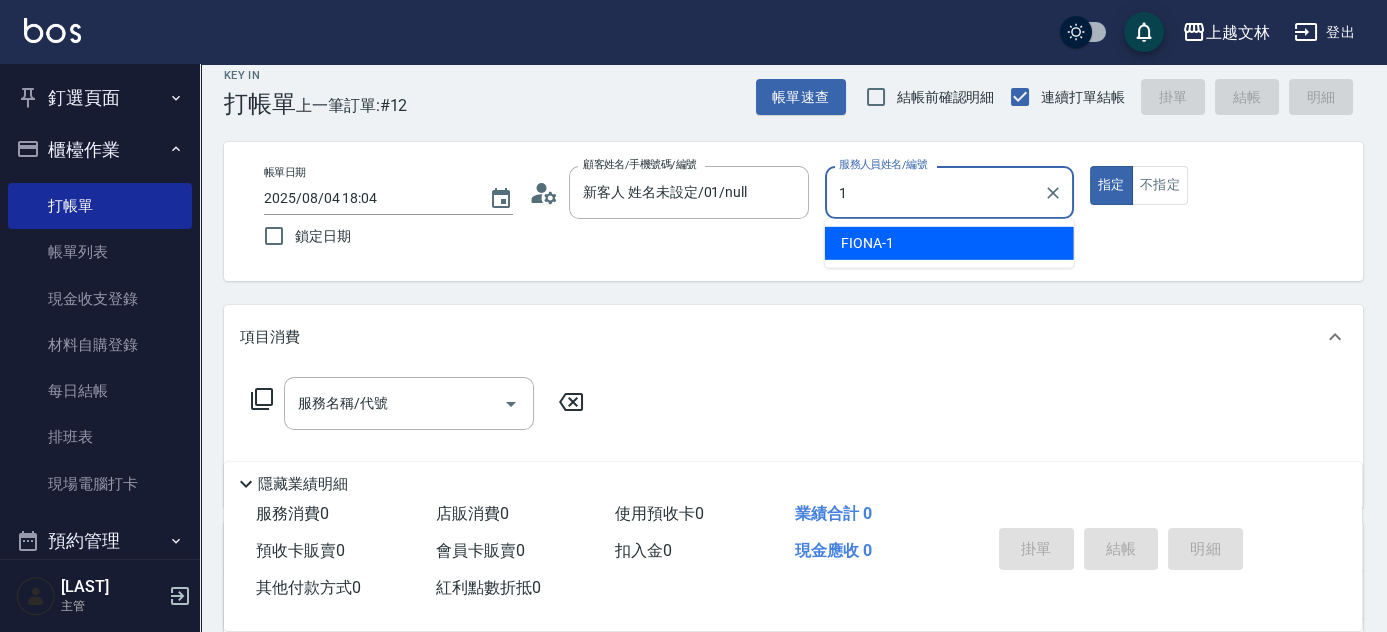 type on "FIONA-1" 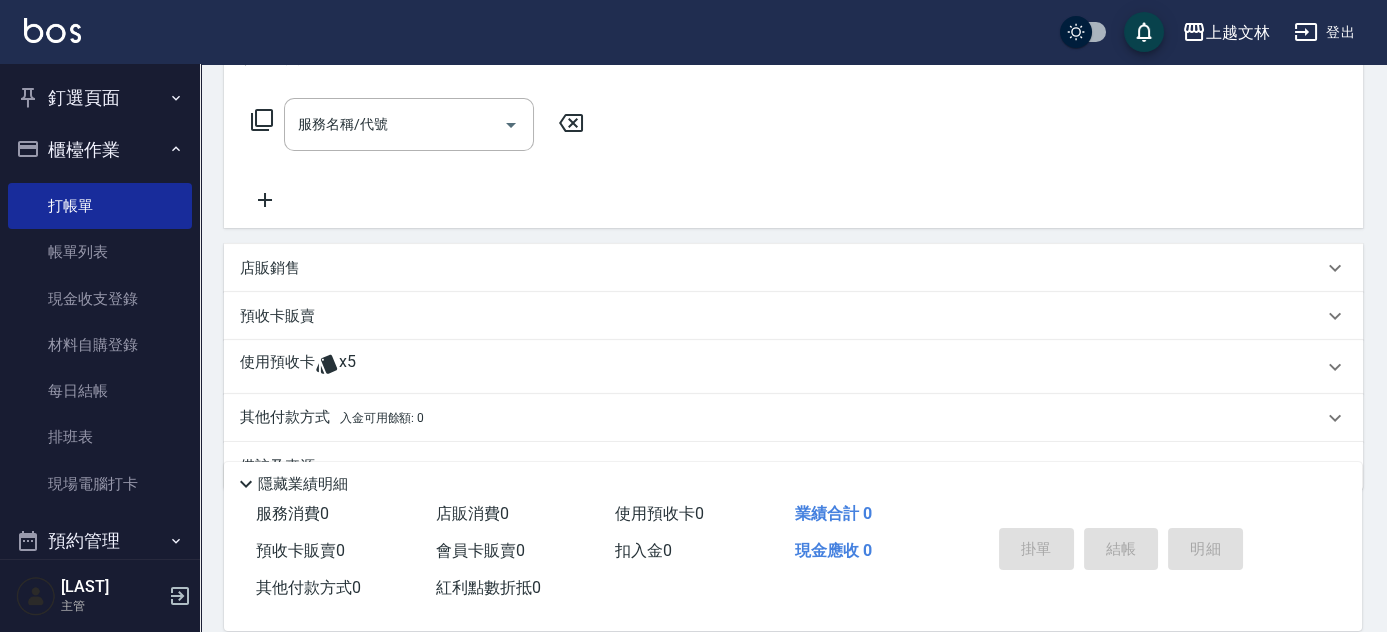 scroll, scrollTop: 312, scrollLeft: 0, axis: vertical 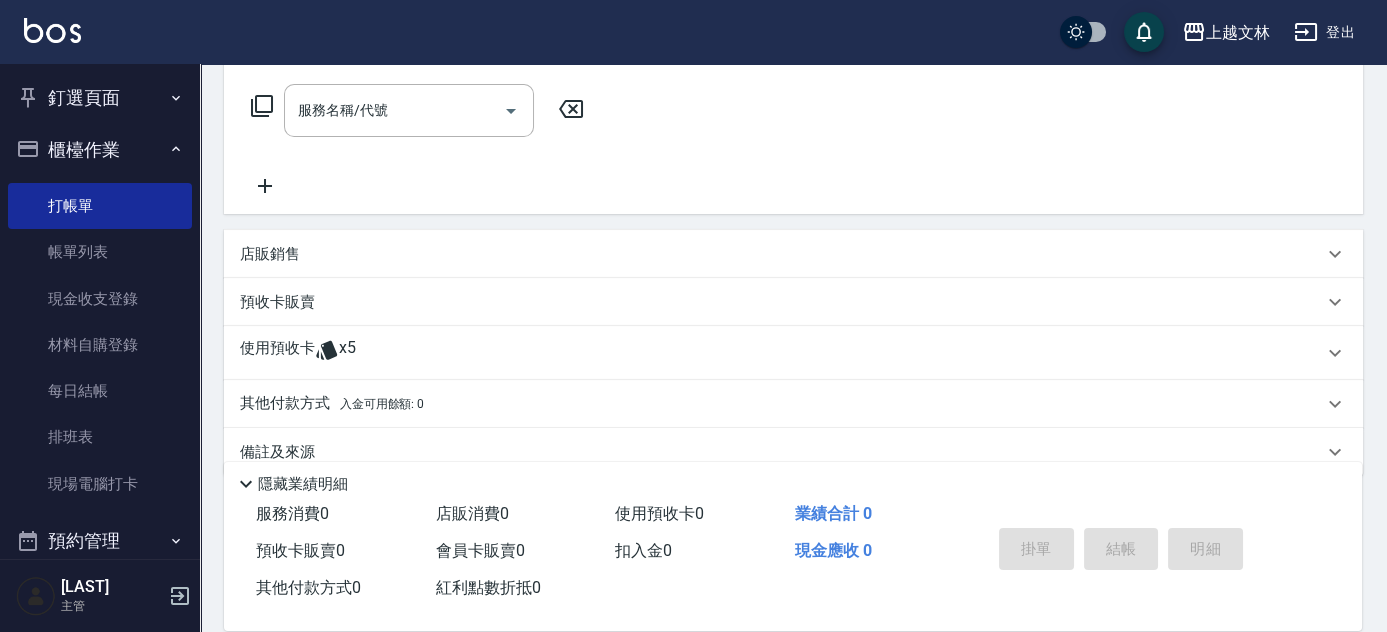 click 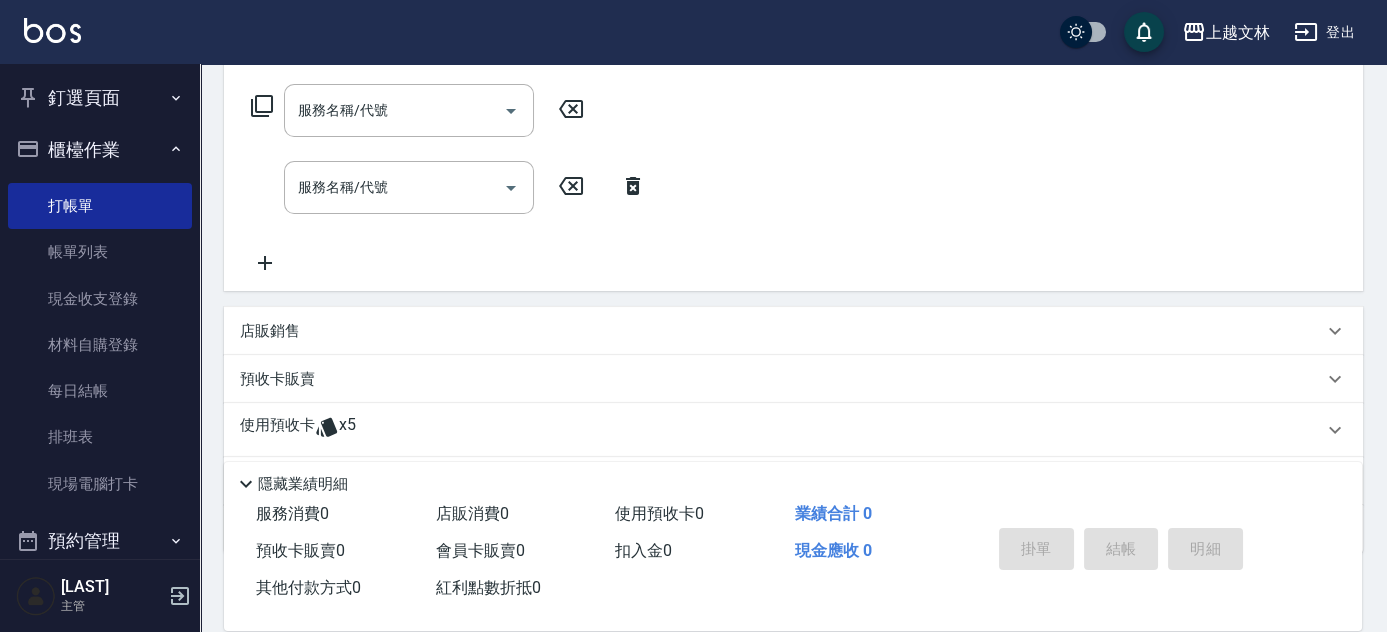 click on "服務名稱/代號 服務名稱/代號 服務名稱/代號 服務名稱/代號" at bounding box center [793, 183] 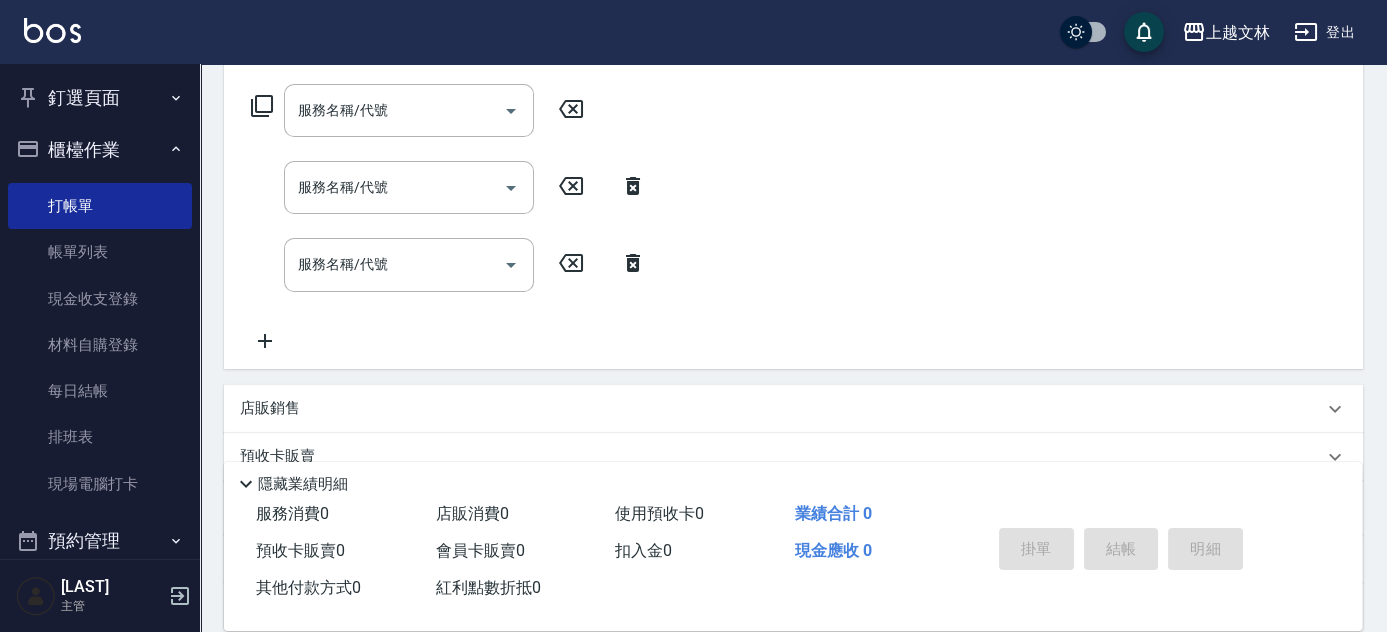 drag, startPoint x: 266, startPoint y: 343, endPoint x: 338, endPoint y: 214, distance: 147.73286 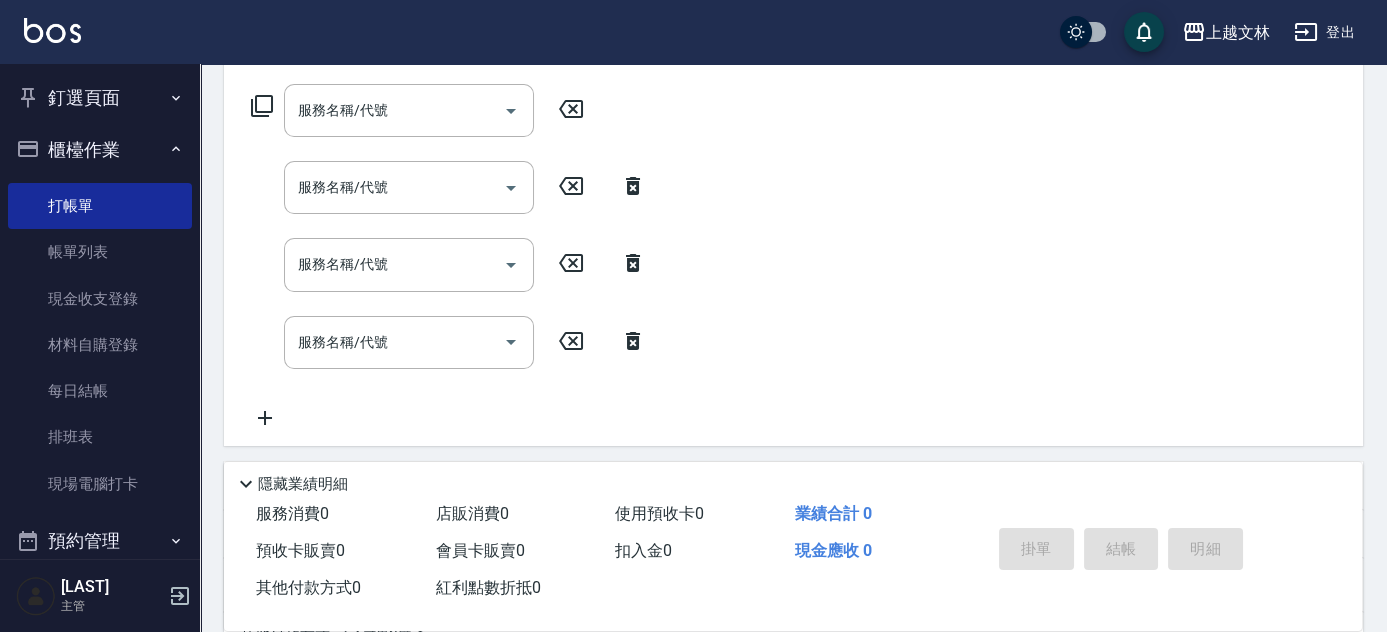 click on "服務名稱/代號" at bounding box center [394, 110] 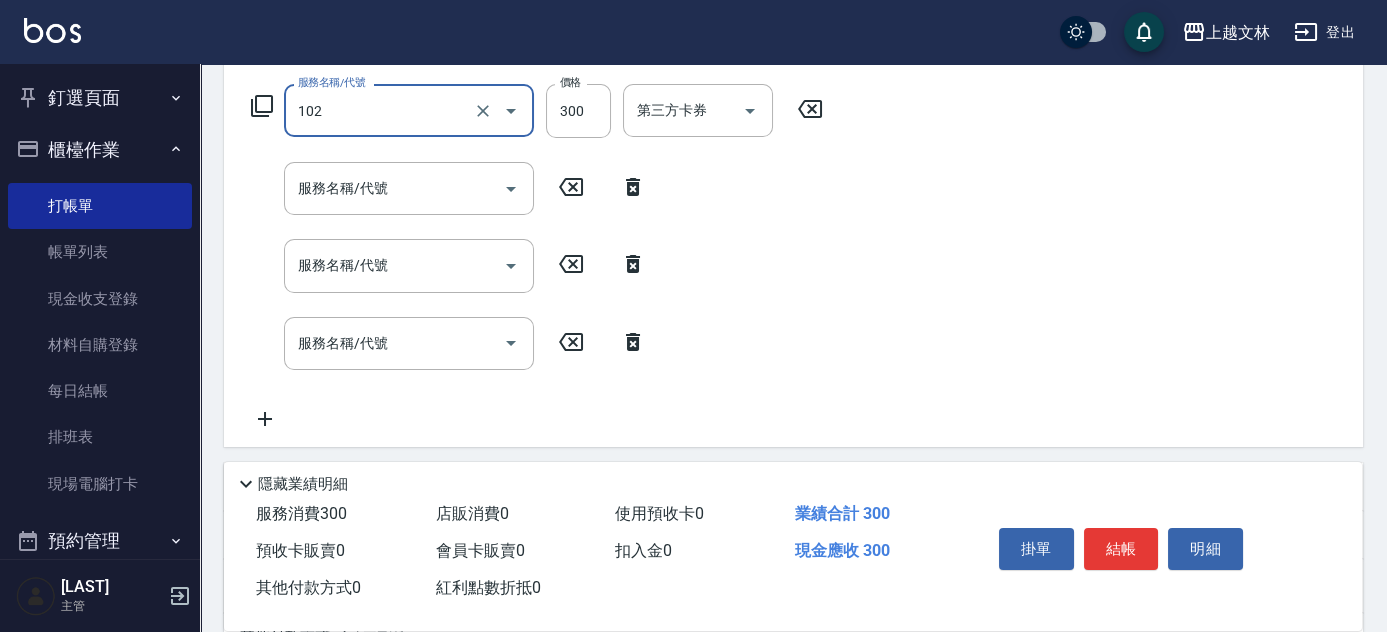 type on "精油洗髮(102)" 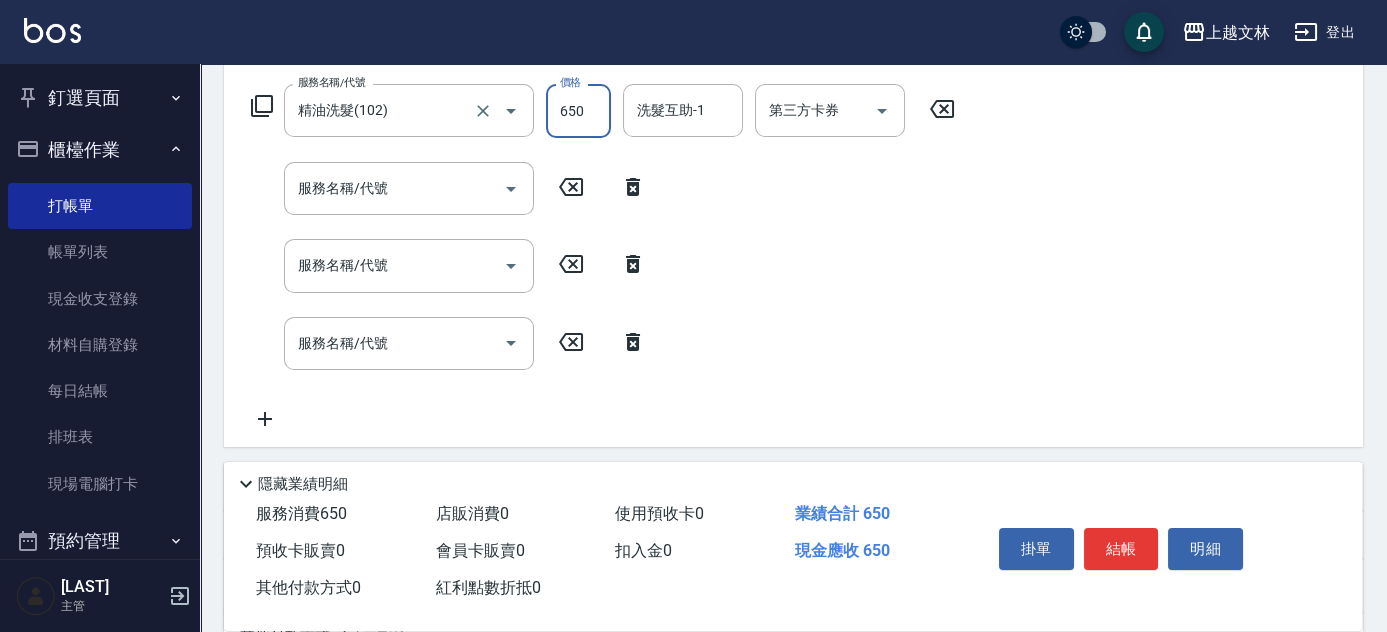 type on "650" 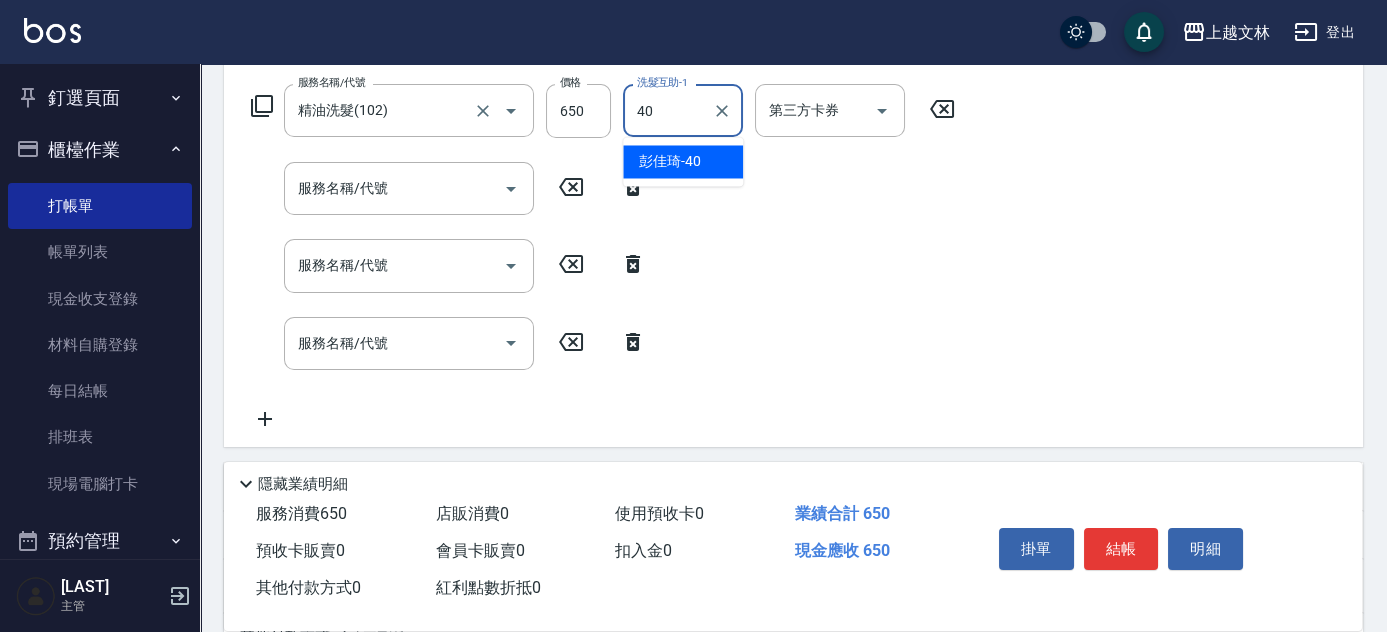 type on "[LAST]-40" 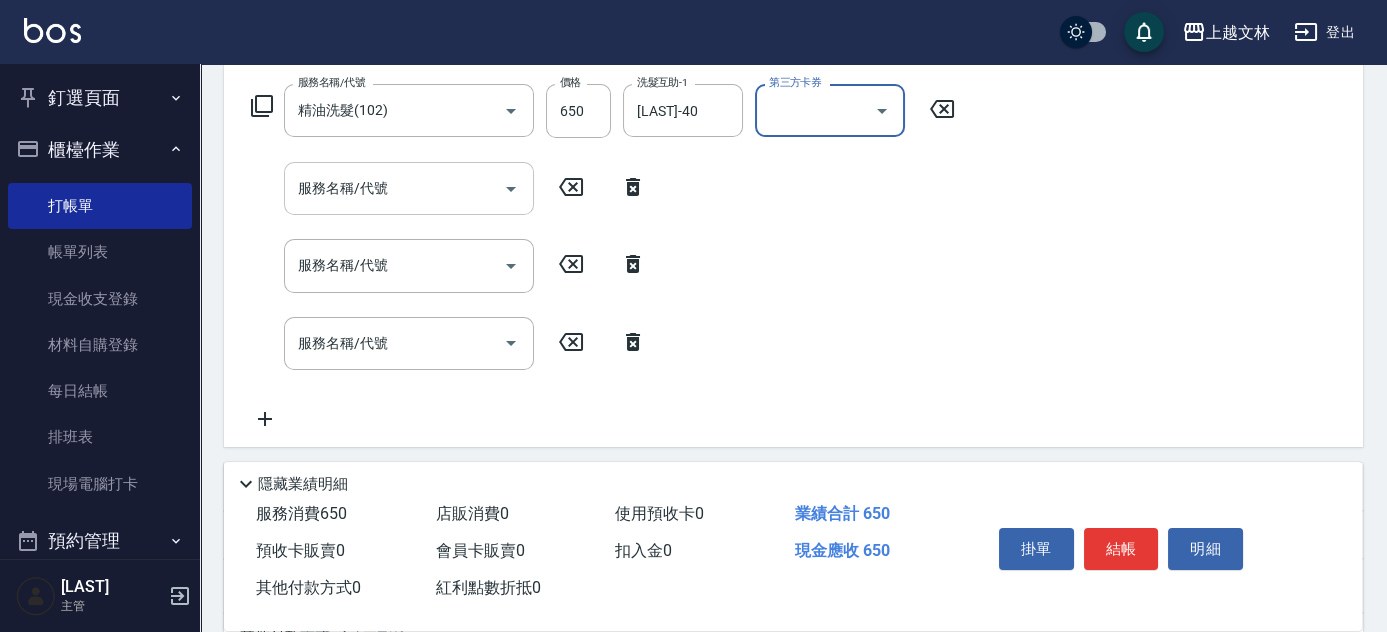 click on "服務名稱/代號" at bounding box center [394, 188] 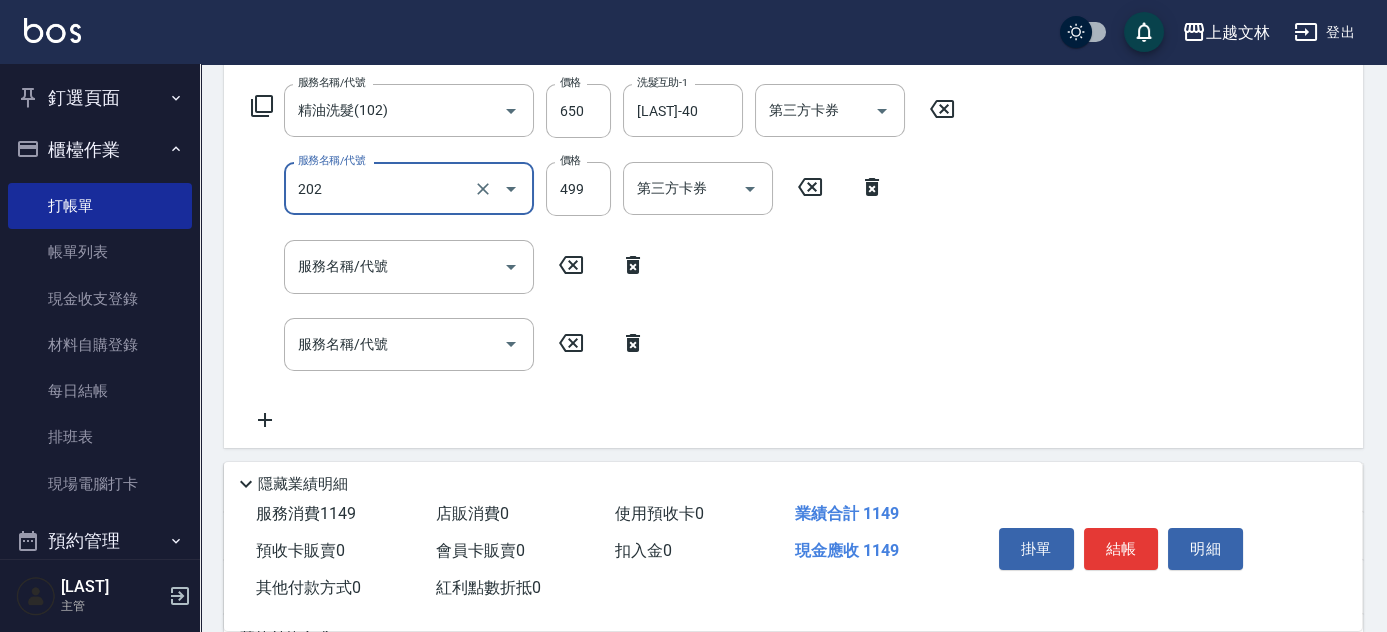 type on "A級單剪(202)" 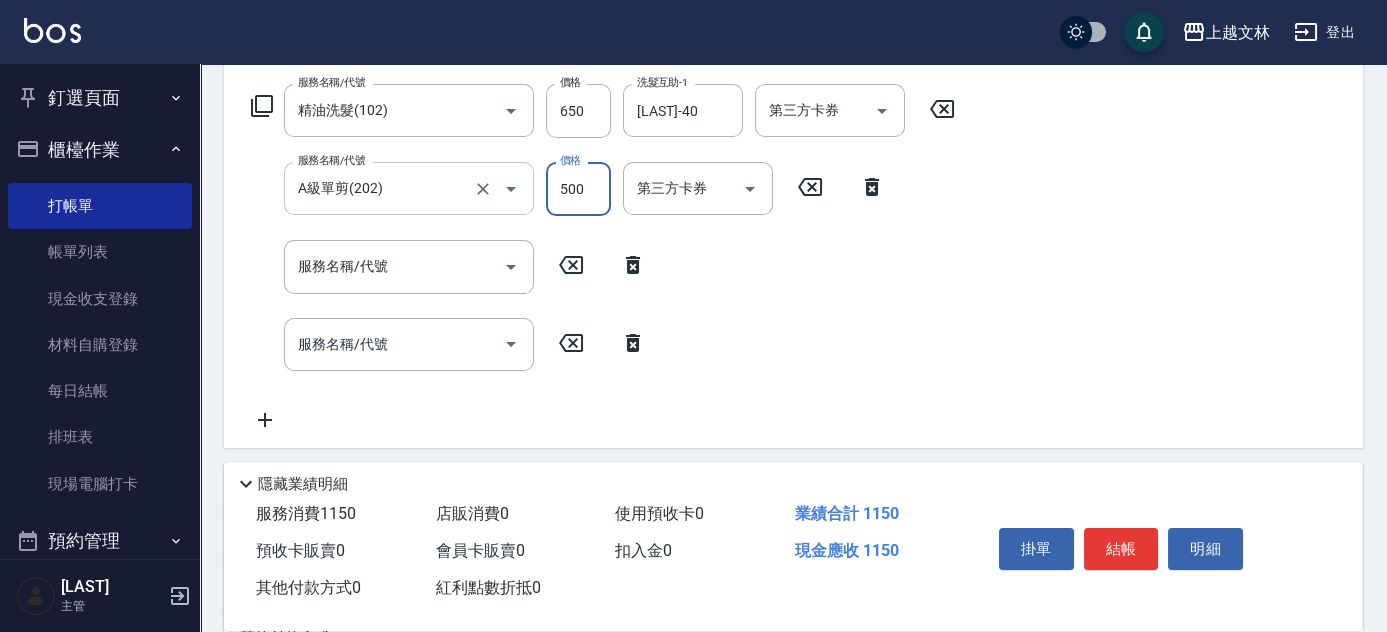 type on "500" 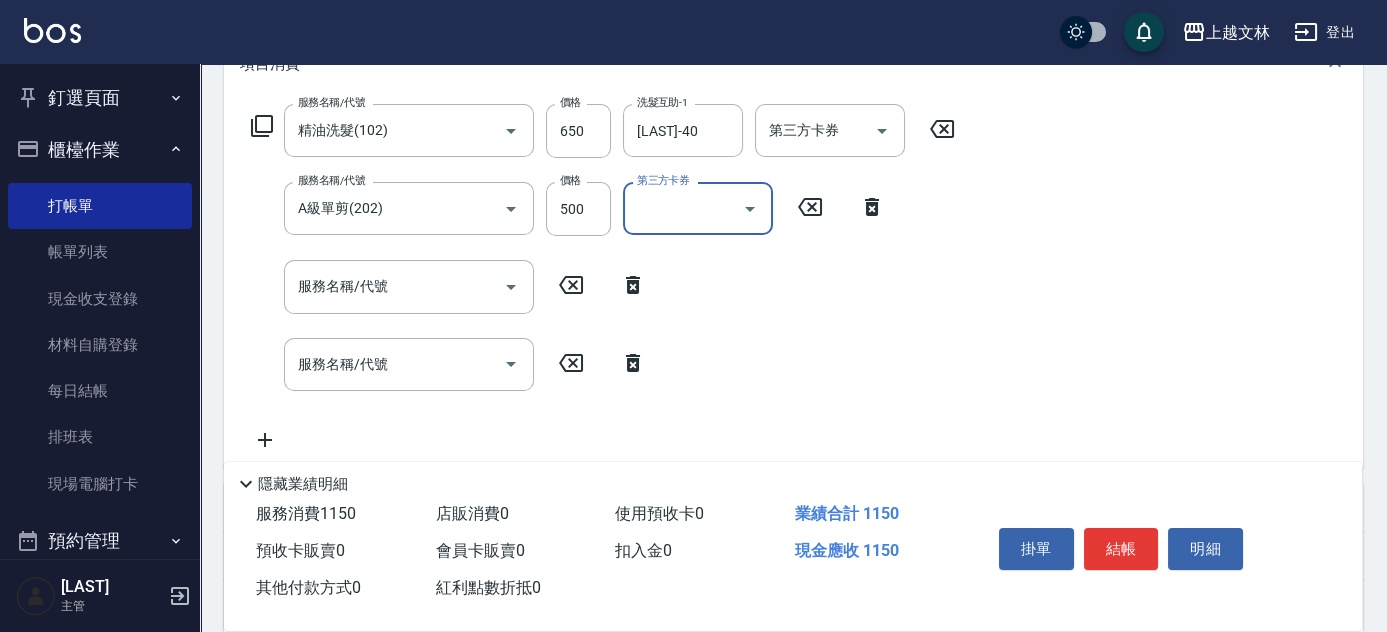 scroll, scrollTop: 312, scrollLeft: 0, axis: vertical 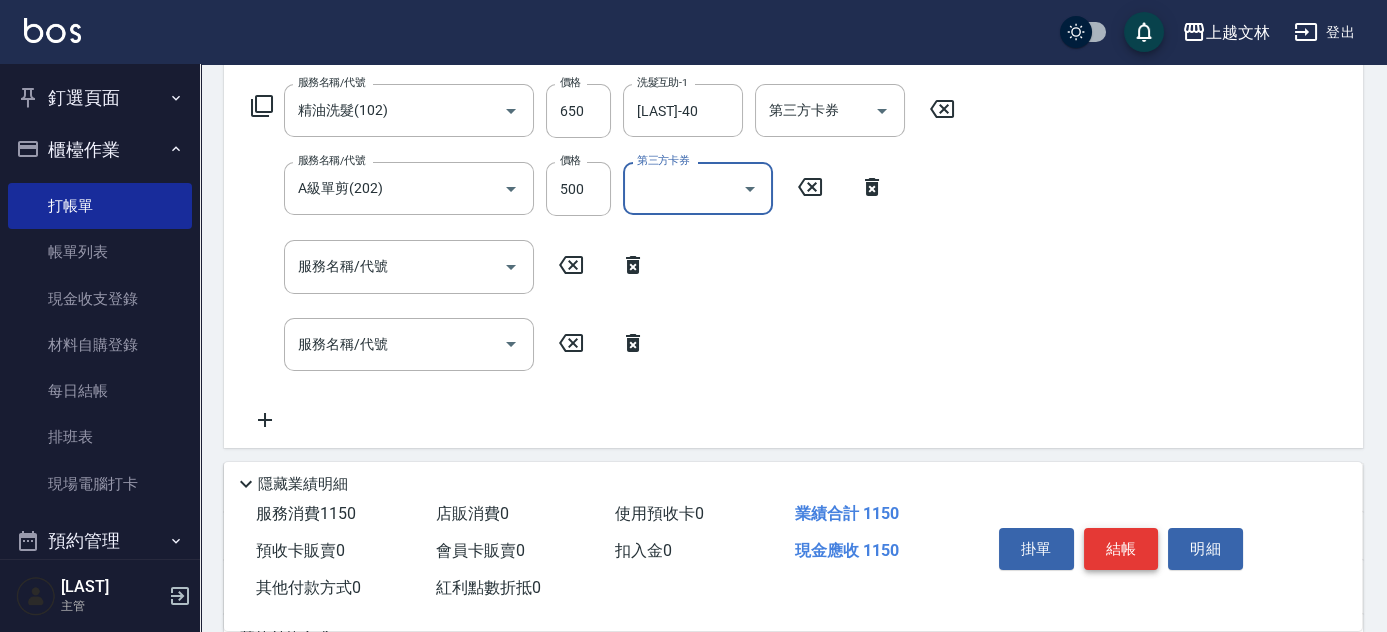 click on "結帳" at bounding box center (1121, 549) 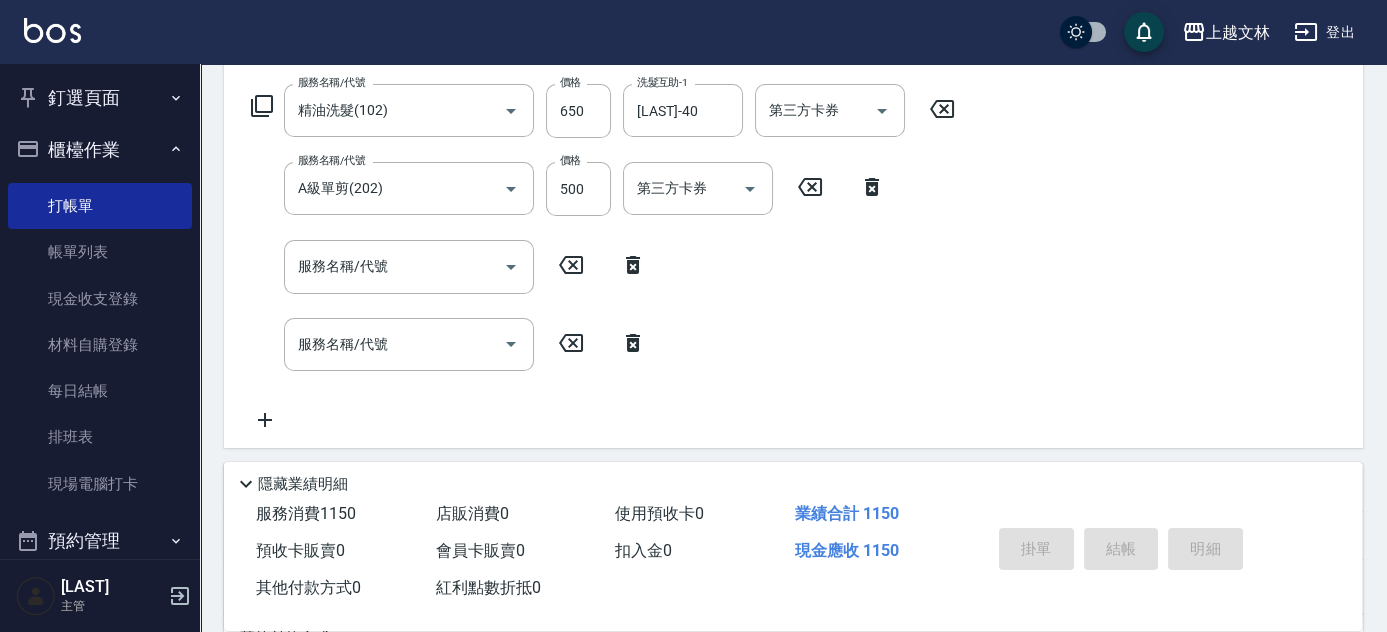 type on "[DATE] [TIME]" 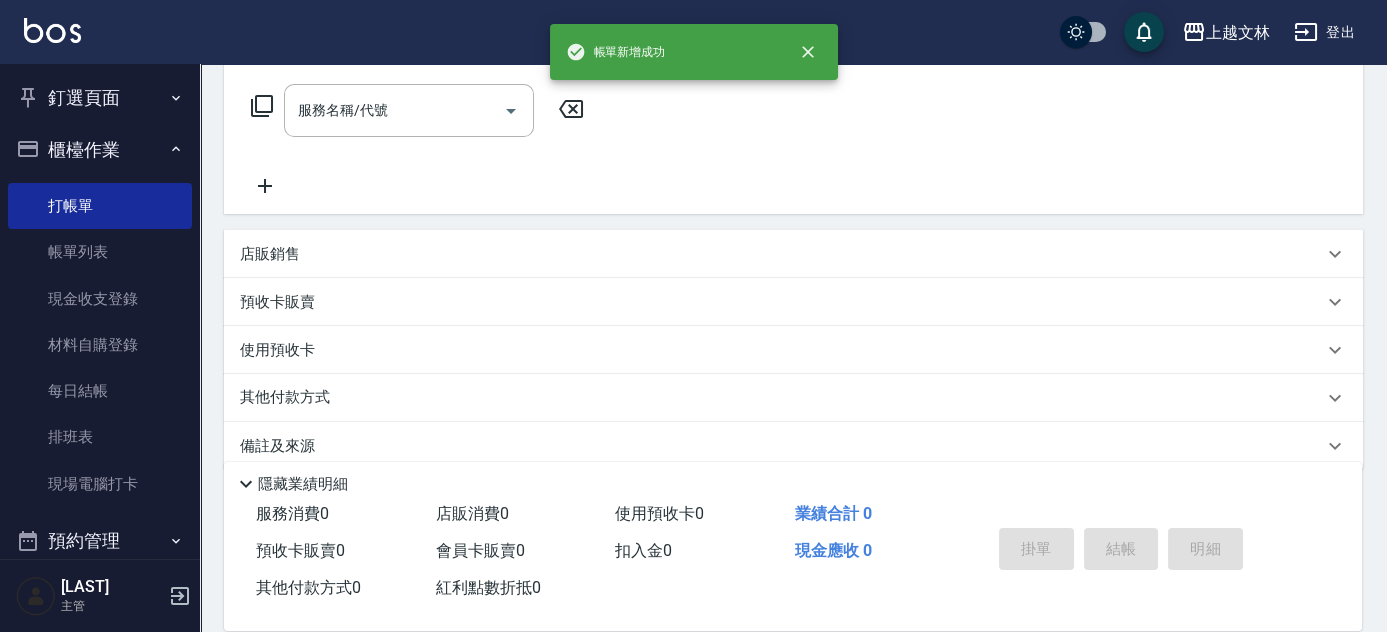 scroll, scrollTop: 0, scrollLeft: 0, axis: both 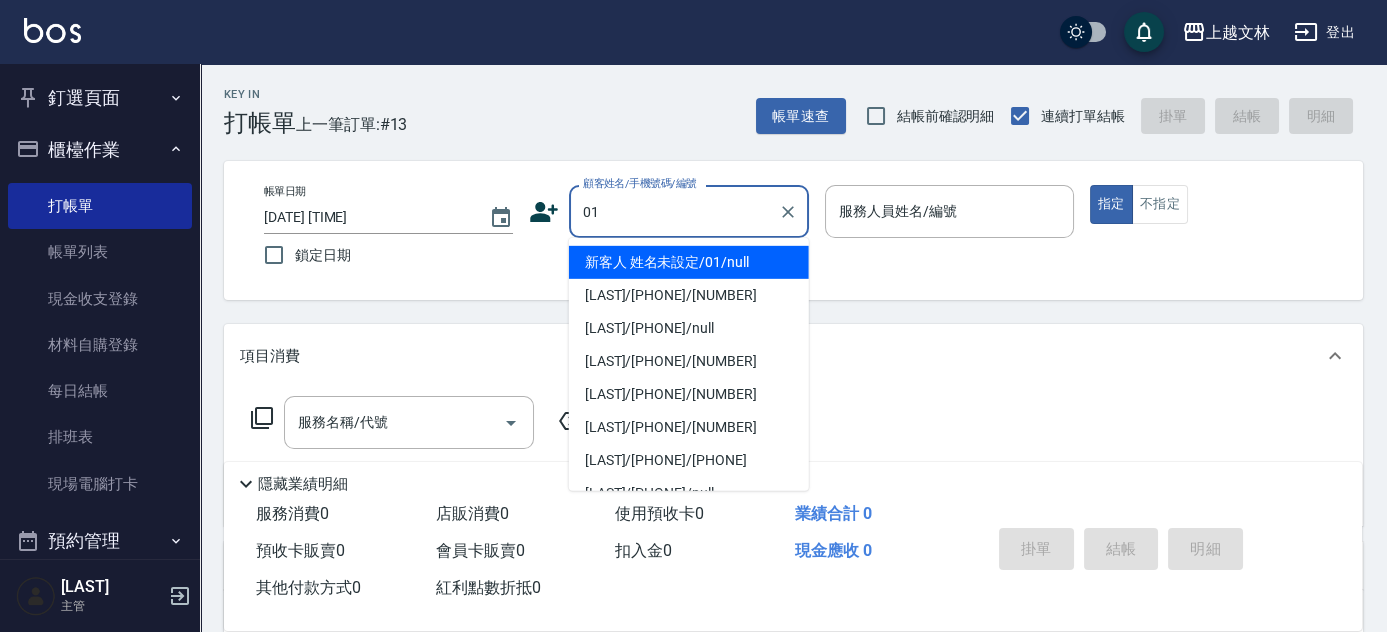 type on "新客人 姓名未設定/01/null" 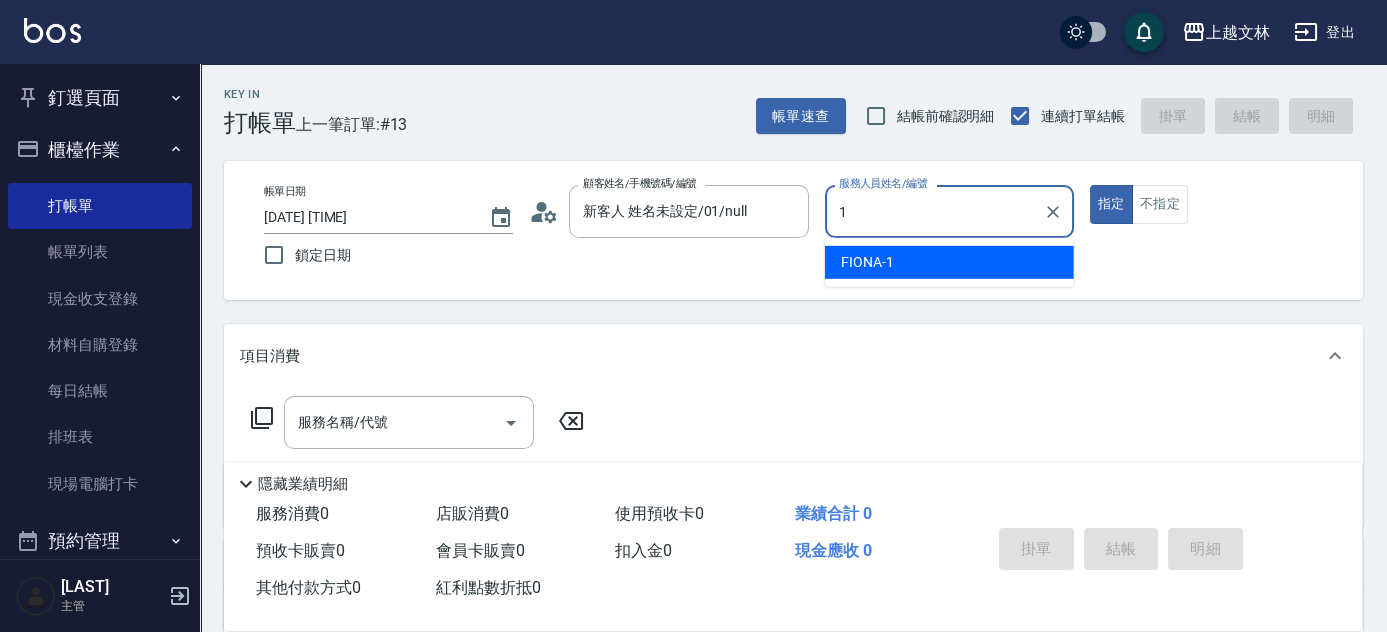 type on "FIONA-1" 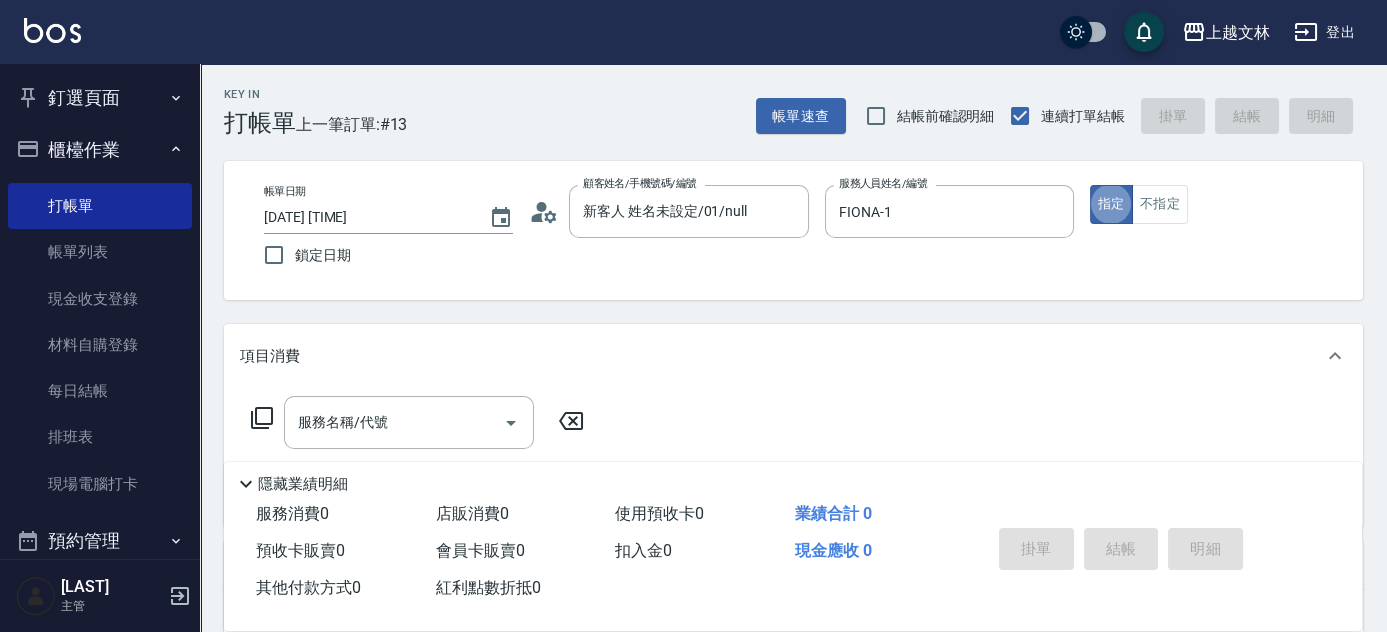 click on "不指定" at bounding box center (1160, 204) 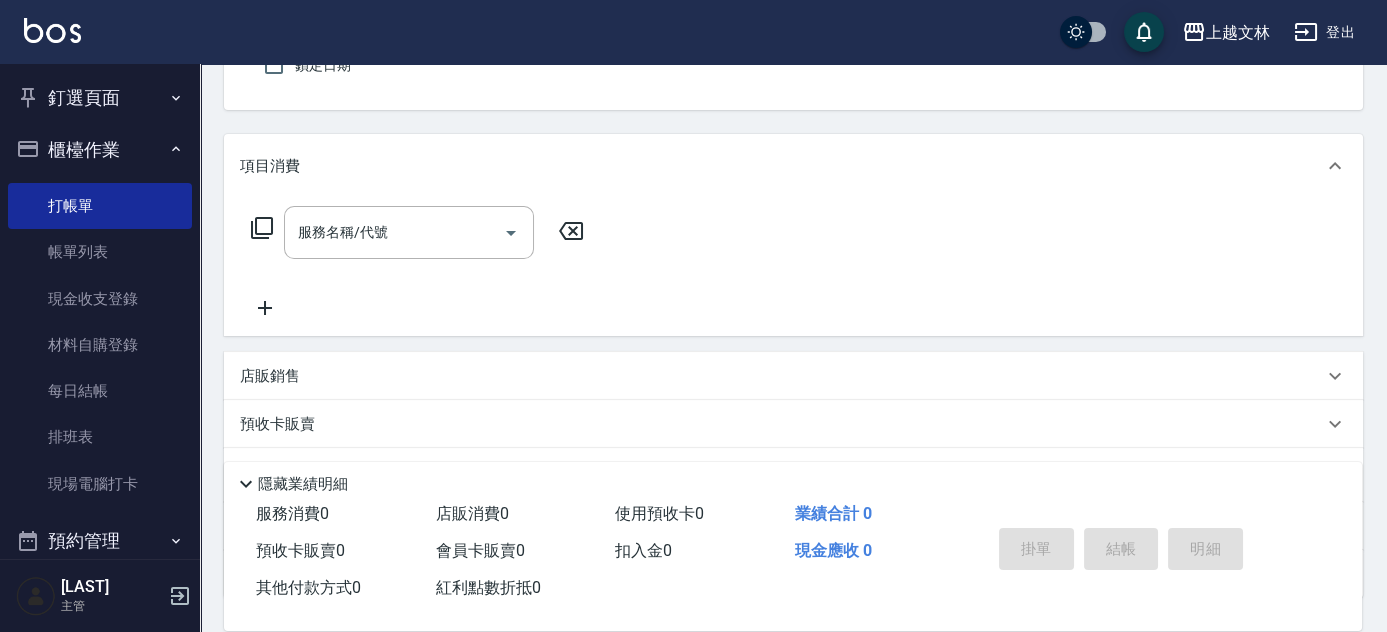 scroll, scrollTop: 196, scrollLeft: 0, axis: vertical 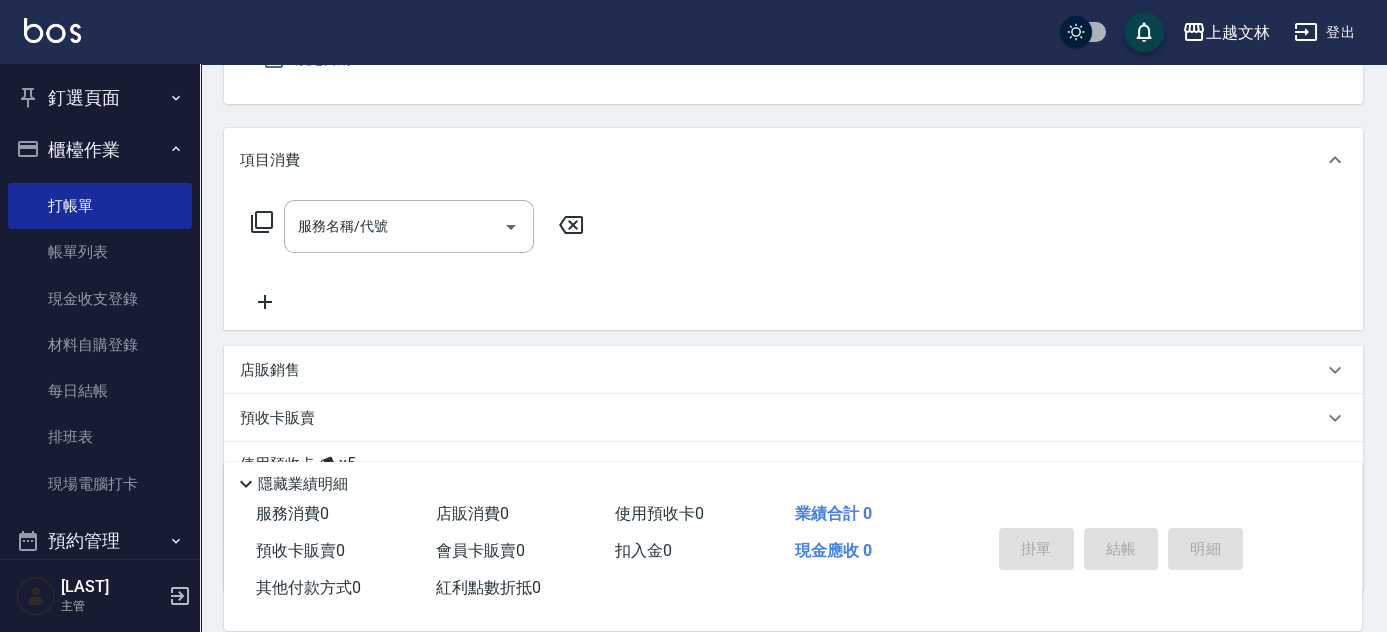 click 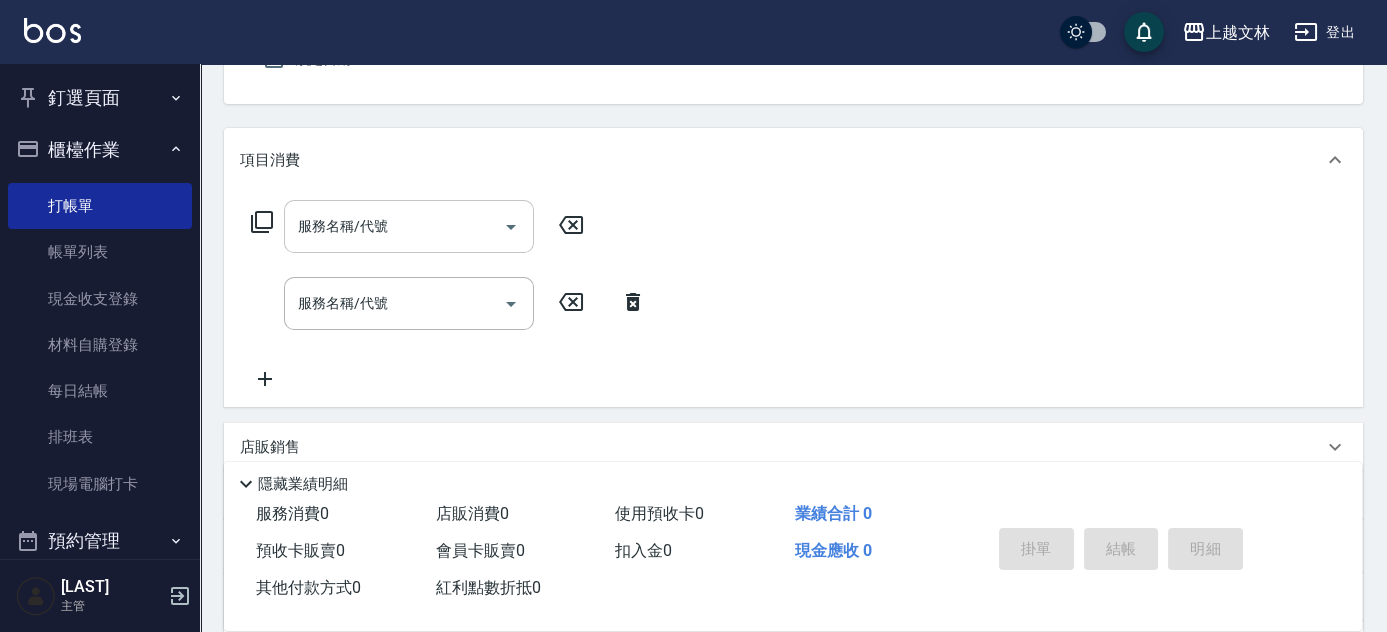 click on "服務名稱/代號" at bounding box center [394, 226] 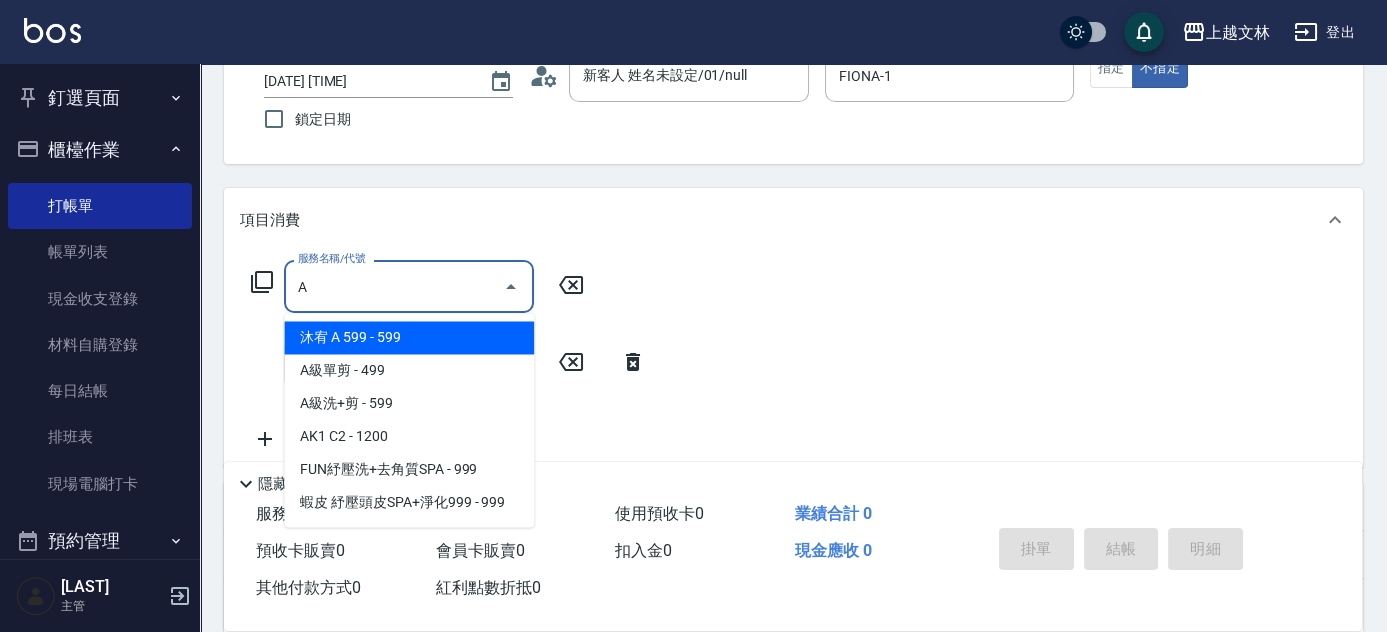 scroll, scrollTop: 105, scrollLeft: 0, axis: vertical 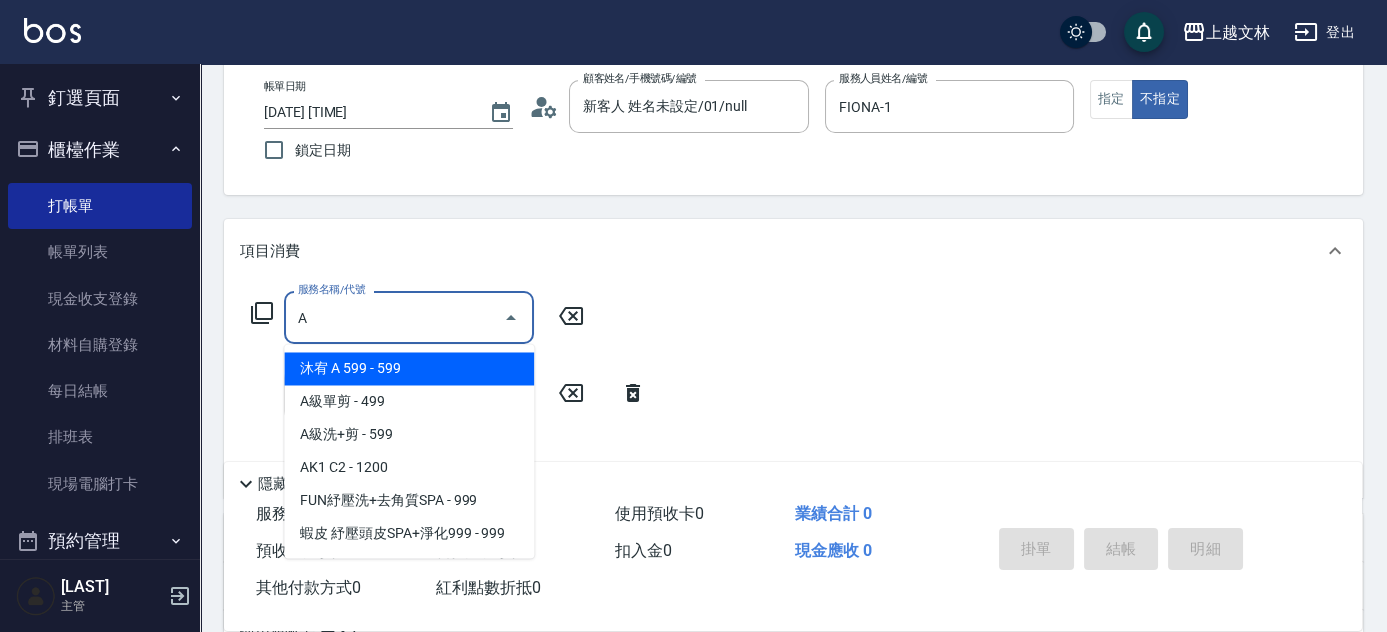click on "沐宥 A 599 - 599" at bounding box center (409, 368) 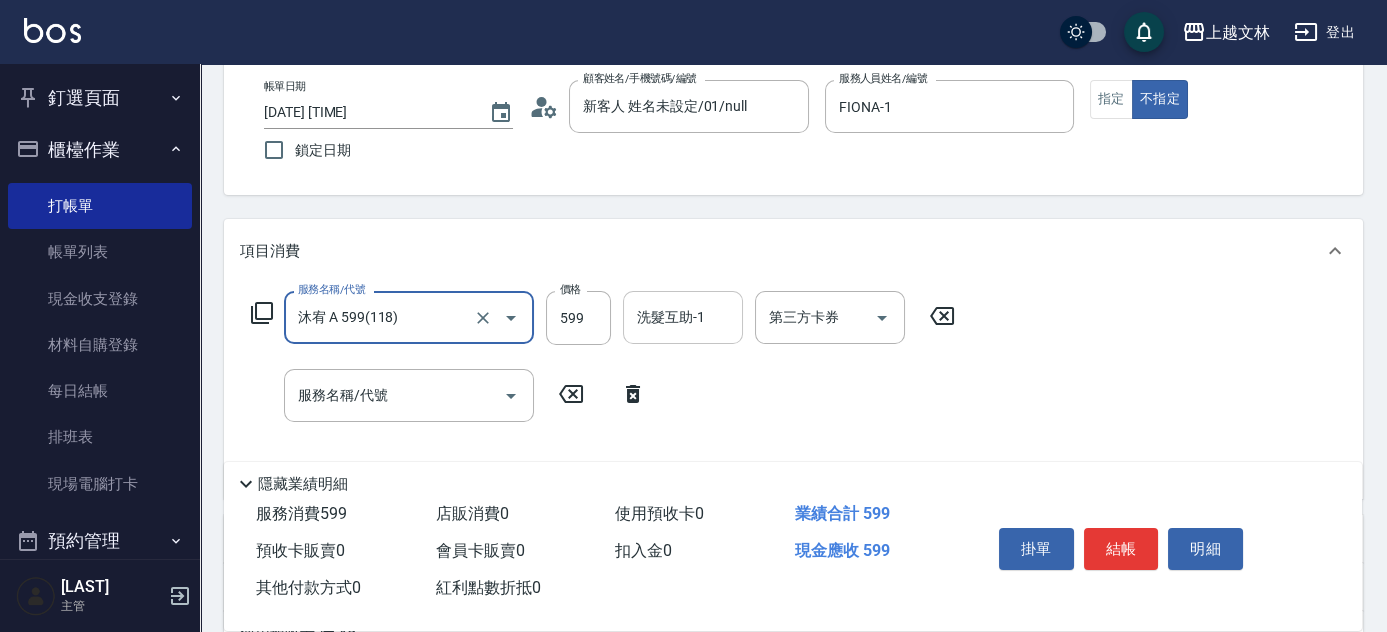 type on "沐宥 A 599(118)" 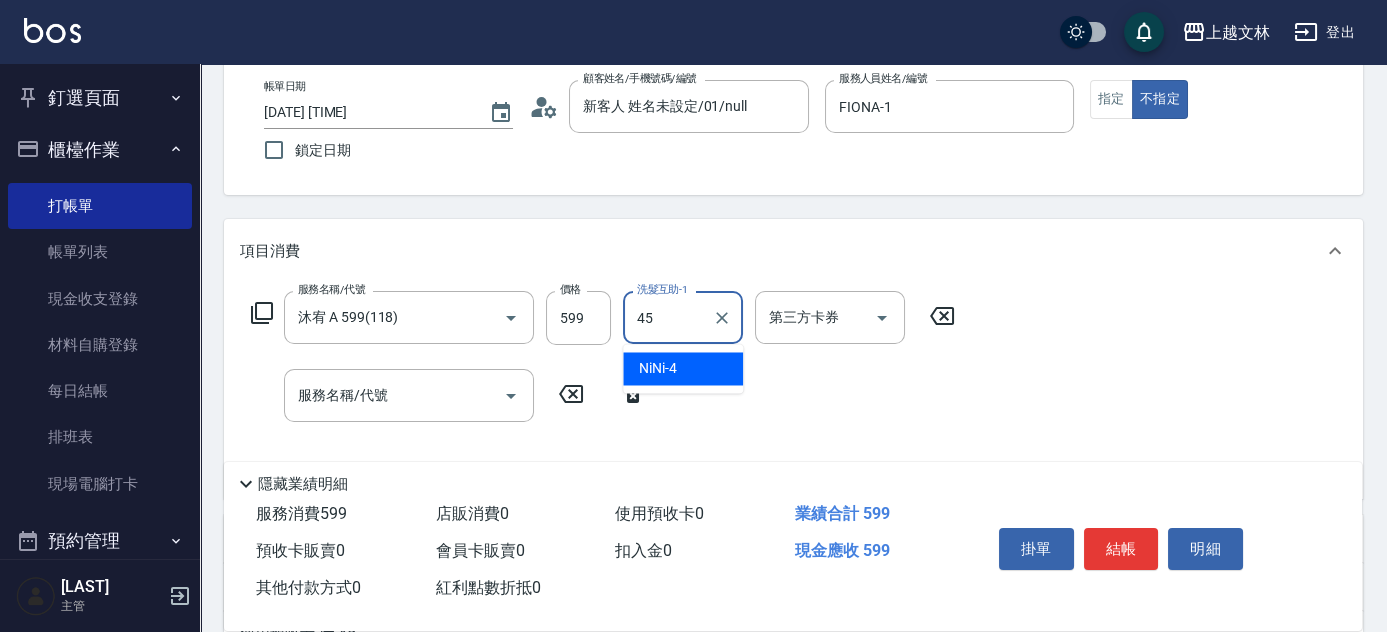 type on "之之-45" 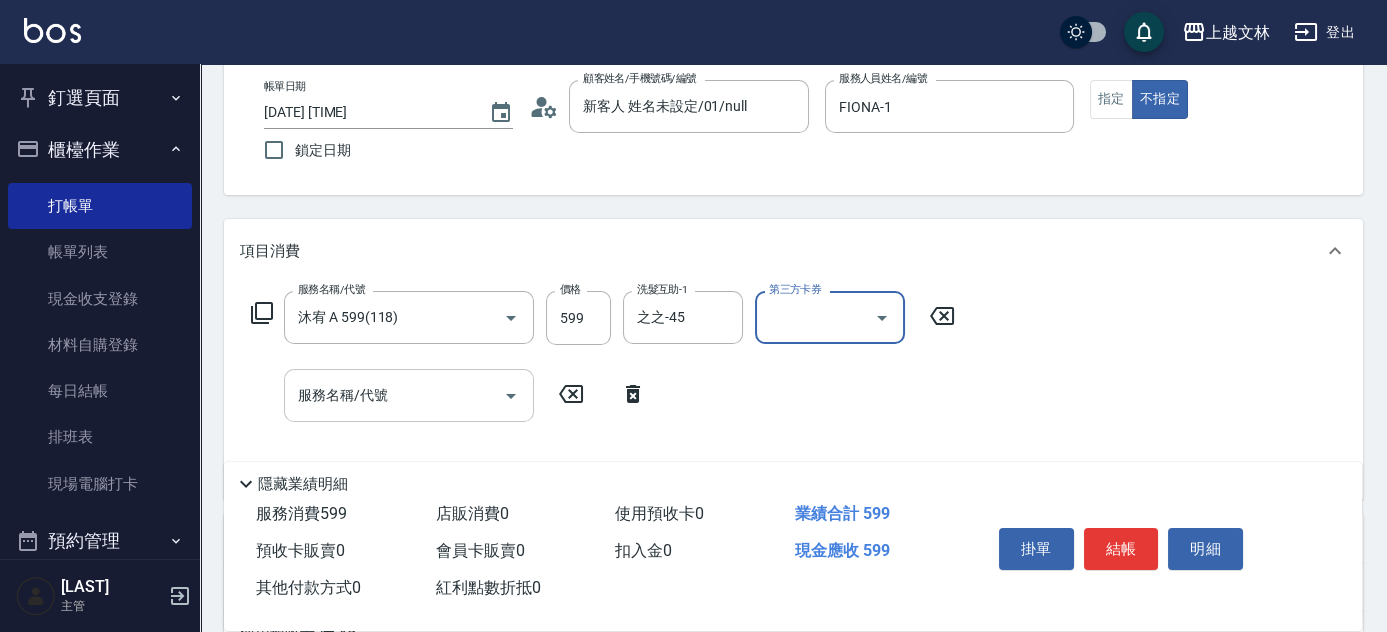 click on "服務名稱/代號" at bounding box center (394, 395) 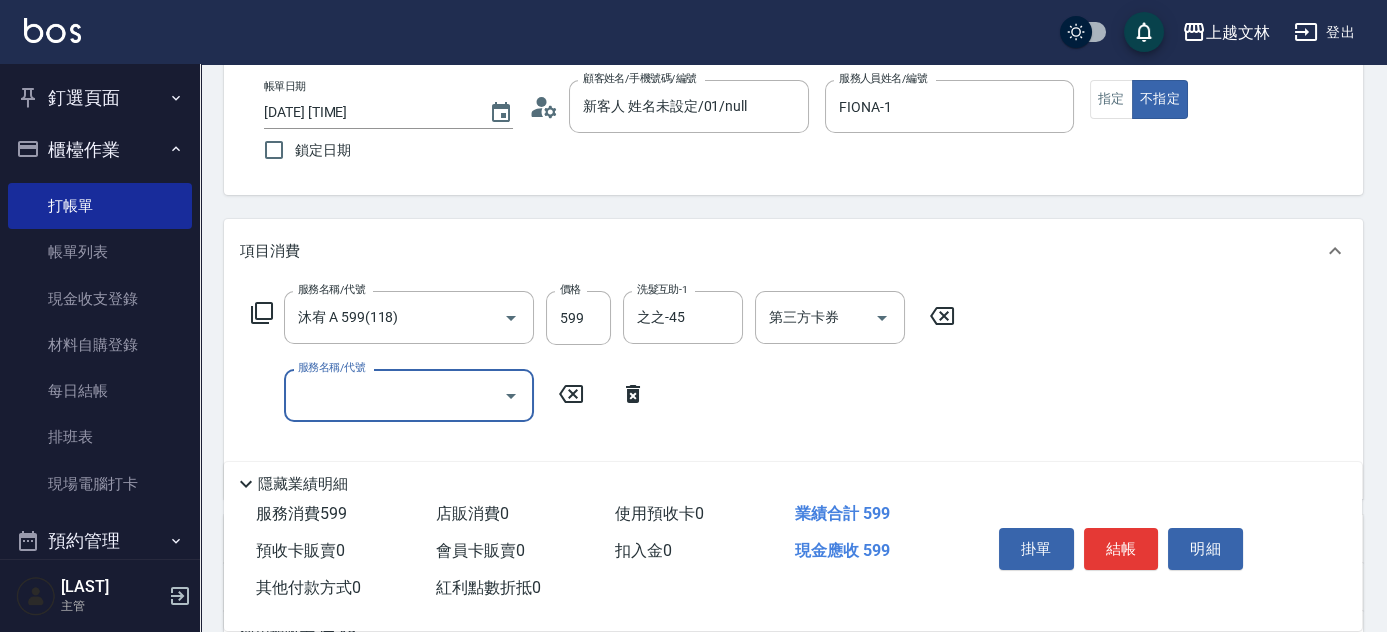 click on "服務名稱/代號" at bounding box center [394, 395] 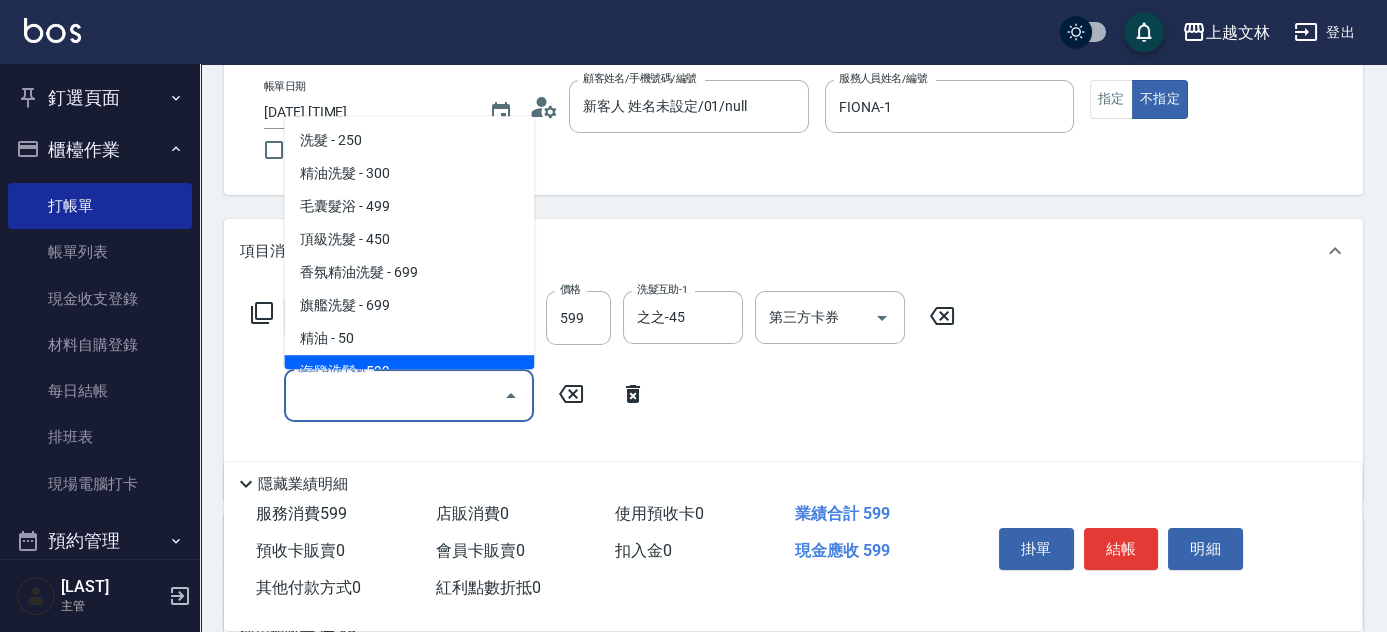 click on "海鹽洗髮 - 599" at bounding box center [409, 371] 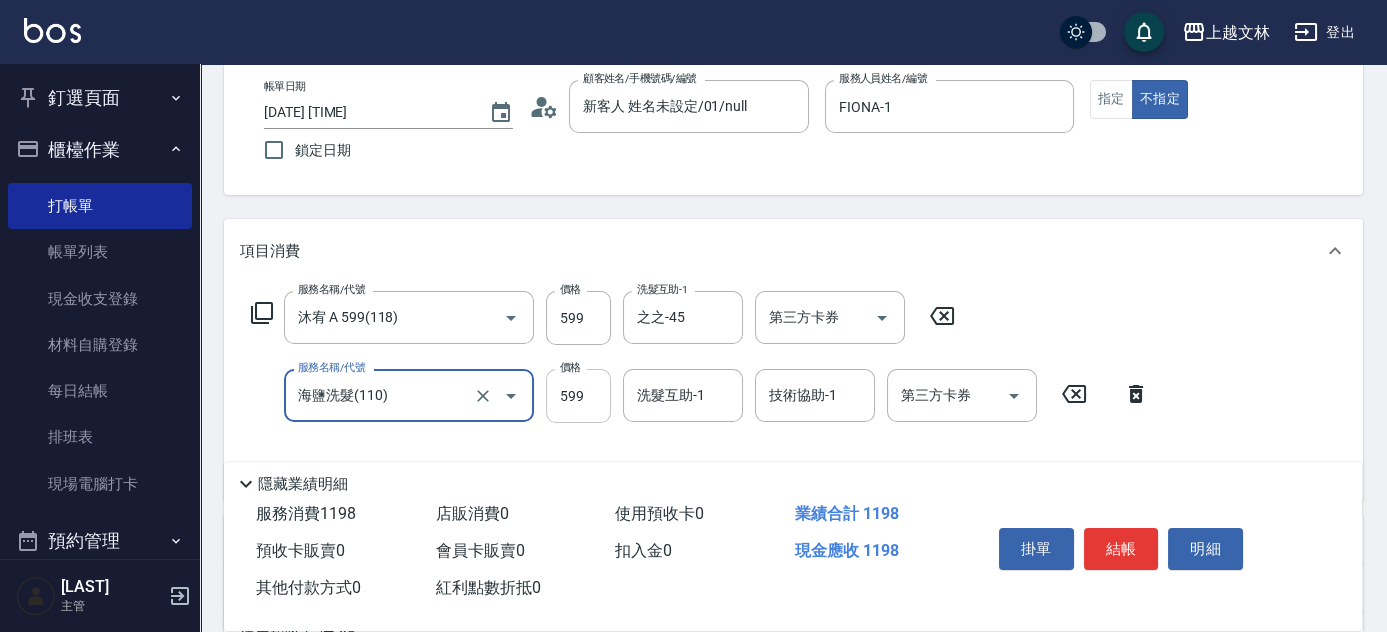 click on "599" at bounding box center [578, 396] 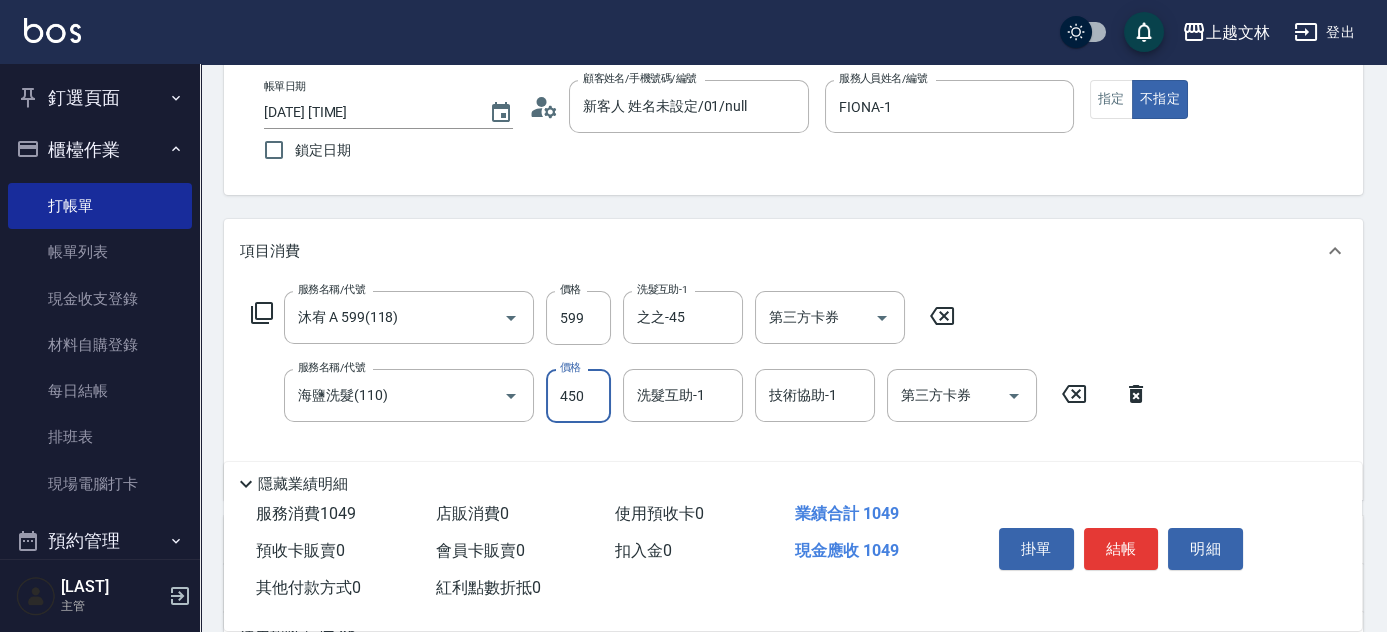 type on "450" 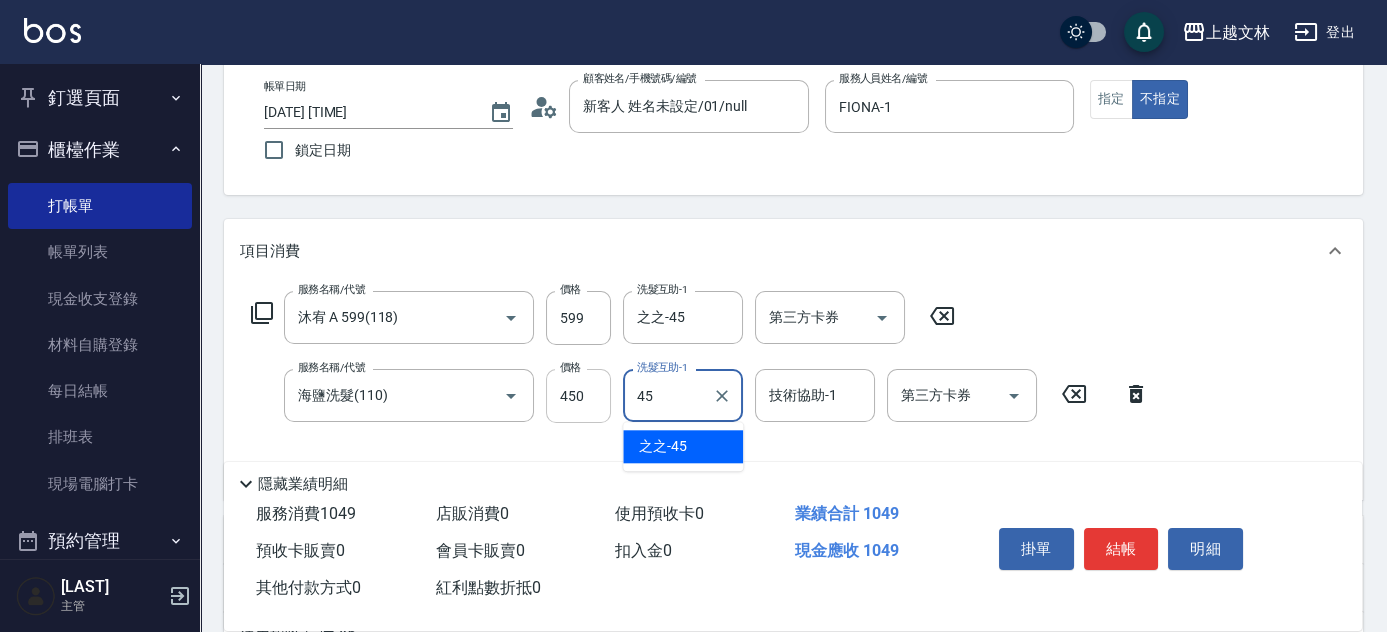 type on "之之-45" 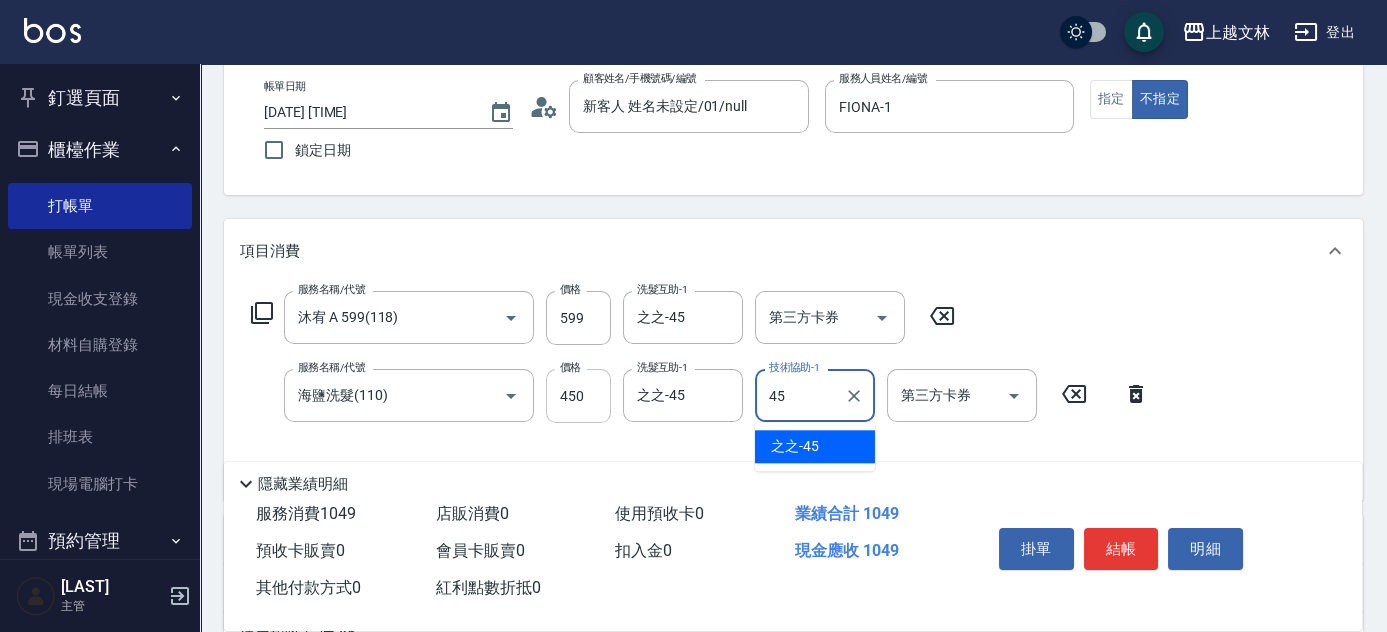 type on "之之-45" 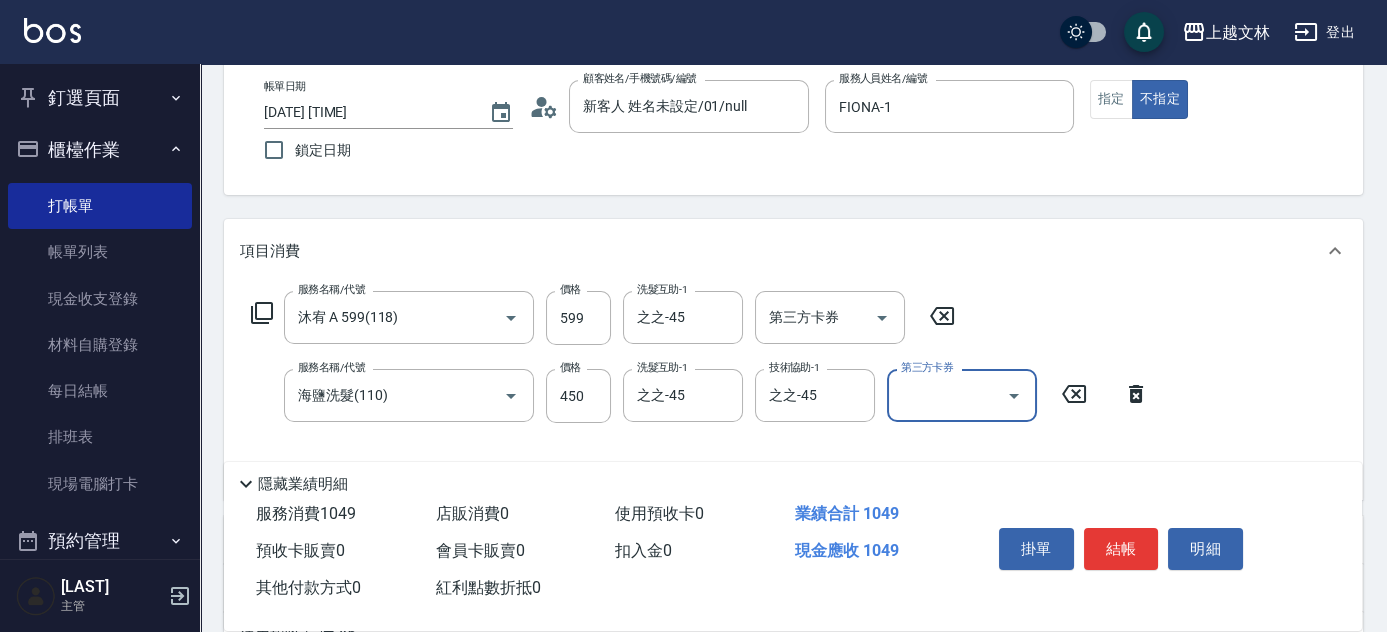 scroll, scrollTop: 0, scrollLeft: 0, axis: both 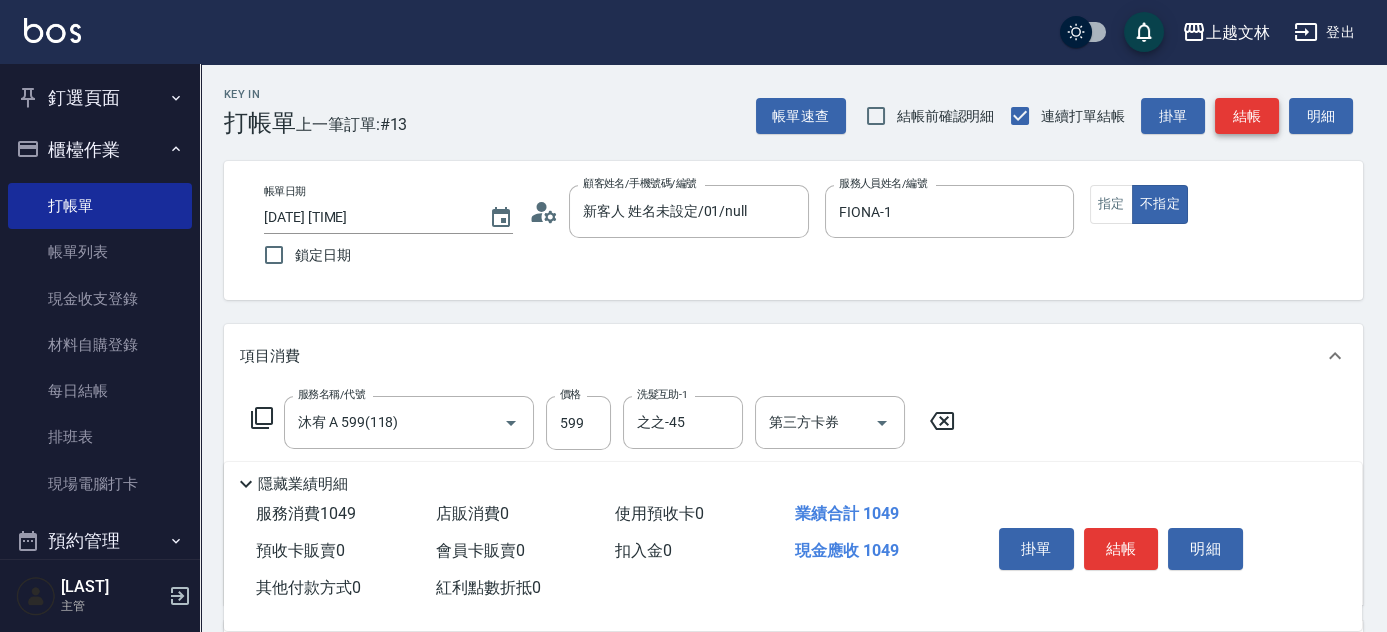 click on "結帳" at bounding box center [1247, 116] 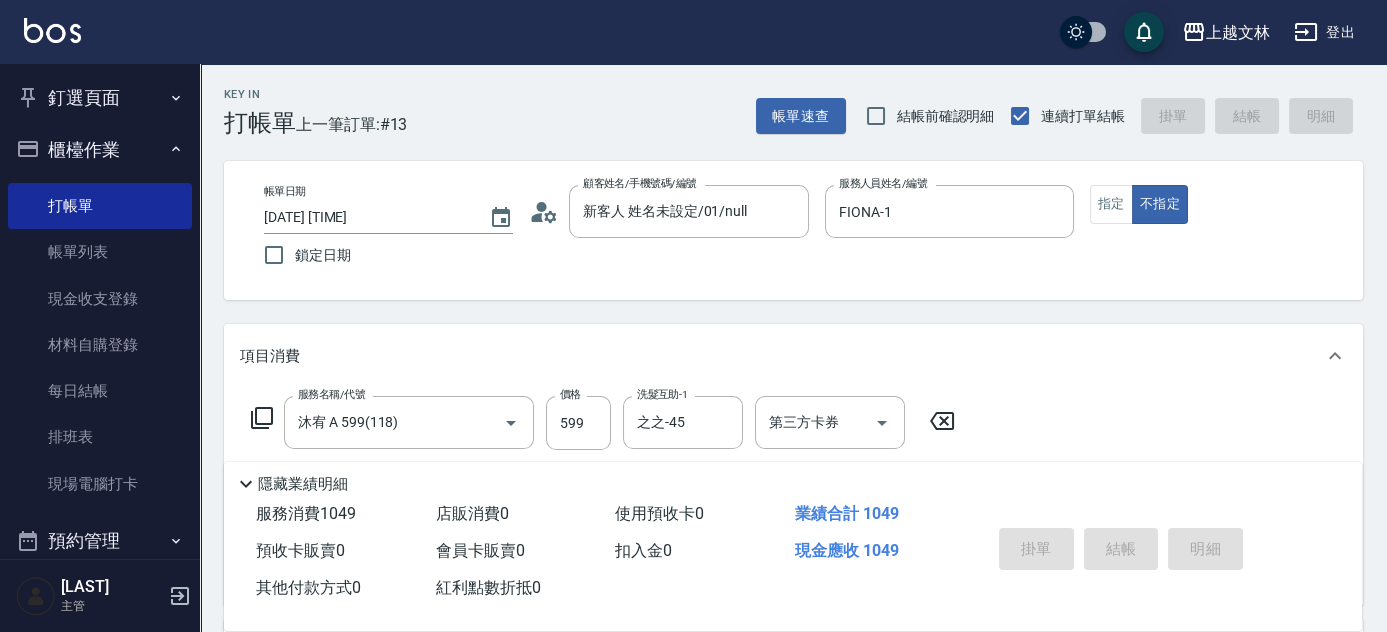 type 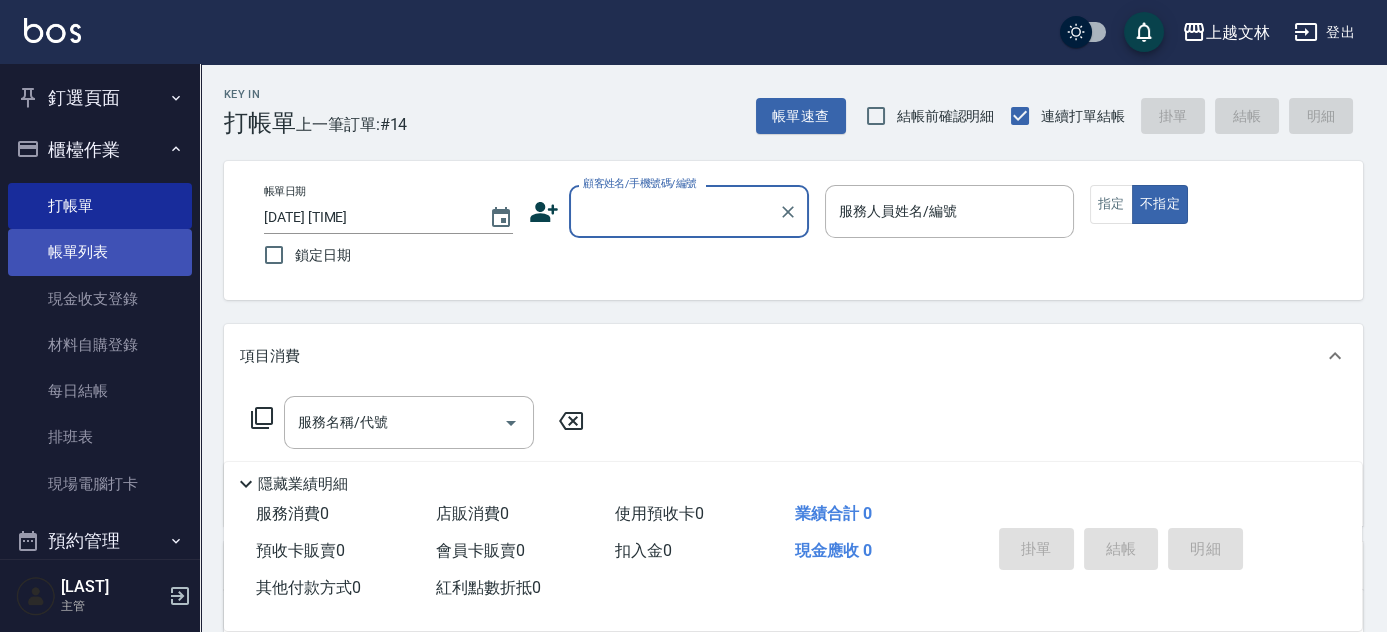 click on "帳單列表" at bounding box center (100, 252) 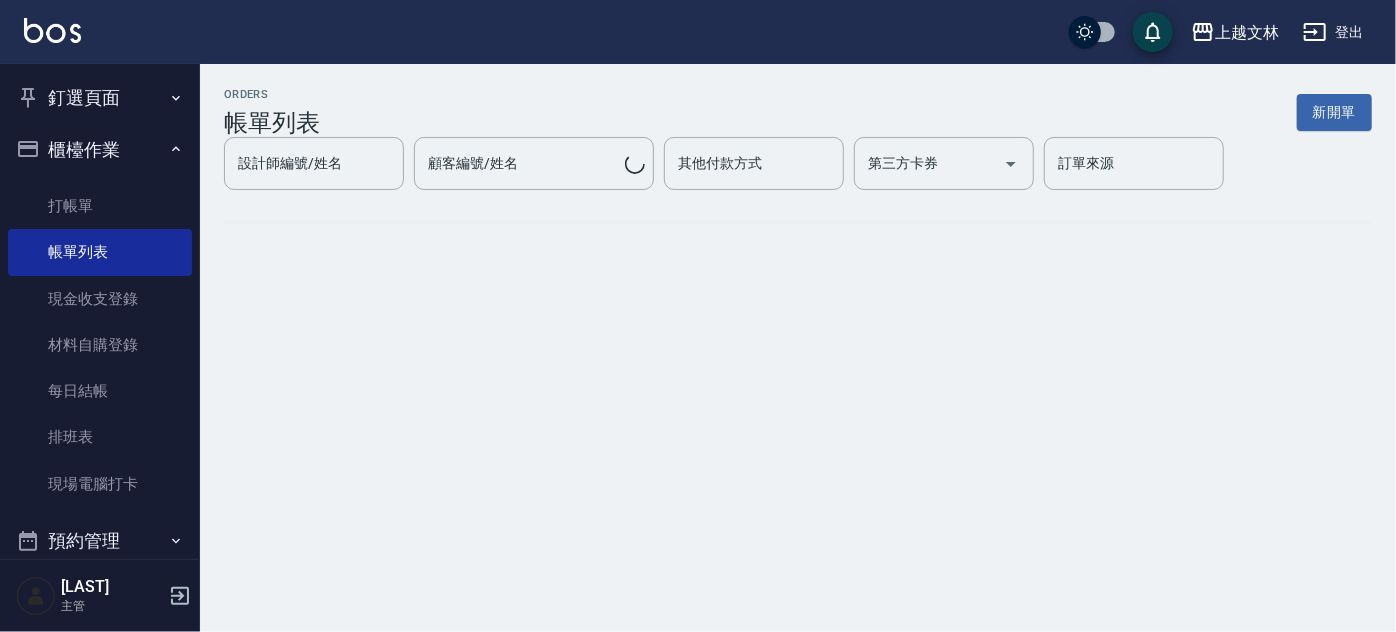 click on "打帳單" at bounding box center [100, 206] 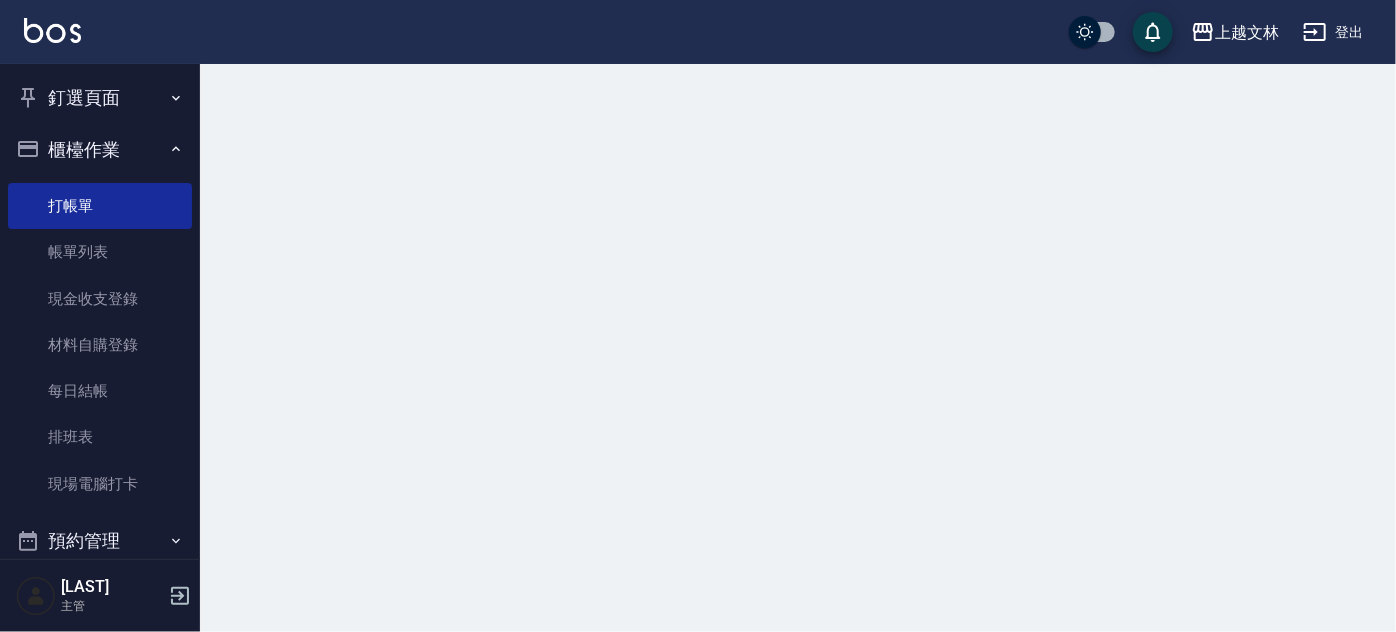 click on "打帳單" at bounding box center [100, 206] 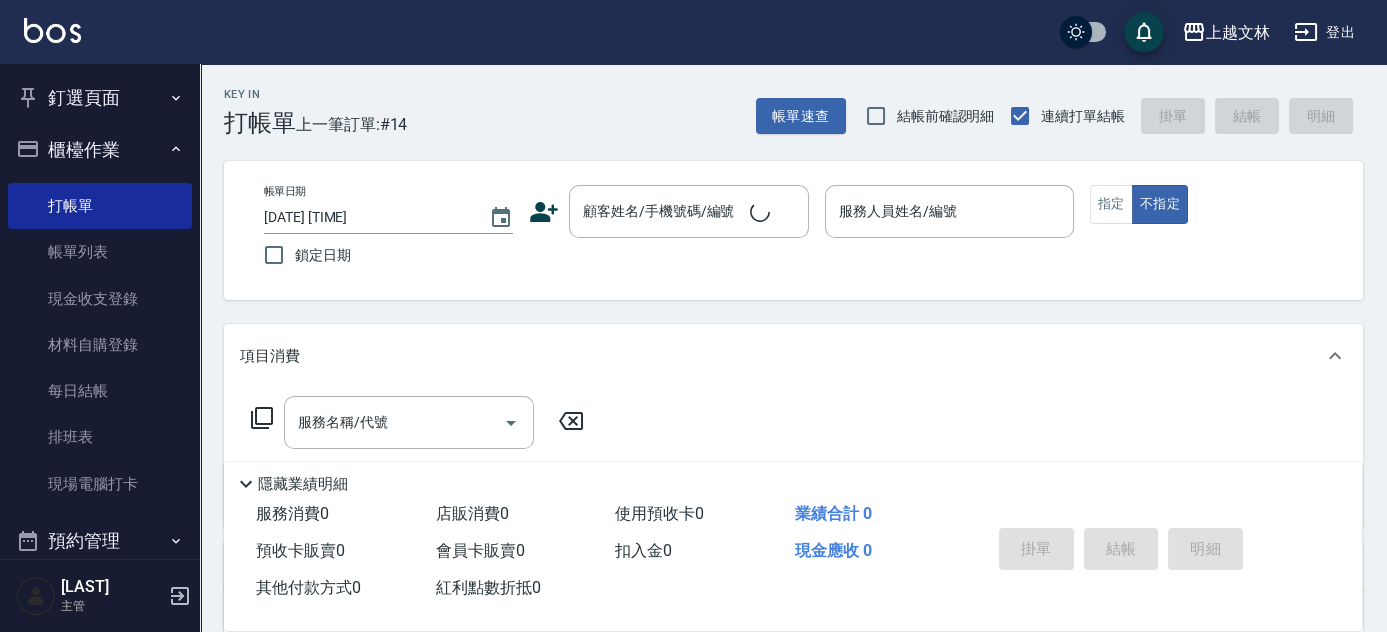 click on "櫃檯作業" at bounding box center (100, 150) 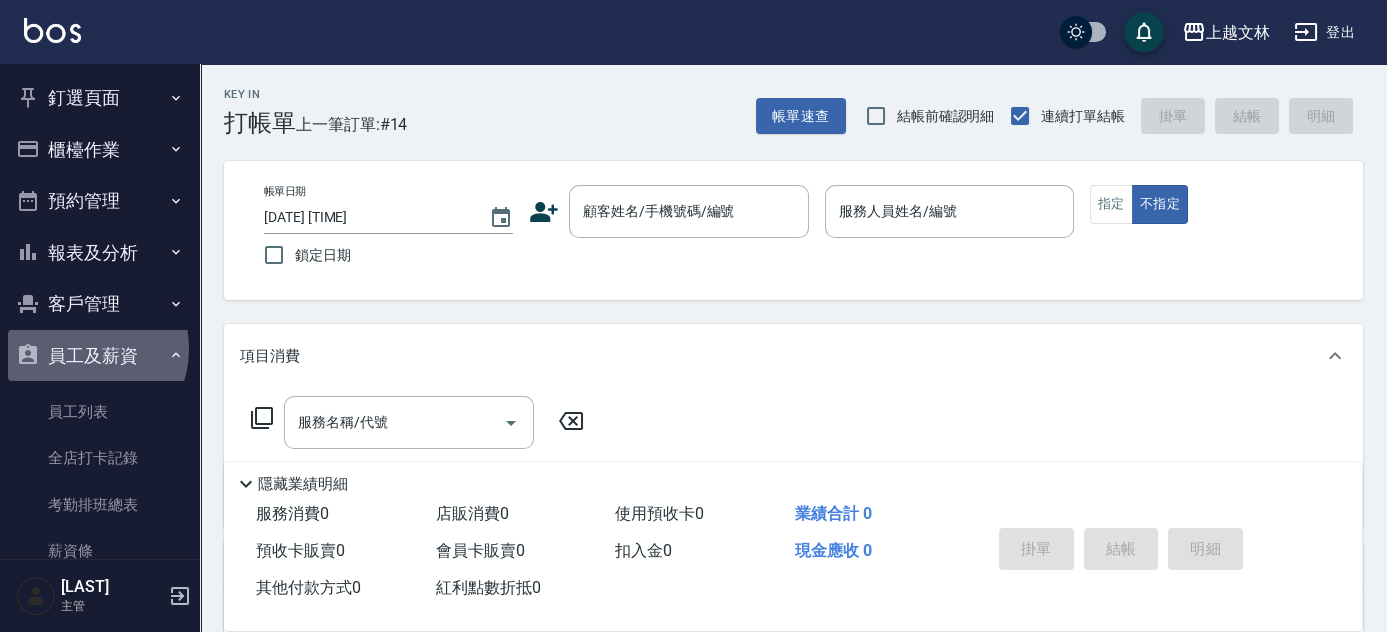 click on "員工及薪資" at bounding box center [100, 356] 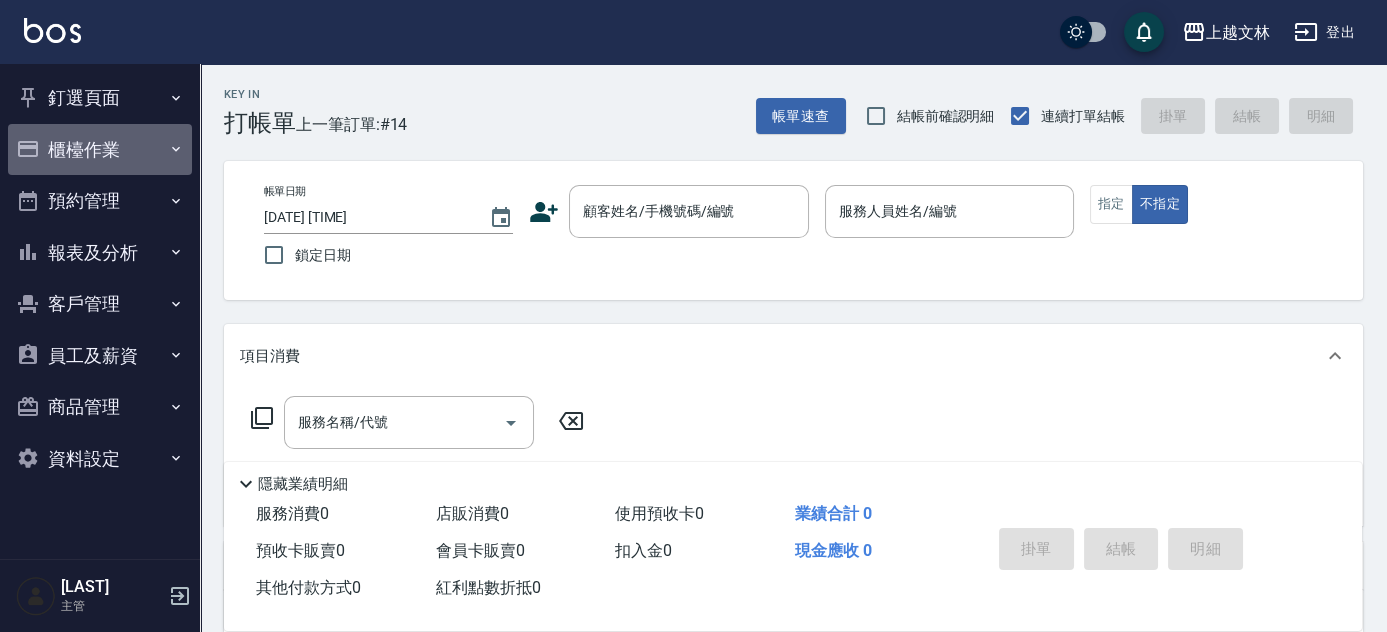 click on "櫃檯作業" at bounding box center [100, 150] 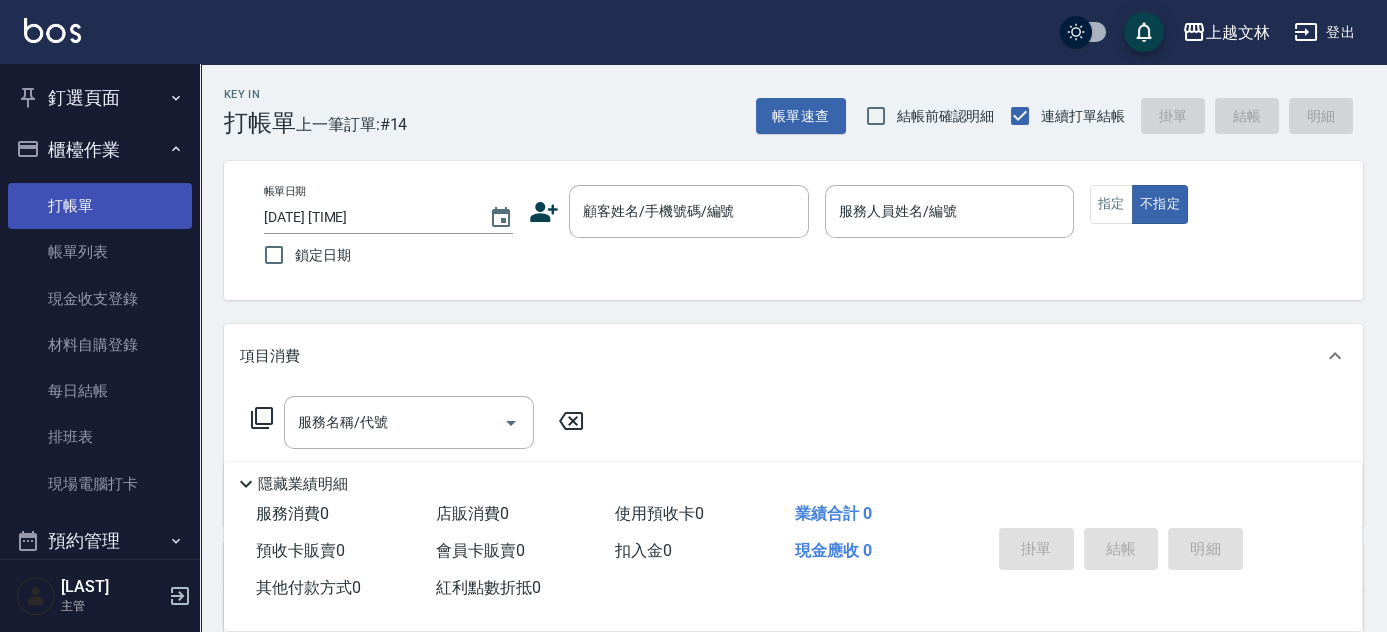 click on "打帳單" at bounding box center (100, 206) 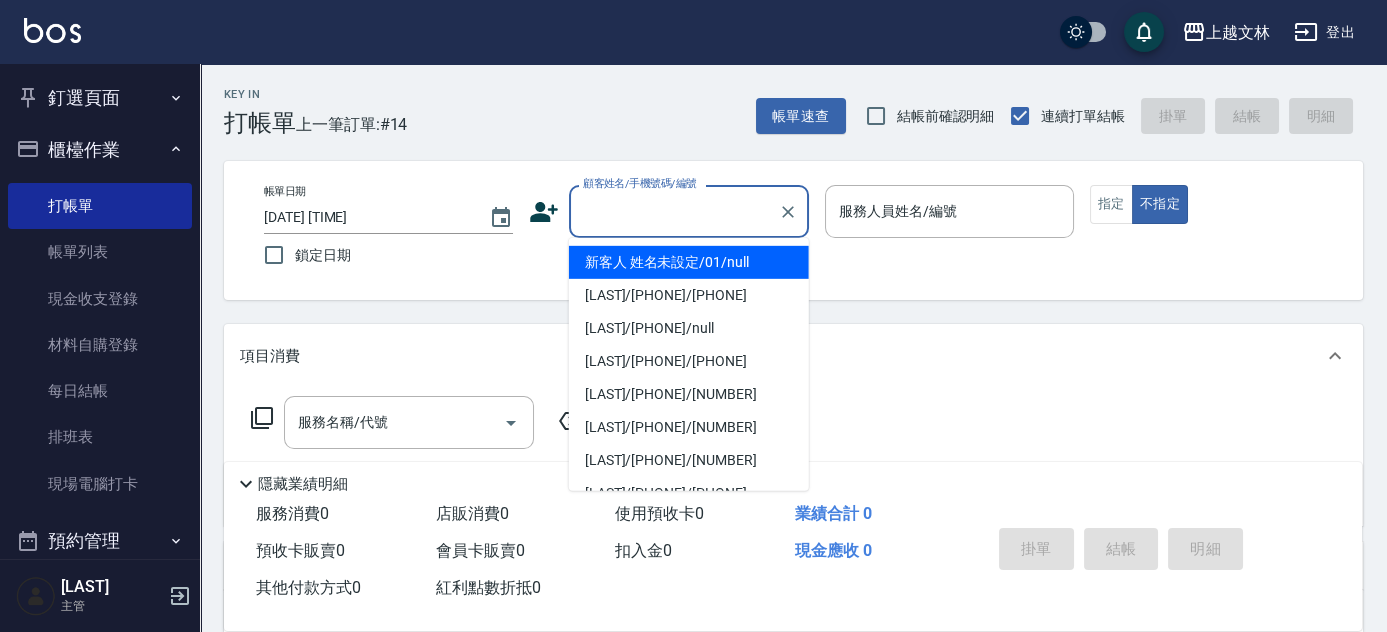 click on "顧客姓名/手機號碼/編號 顧客姓名/手機號碼/編號" at bounding box center [689, 211] 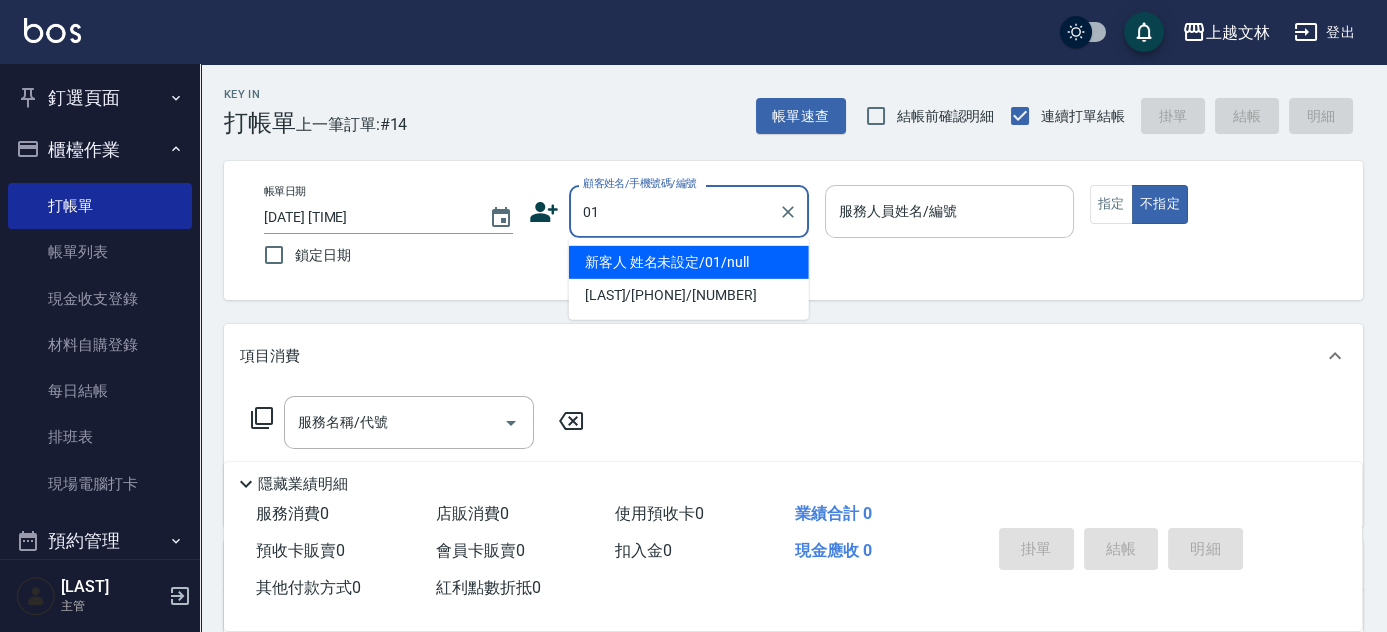 type on "新客人 姓名未設定/01/null" 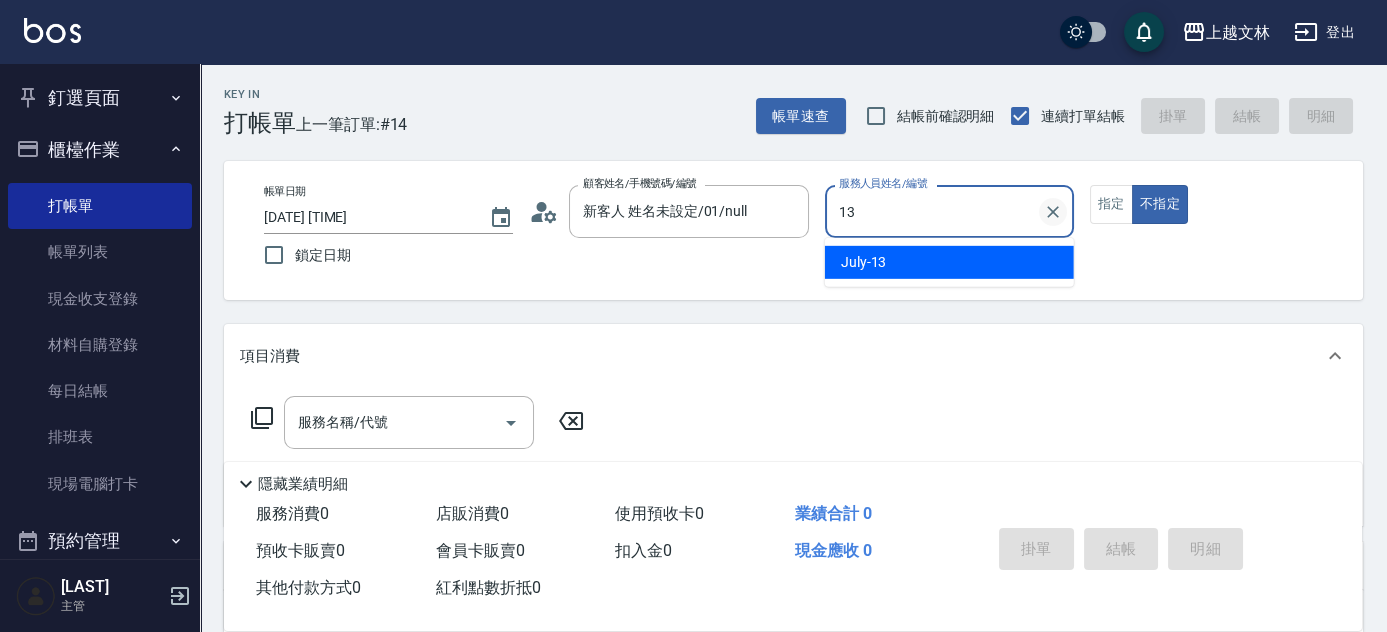 type on "July-13" 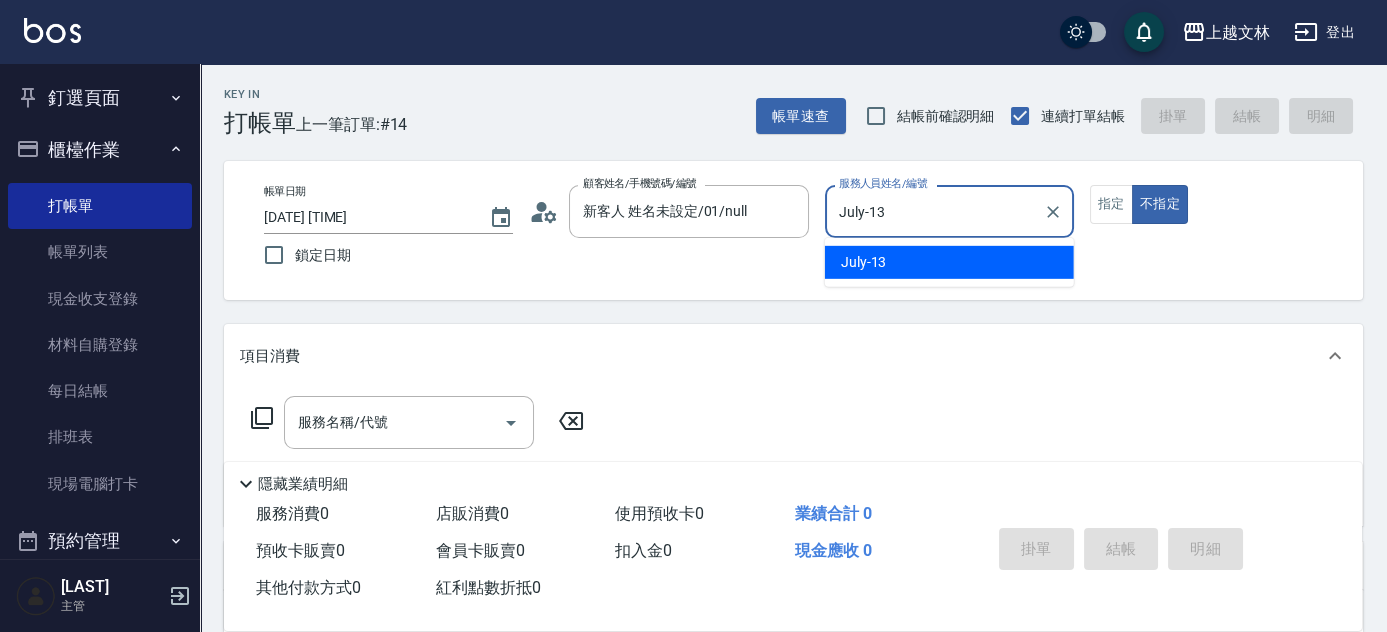 type on "false" 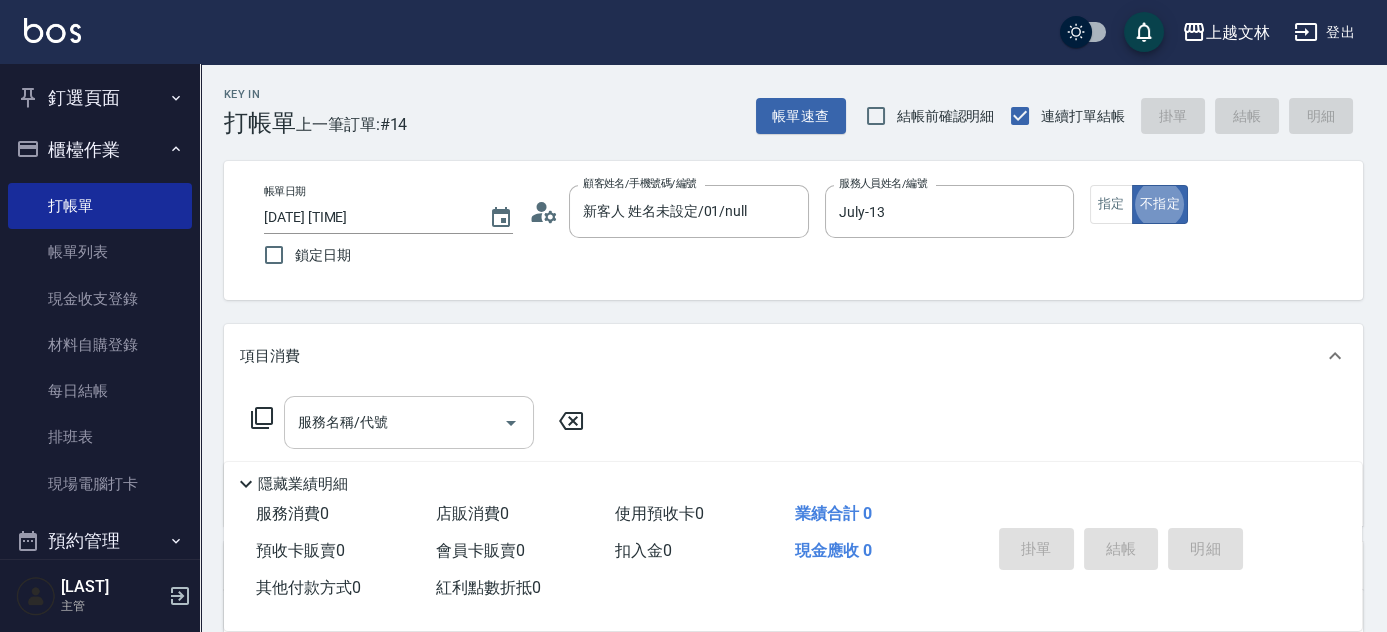 click on "服務名稱/代號" at bounding box center (394, 422) 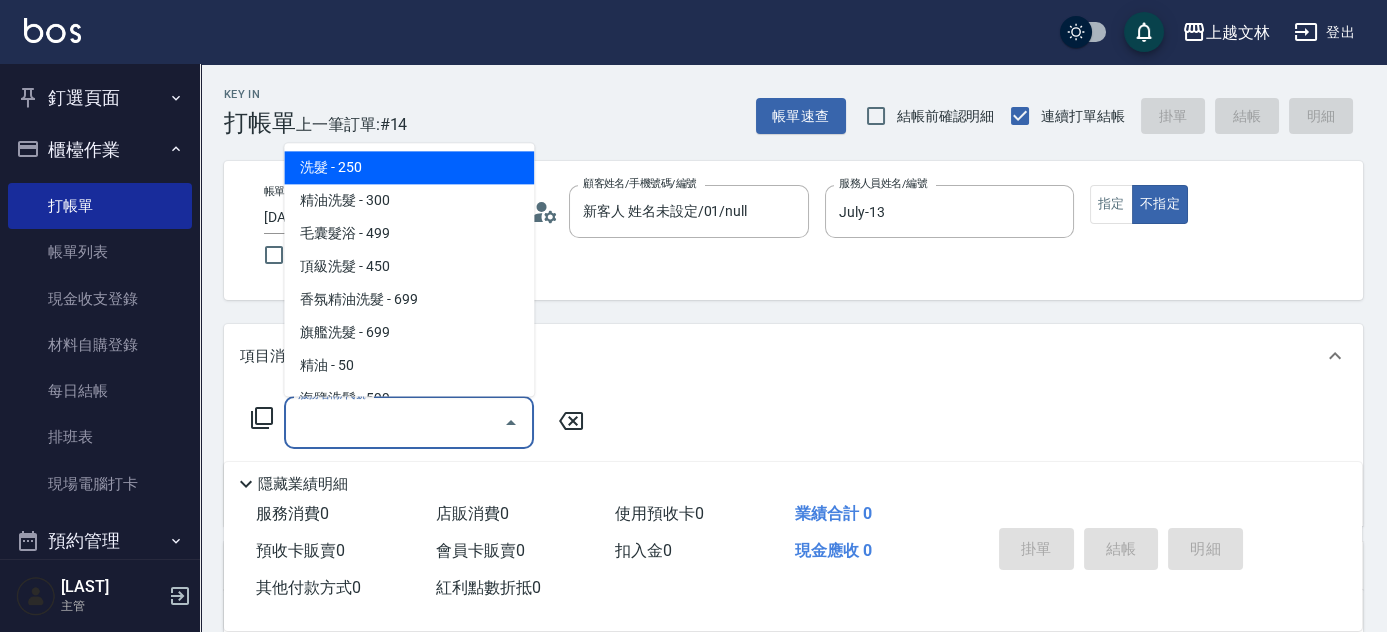 type on "1" 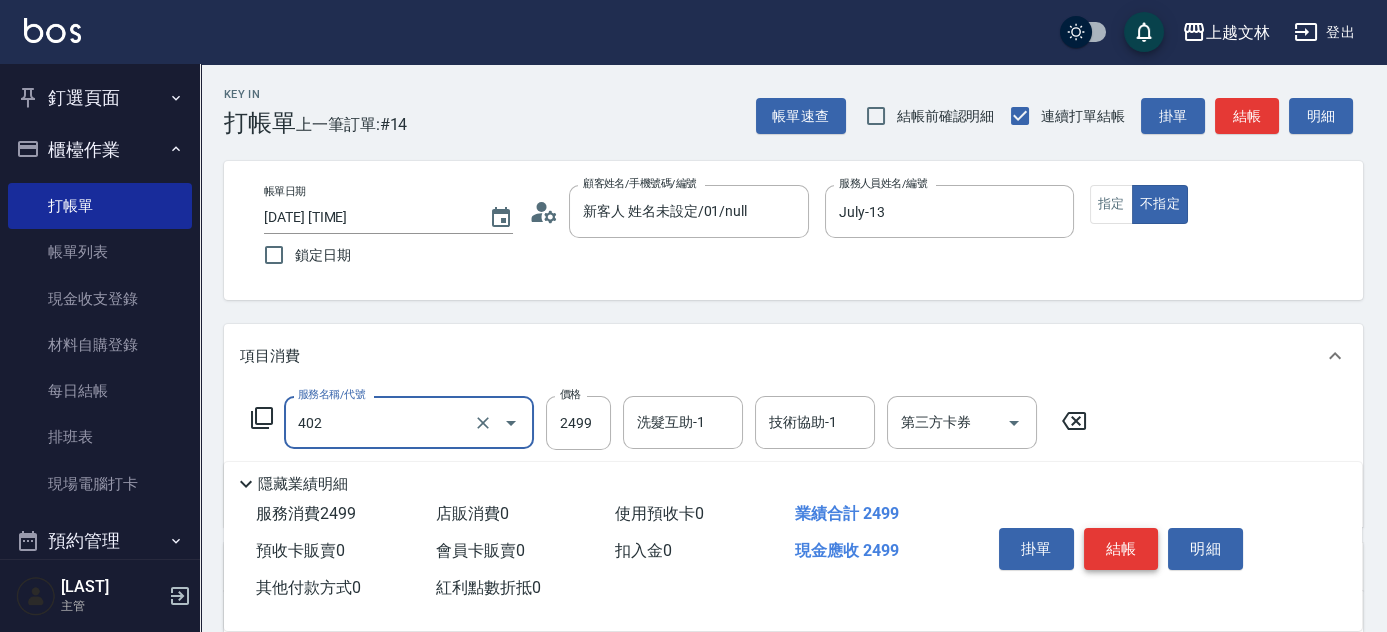 type on "嚴選染髮(402)" 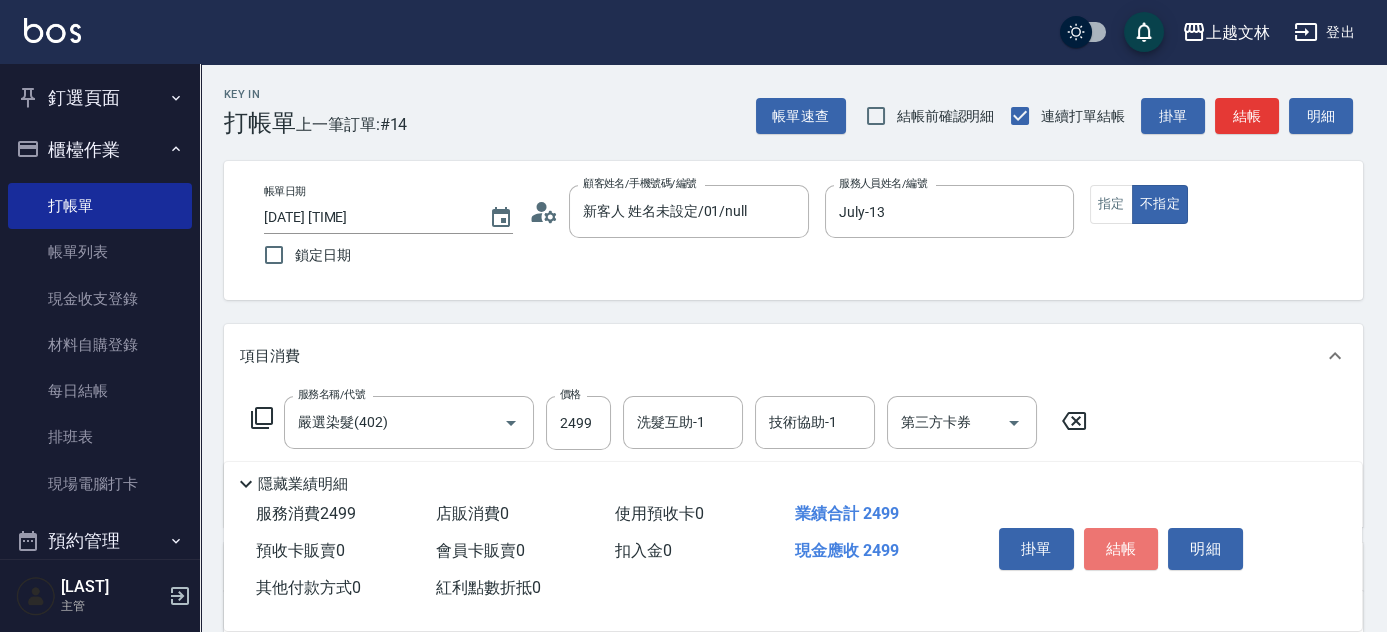 click on "結帳" at bounding box center (1121, 549) 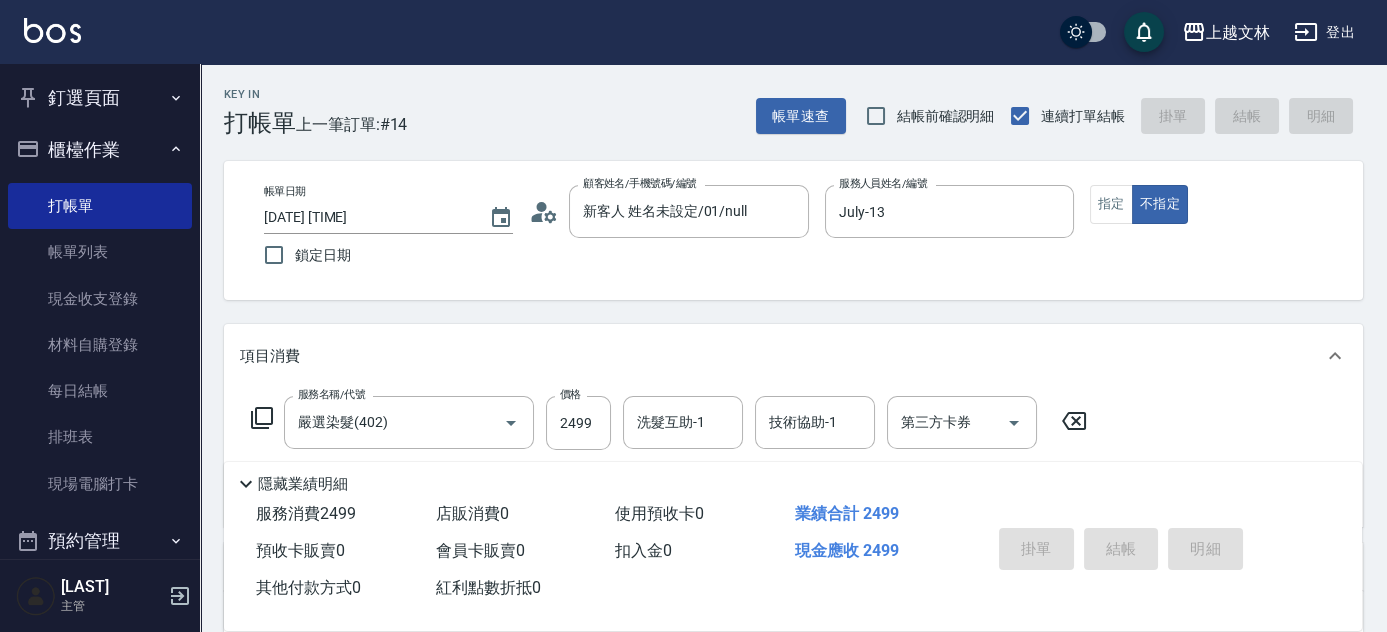 type on "[DATE] [TIME]" 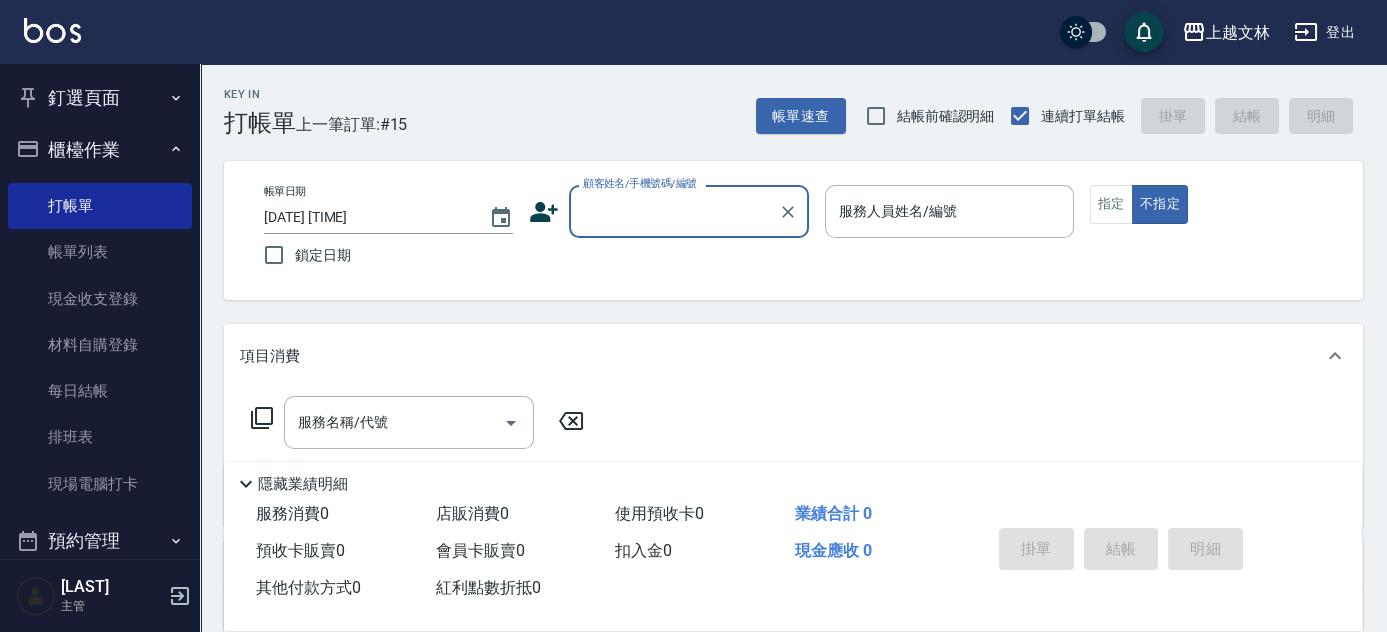 click on "顧客姓名/手機號碼/編號" at bounding box center (689, 211) 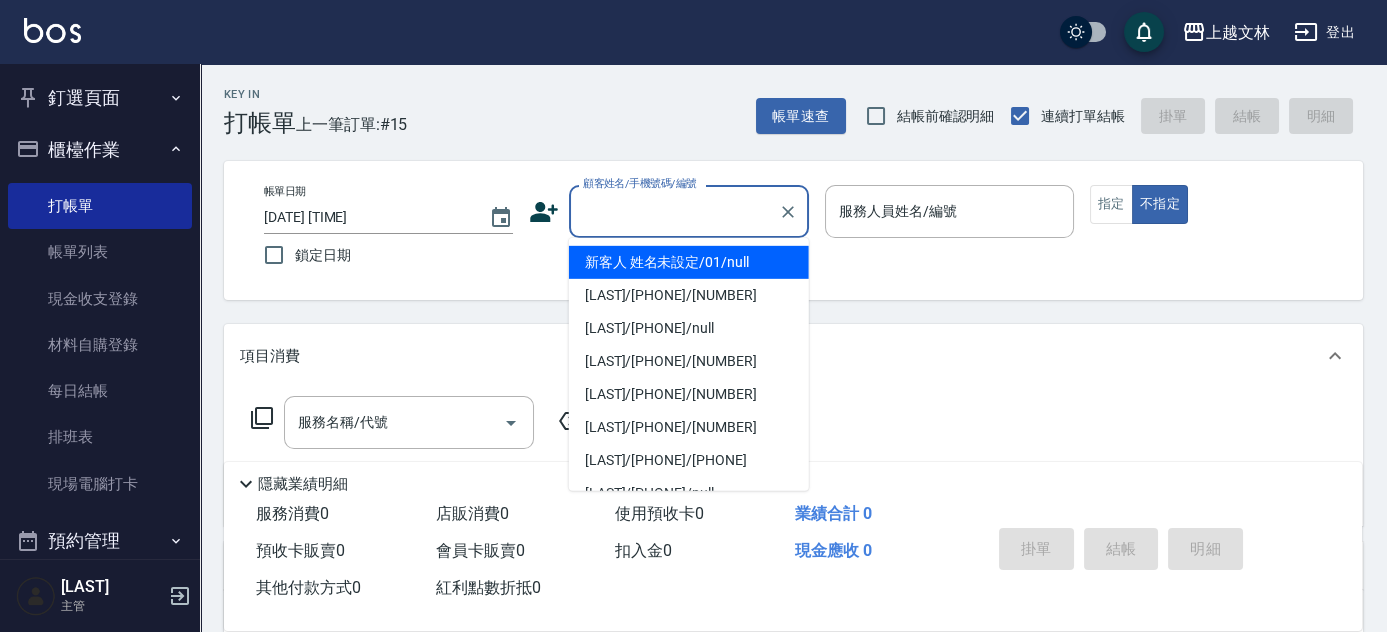 drag, startPoint x: 640, startPoint y: 247, endPoint x: 653, endPoint y: 259, distance: 17.691807 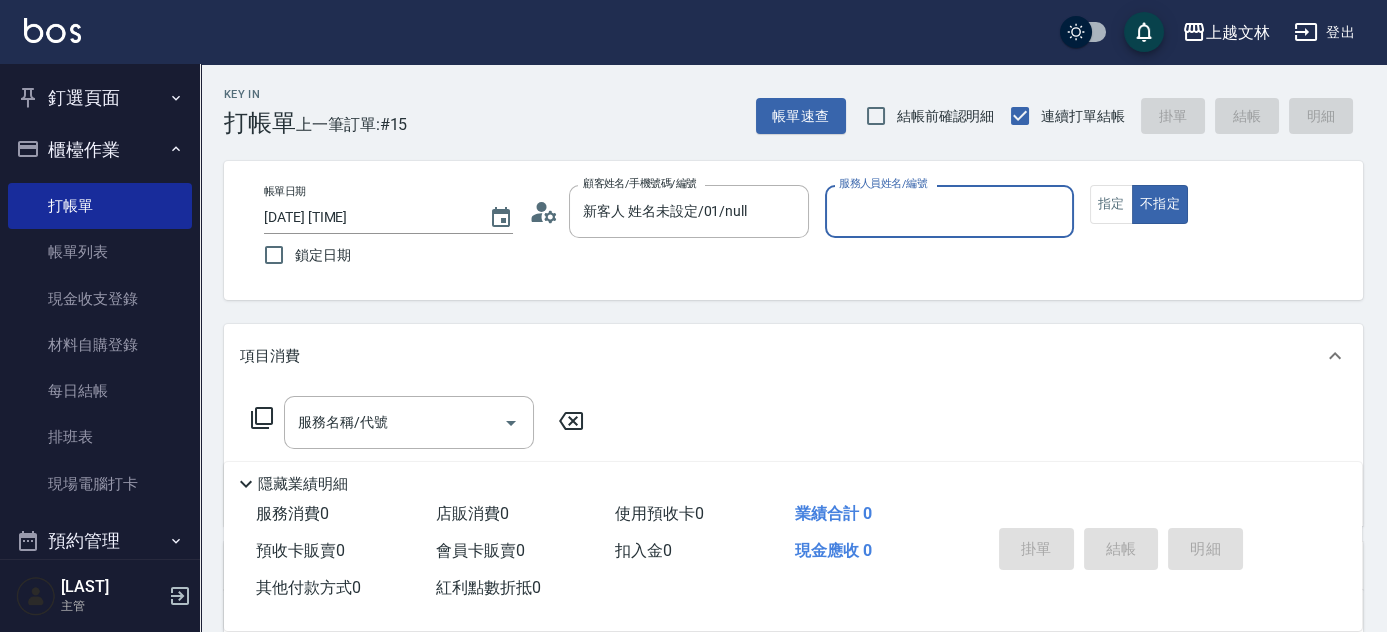click on "服務人員姓名/編號" at bounding box center [949, 211] 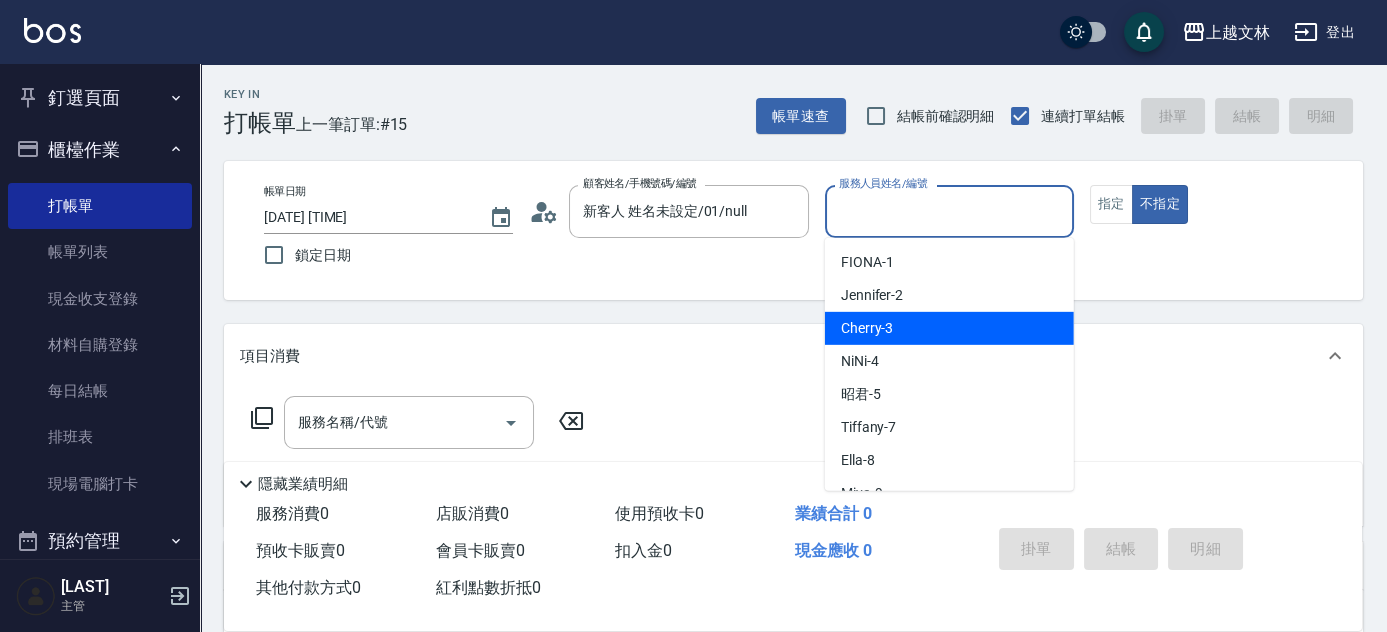 drag, startPoint x: 916, startPoint y: 322, endPoint x: 611, endPoint y: 393, distance: 313.1549 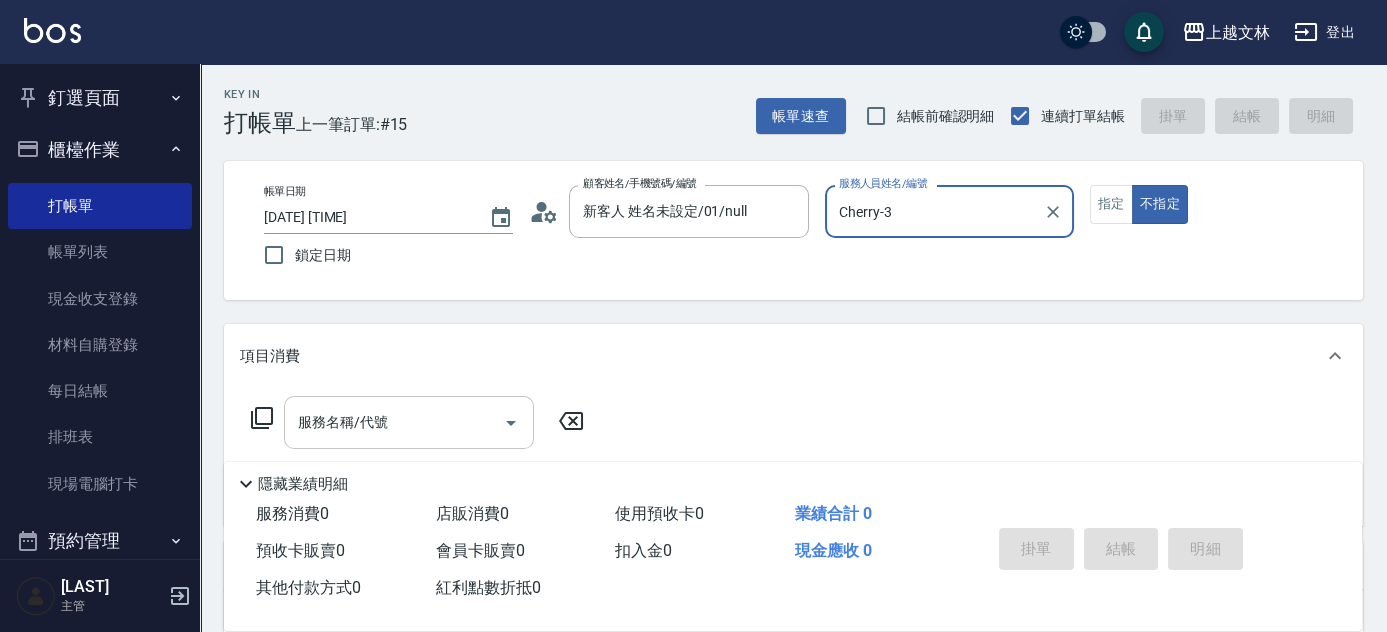 click on "服務名稱/代號" at bounding box center (394, 422) 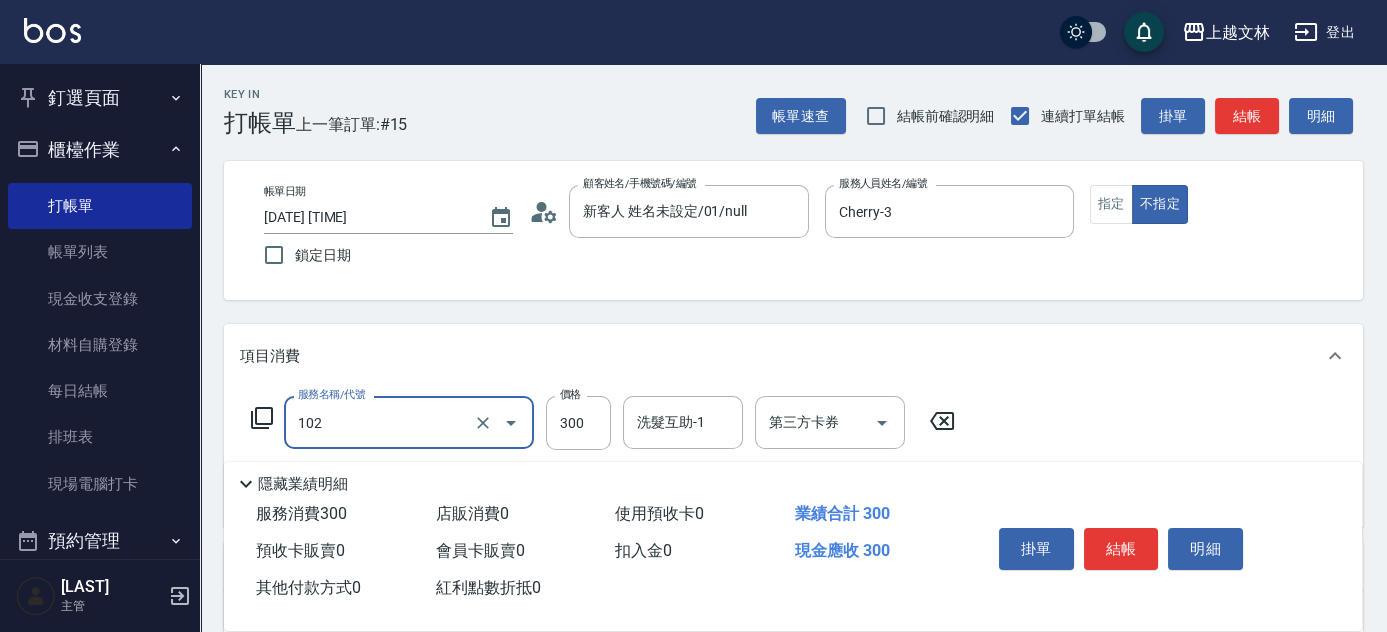 type on "精油洗髮(102)" 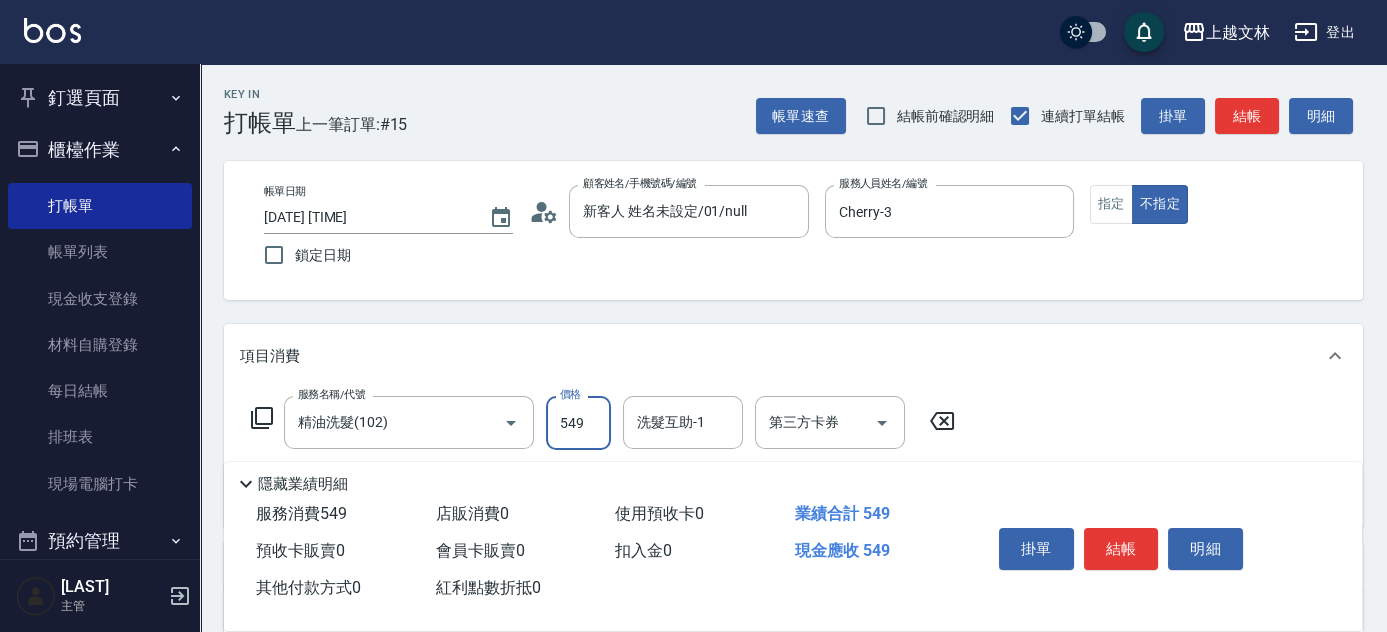 type on "549" 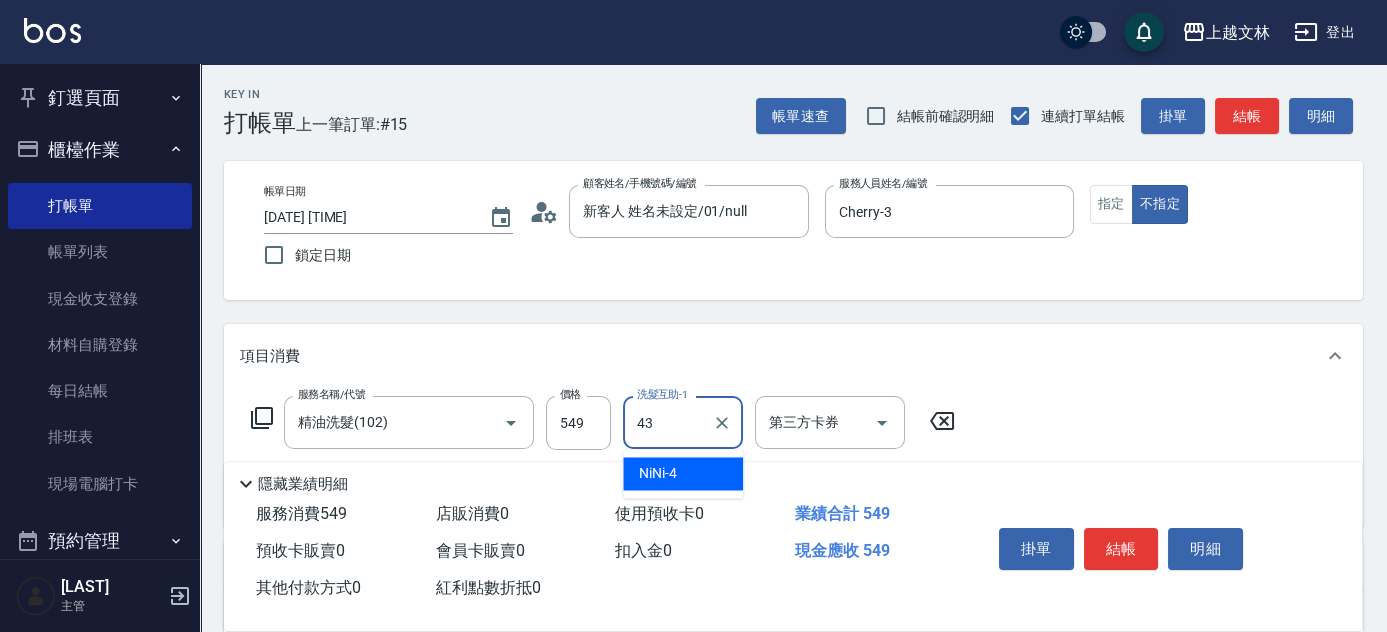 type on "小巫-43" 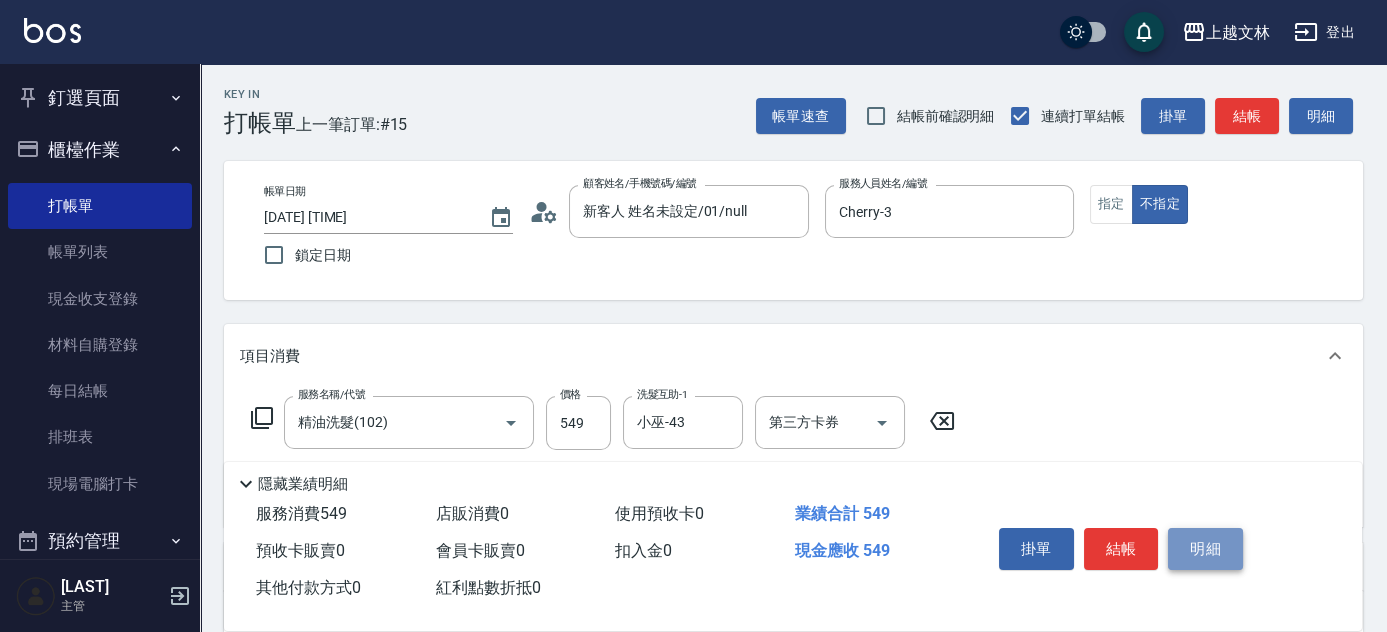 drag, startPoint x: 1213, startPoint y: 530, endPoint x: 1225, endPoint y: 530, distance: 12 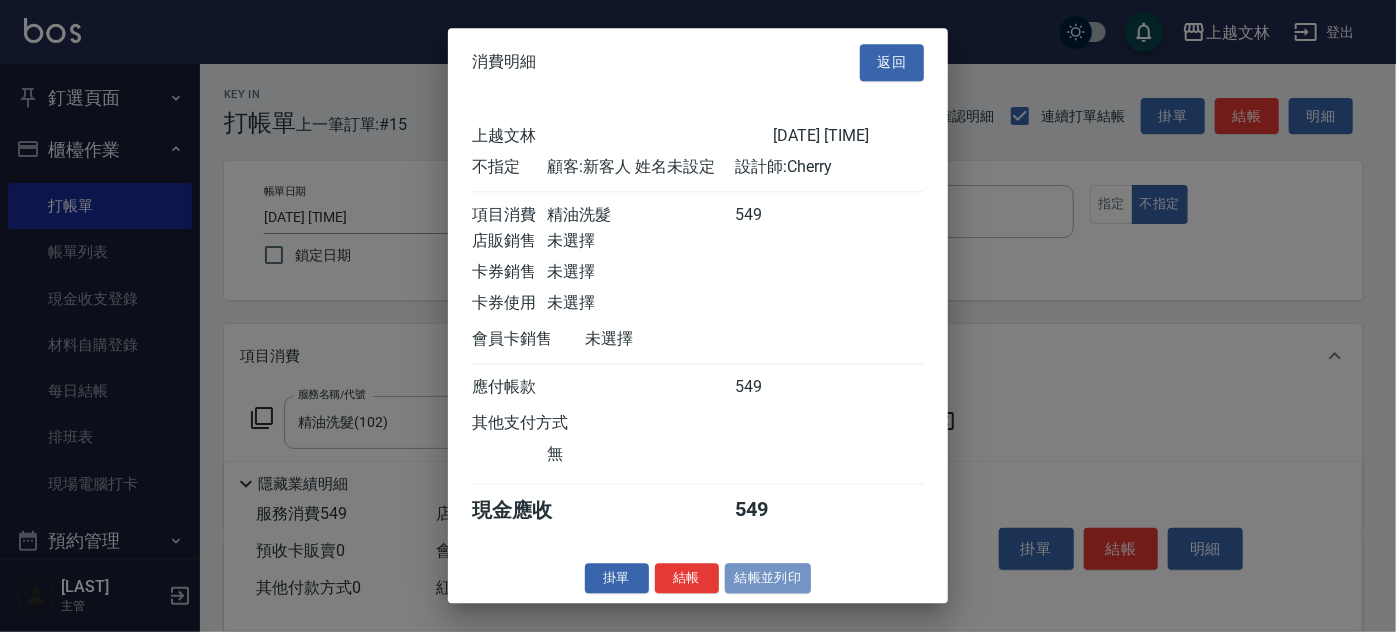 click on "結帳並列印" at bounding box center (768, 578) 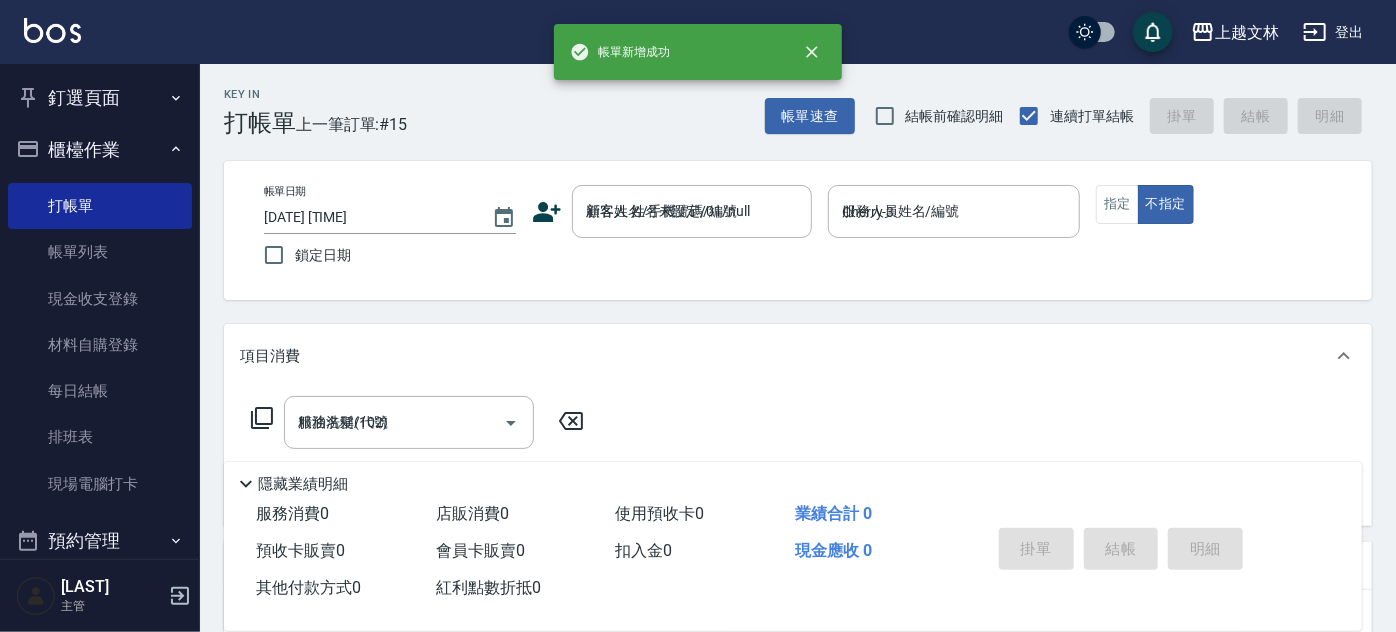 type on "2025/08/04 18:44" 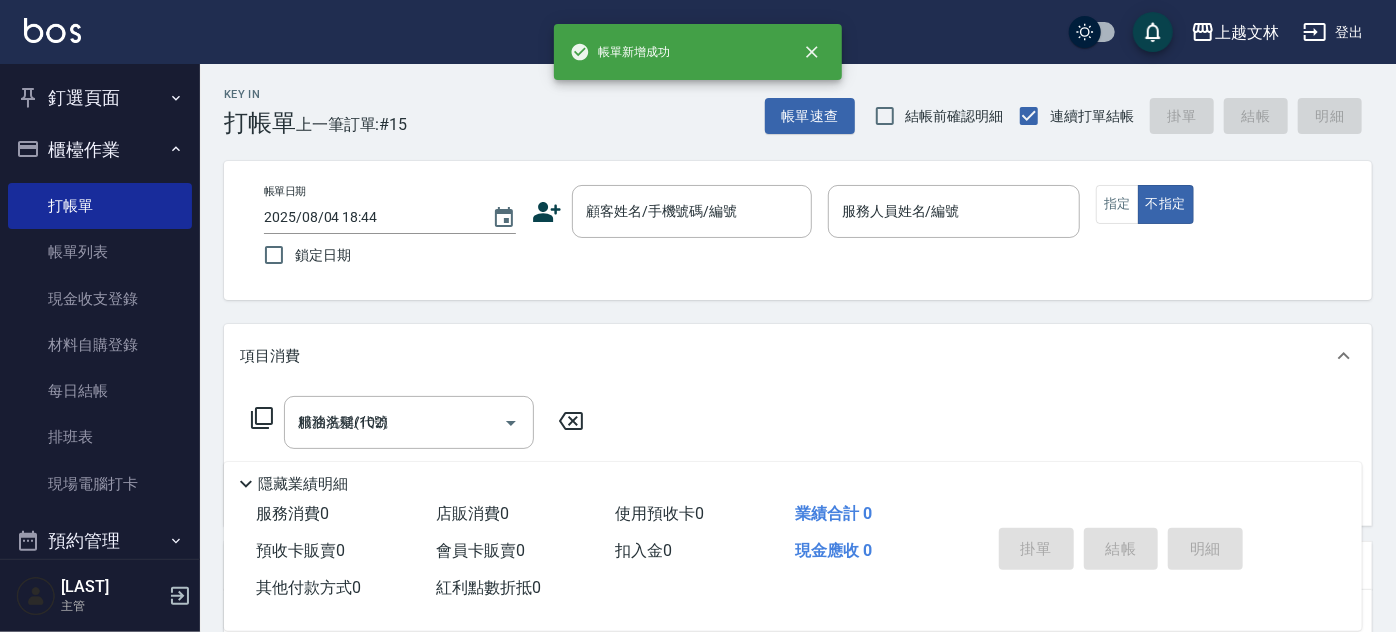 type 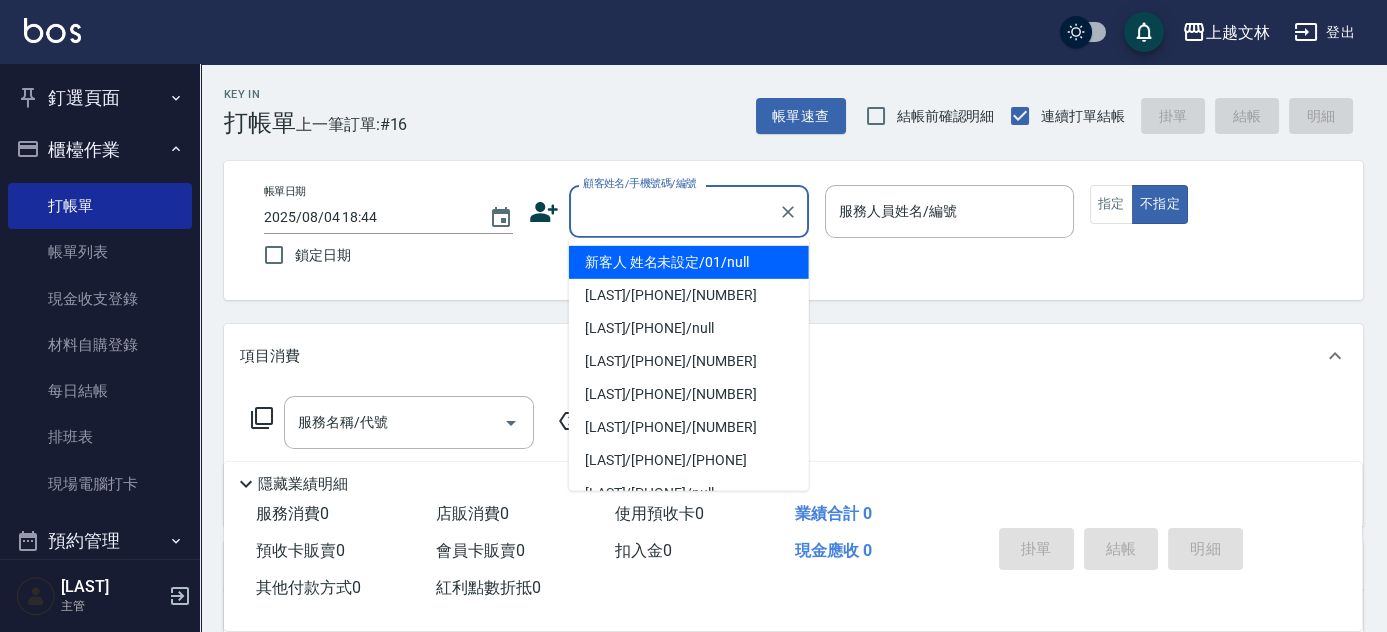 click on "顧客姓名/手機號碼/編號" at bounding box center [674, 211] 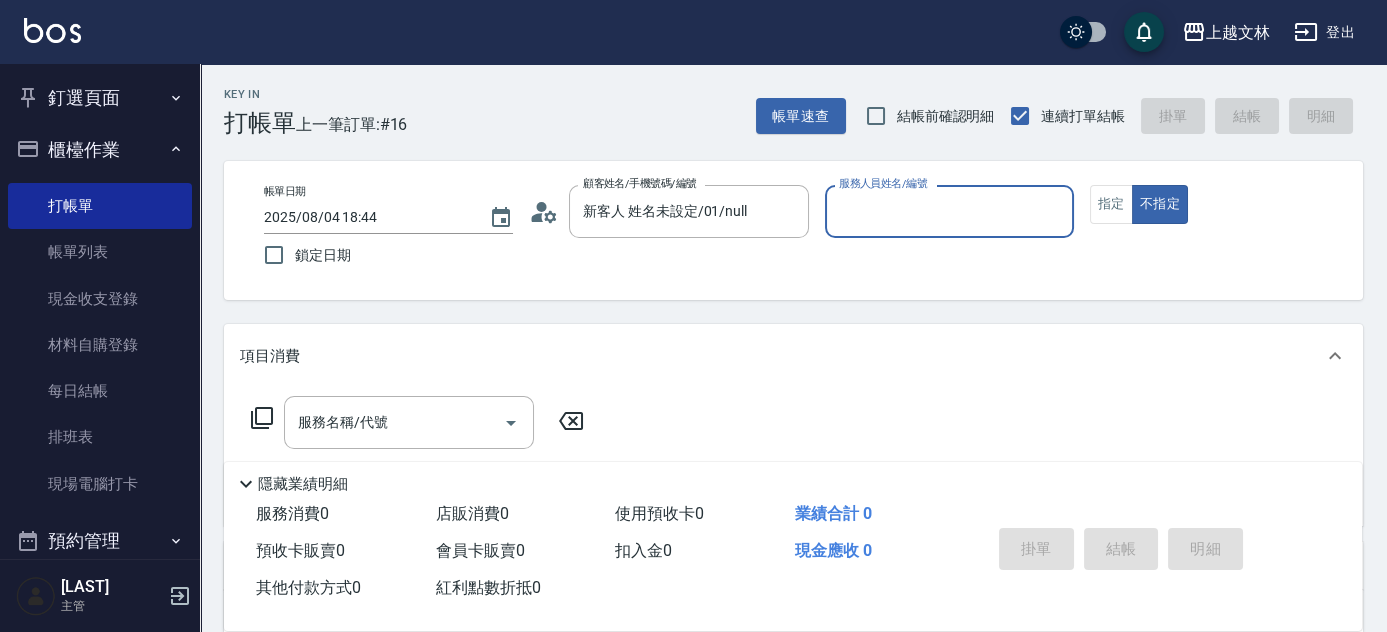 click on "服務人員姓名/編號" at bounding box center [949, 211] 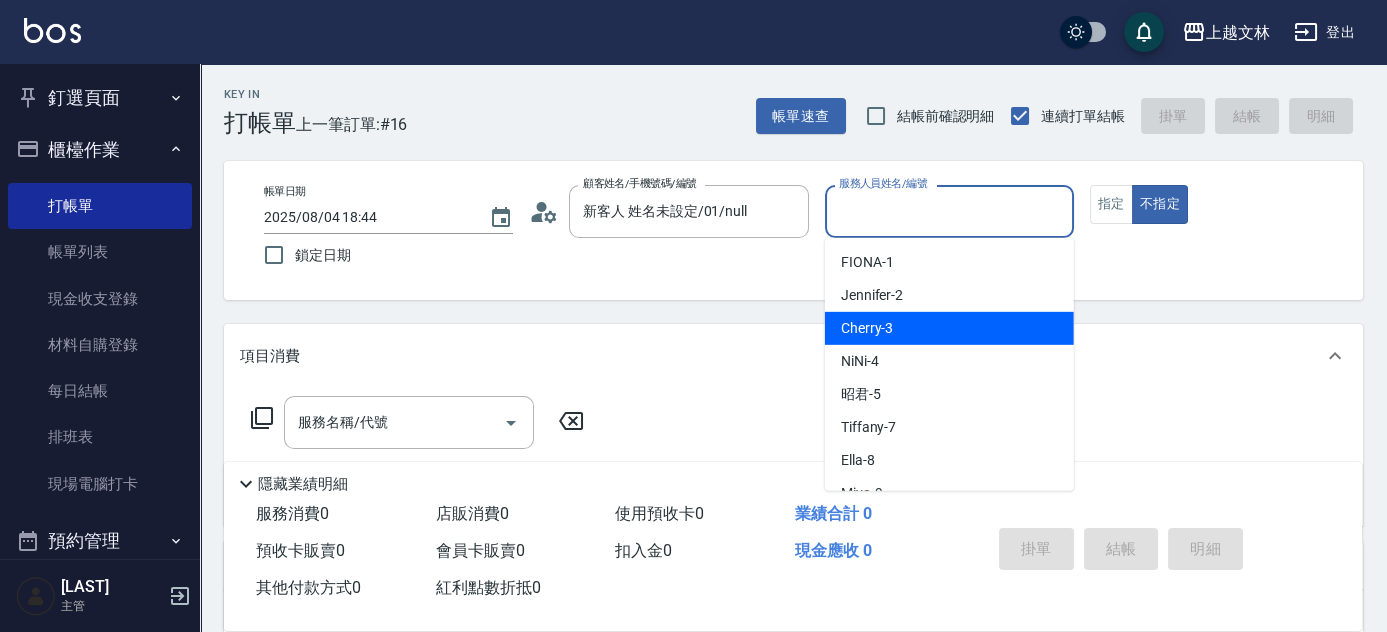 click on "Cherry -3" at bounding box center (867, 328) 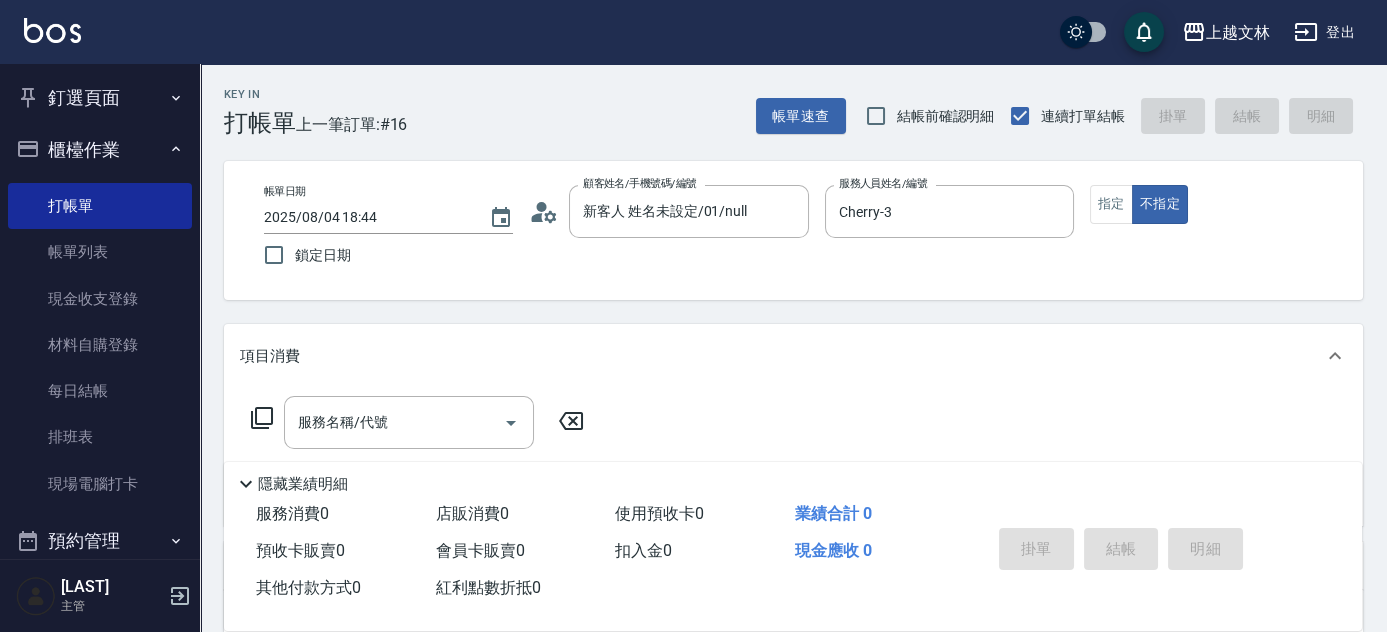 click on "帳單日期 [DATE] [TIME] 鎖定日期 顧客姓名/手機號碼/編號 新客人 姓名未設定/01/null 顧客姓名/手機號碼/編號 服務人員姓名/編號 Cherry-3 服務人員姓名/編號 指定 不指定" at bounding box center (793, 230) 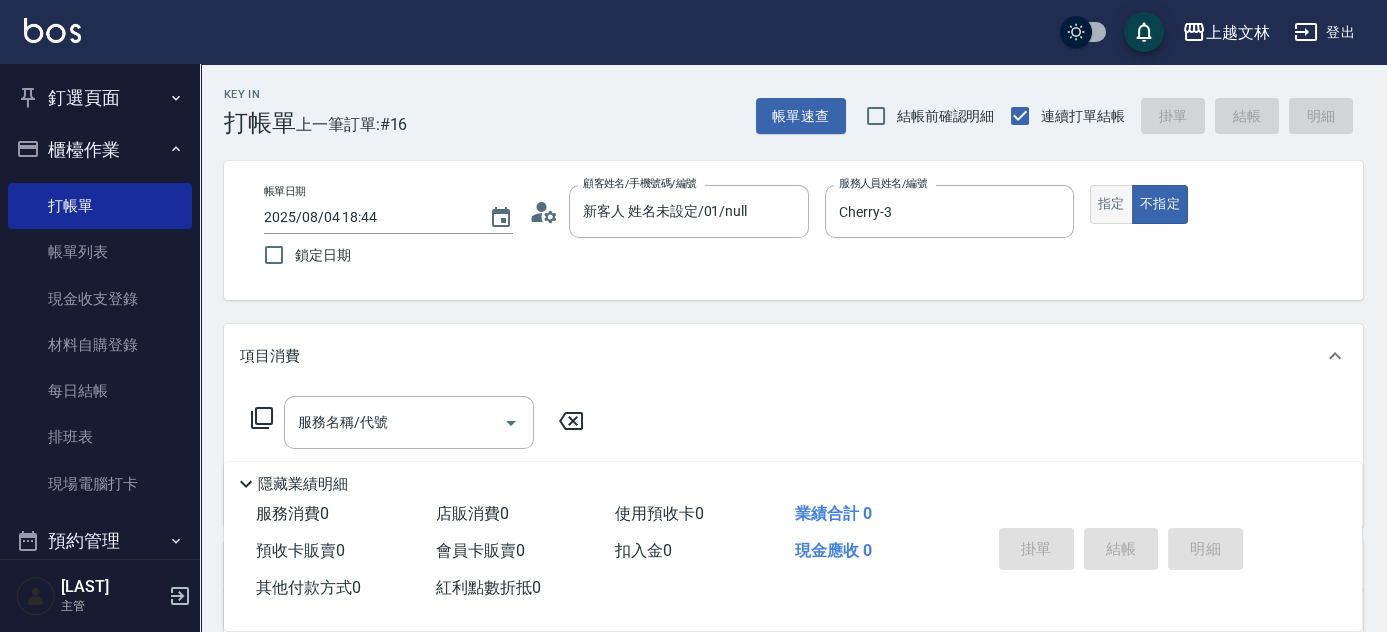 click on "指定" at bounding box center (1111, 204) 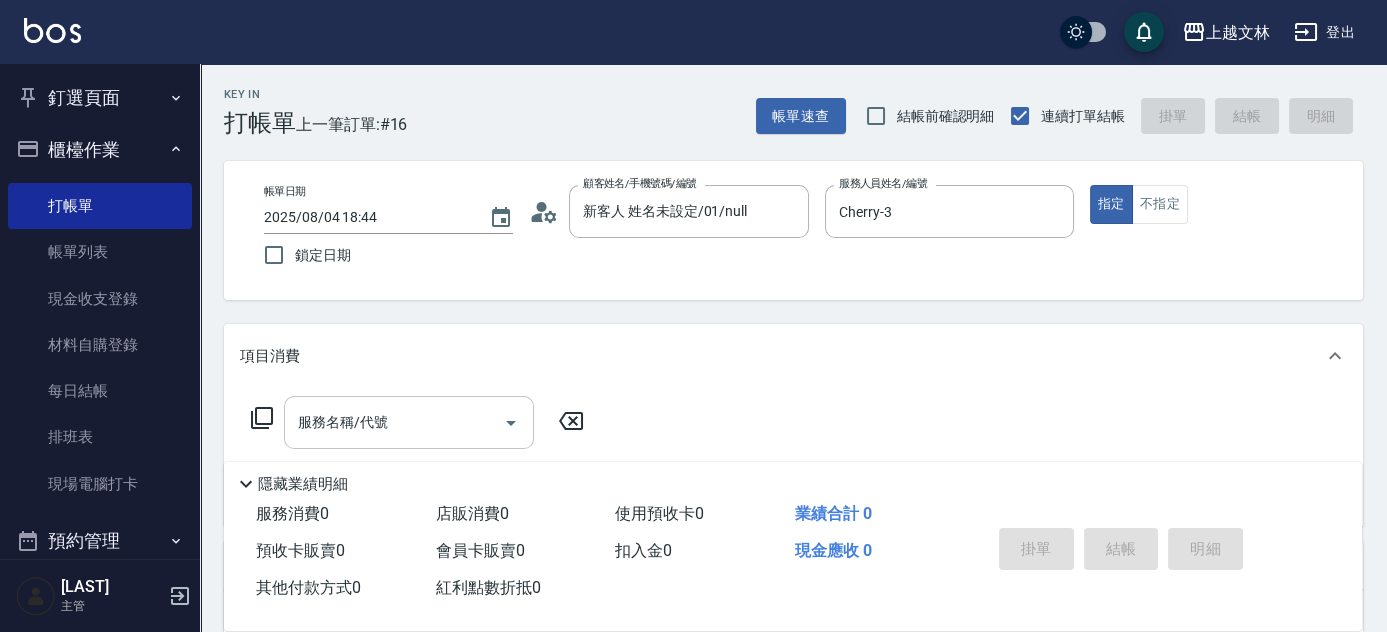 click on "服務名稱/代號" at bounding box center (394, 422) 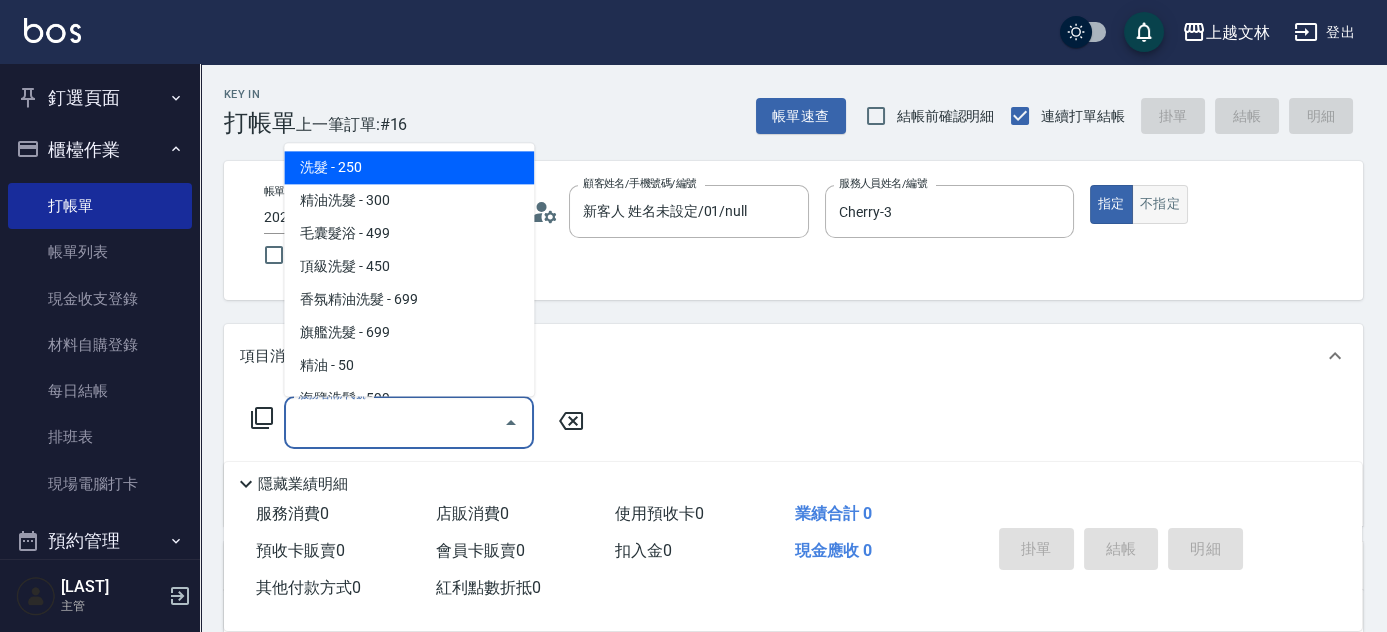 click on "不指定" at bounding box center [1160, 204] 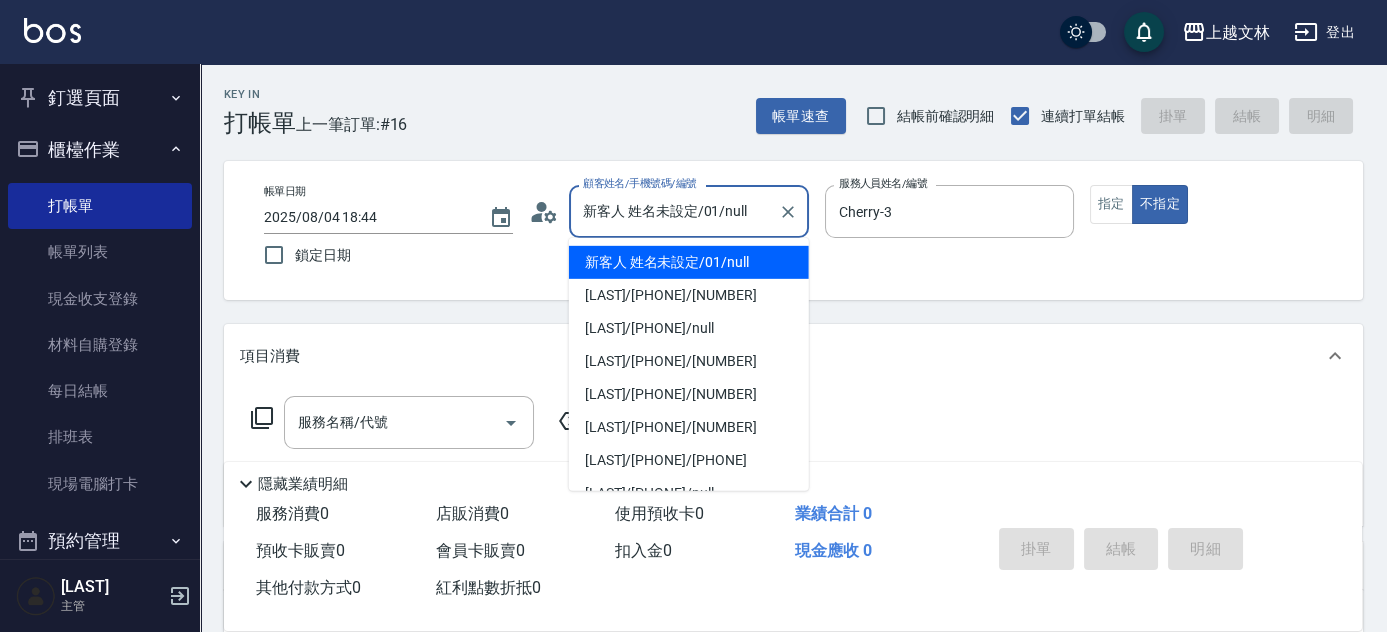 drag, startPoint x: 626, startPoint y: 209, endPoint x: 633, endPoint y: 218, distance: 11.401754 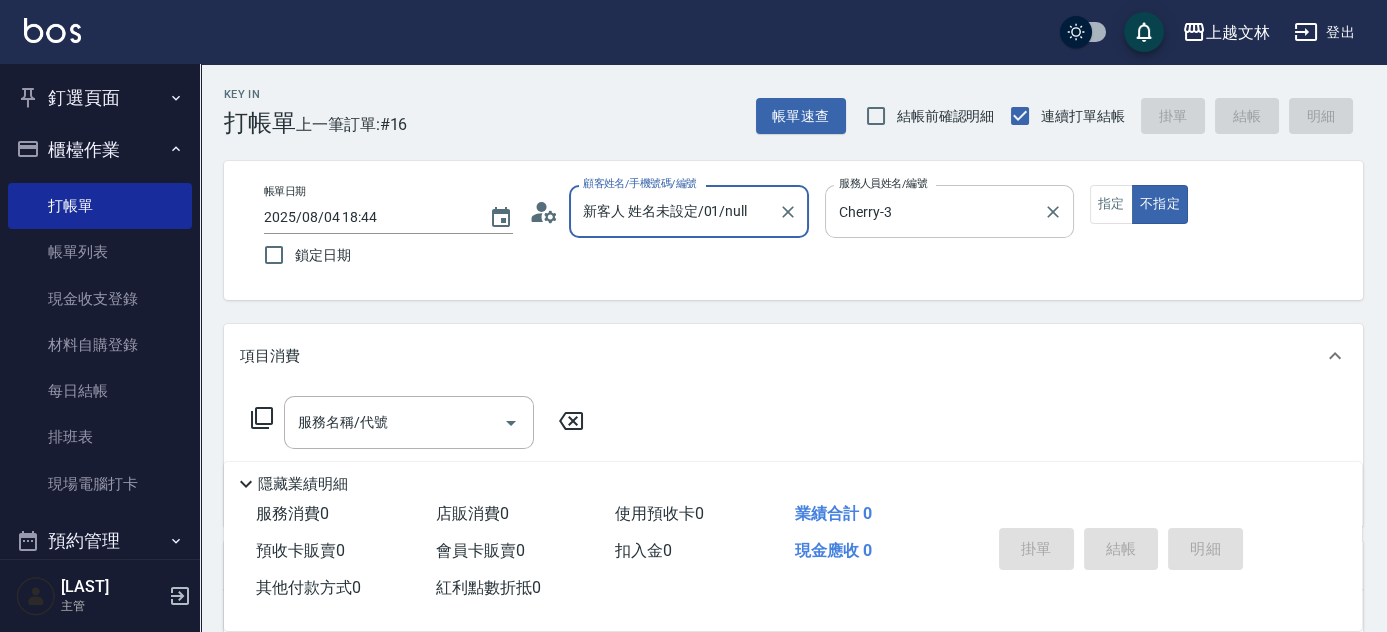 click on "Cherry-3" at bounding box center (934, 211) 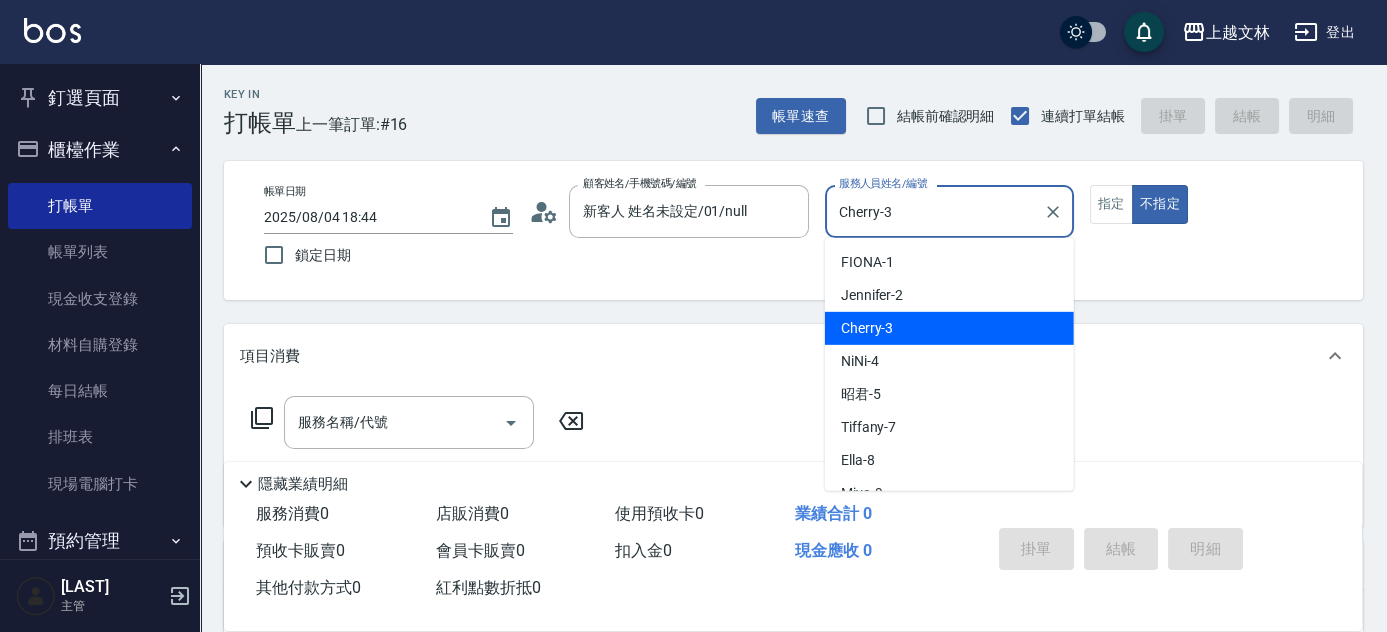 click on "Cherry -3" at bounding box center (949, 328) 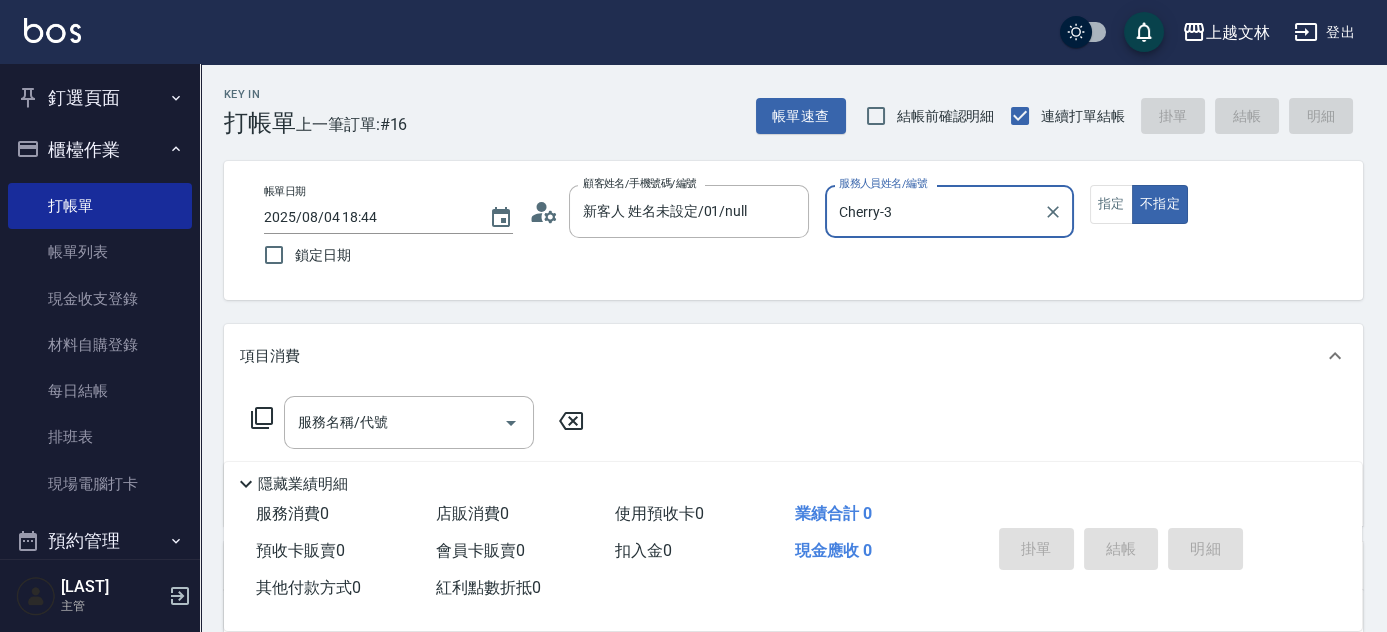 click on "服務名稱/代號 服務名稱/代號" at bounding box center (409, 422) 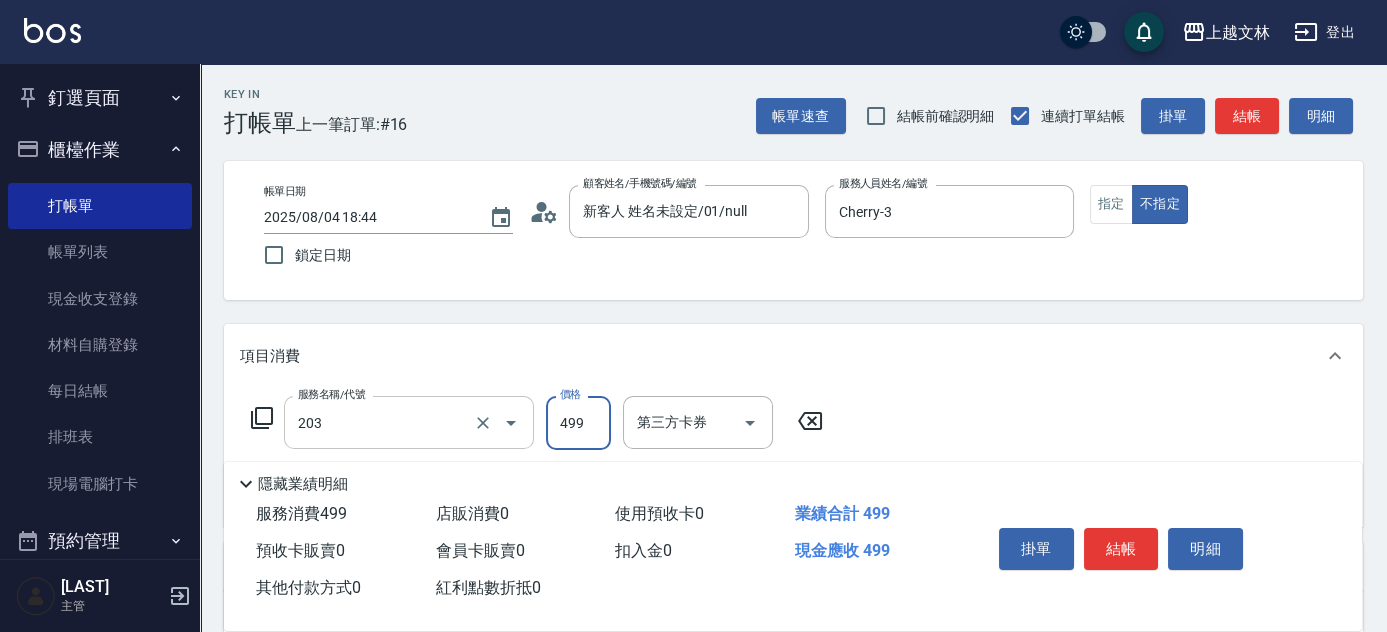 type on "B級洗+剪(203)" 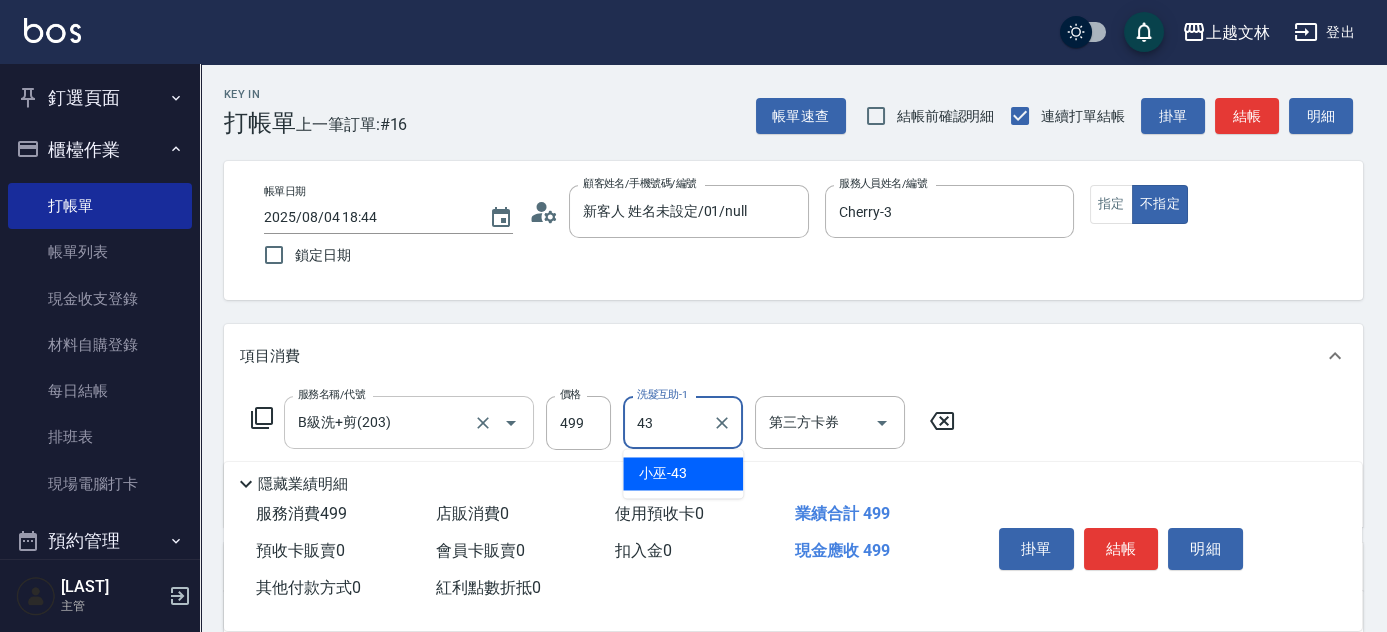 type on "小巫-43" 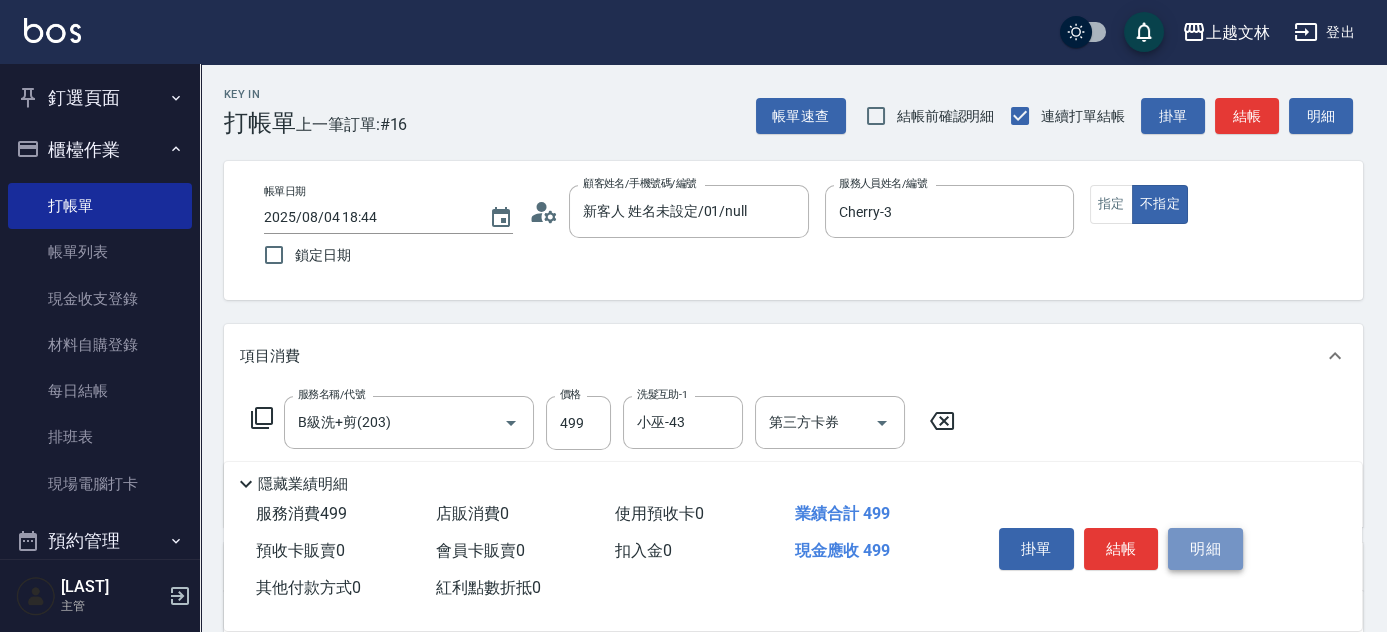 click on "明細" at bounding box center (1205, 549) 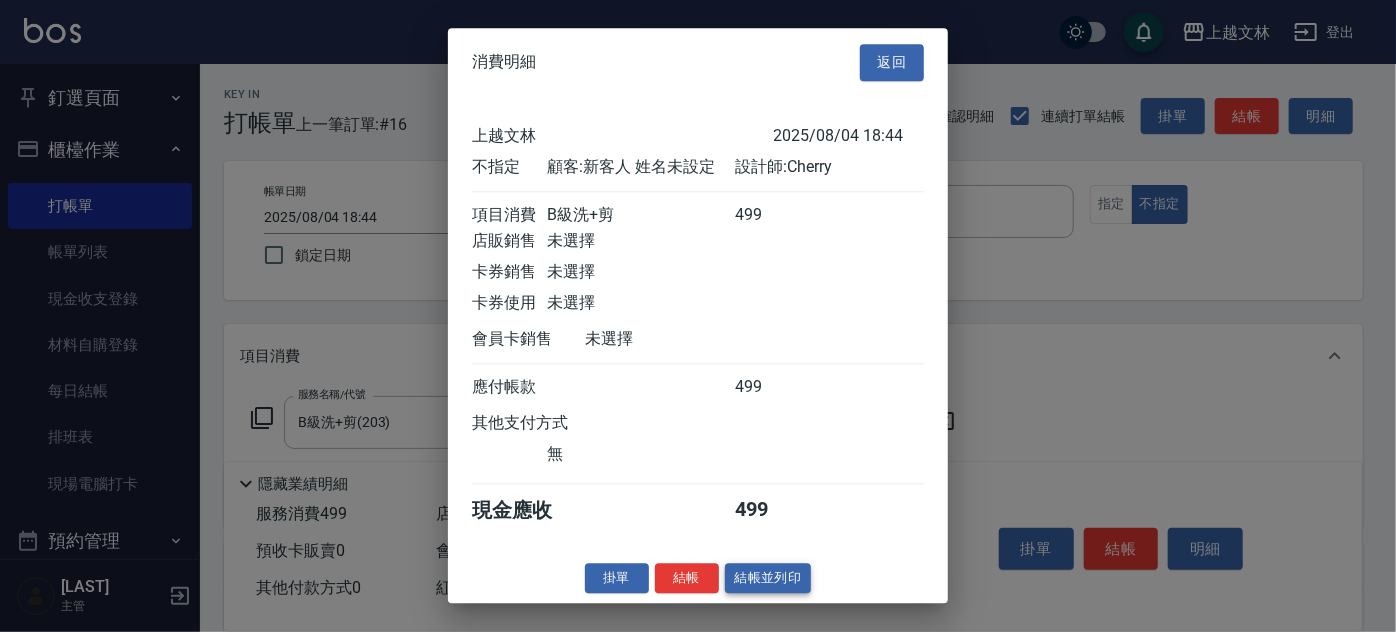 click on "結帳並列印" at bounding box center [768, 578] 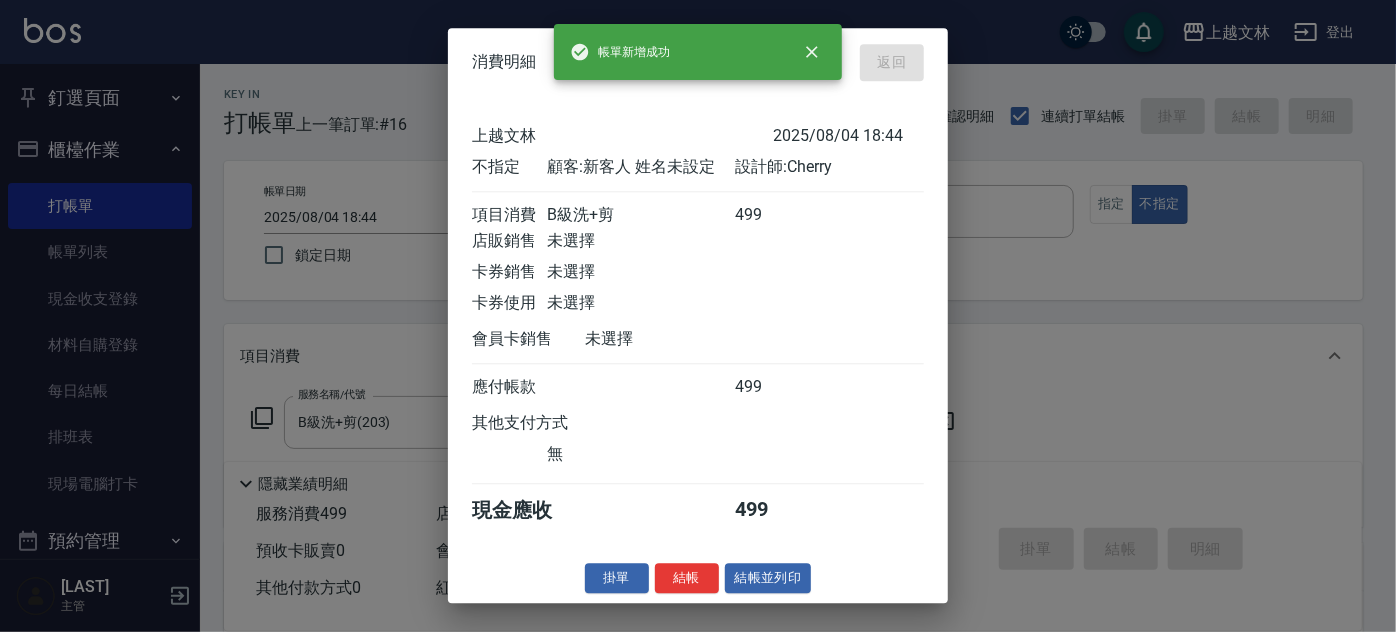 type on "2025/08/04 18:45" 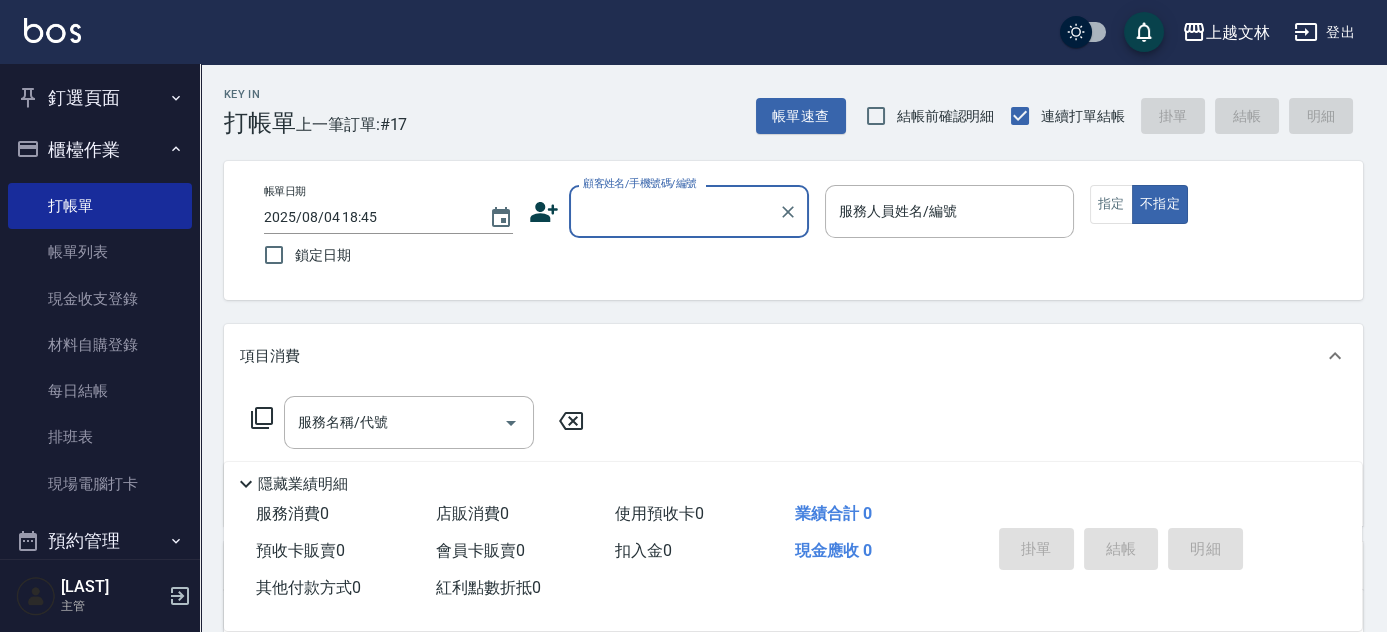 click on "顧客姓名/手機號碼/編號" at bounding box center (640, 183) 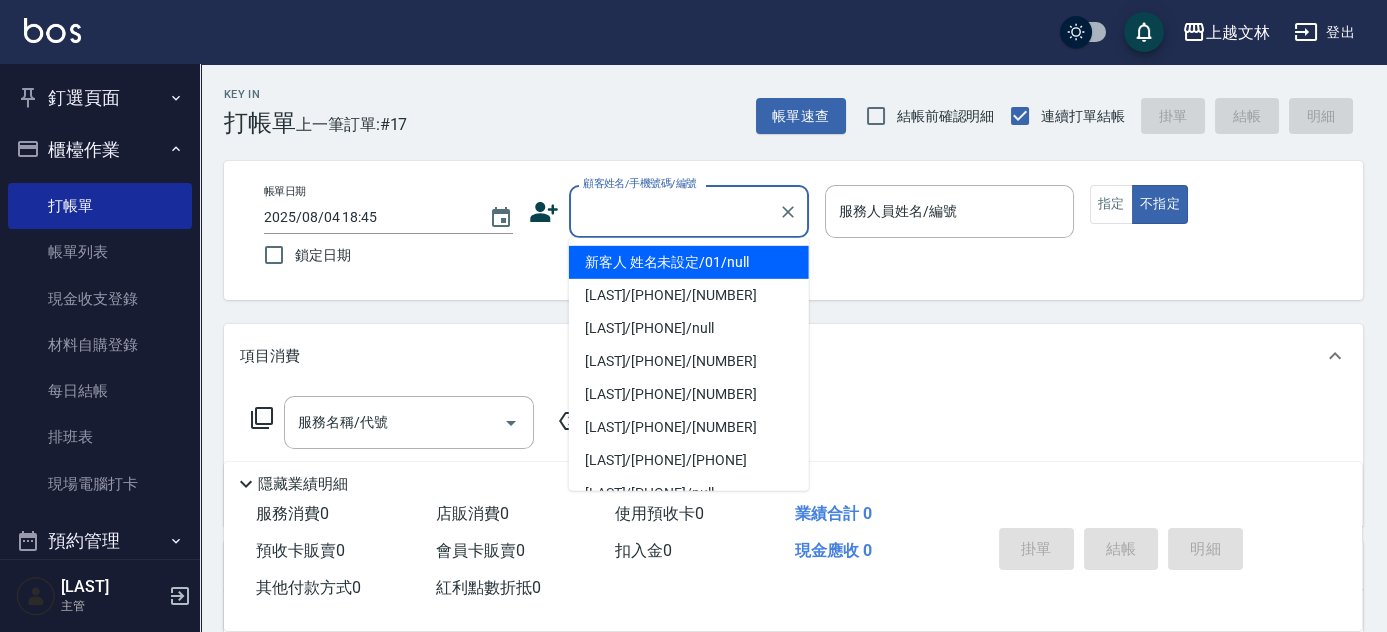 click on "新客人 姓名未設定/01/null" at bounding box center [689, 262] 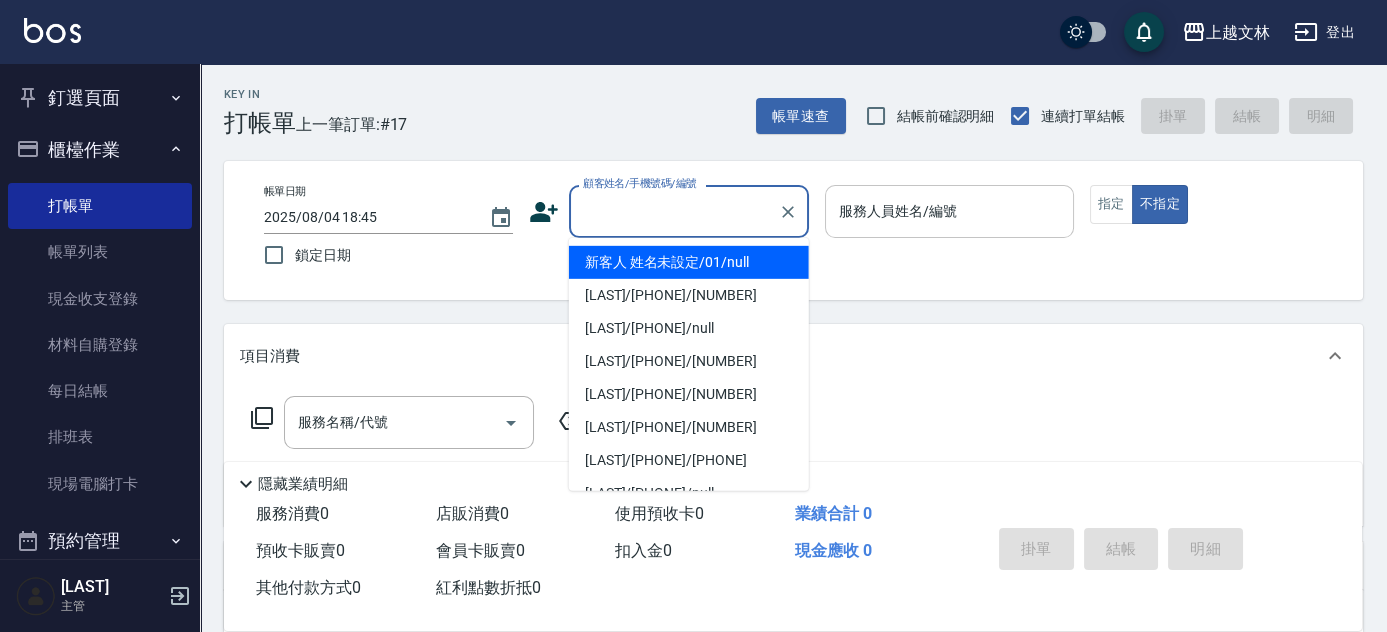 type on "新客人 姓名未設定/01/null" 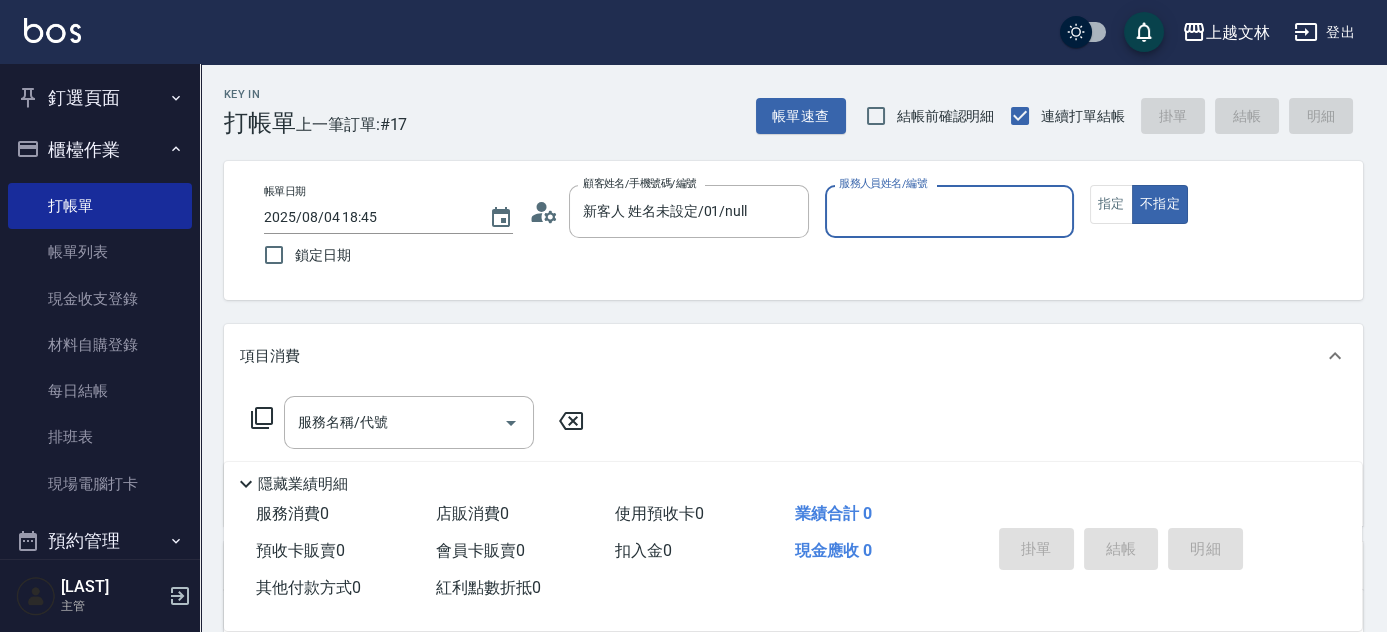 click on "服務人員姓名/編號" at bounding box center (949, 211) 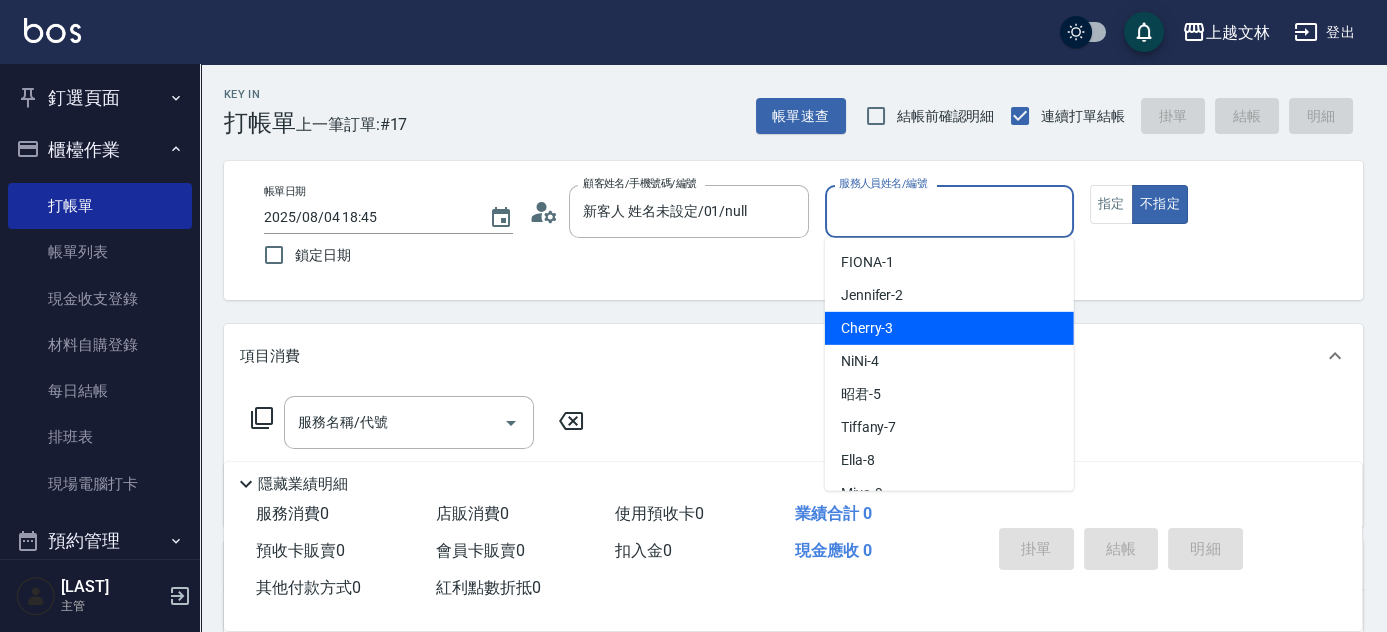 click on "Cherry -3" at bounding box center [949, 328] 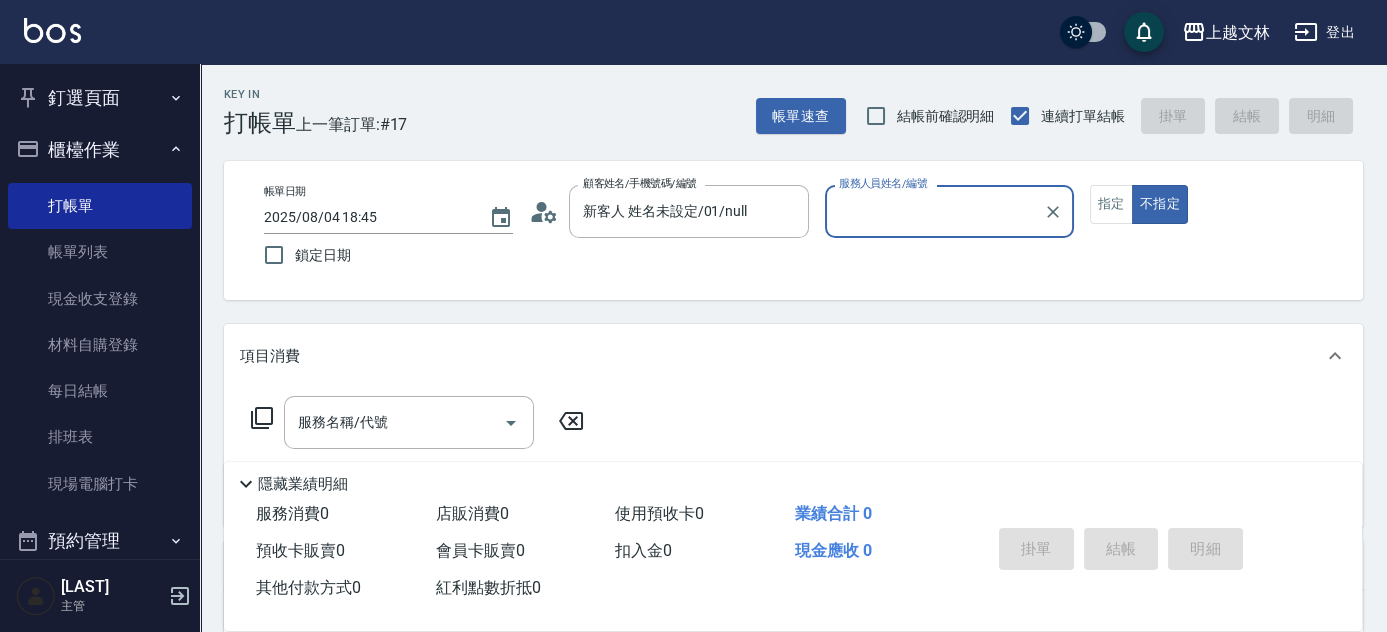 type on "Cherry-3" 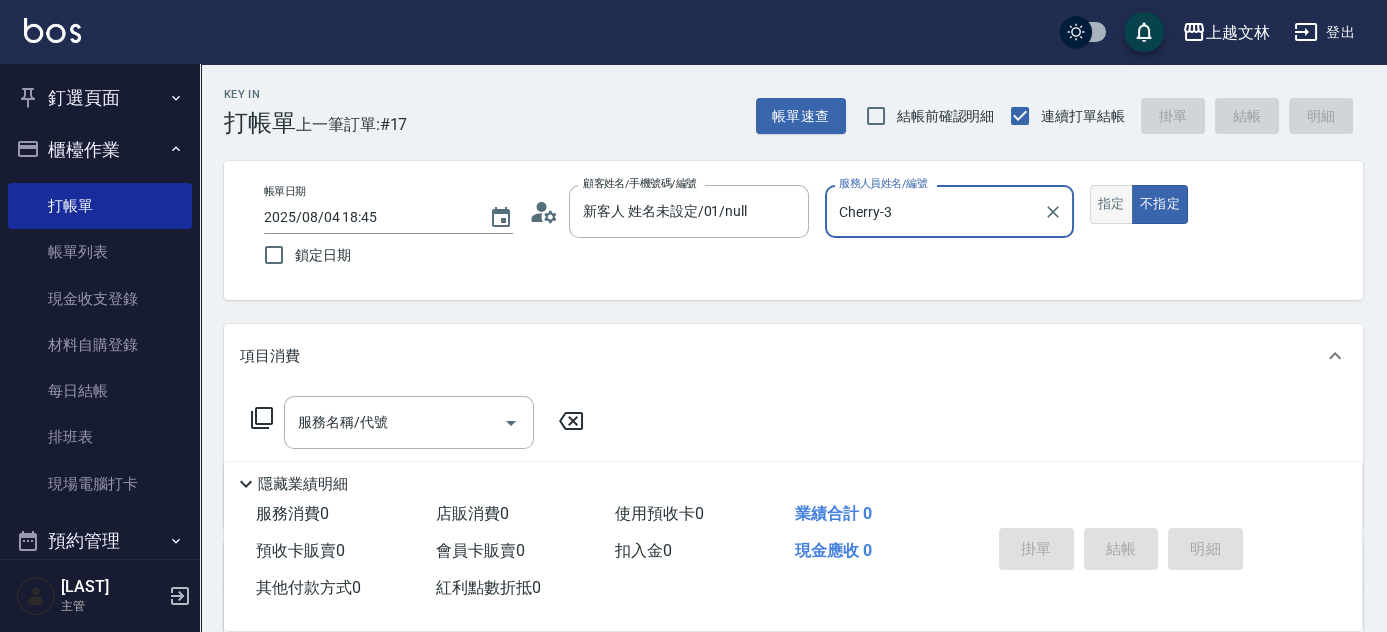 click on "指定" at bounding box center (1111, 204) 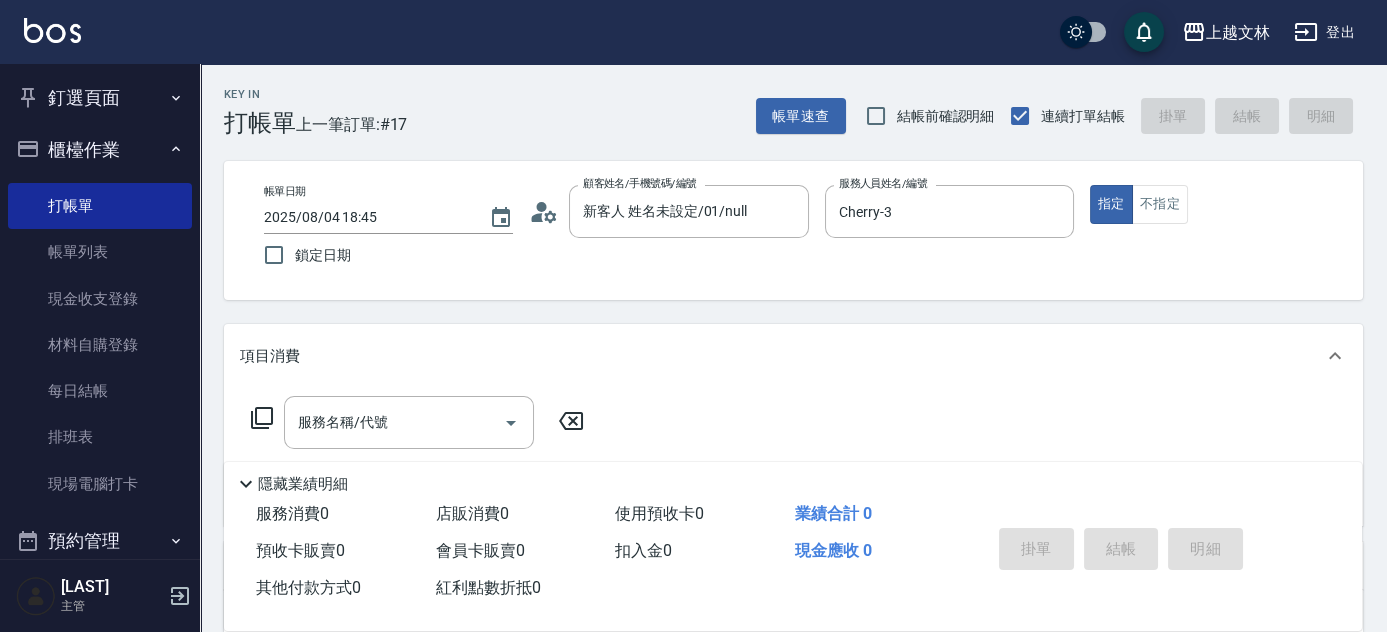 click on "服務名稱/代號 服務名稱/代號" at bounding box center [409, 422] 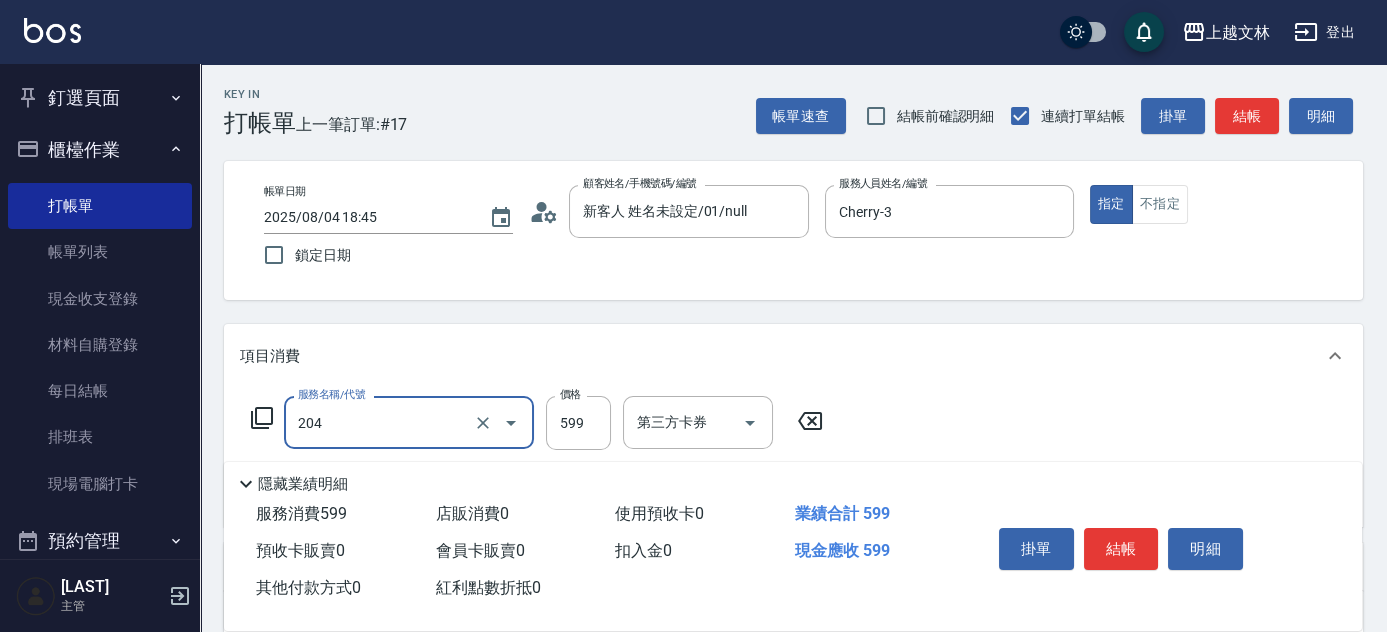 type on "A級洗+剪(204)" 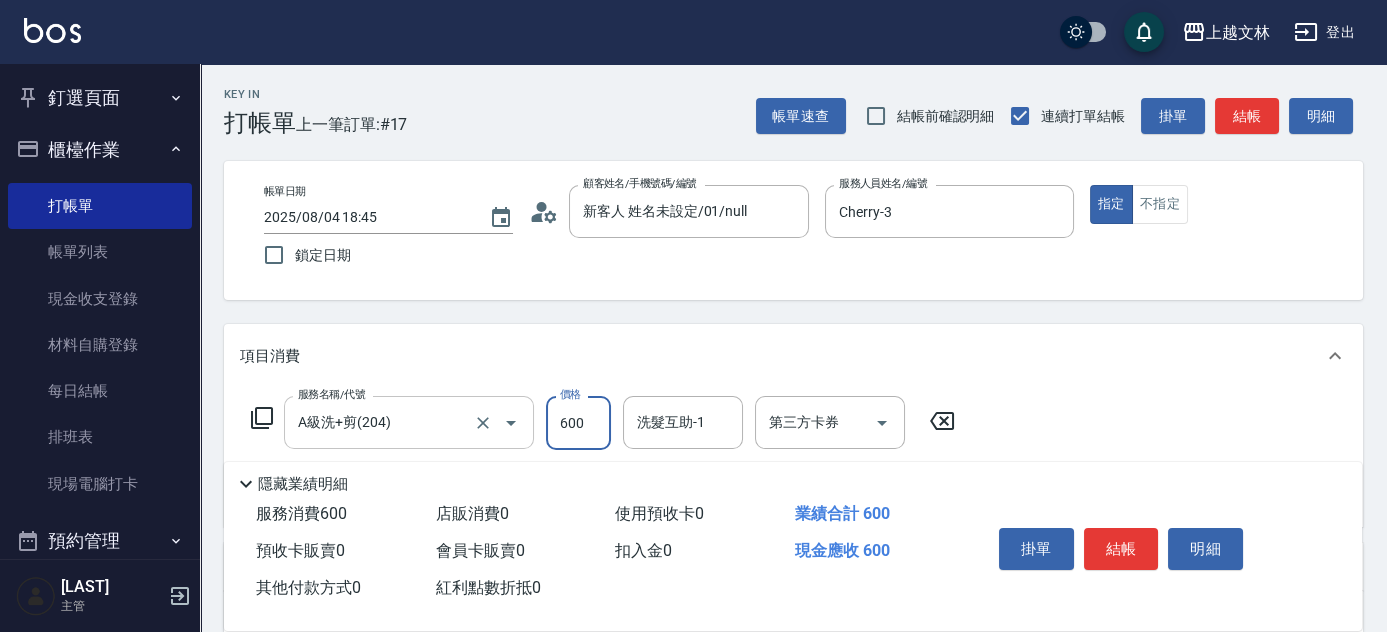 type on "600" 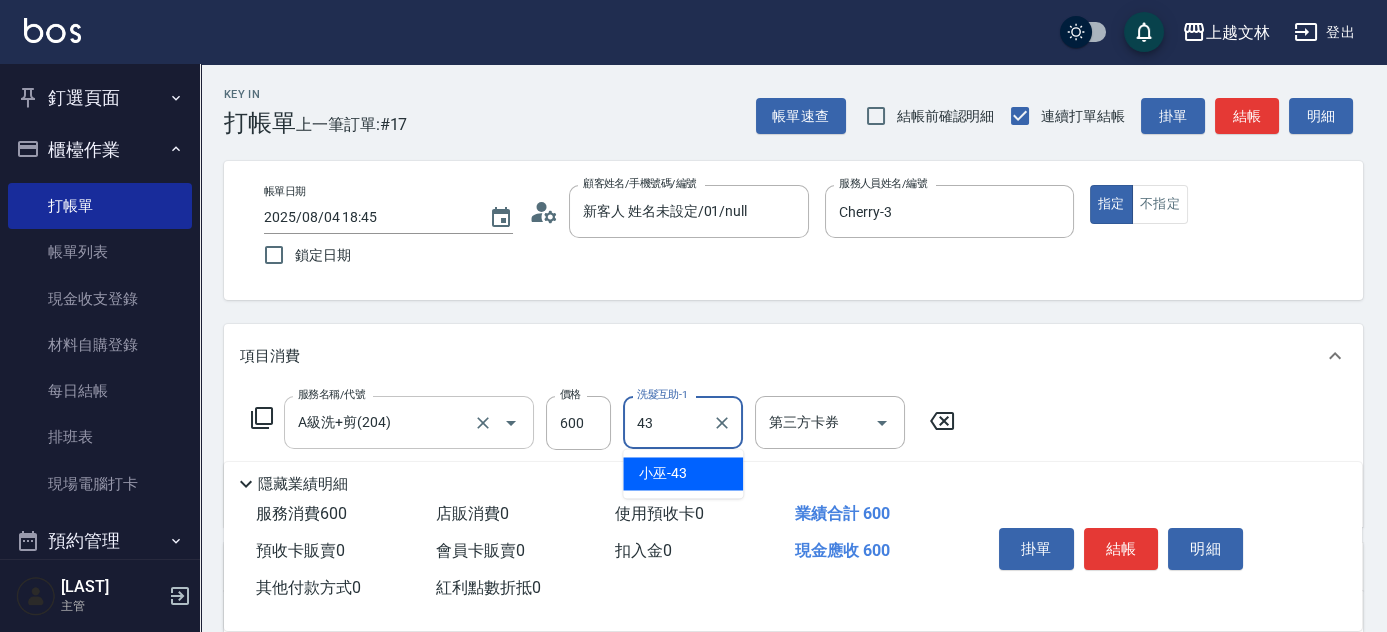 type on "小巫-43" 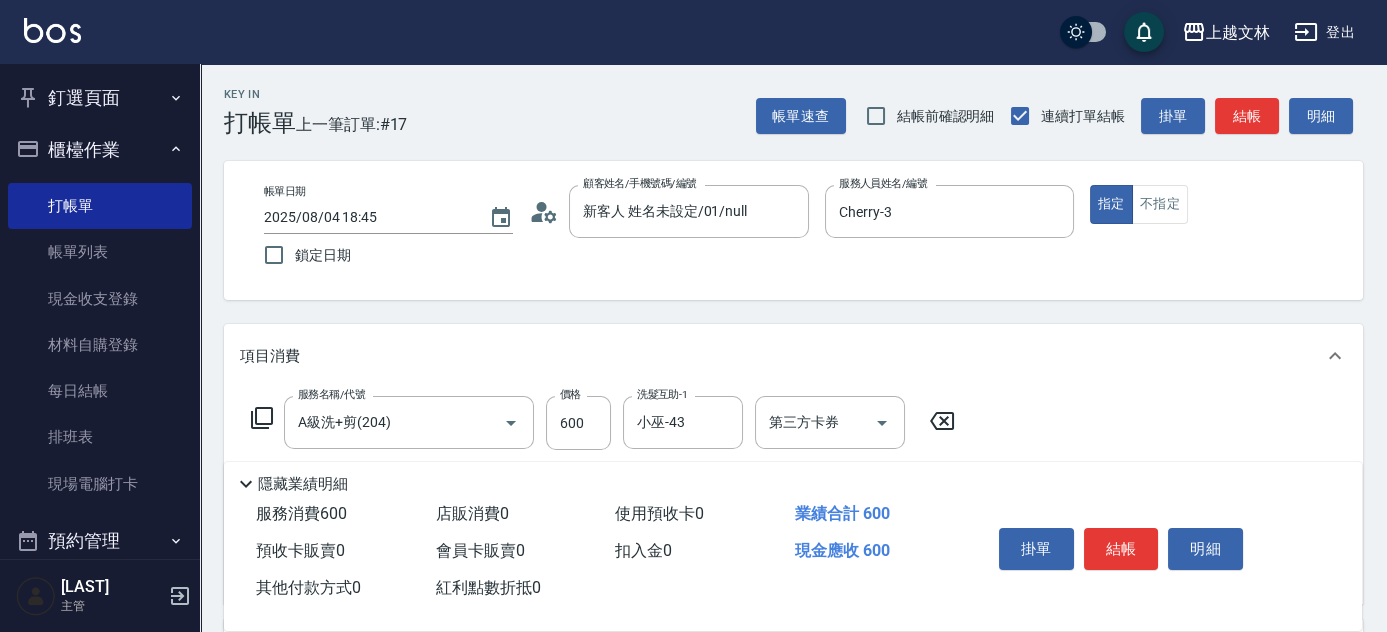 scroll, scrollTop: 149, scrollLeft: 0, axis: vertical 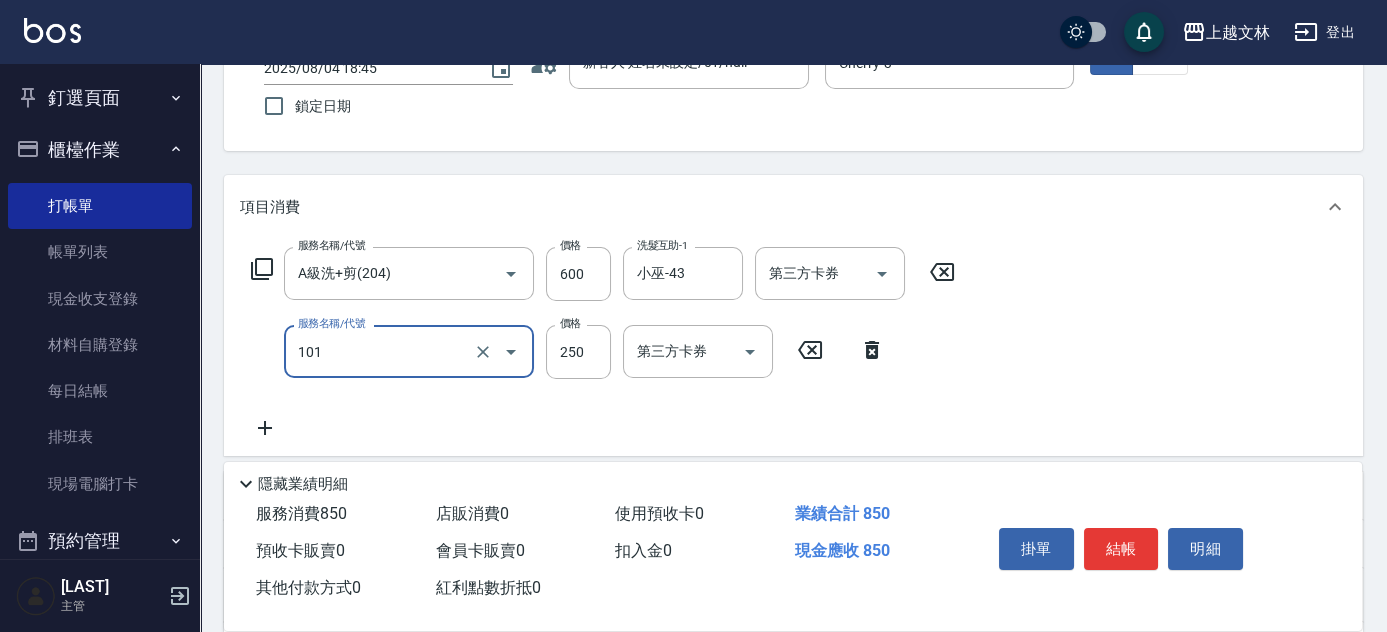 type on "洗髮(101)" 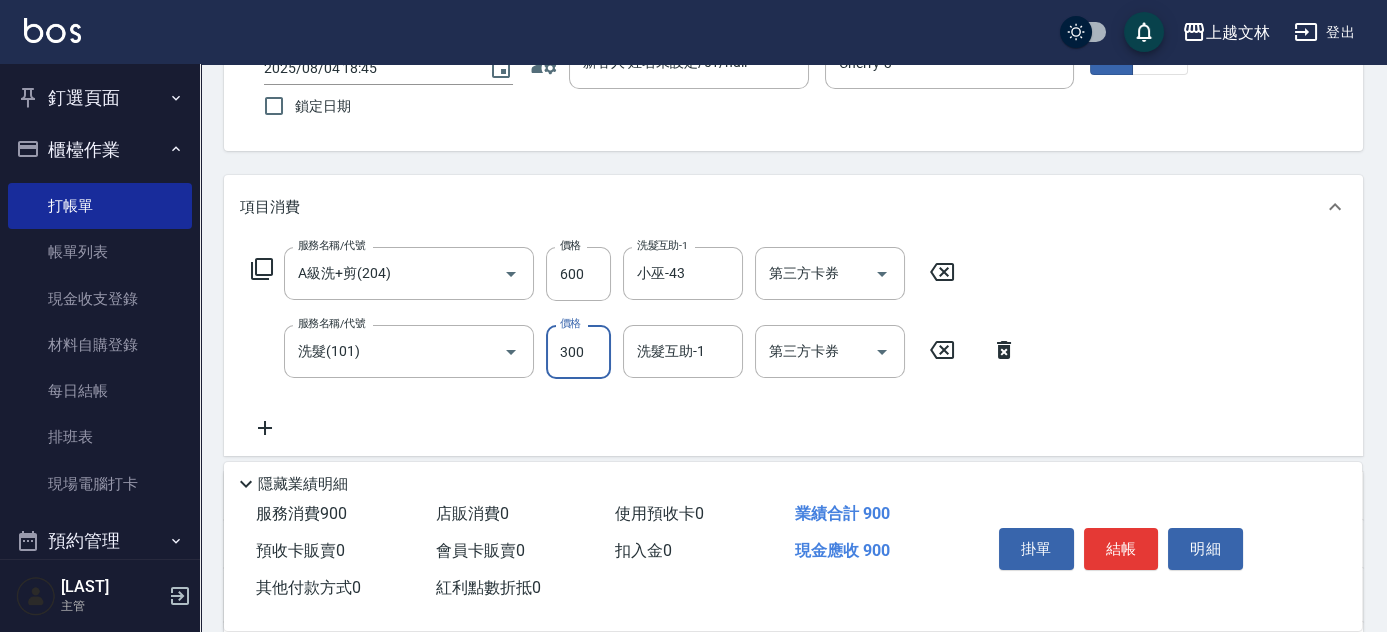 type on "300" 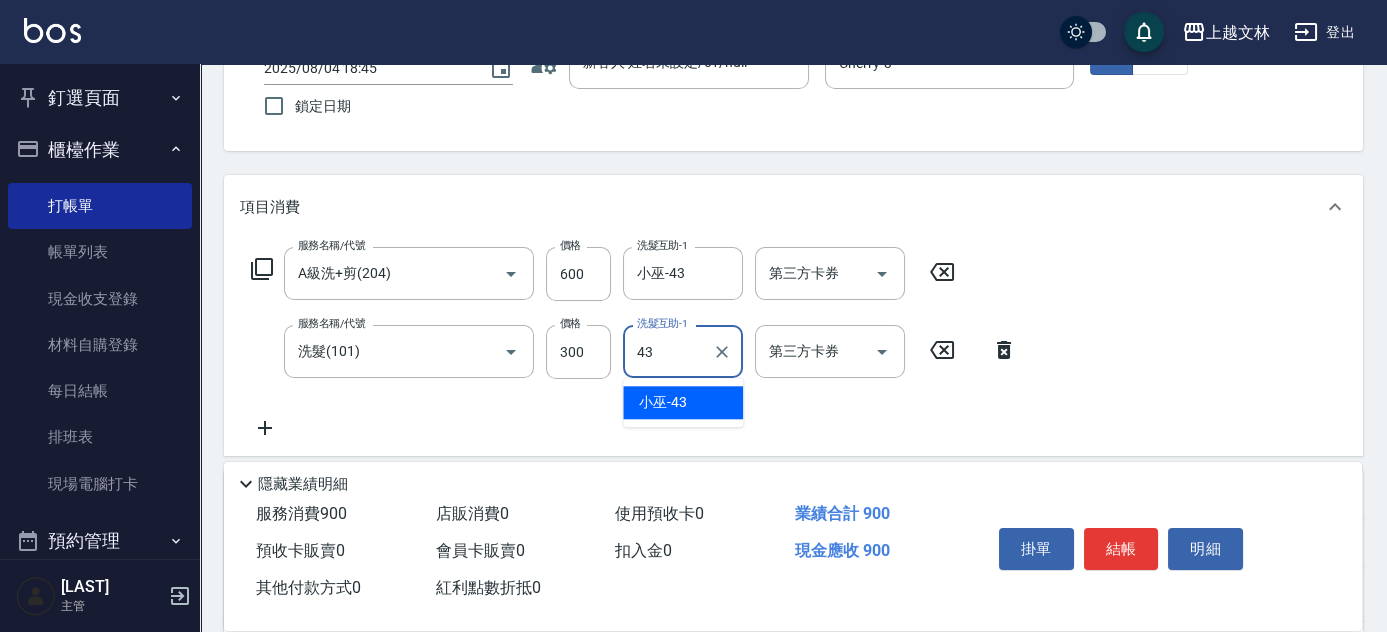 type on "小巫-43" 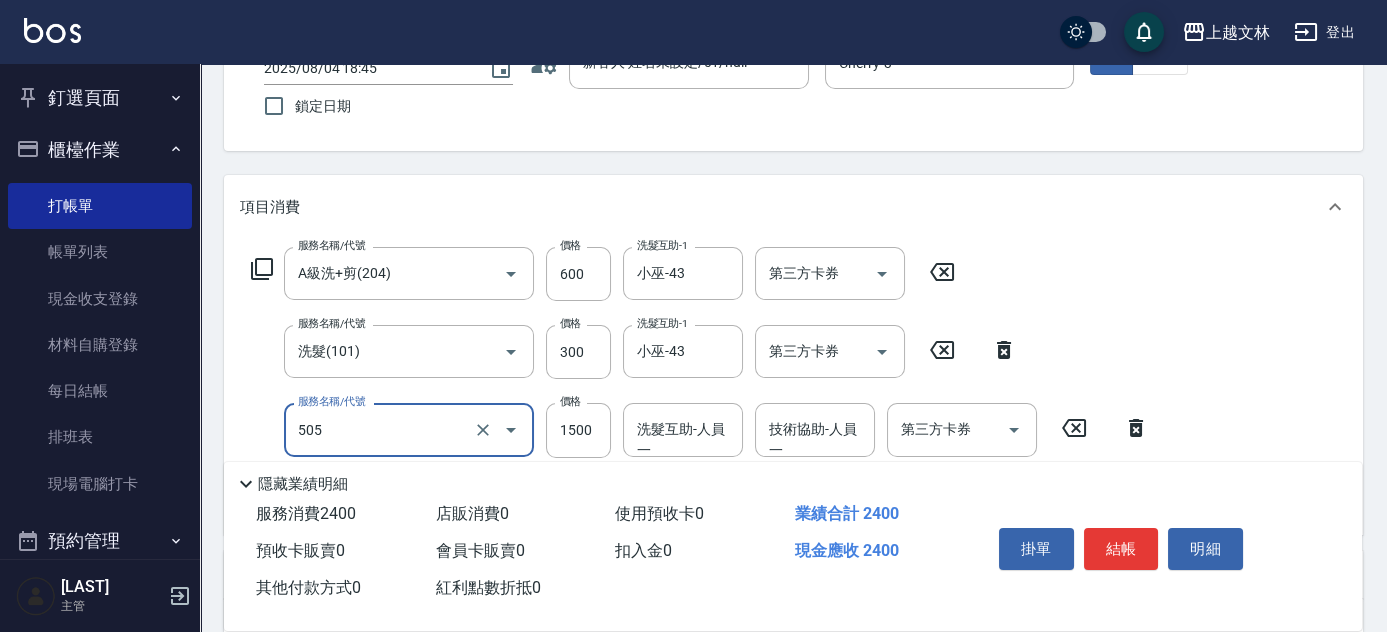 type on "結構護髮(505)" 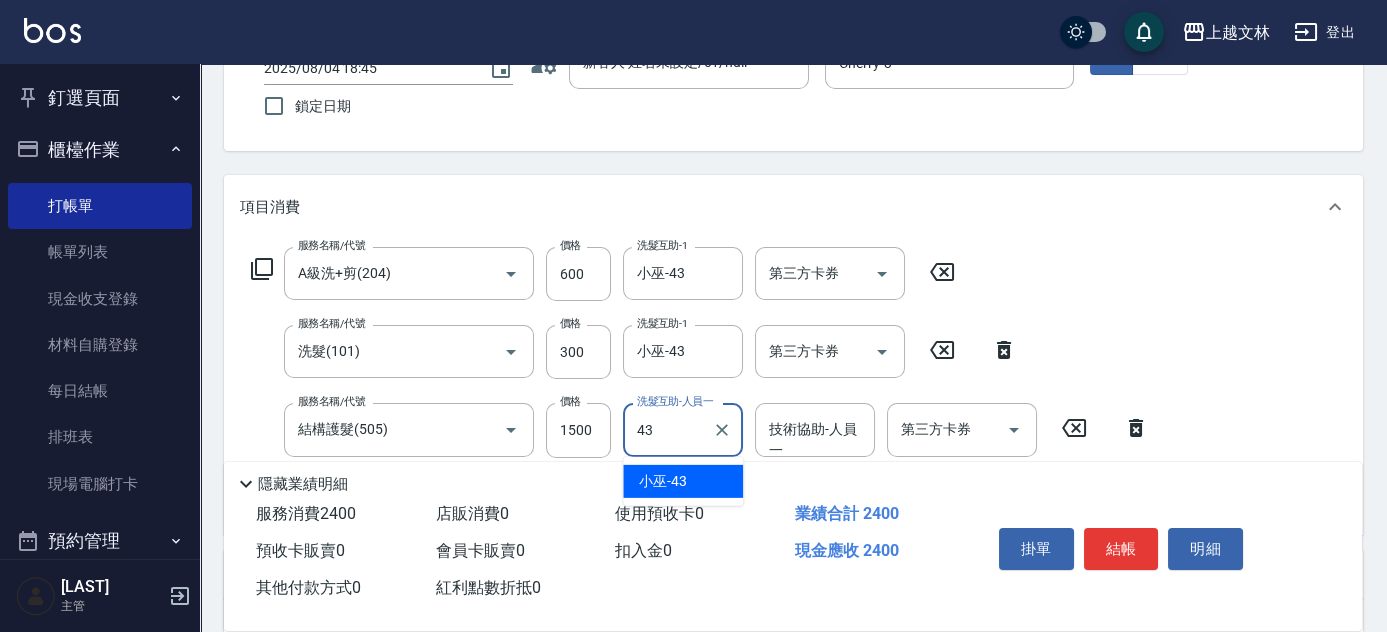 type on "小巫-43" 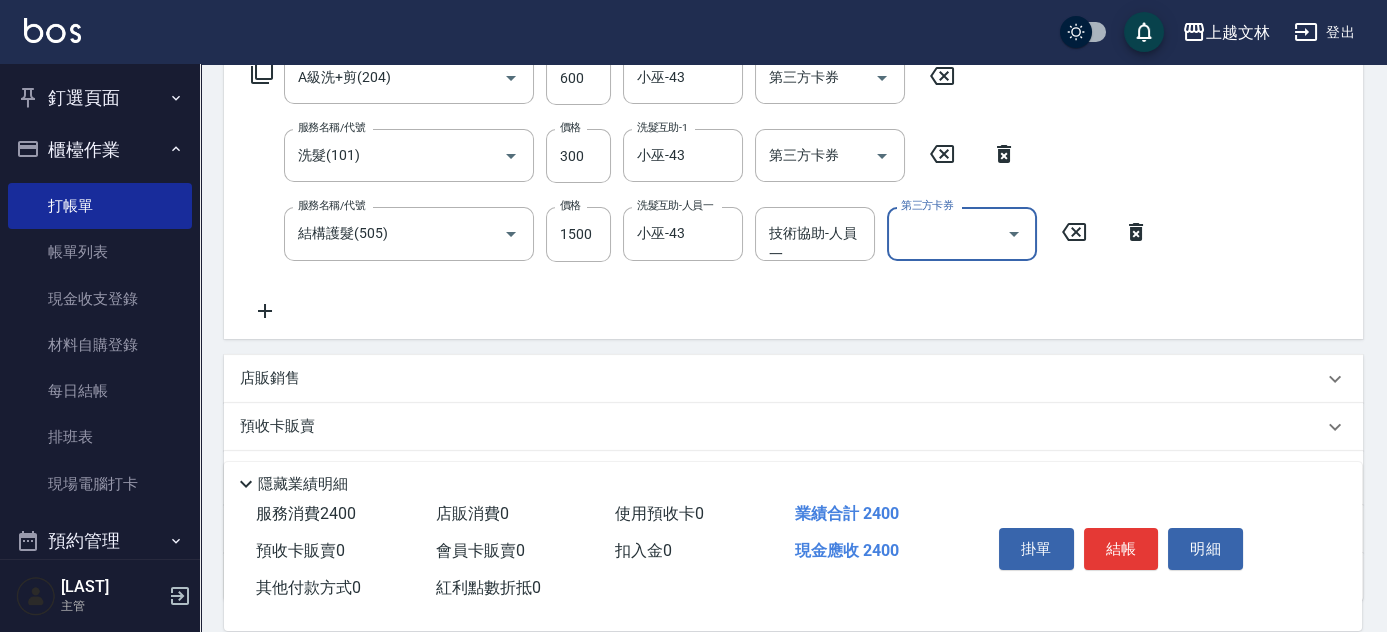 scroll, scrollTop: 354, scrollLeft: 0, axis: vertical 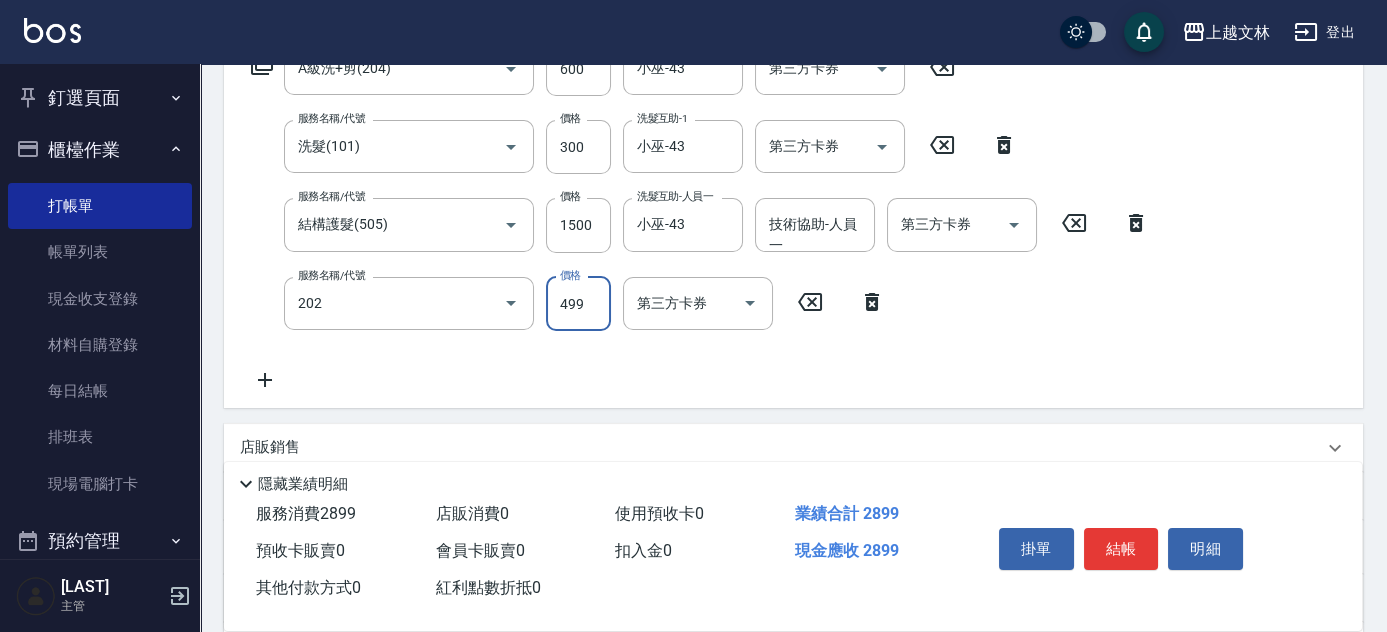 type on "A級單剪(202)" 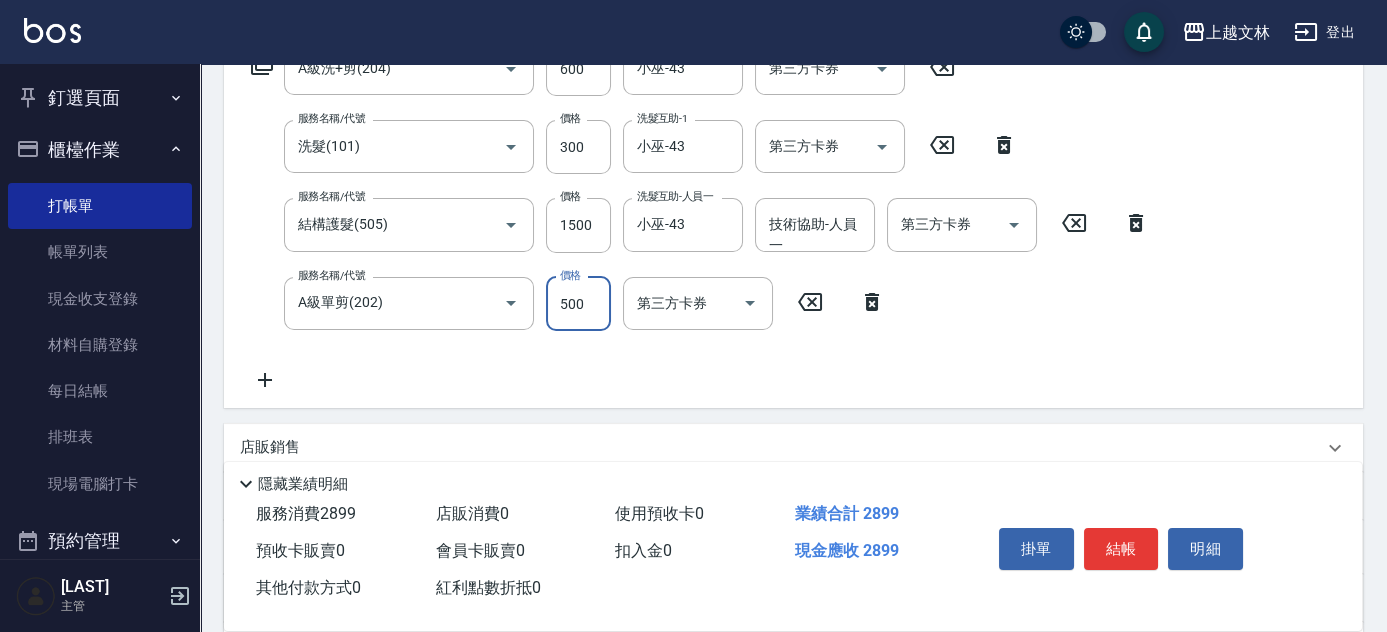 type on "500" 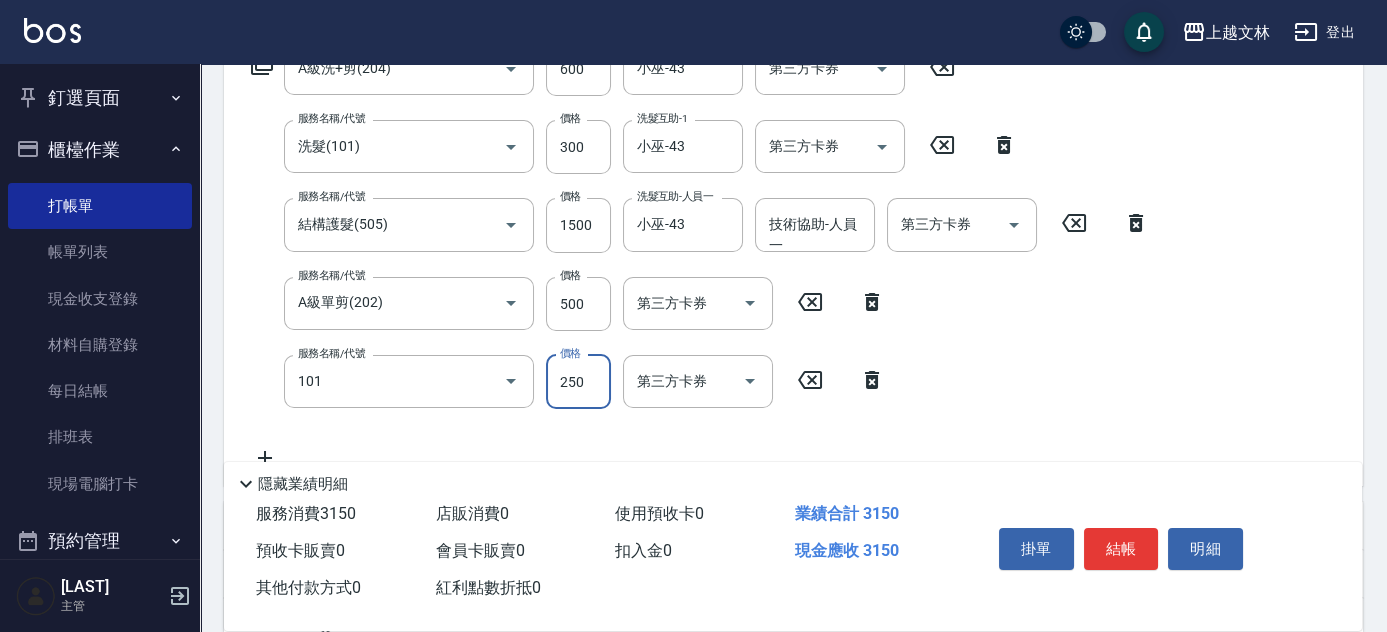 type on "洗髮(101)" 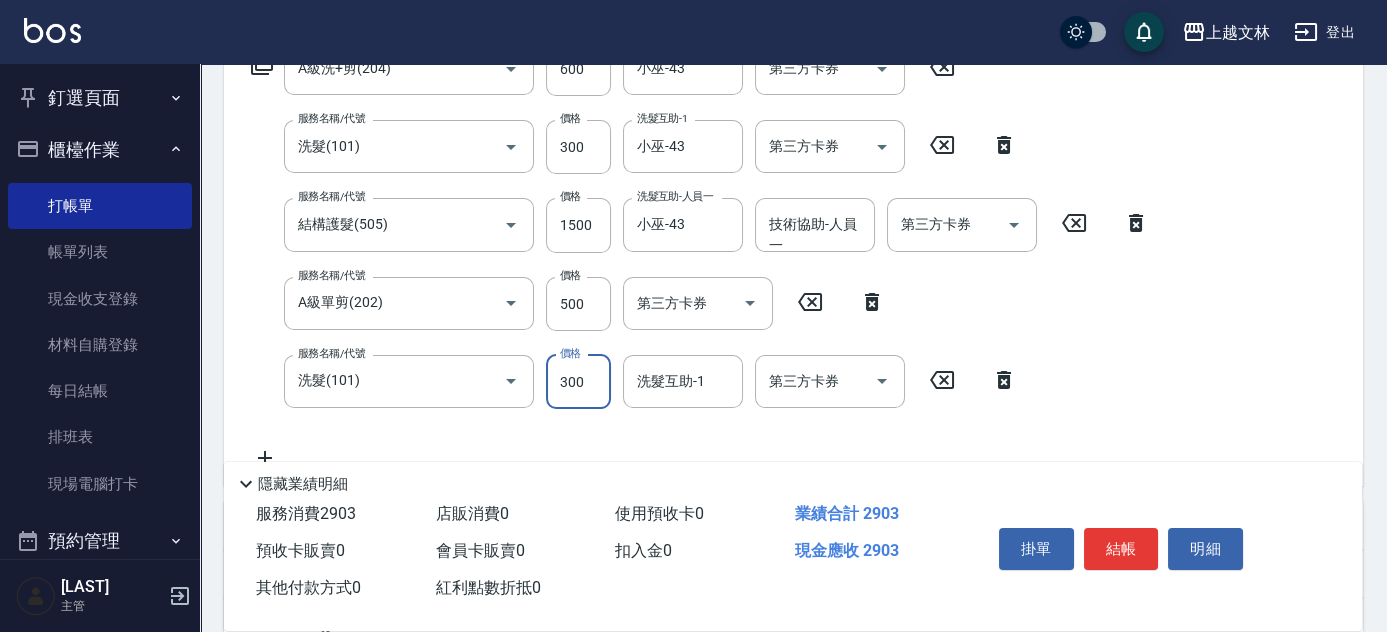 type on "300" 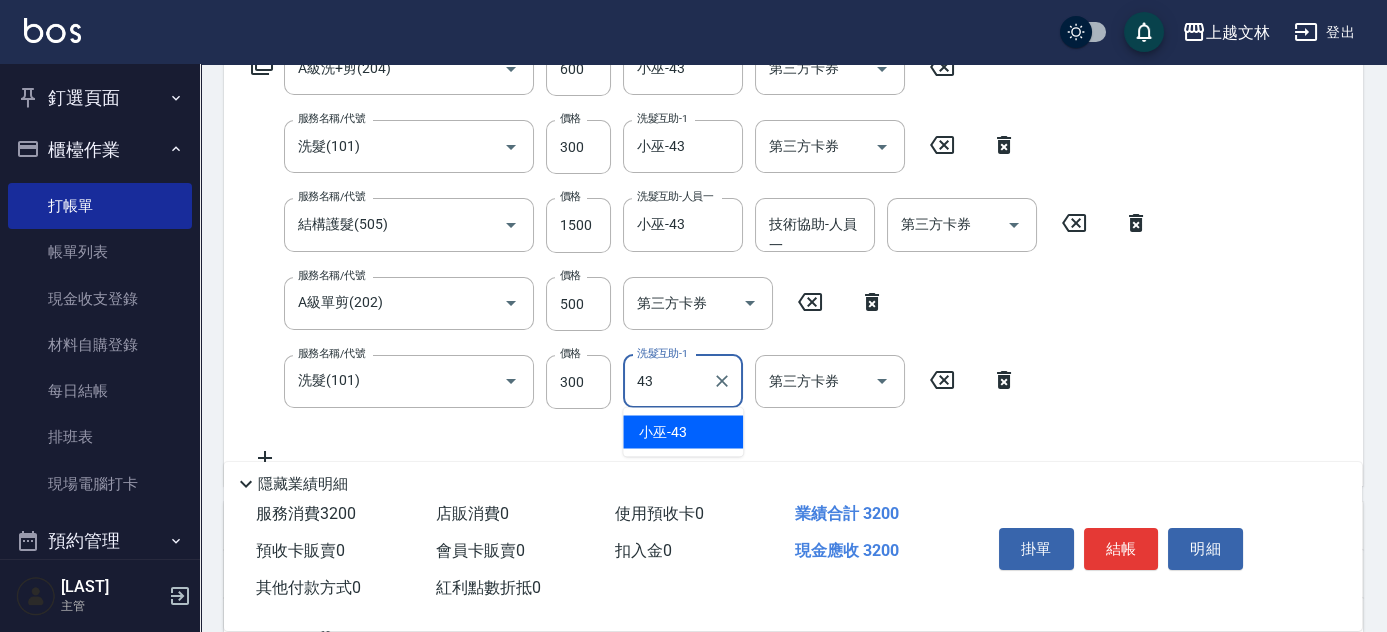 type on "小巫-43" 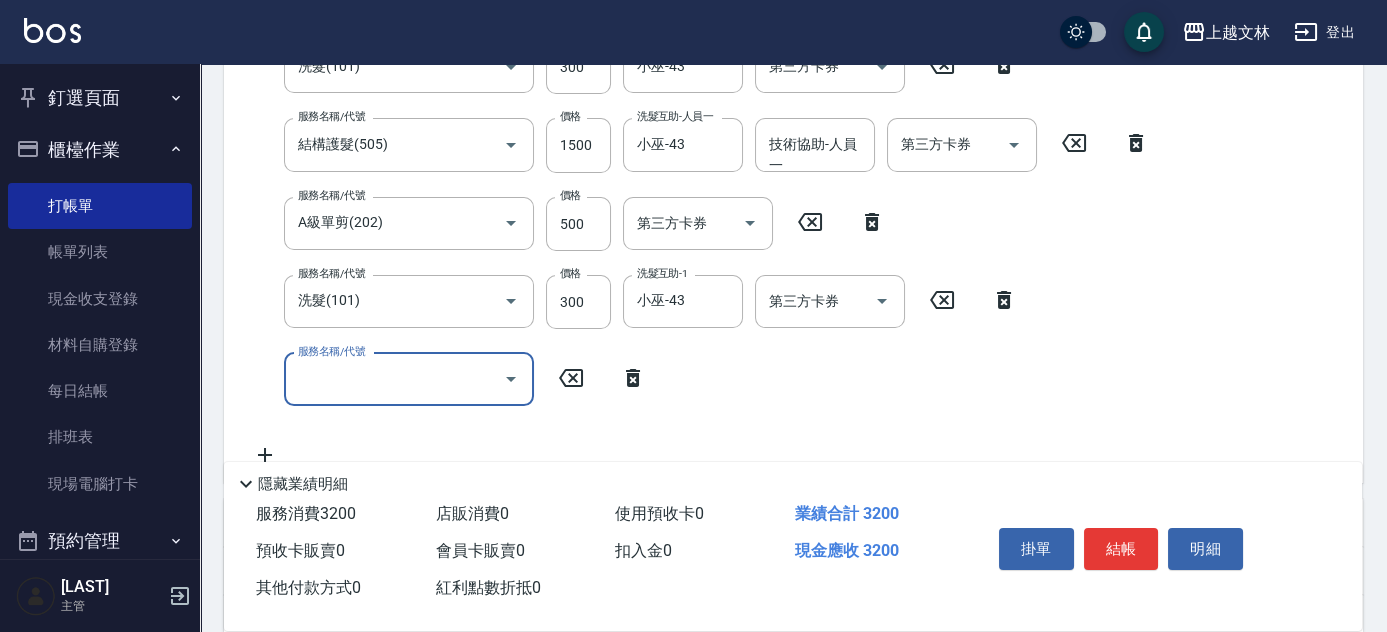 scroll, scrollTop: 435, scrollLeft: 0, axis: vertical 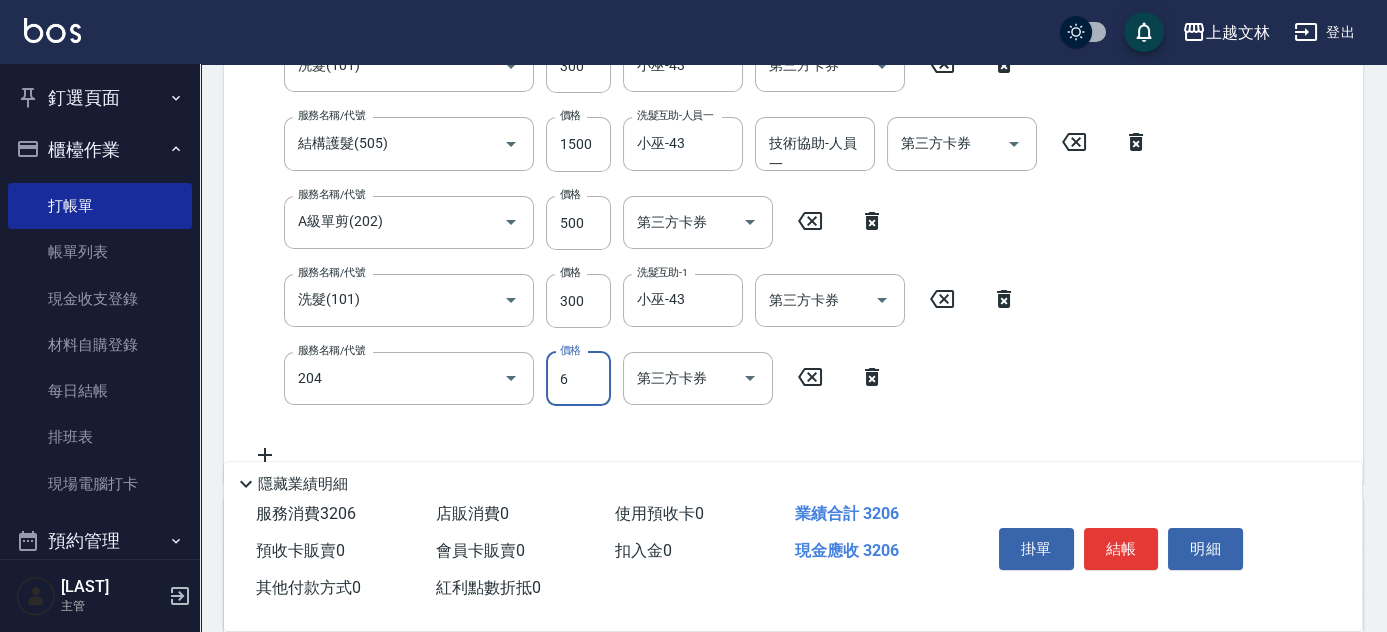 type on "A級洗+剪(204)" 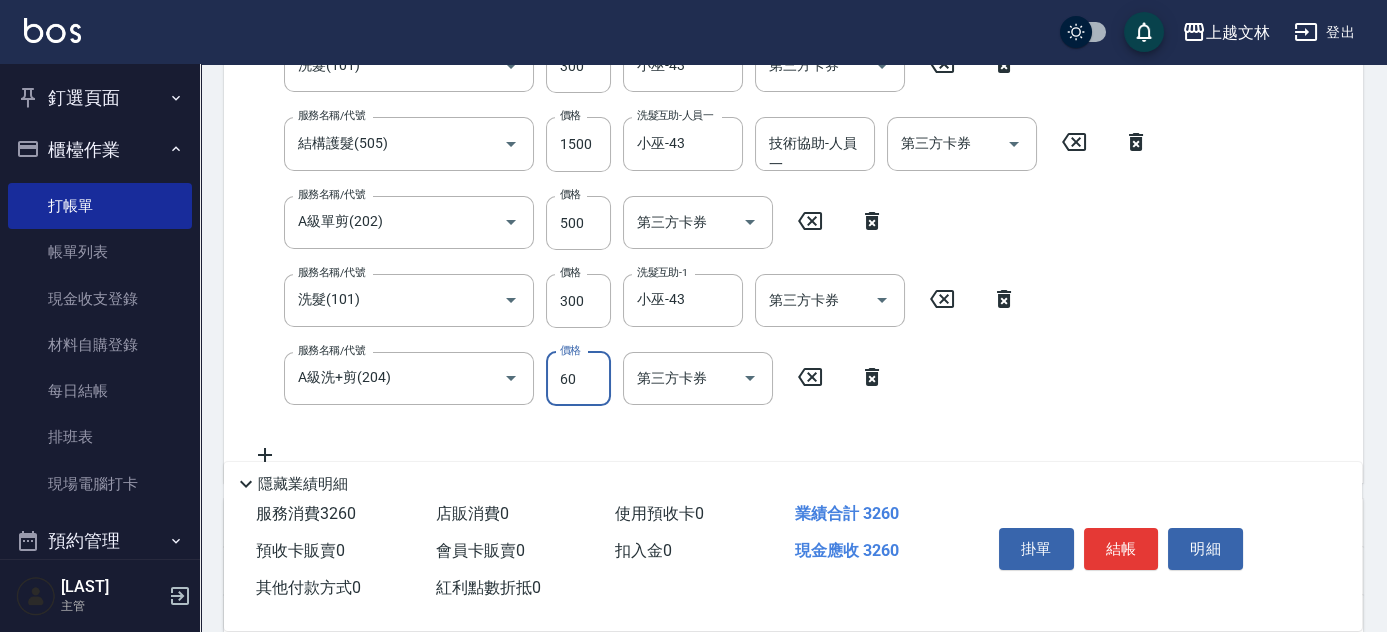 scroll, scrollTop: 396, scrollLeft: 0, axis: vertical 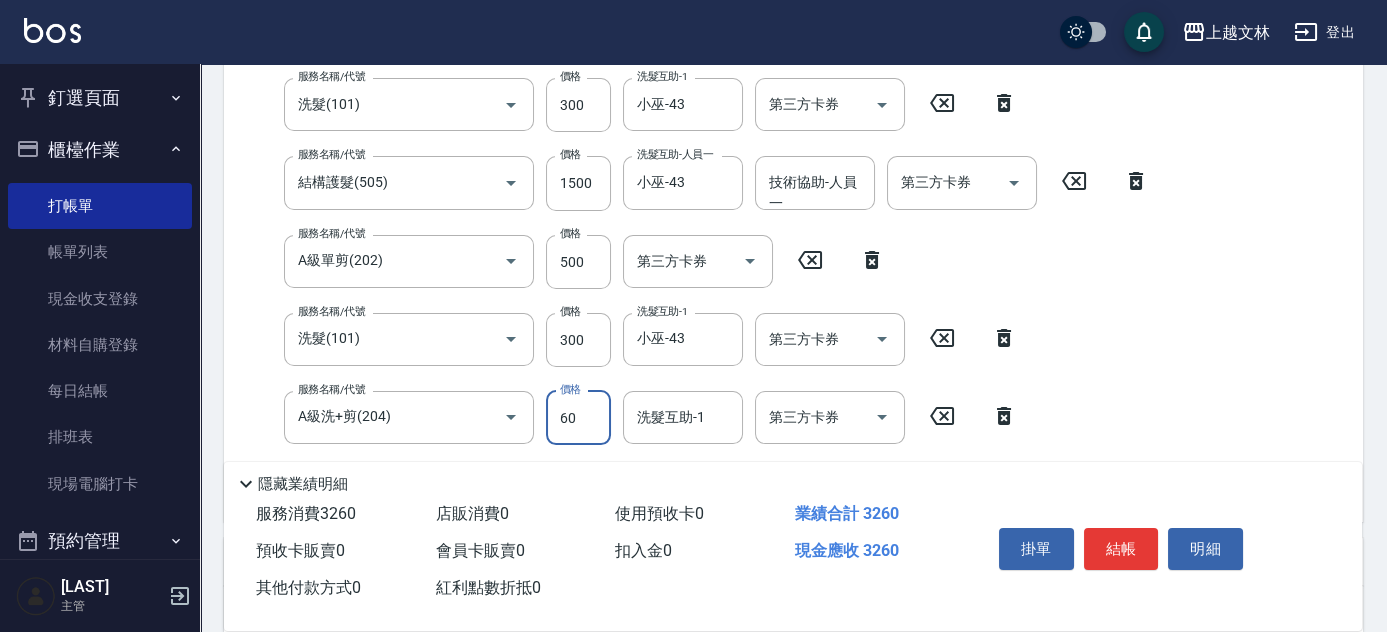 type on "600" 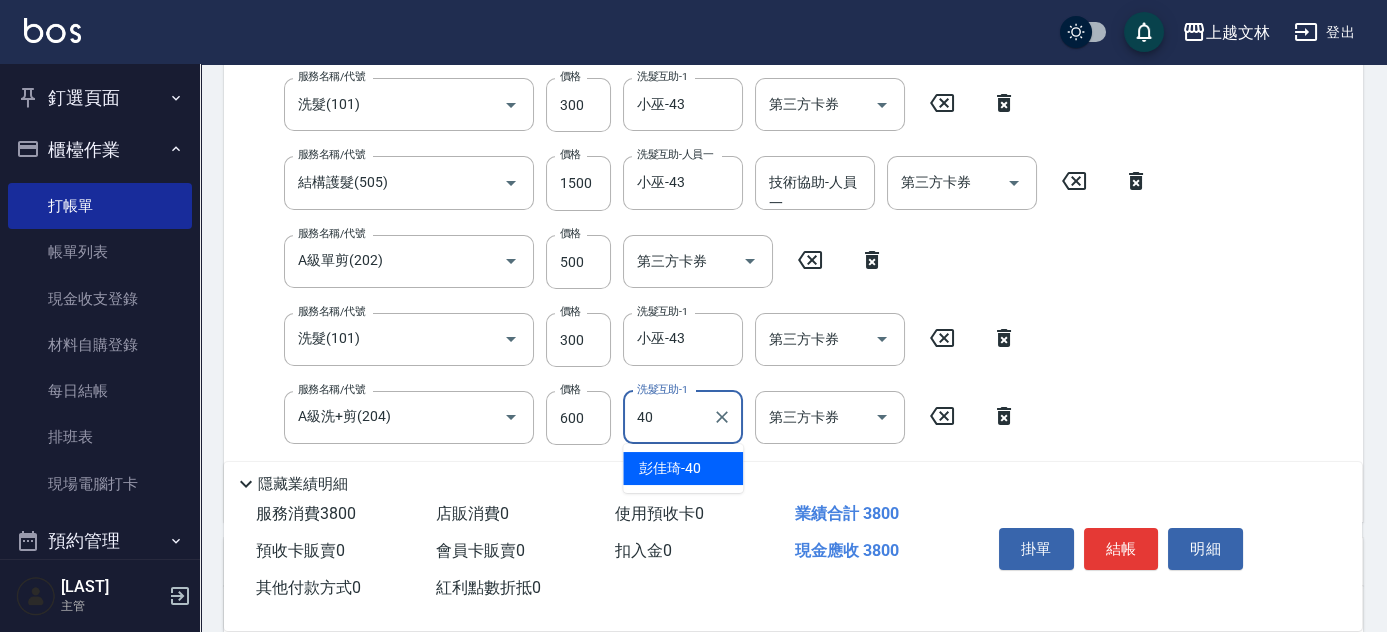 type on "[LAST]-40" 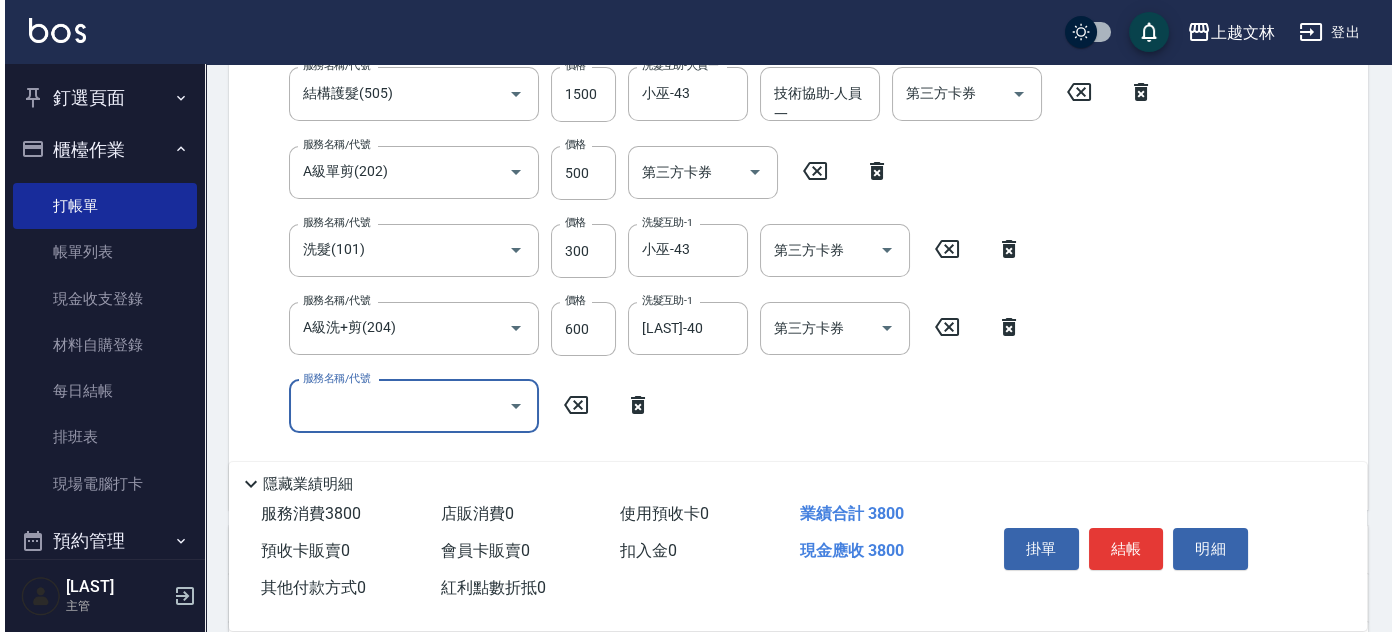 scroll, scrollTop: 526, scrollLeft: 0, axis: vertical 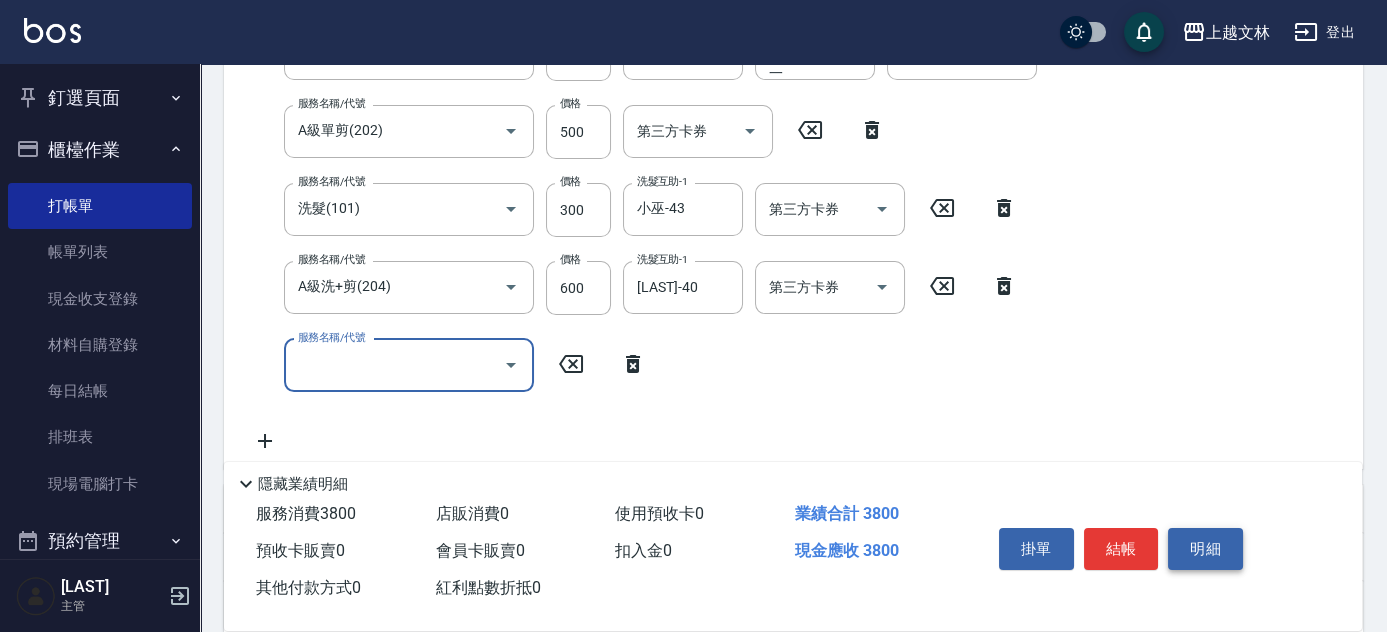 click on "明細" at bounding box center (1205, 549) 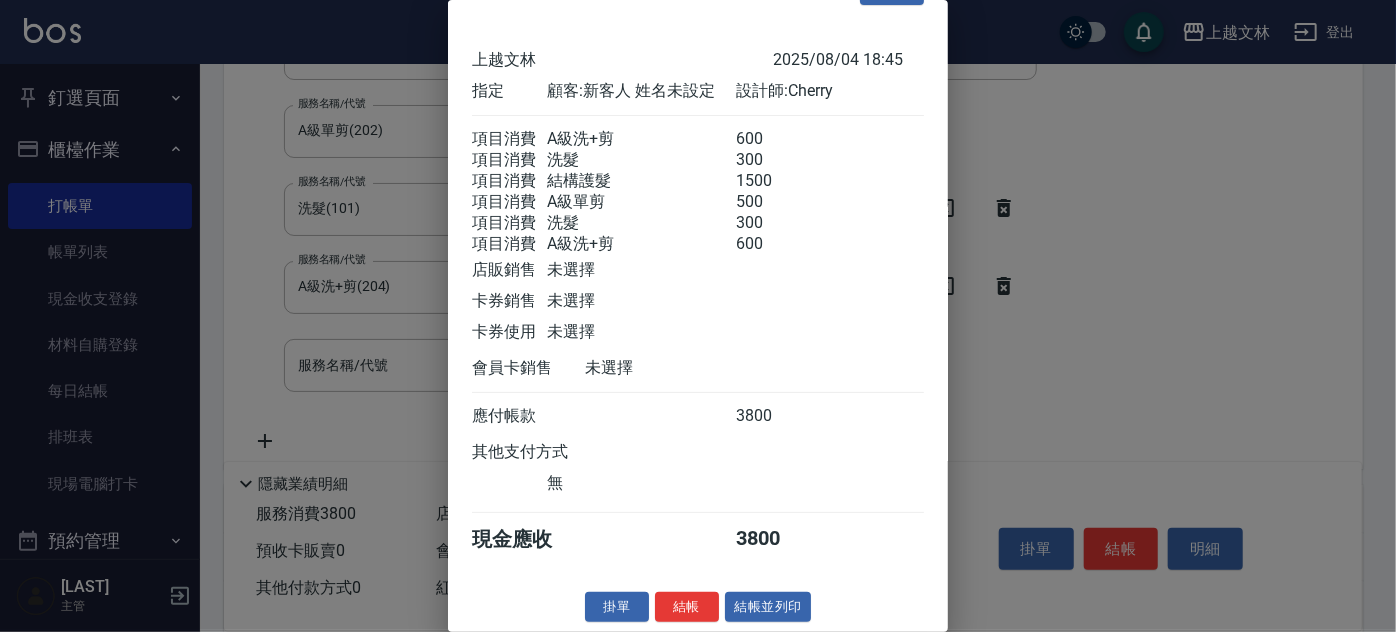 scroll, scrollTop: 82, scrollLeft: 0, axis: vertical 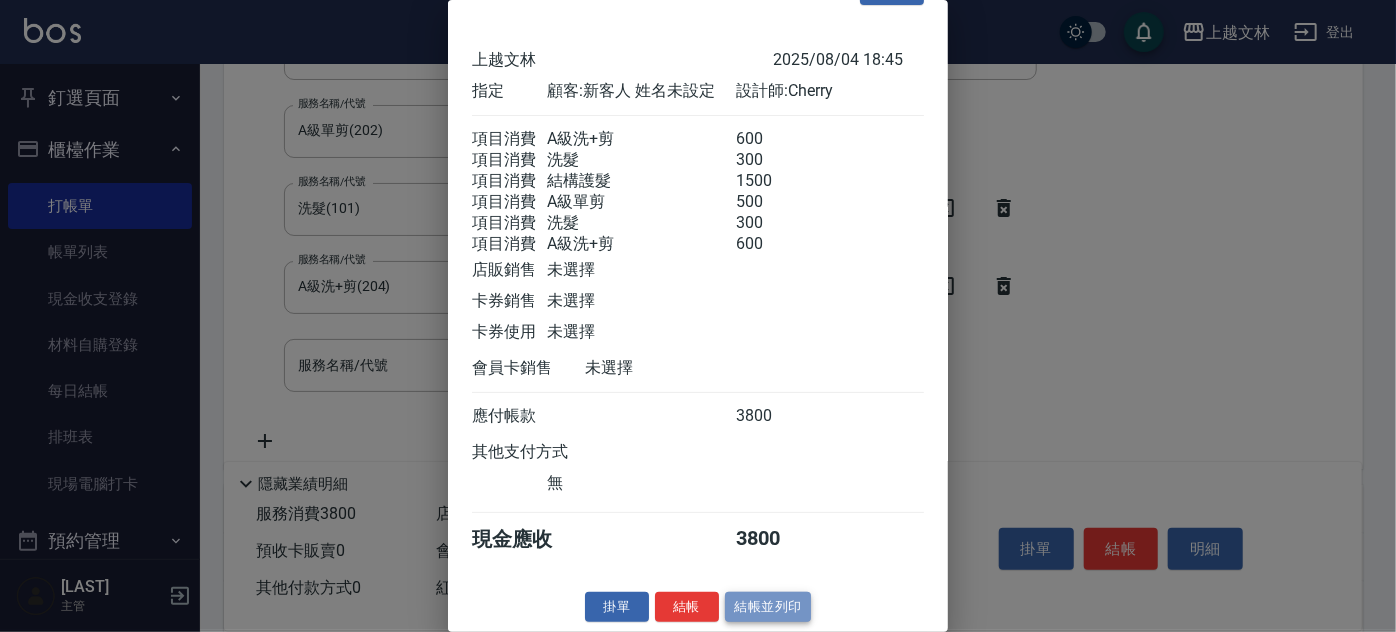 click on "結帳並列印" at bounding box center (768, 607) 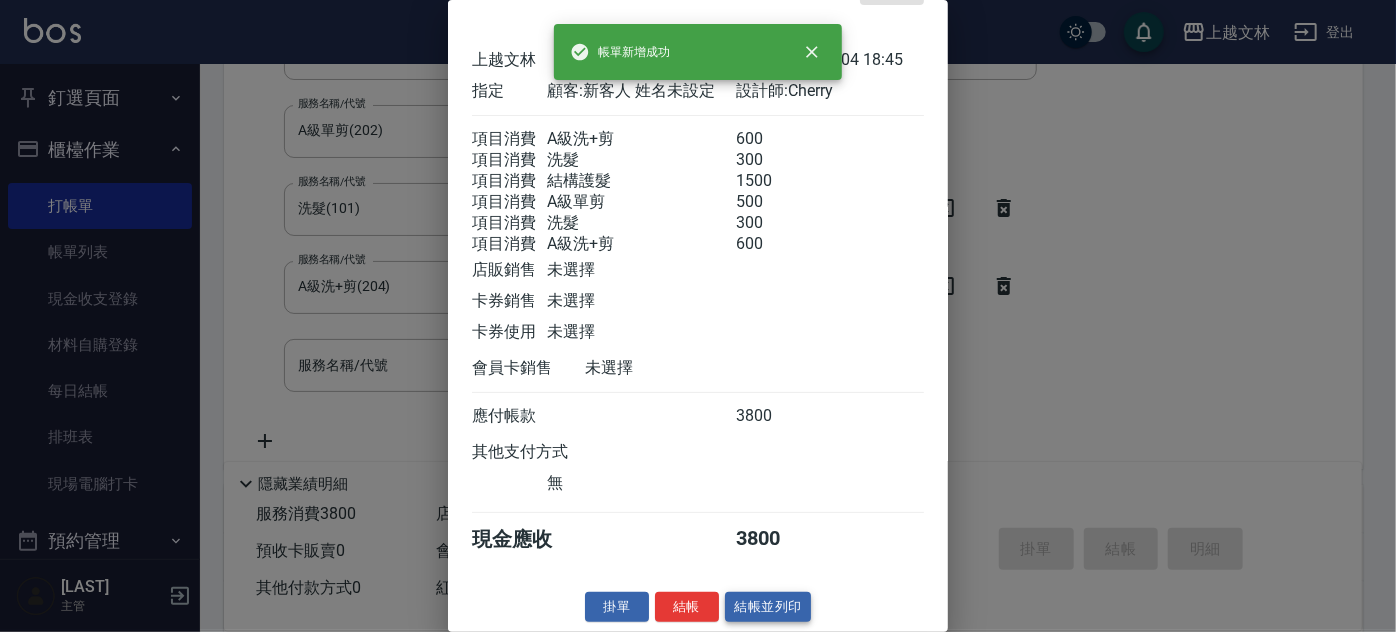 type on "2025/08/04 18:46" 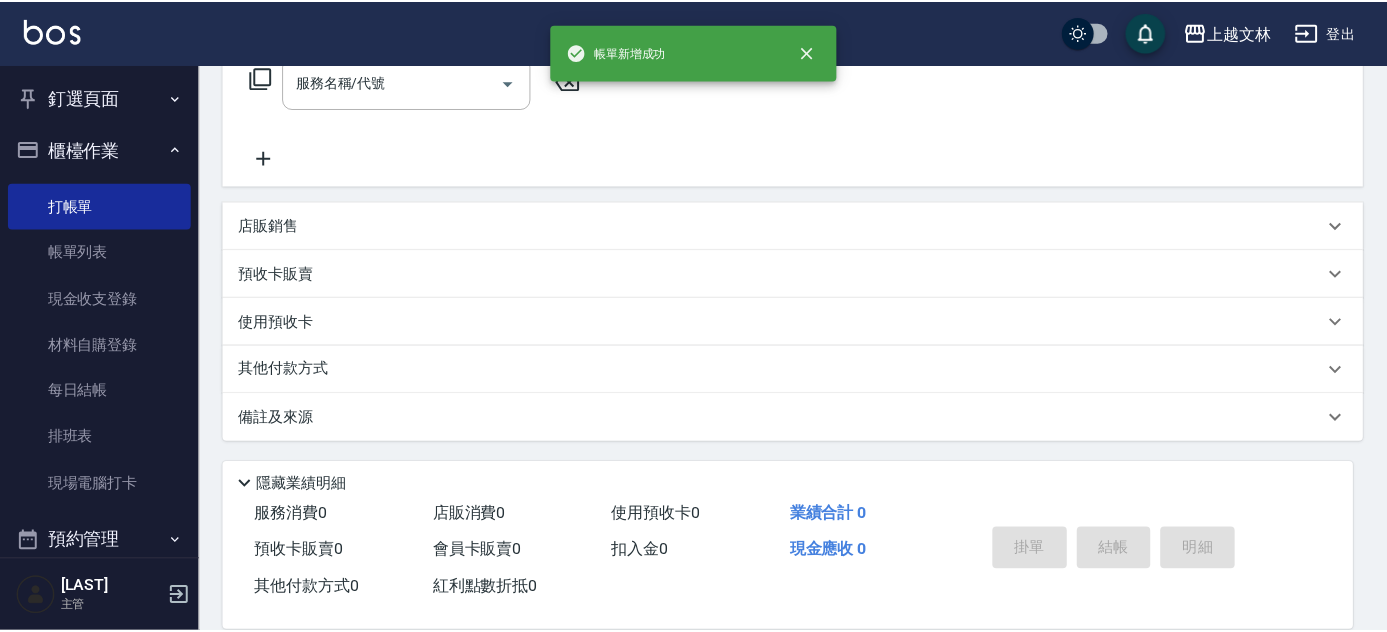 scroll, scrollTop: 0, scrollLeft: 0, axis: both 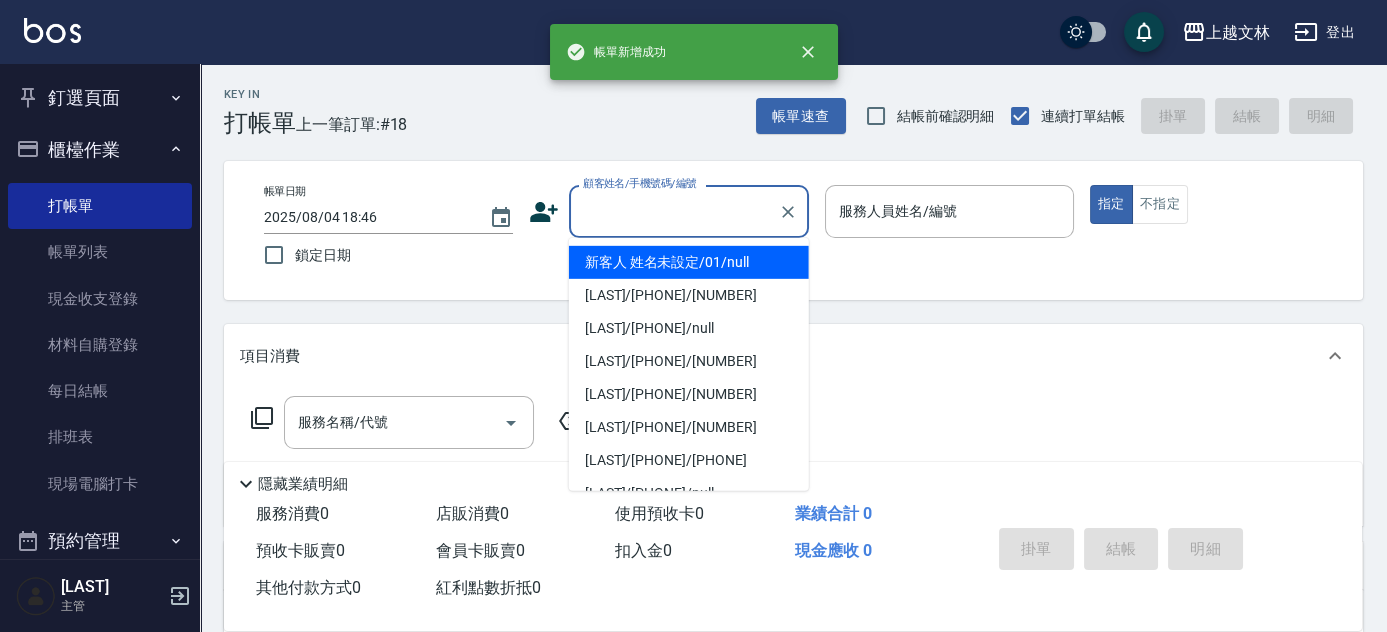 click on "顧客姓名/手機號碼/編號" at bounding box center (674, 211) 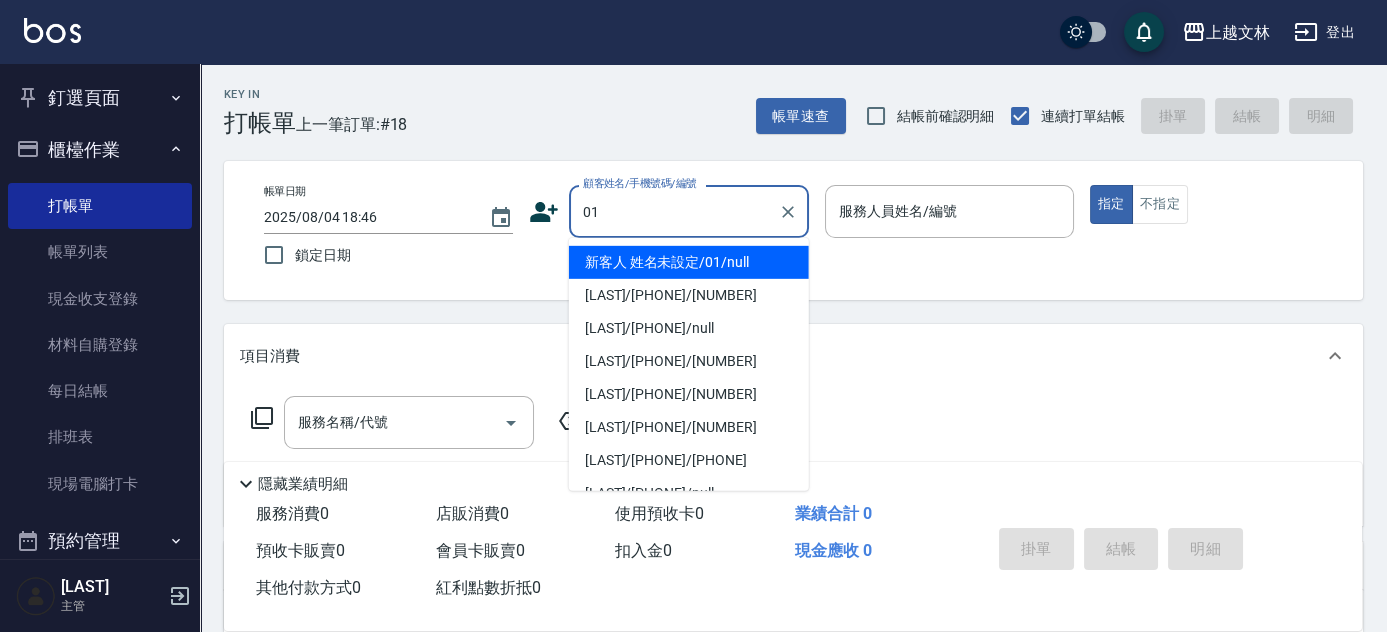 type on "01" 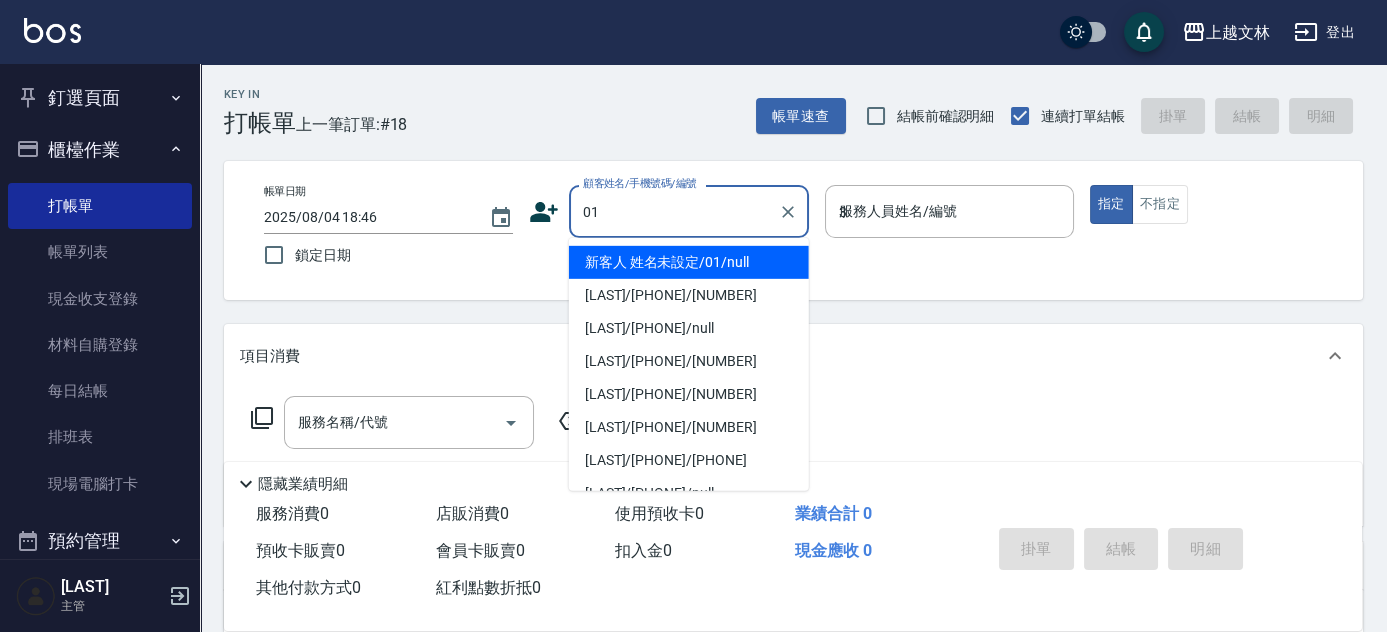 type on "新客人 姓名未設定/01/null" 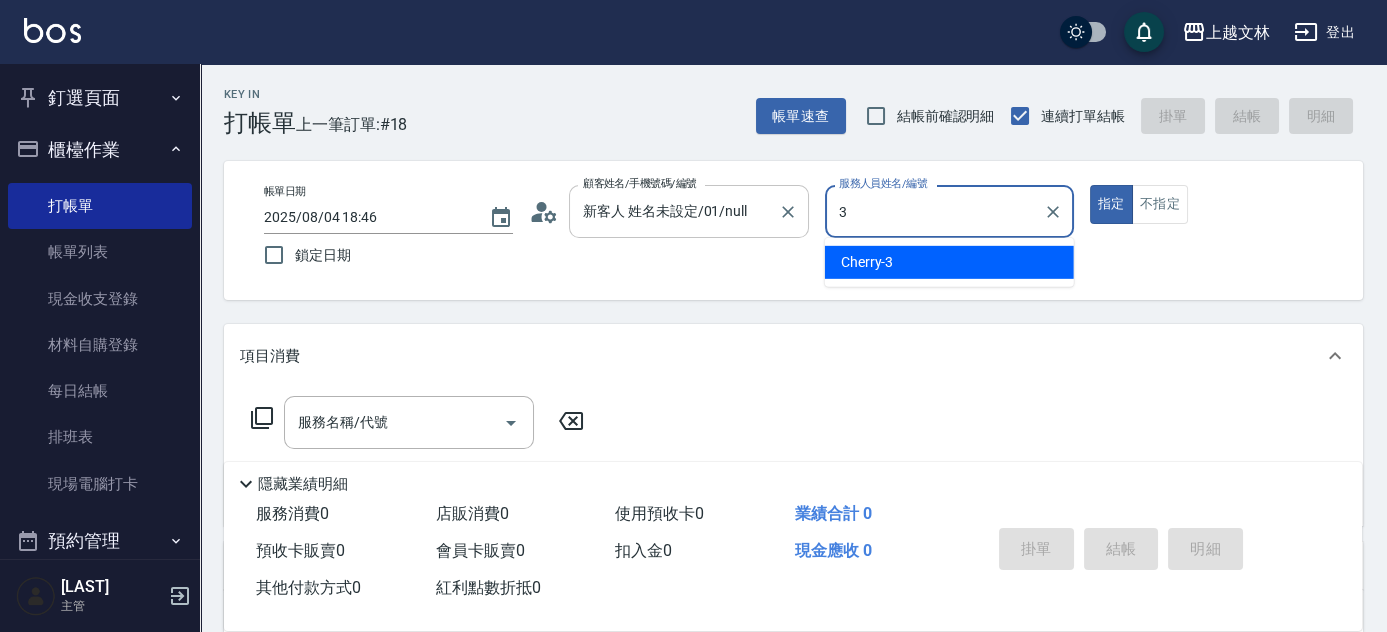 type on "3" 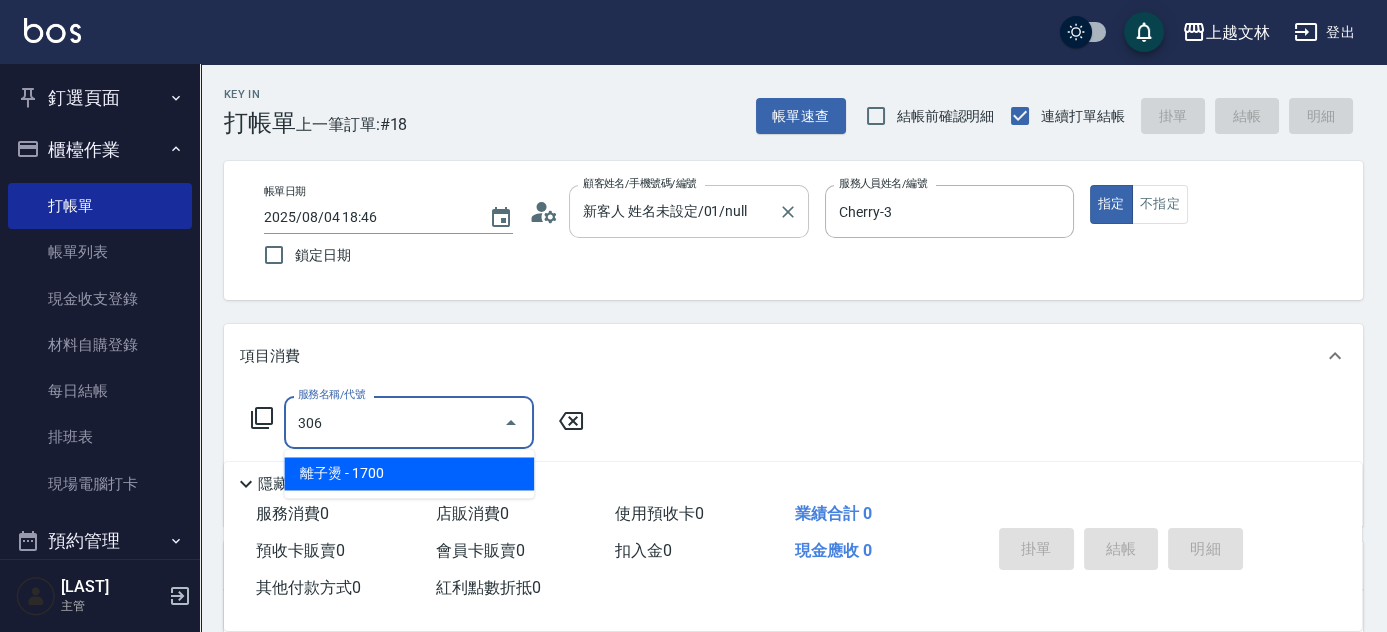 type on "離子燙(306)" 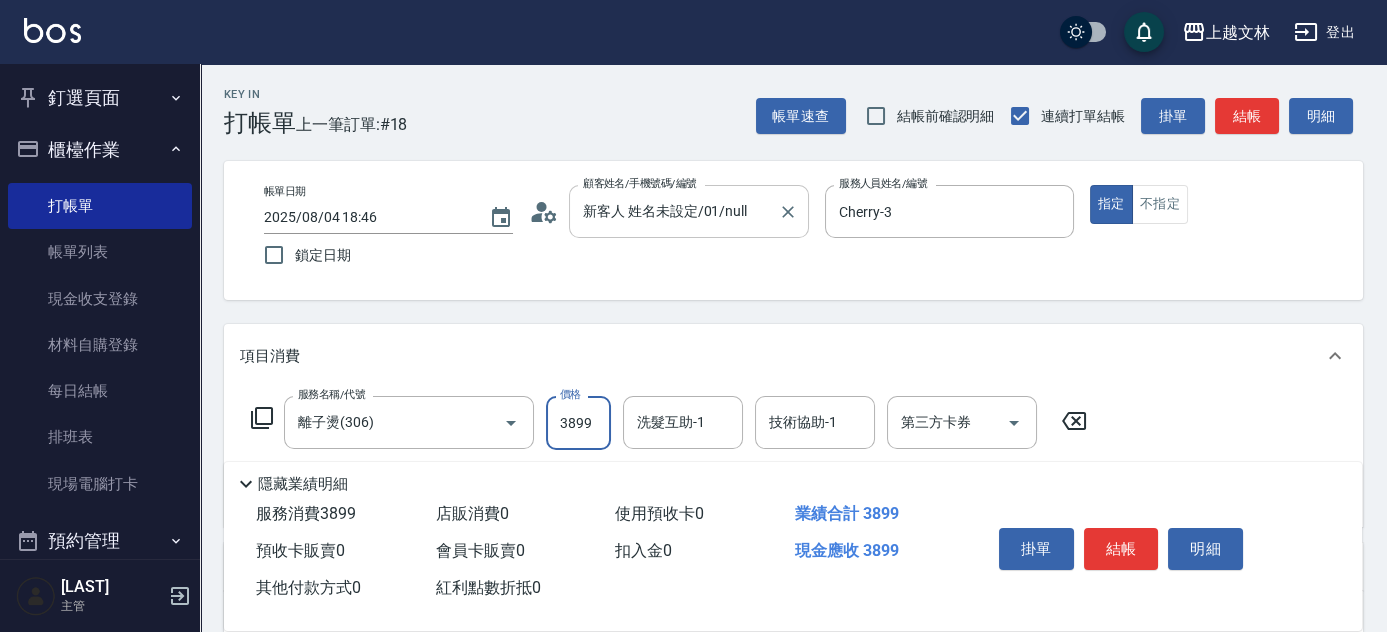 type on "3899" 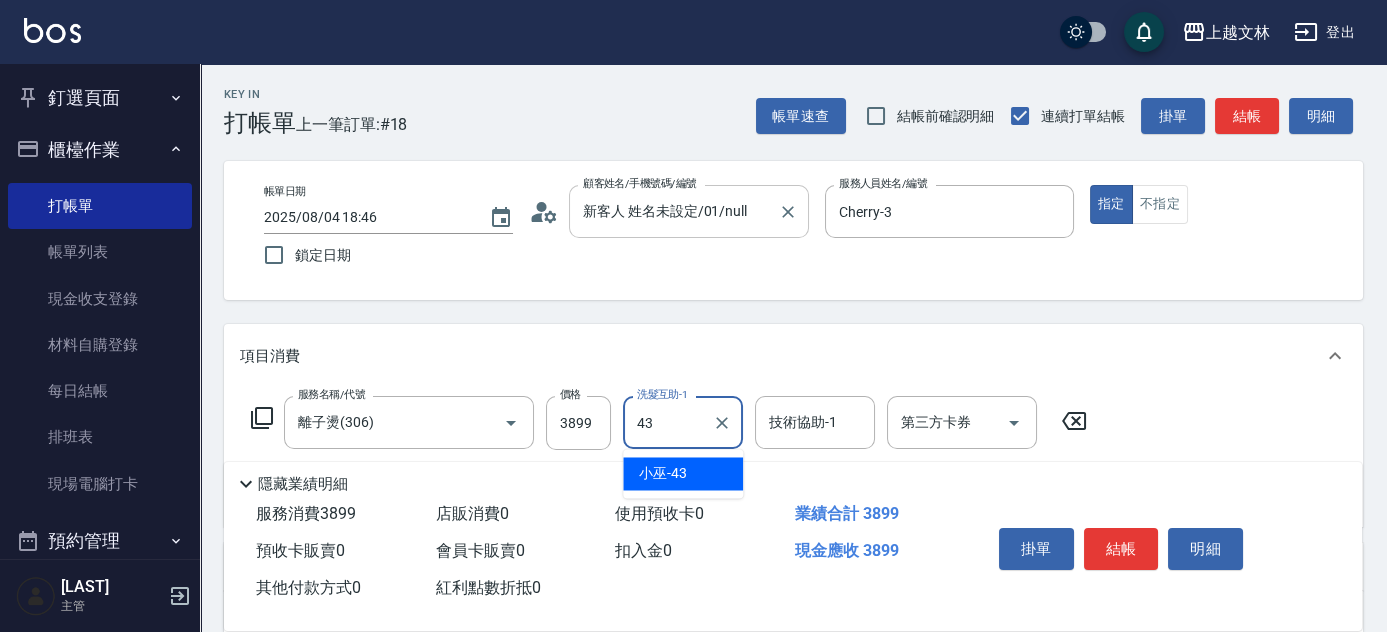 type on "小巫-43" 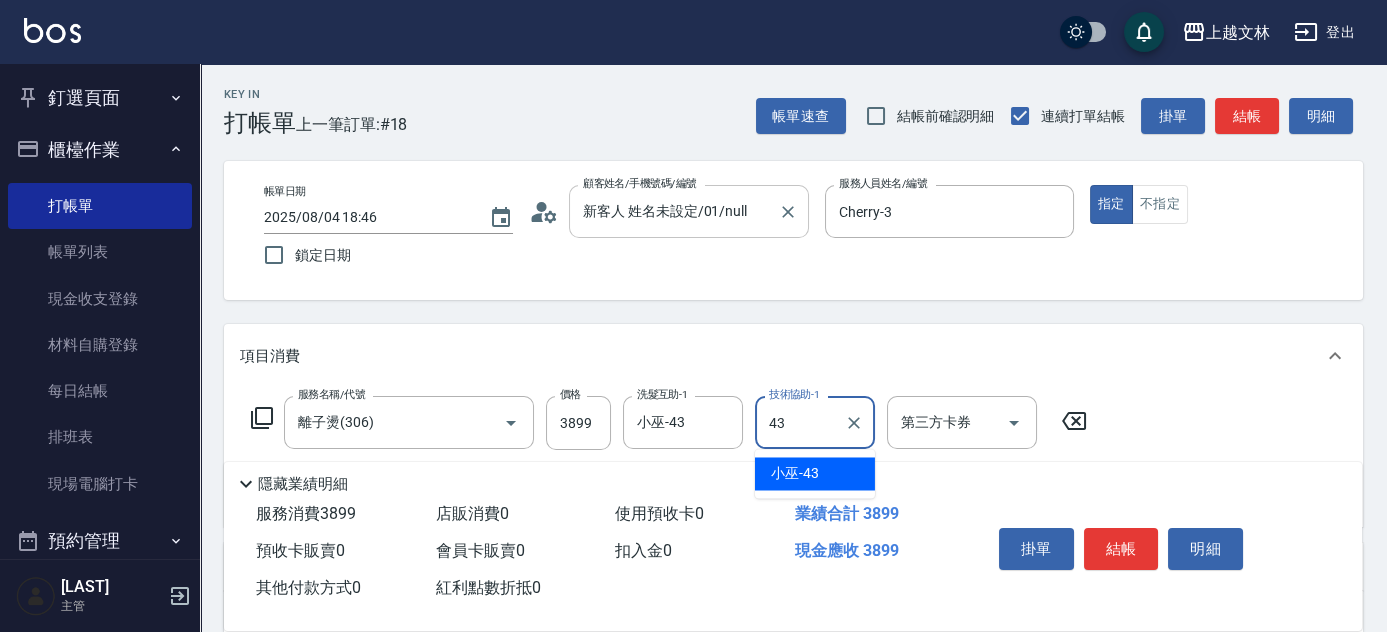 type on "小巫-43" 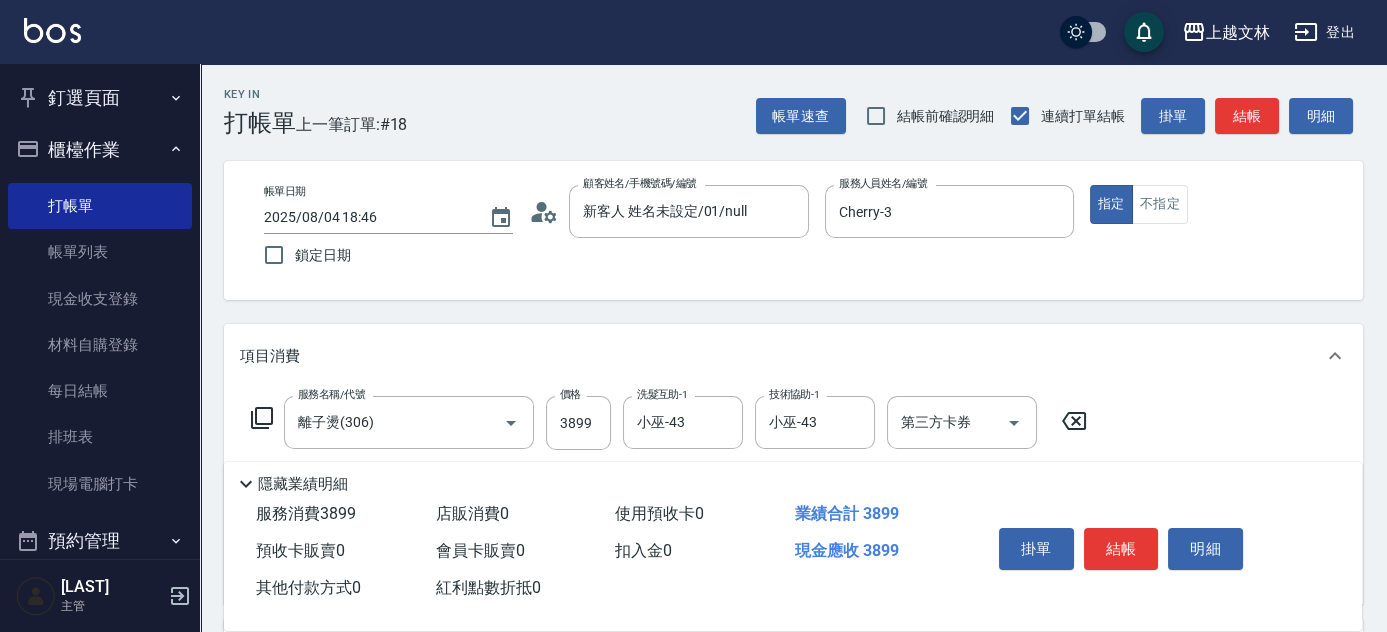 scroll, scrollTop: 155, scrollLeft: 0, axis: vertical 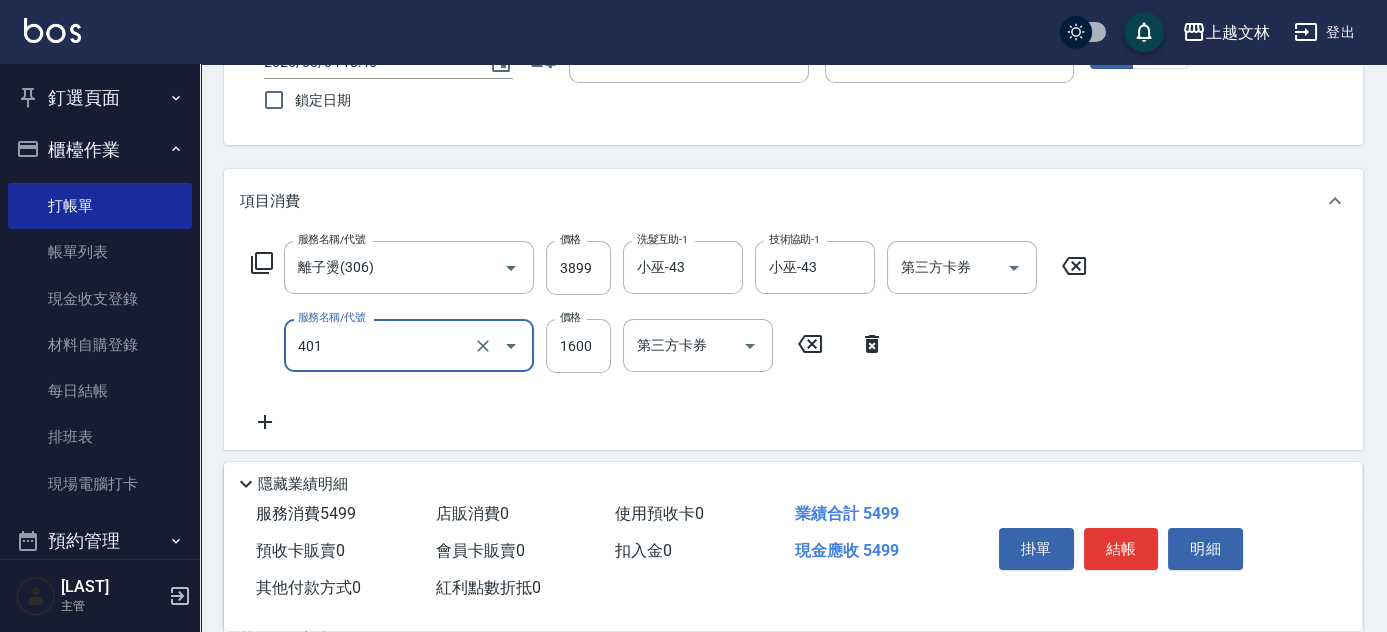 type on "基本染髮(401)" 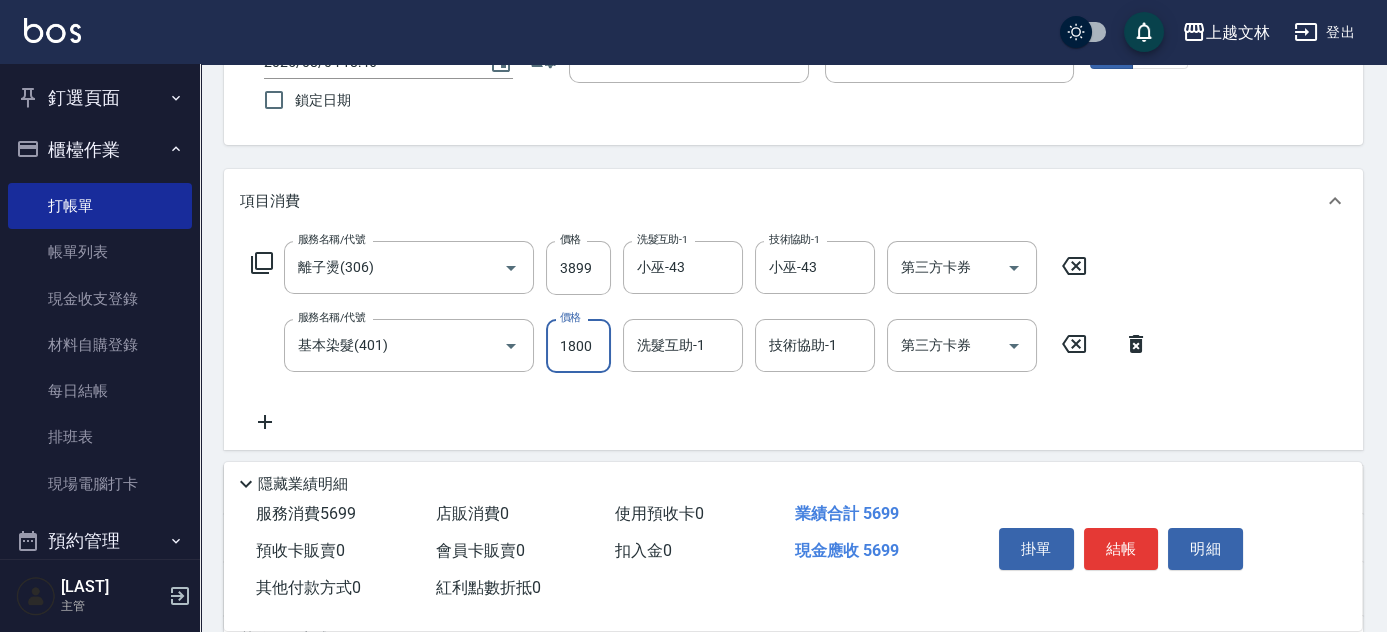 type on "1800" 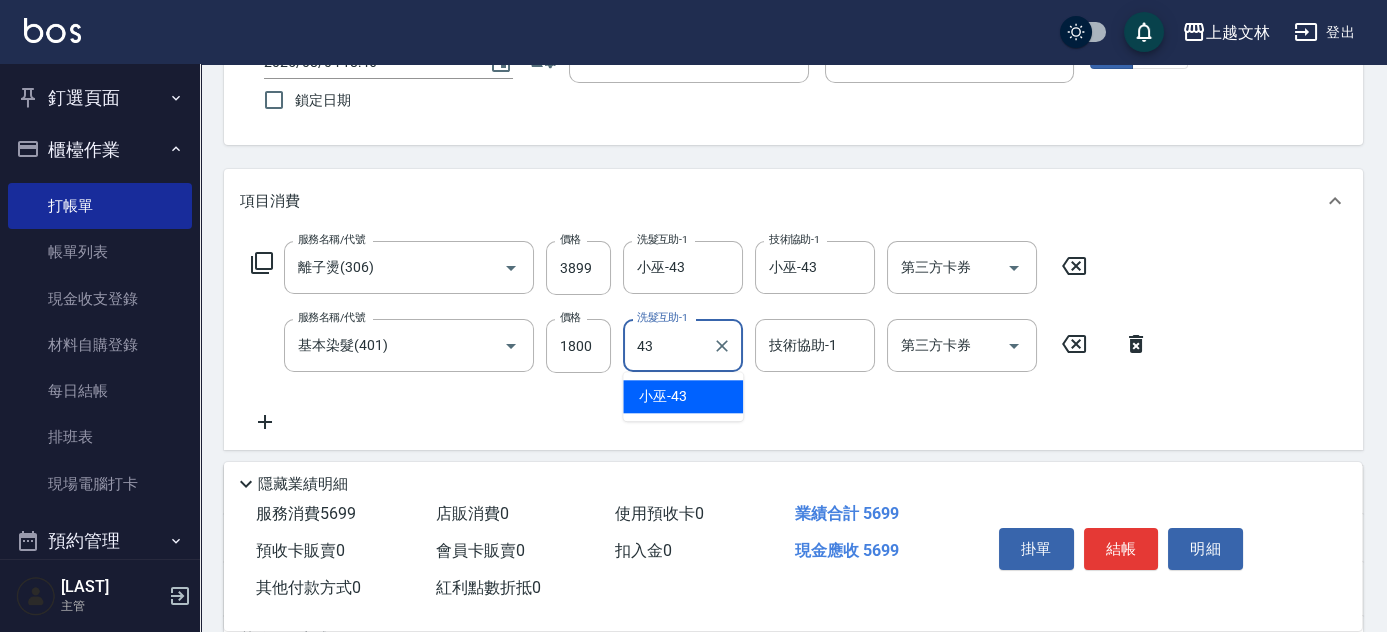 type on "小巫-43" 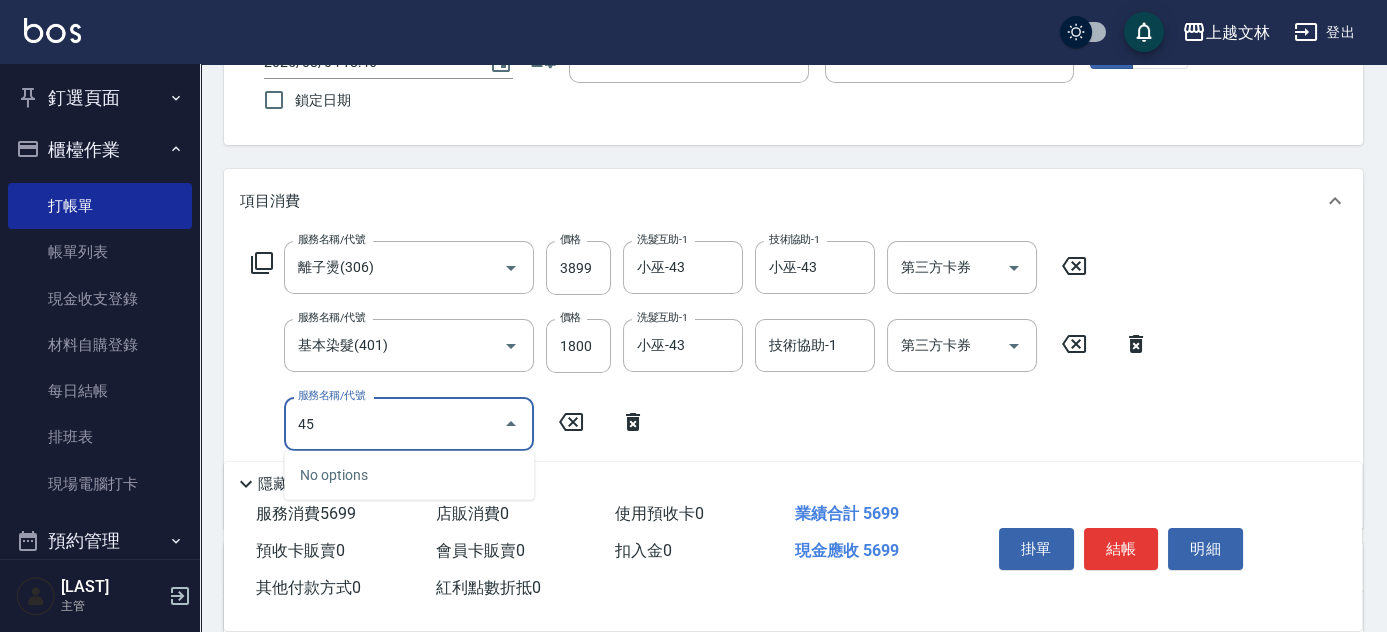 type on "4" 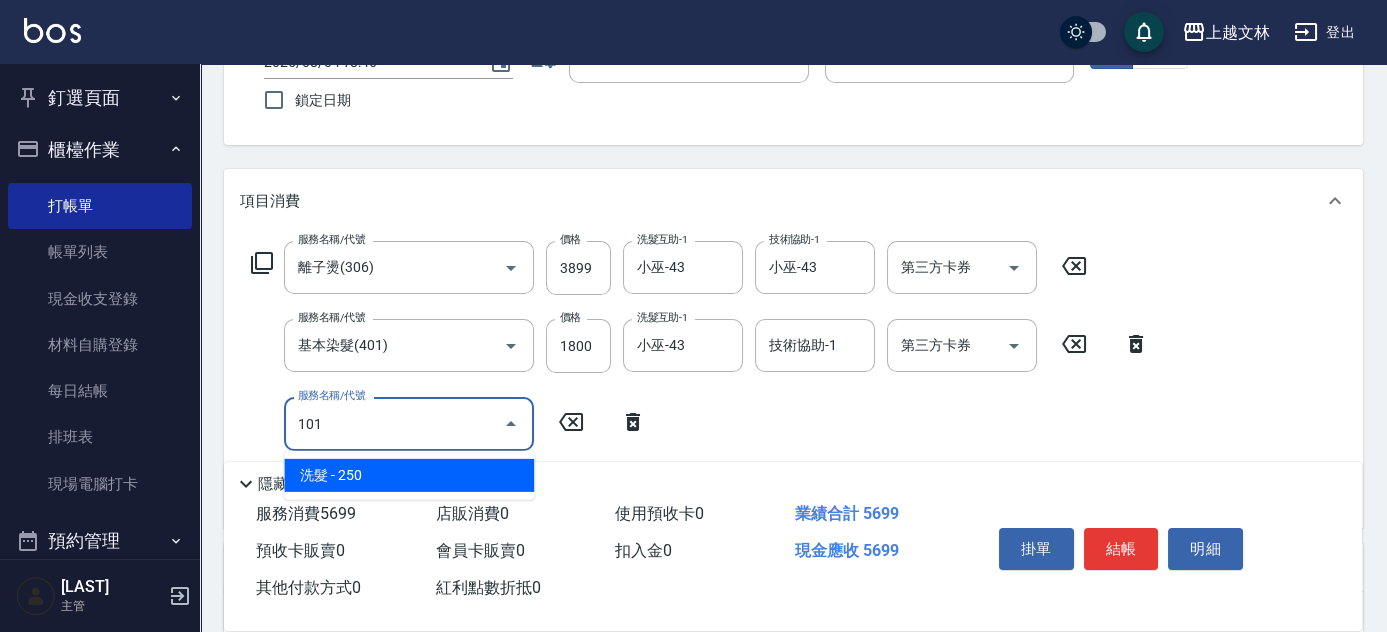 type on "洗髮(101)" 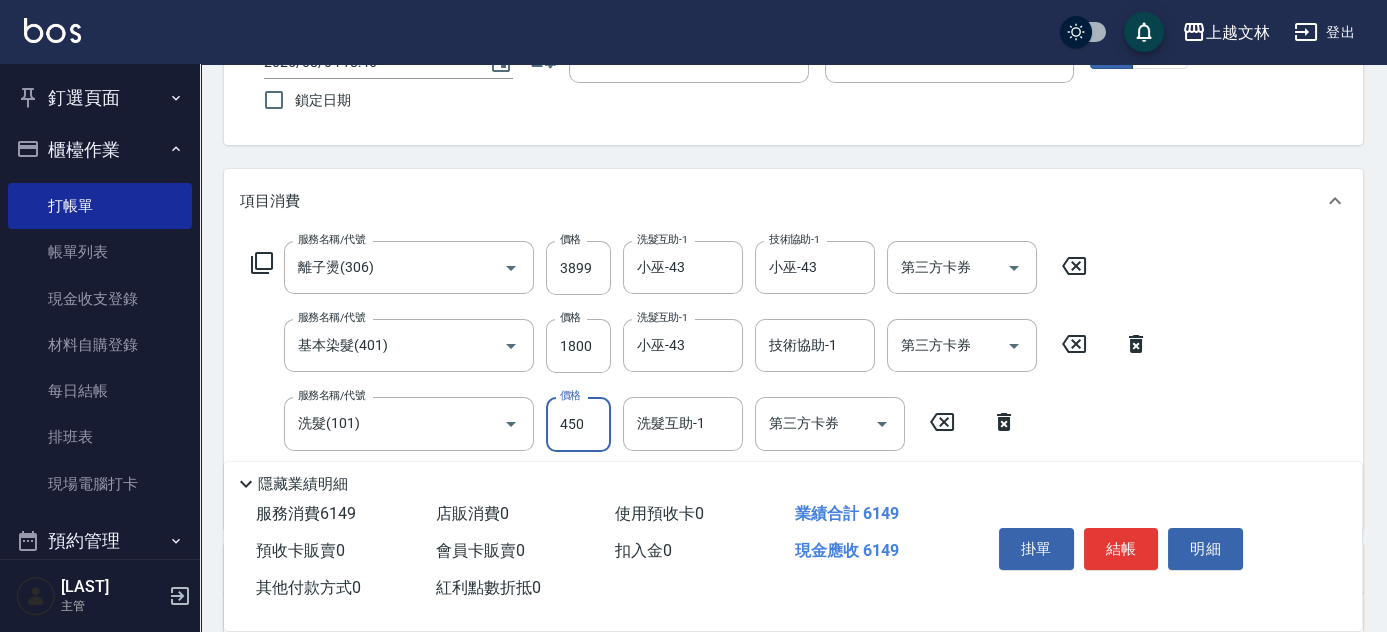 type on "450" 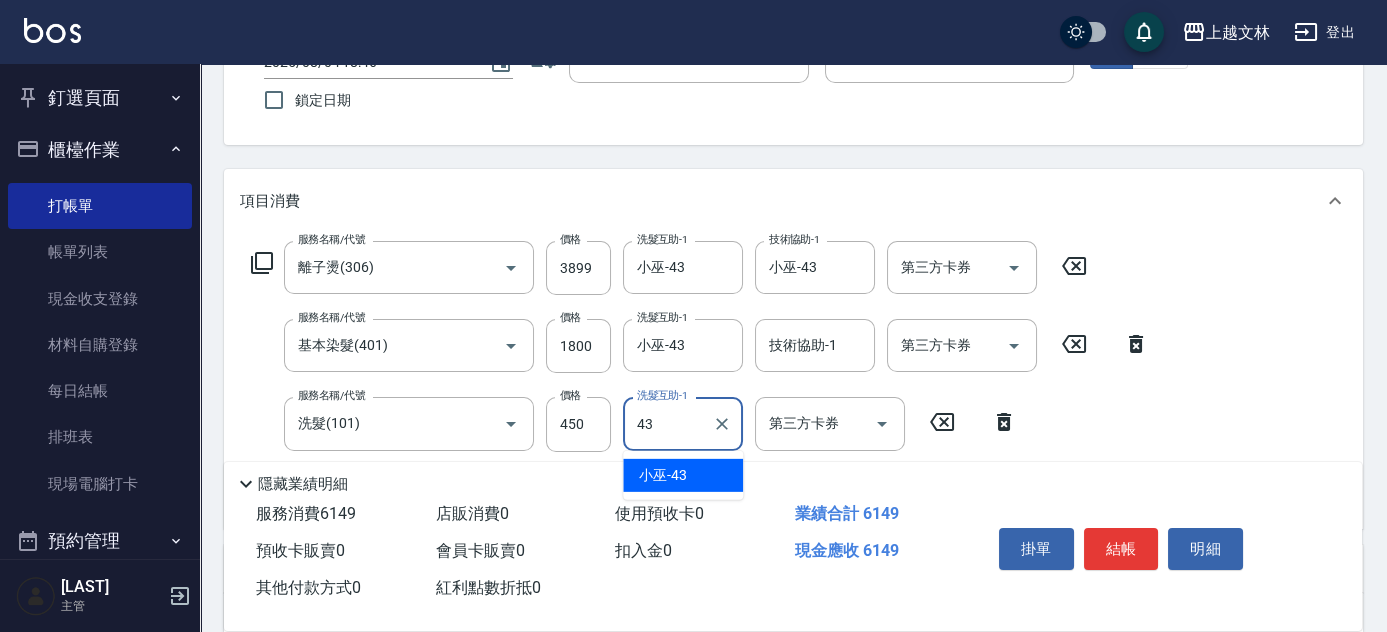type on "小巫-43" 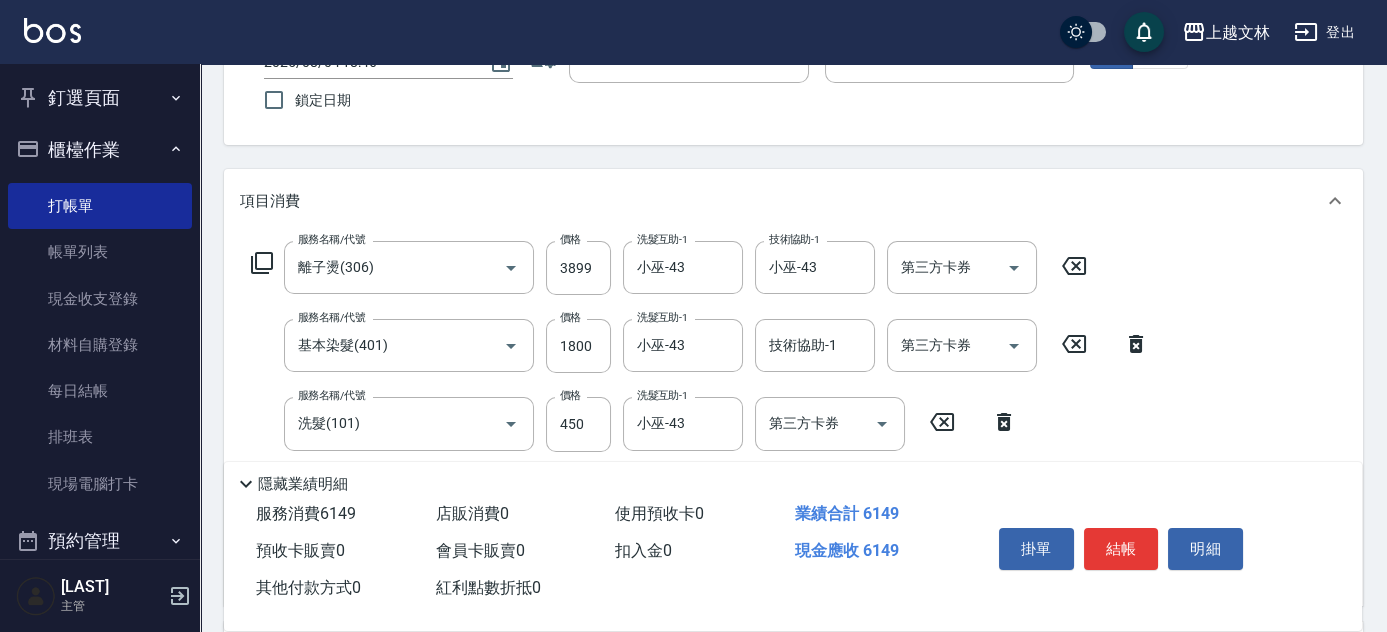 scroll, scrollTop: 361, scrollLeft: 0, axis: vertical 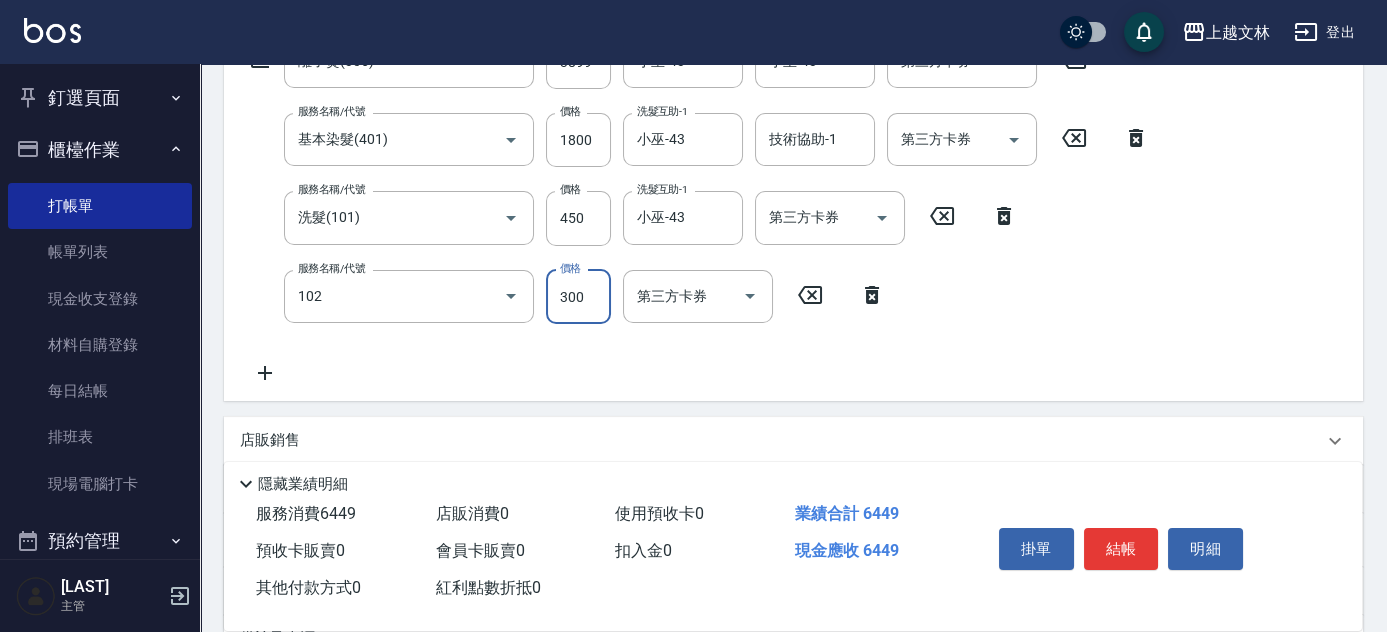 type on "精油洗髮(102)" 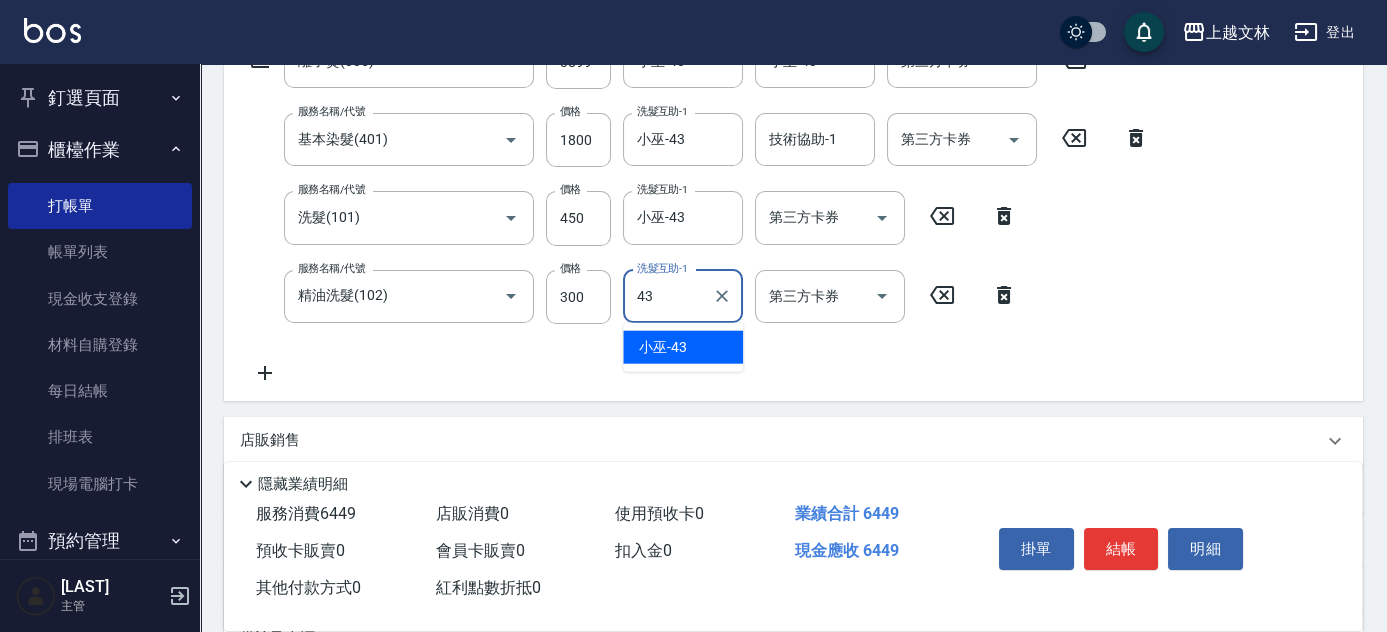 type on "小巫-43" 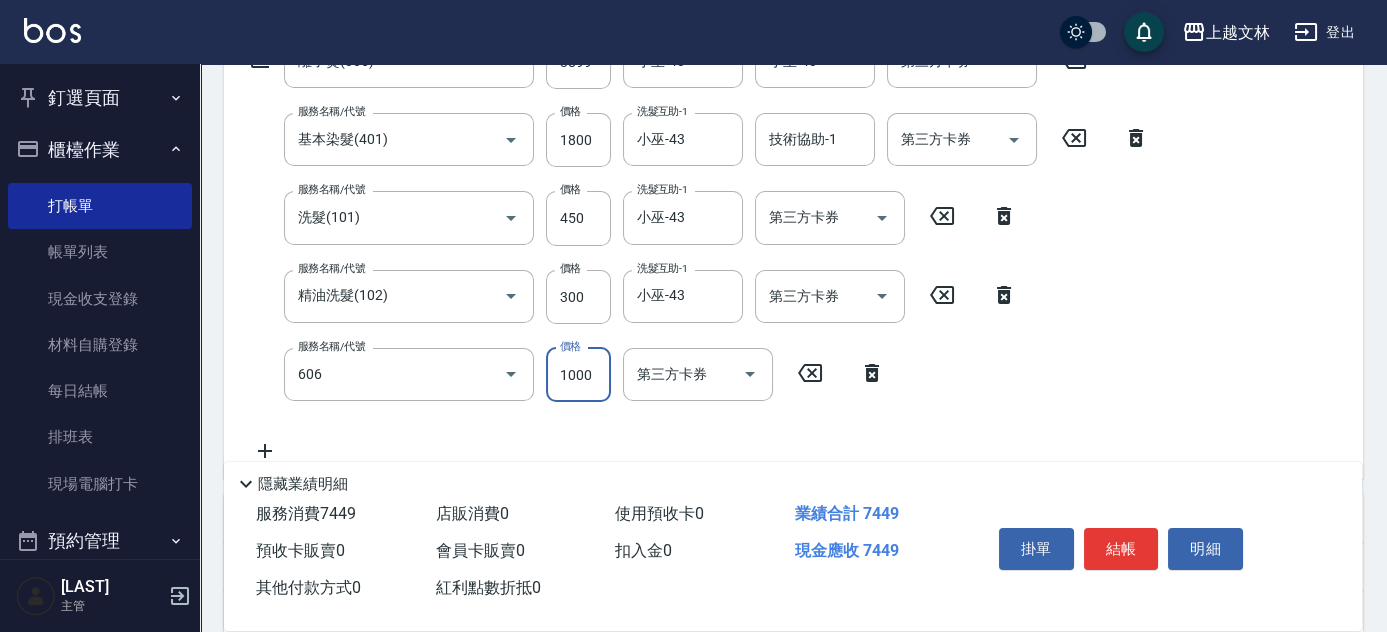 type on "2000蘆薈卡使用(606)" 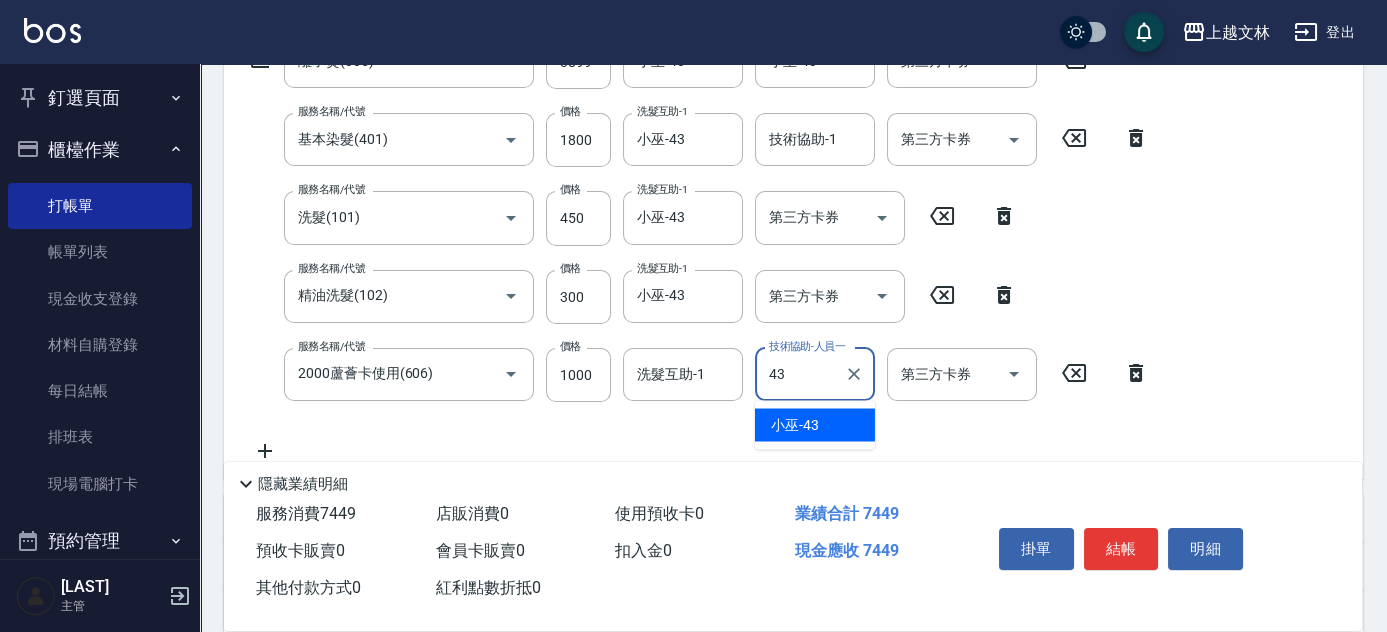 type on "小巫-43" 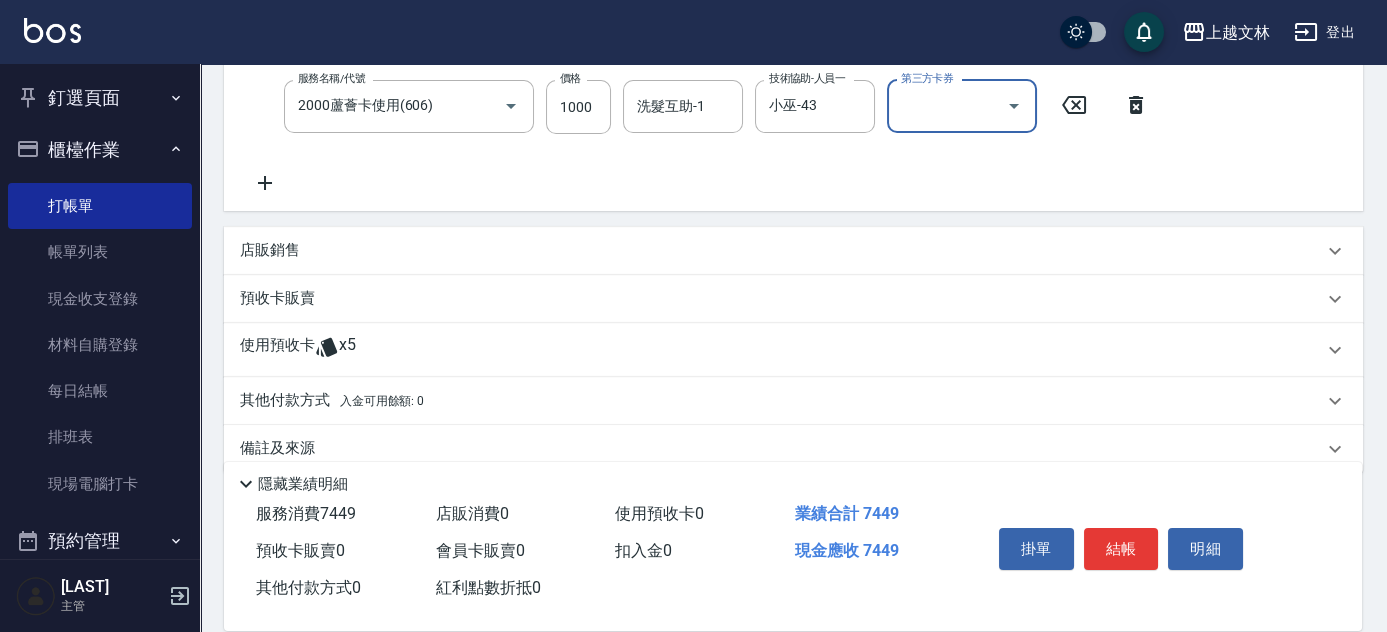 scroll, scrollTop: 659, scrollLeft: 0, axis: vertical 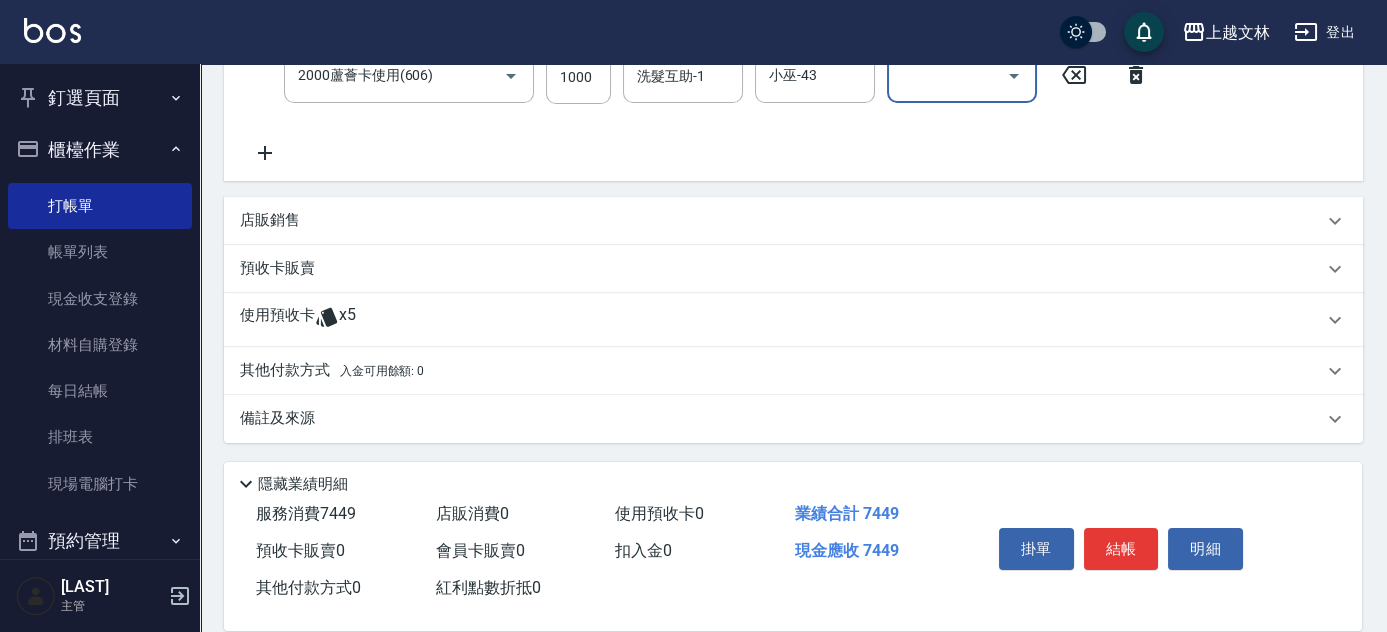 click on "其他付款方式 入金可用餘額: 0" at bounding box center (332, 371) 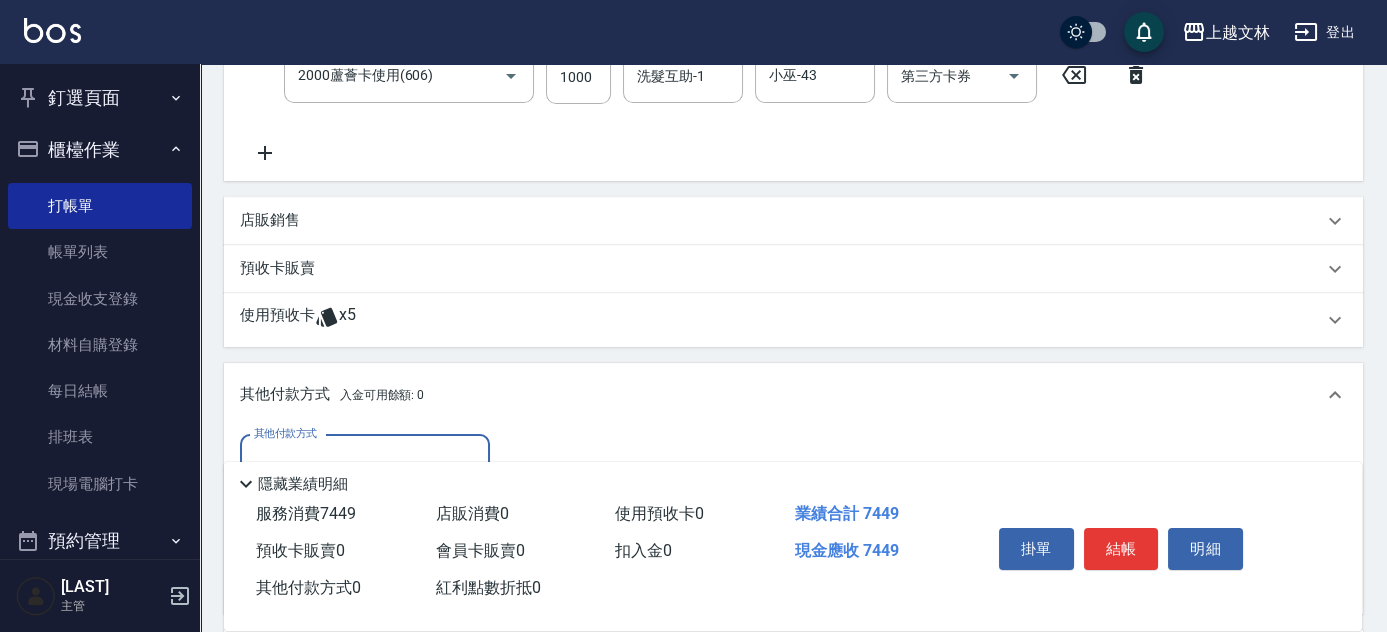 scroll, scrollTop: 0, scrollLeft: 0, axis: both 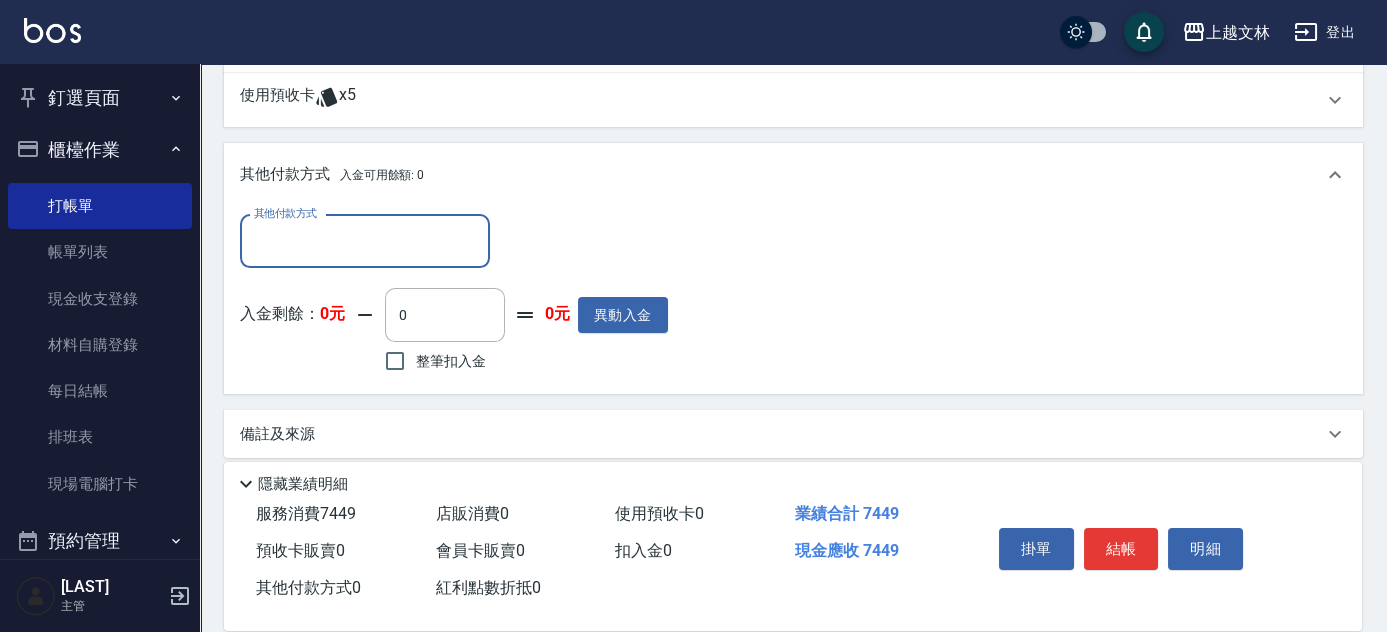 drag, startPoint x: 330, startPoint y: 229, endPoint x: 343, endPoint y: 226, distance: 13.341664 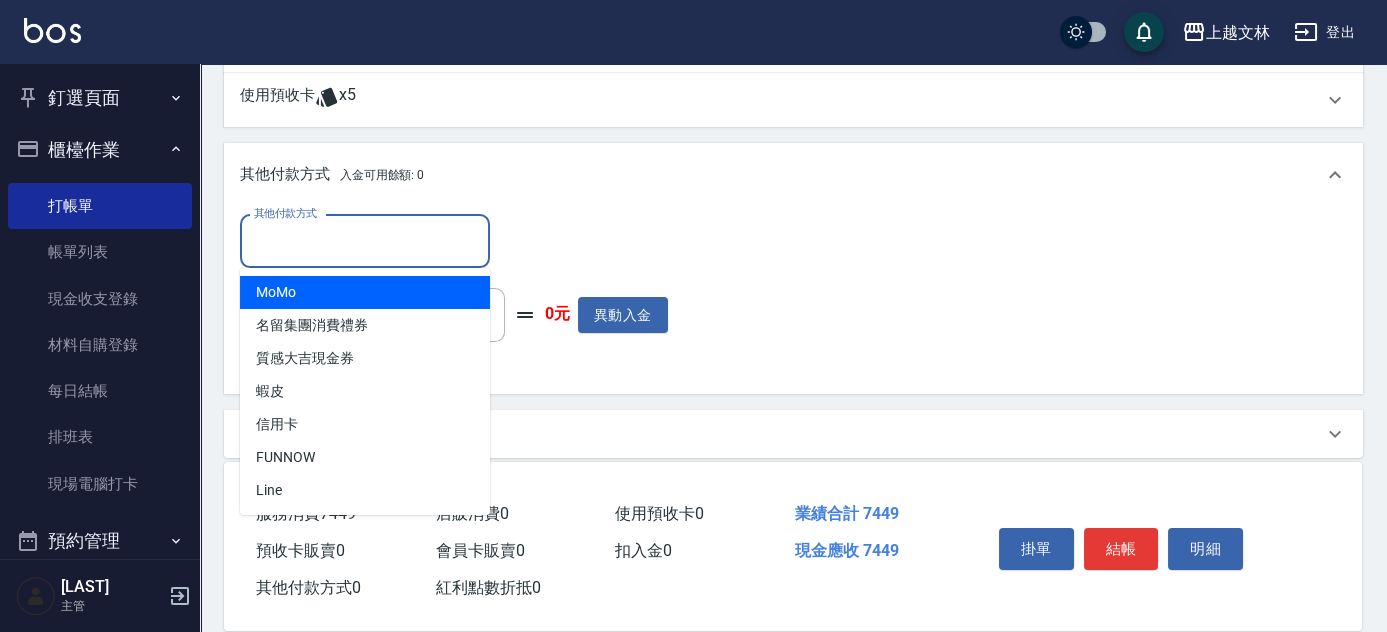 click on "其他付款方式 其他付款方式" at bounding box center (454, 241) 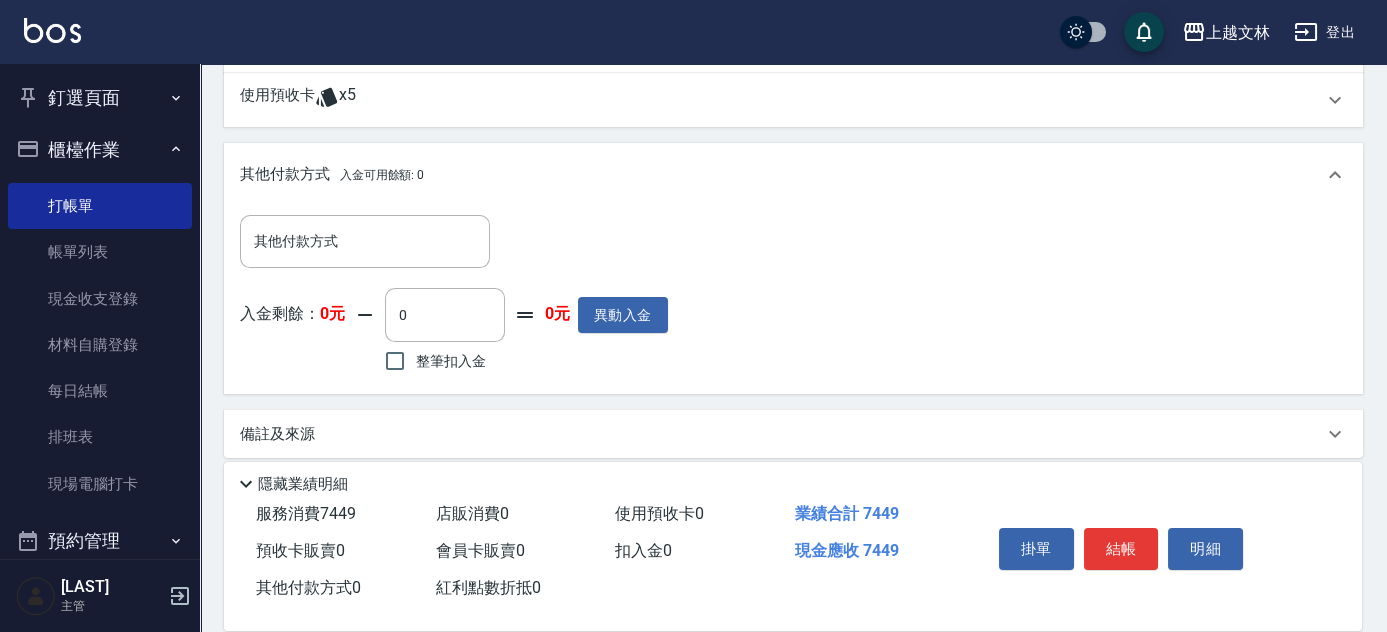 drag, startPoint x: 276, startPoint y: 91, endPoint x: 277, endPoint y: 103, distance: 12.0415945 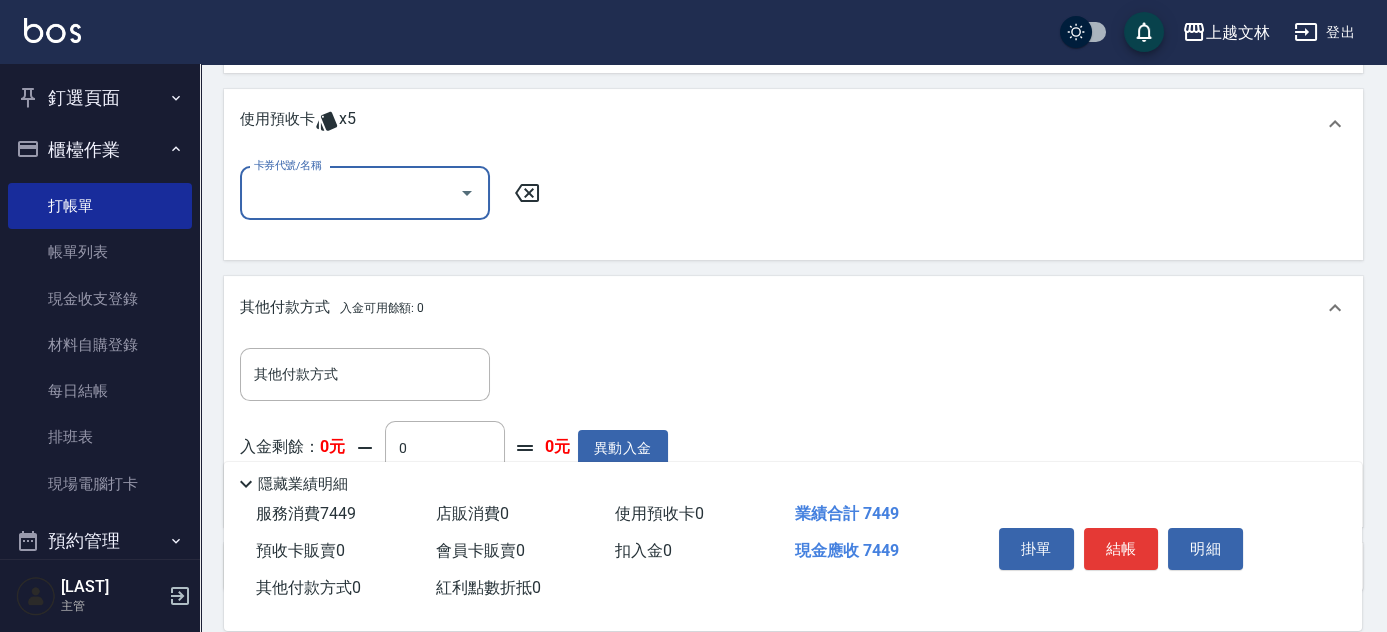 scroll, scrollTop: 0, scrollLeft: 0, axis: both 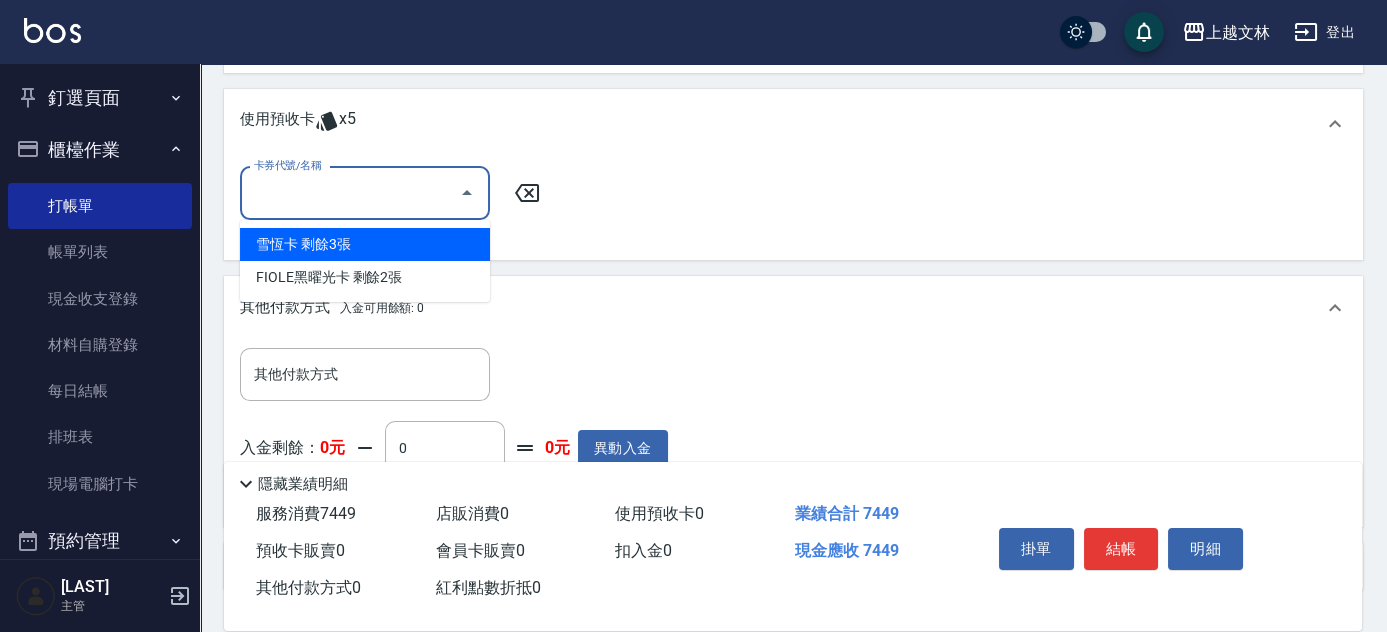 click on "卡券代號/名稱" at bounding box center [350, 193] 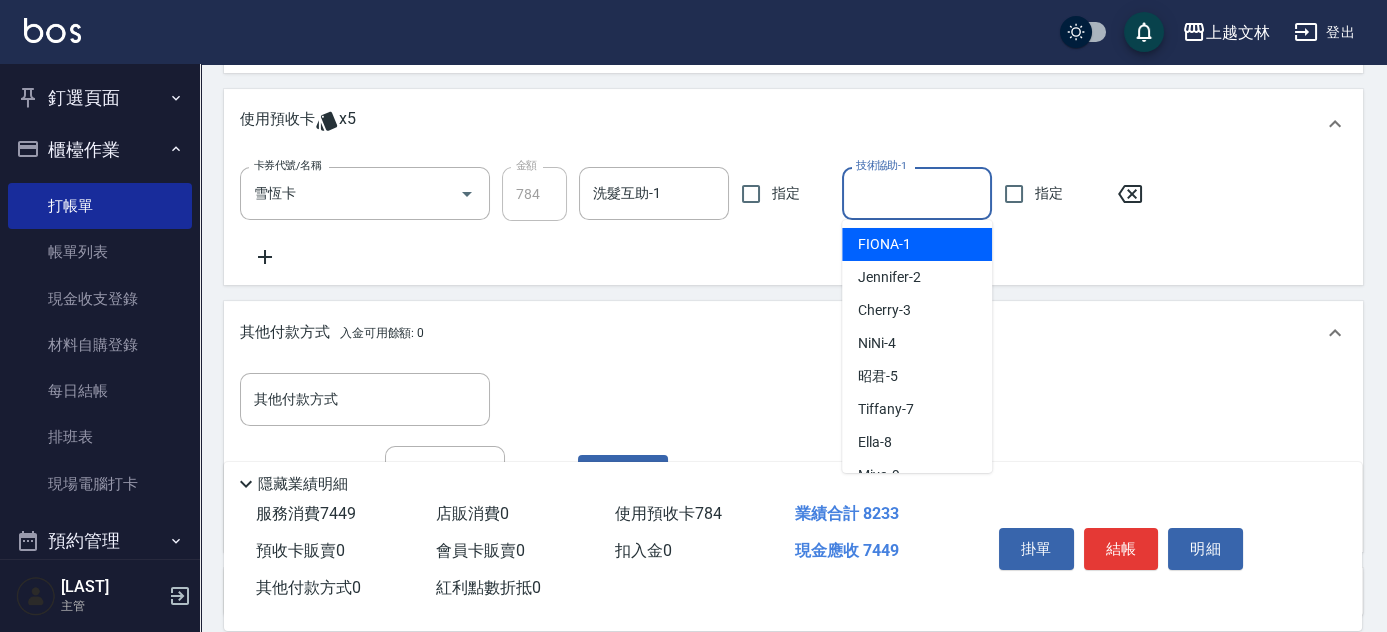 click on "技術協助-1" at bounding box center [917, 193] 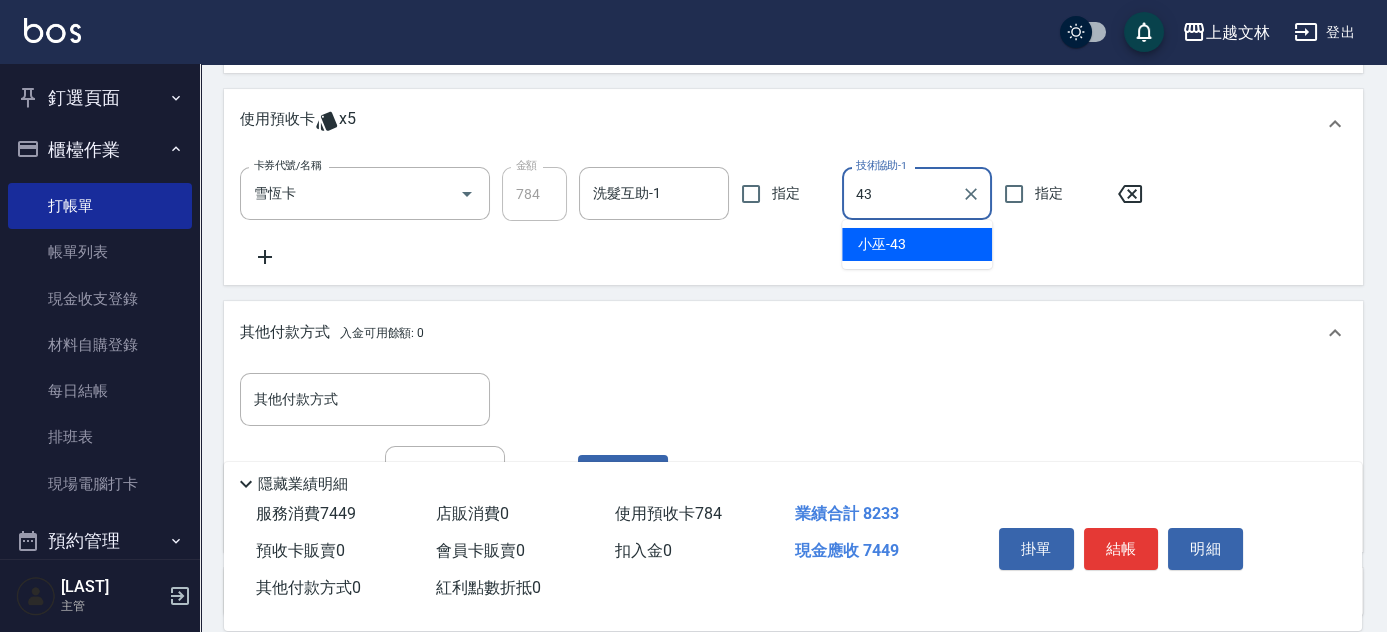 type on "小巫-43" 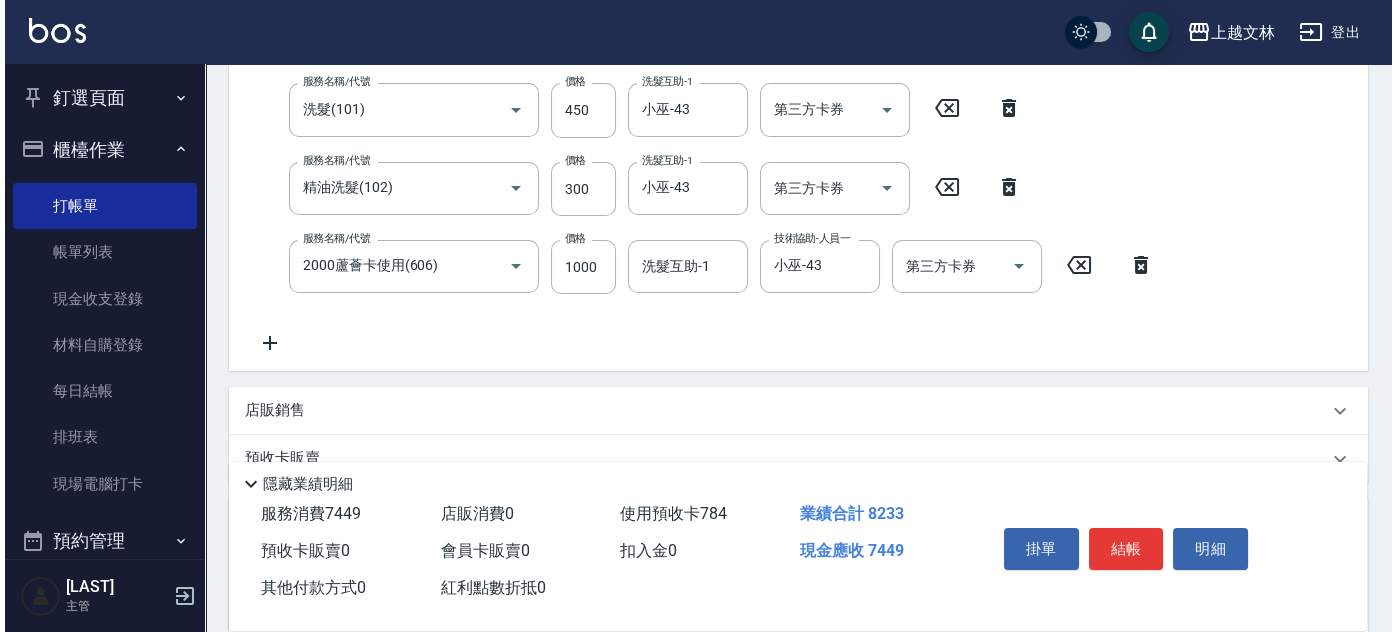 scroll, scrollTop: 466, scrollLeft: 0, axis: vertical 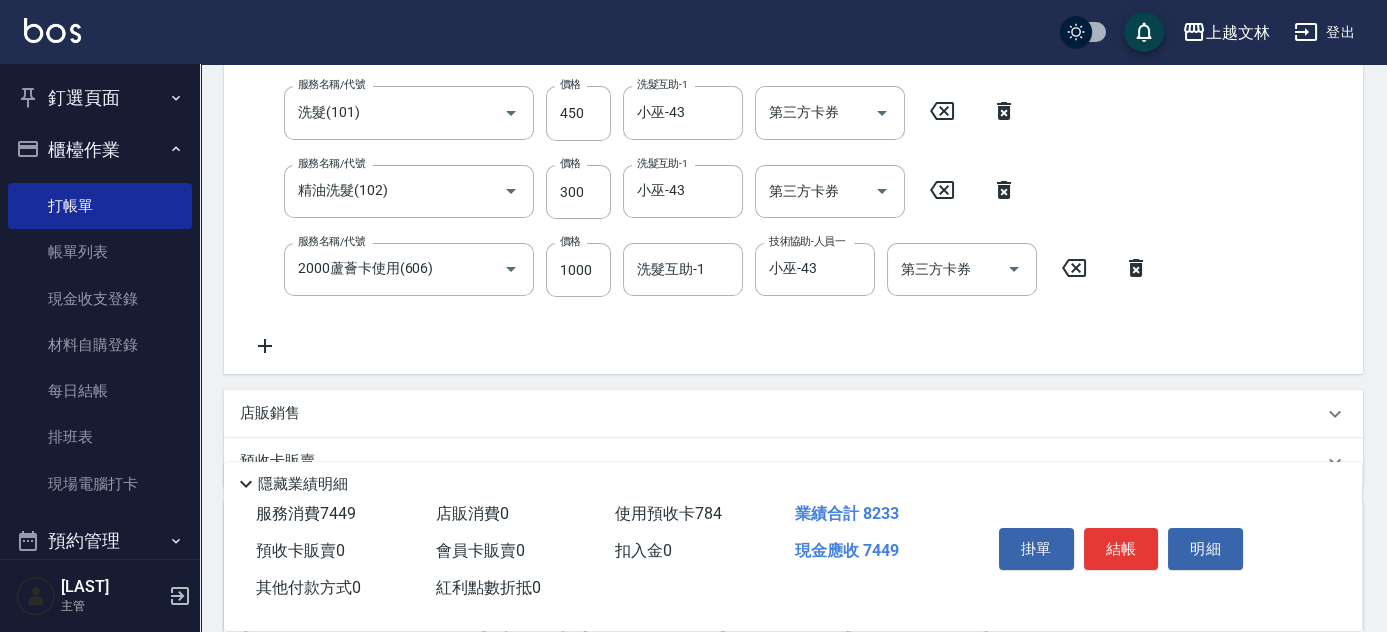 click on "第三方卡券" at bounding box center (947, 269) 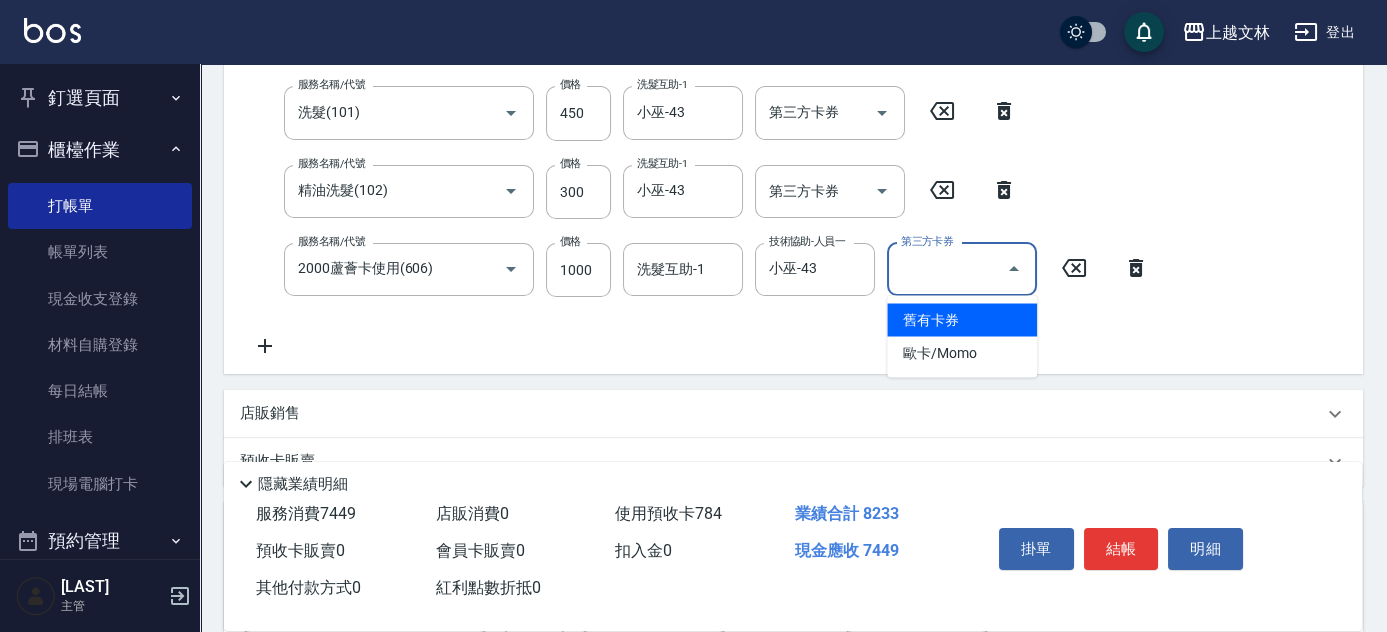 click on "舊有卡券" at bounding box center [962, 319] 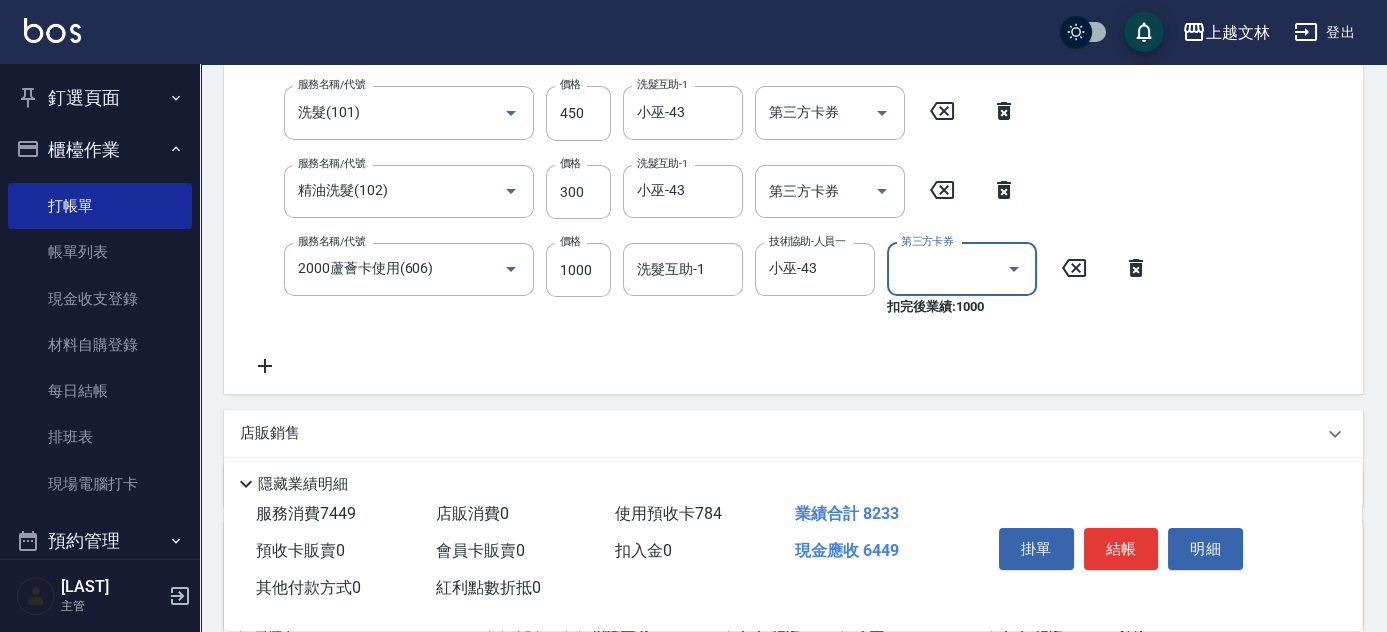 type on "舊有卡券" 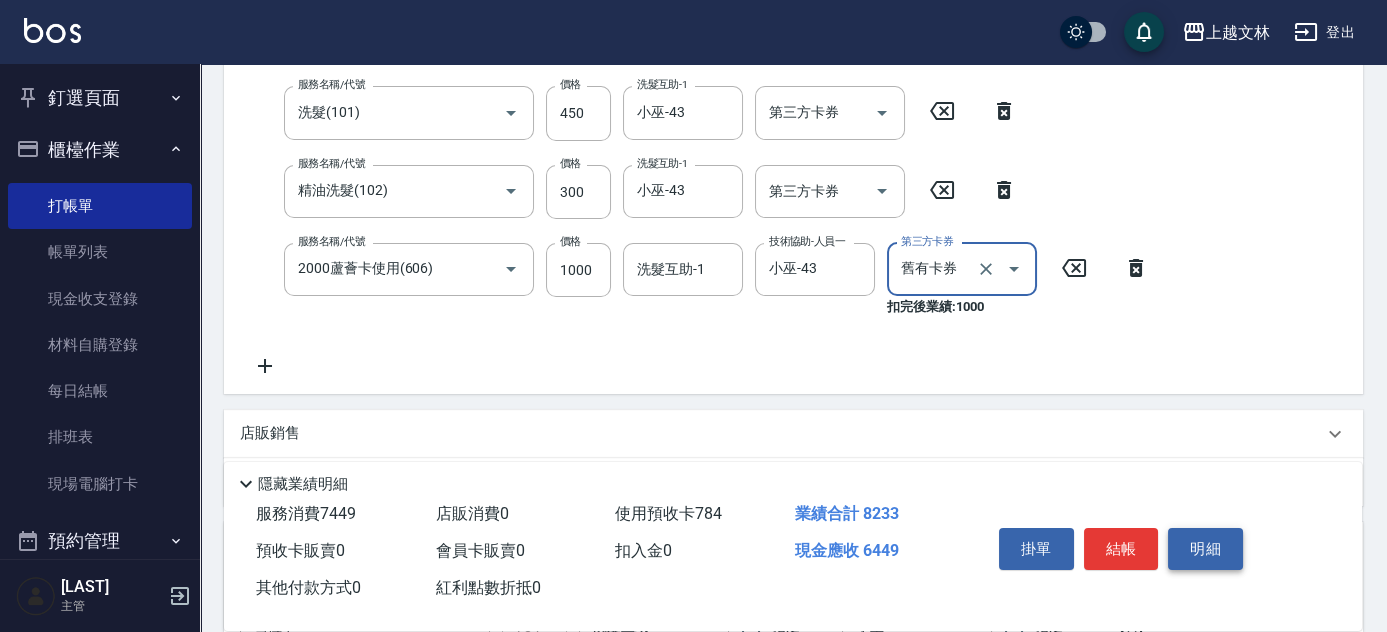 click on "明細" at bounding box center [1205, 549] 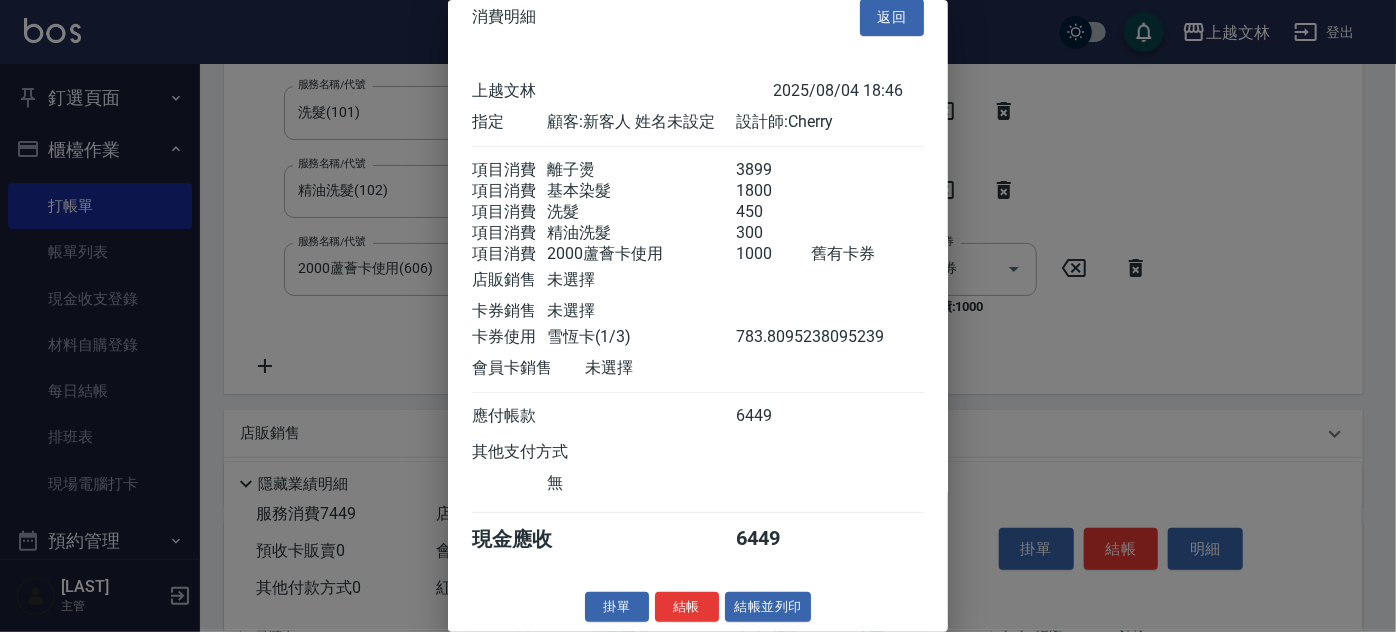 scroll, scrollTop: 50, scrollLeft: 0, axis: vertical 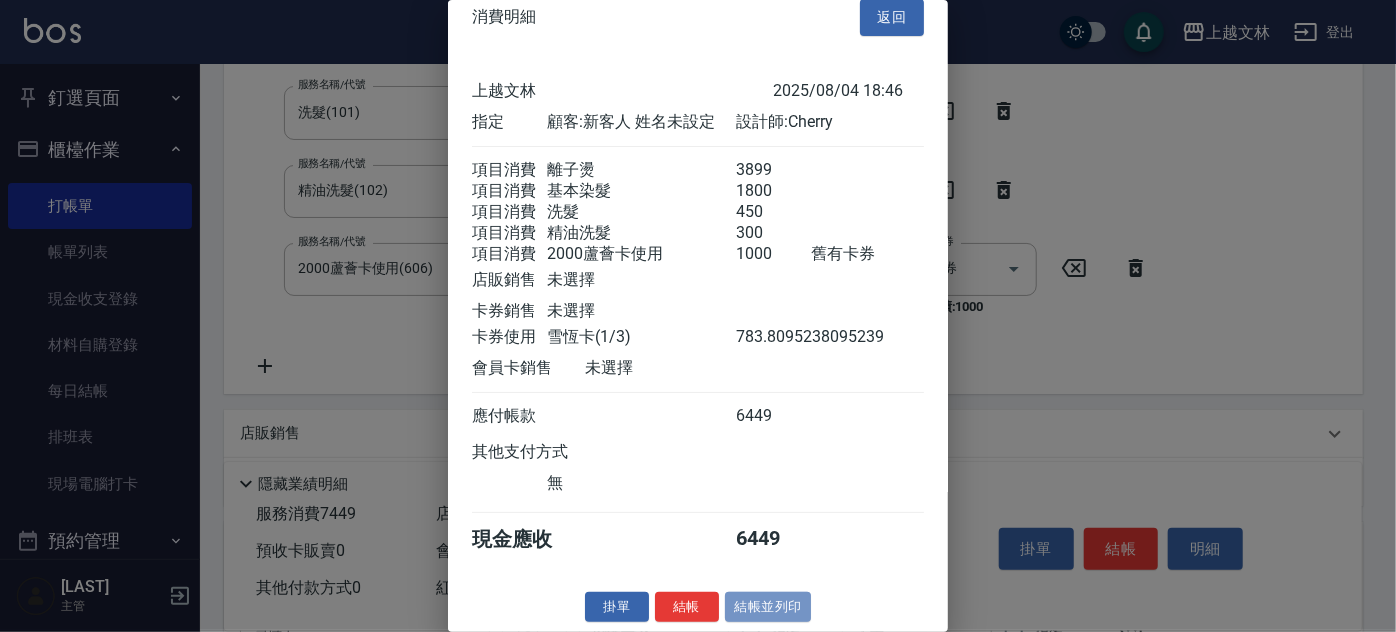 click on "結帳並列印" at bounding box center (768, 607) 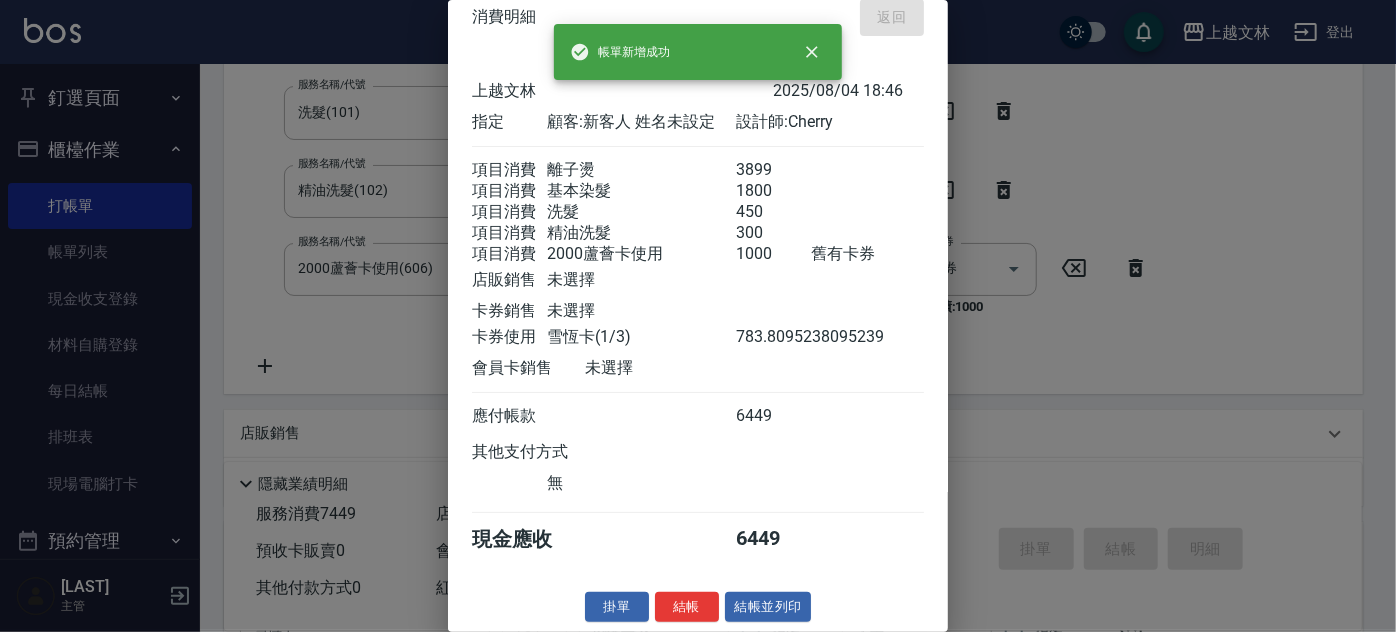 type on "2025/08/04 18:47" 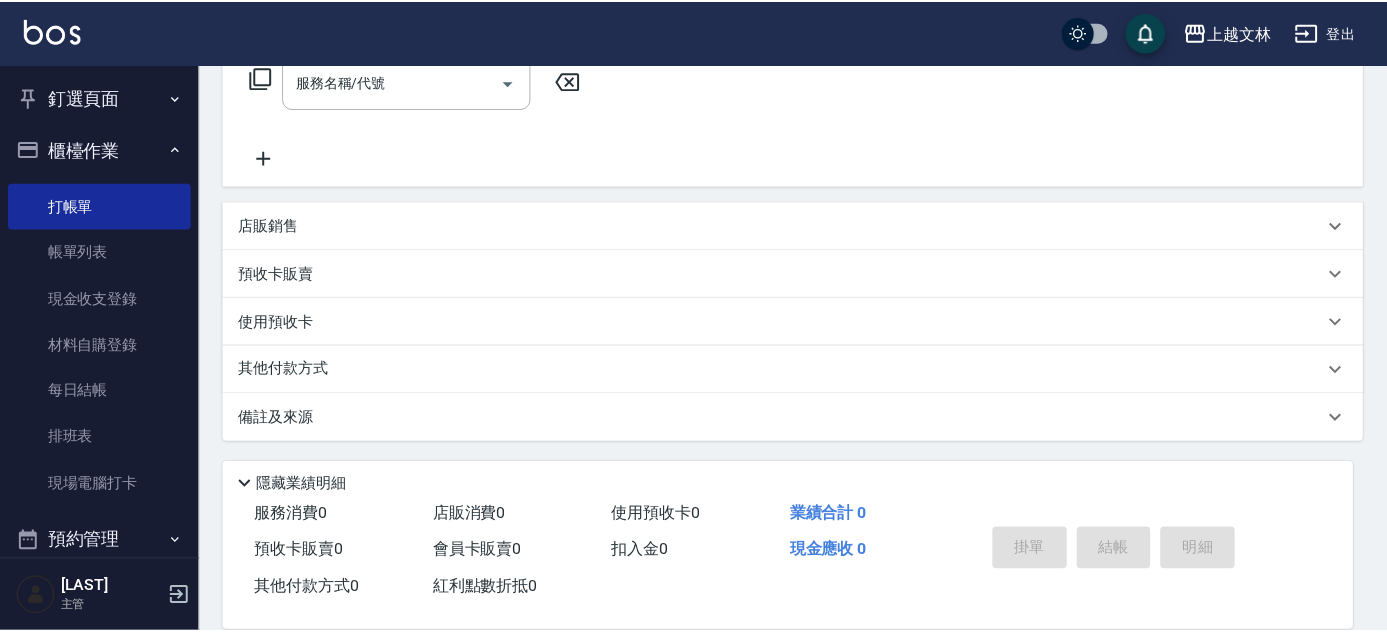 scroll, scrollTop: 0, scrollLeft: 0, axis: both 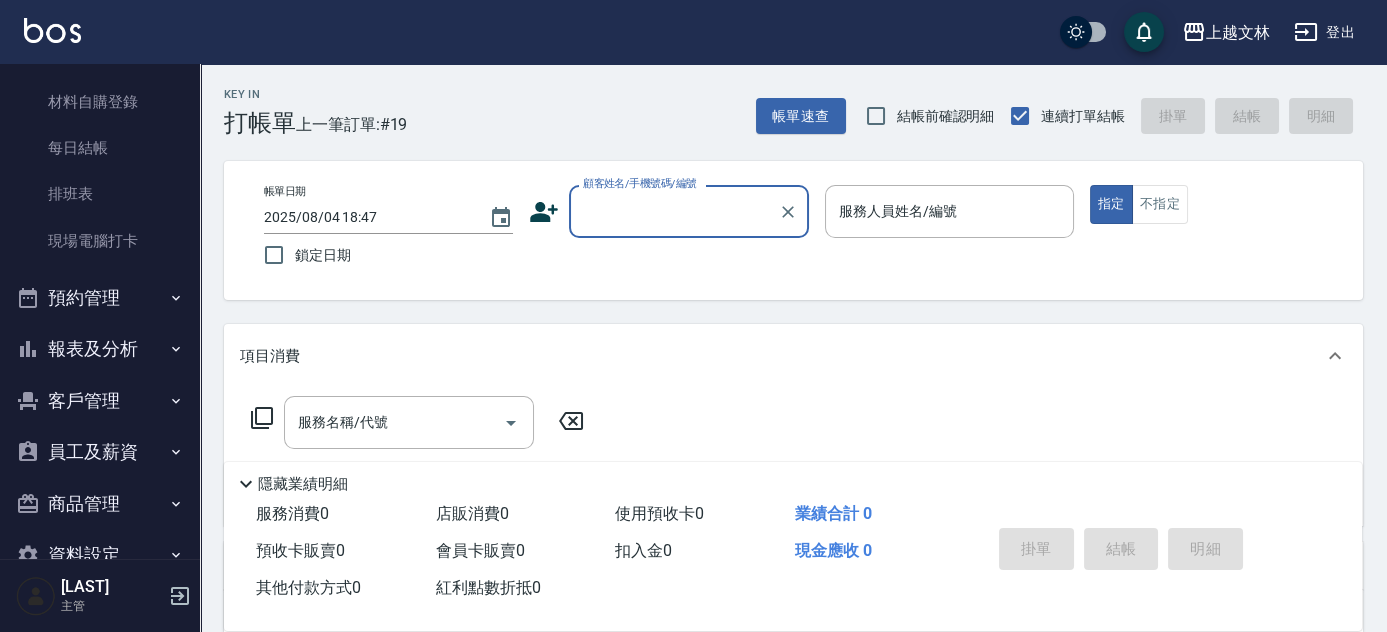 click on "報表及分析" at bounding box center (100, 349) 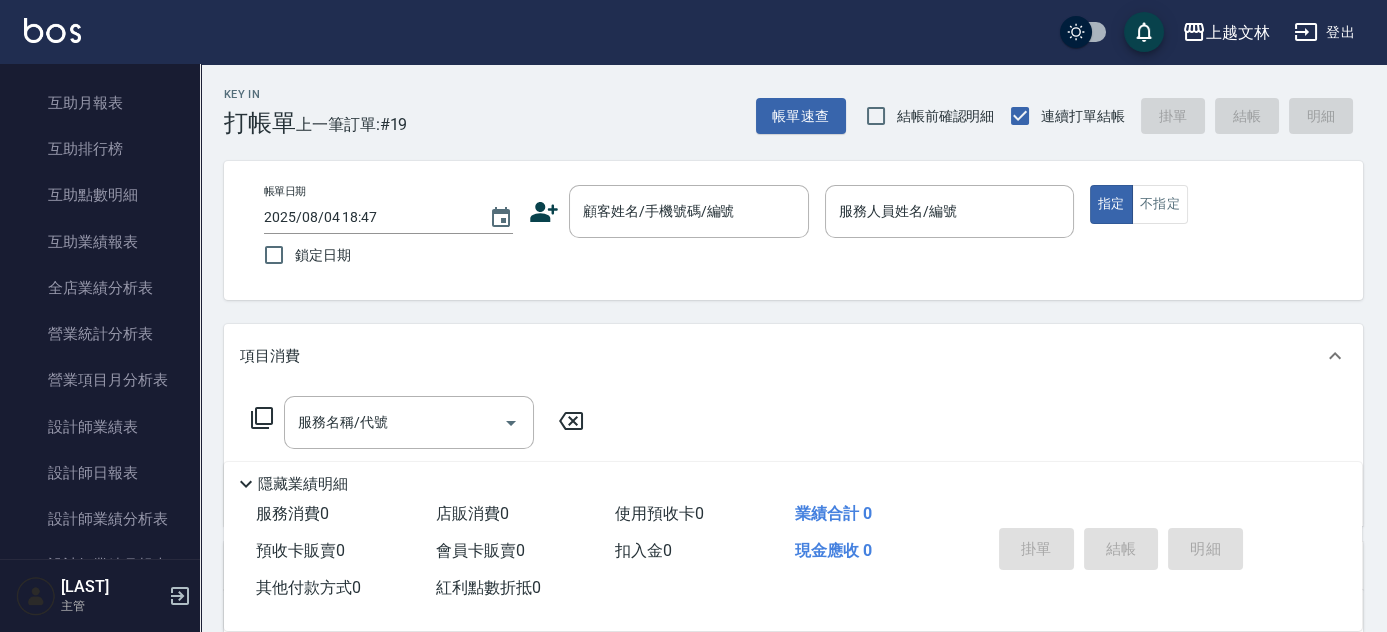 scroll, scrollTop: 749, scrollLeft: 0, axis: vertical 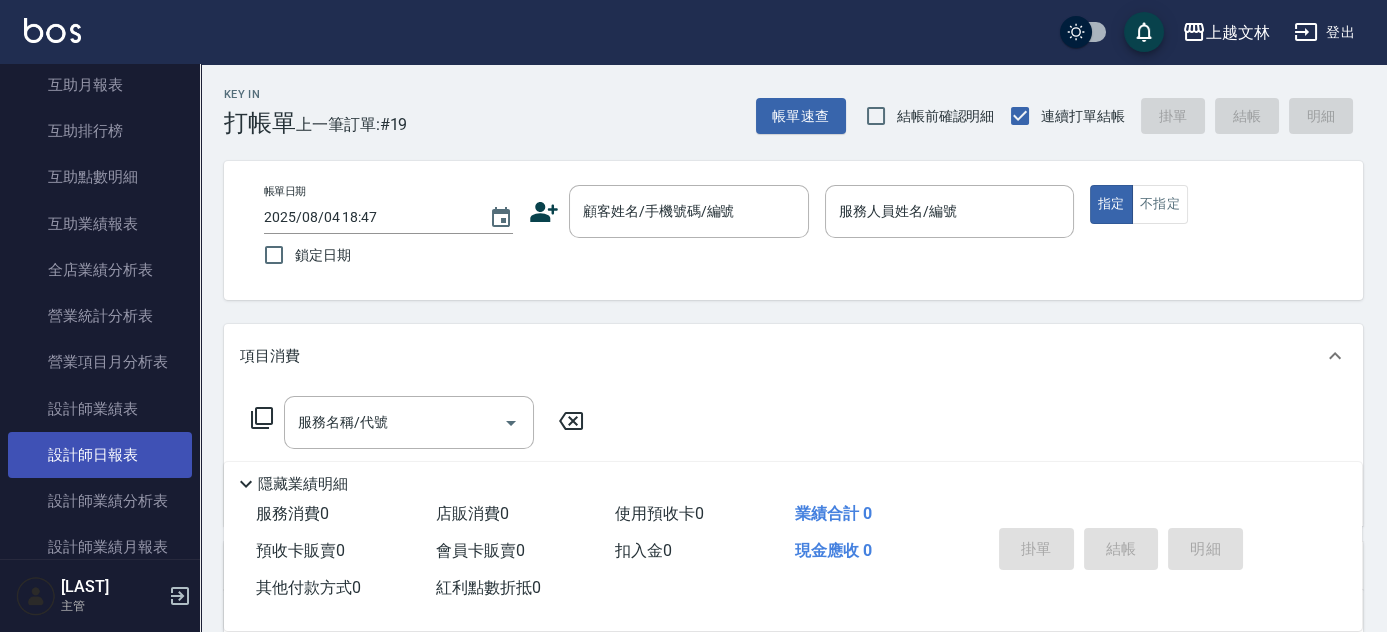 click on "設計師日報表" at bounding box center (100, 455) 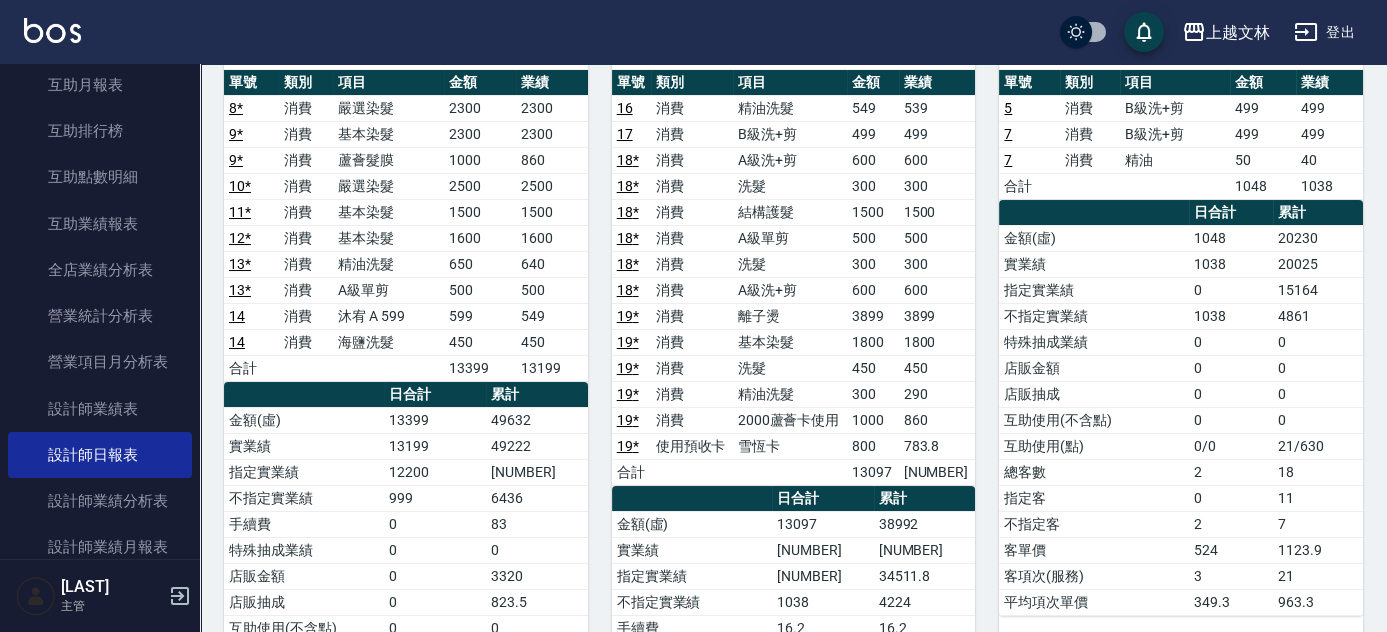 scroll, scrollTop: 0, scrollLeft: 0, axis: both 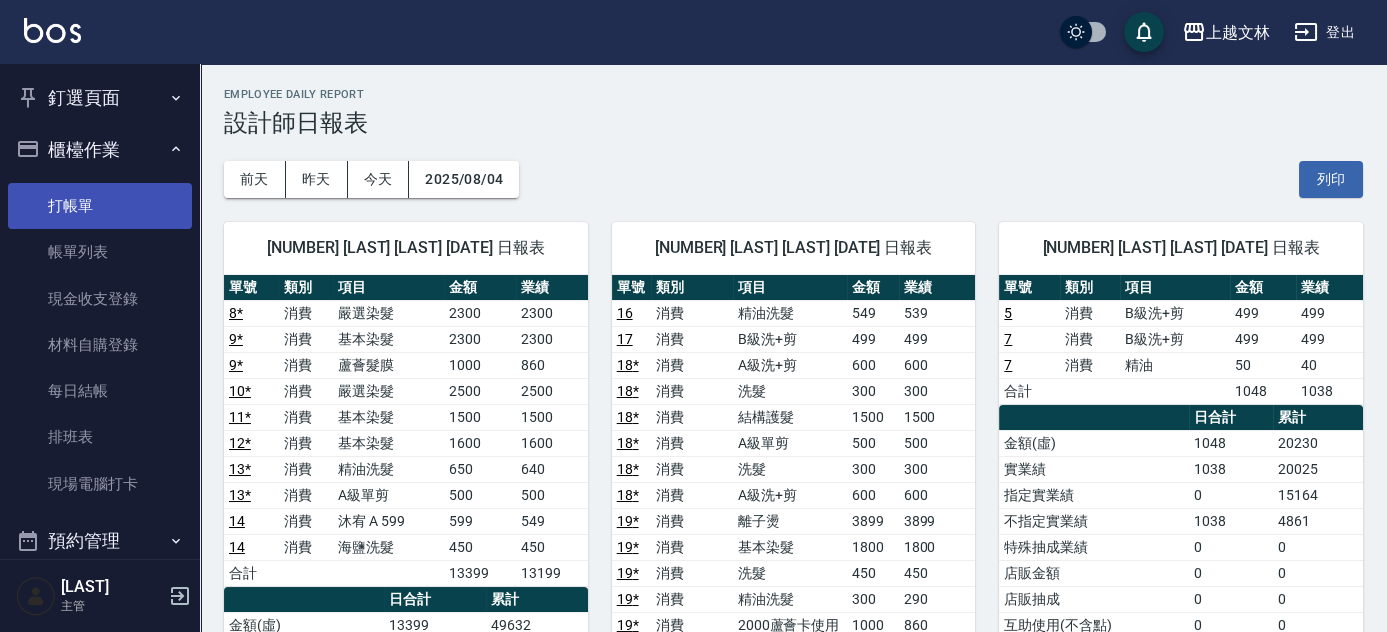 drag, startPoint x: 41, startPoint y: 186, endPoint x: 56, endPoint y: 186, distance: 15 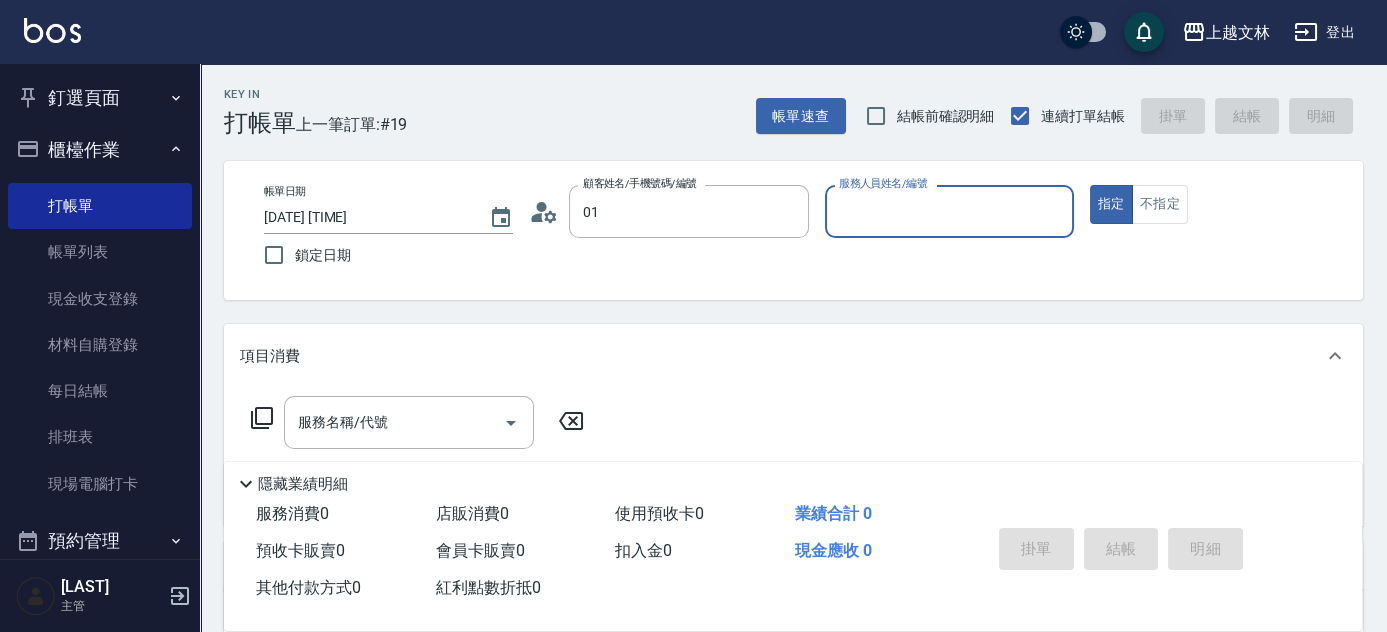 type on "新客人 姓名未設定/01/null" 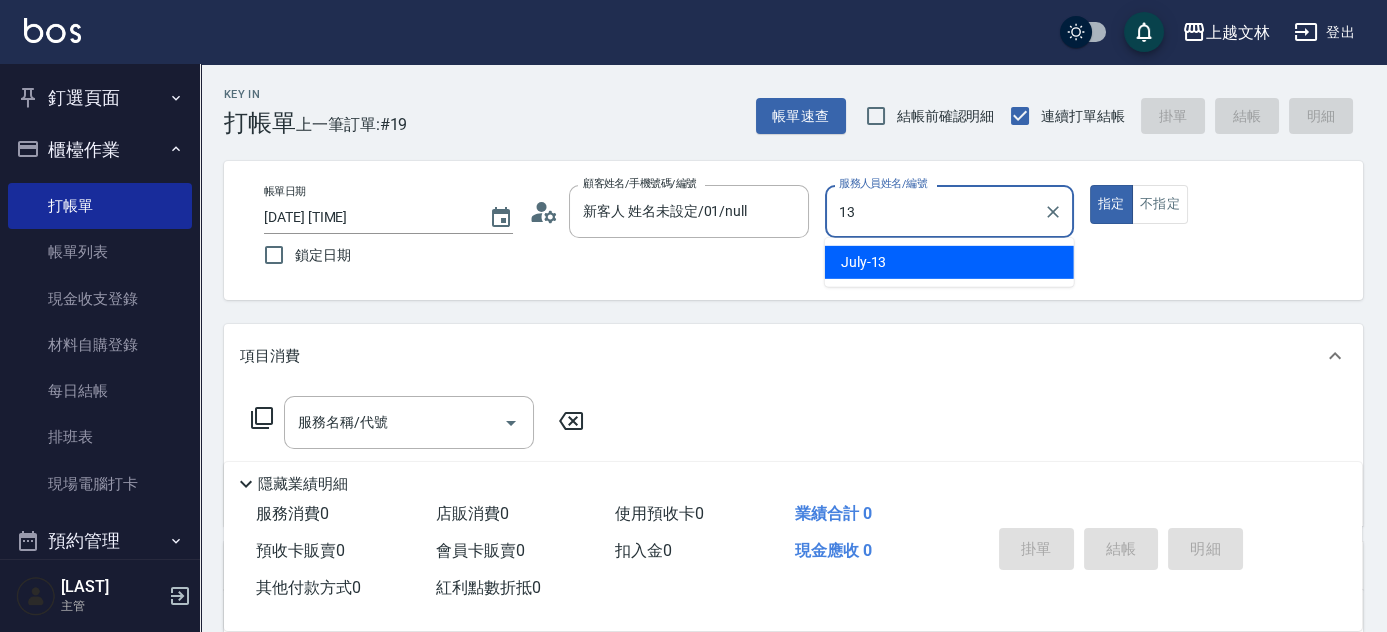type on "July-13" 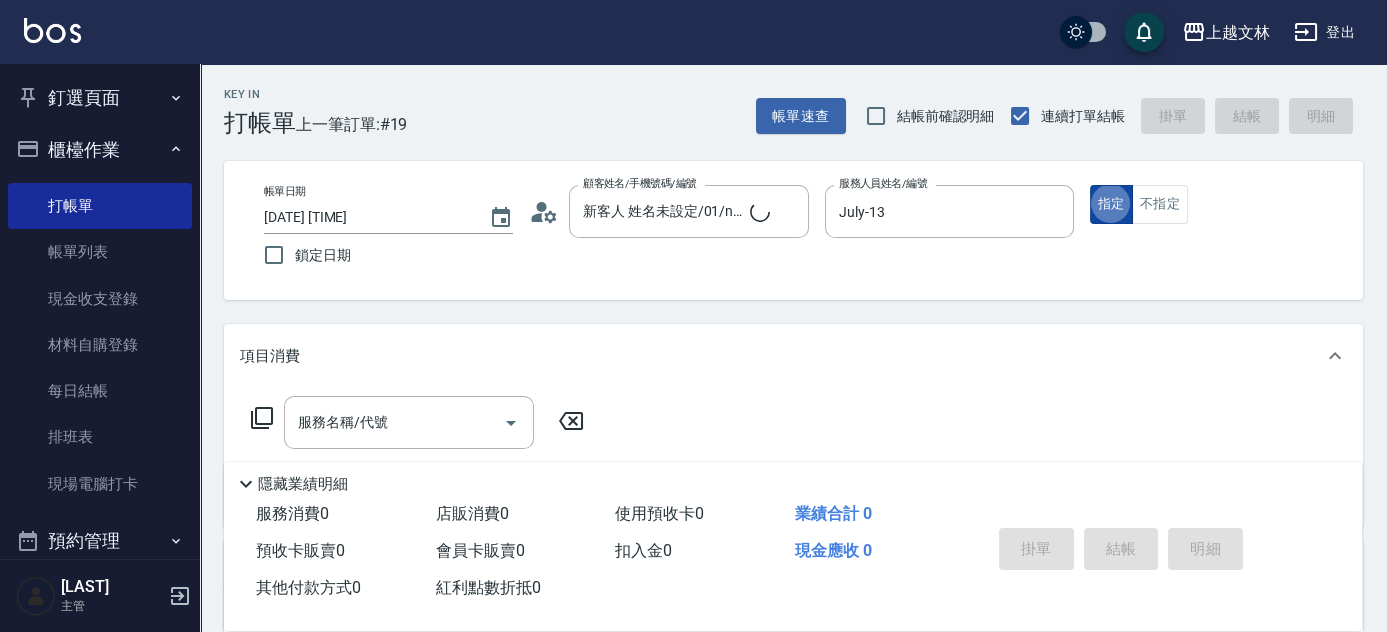 type on "true" 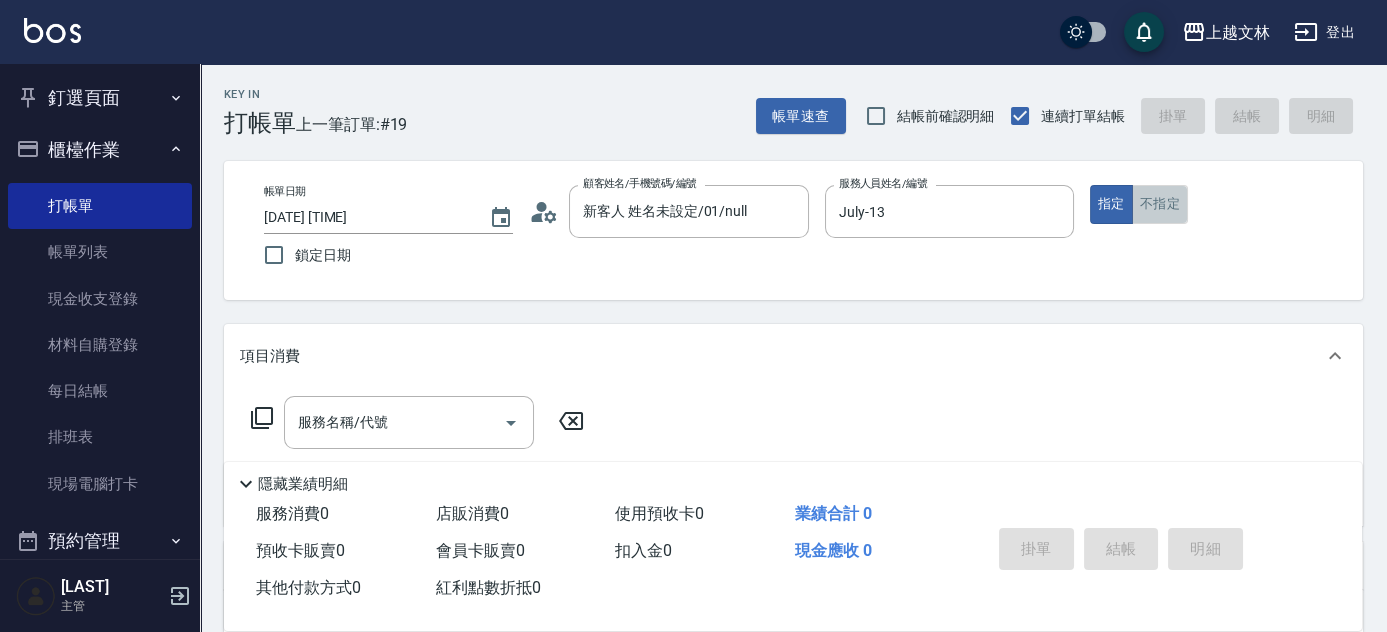 click on "不指定" at bounding box center (1160, 204) 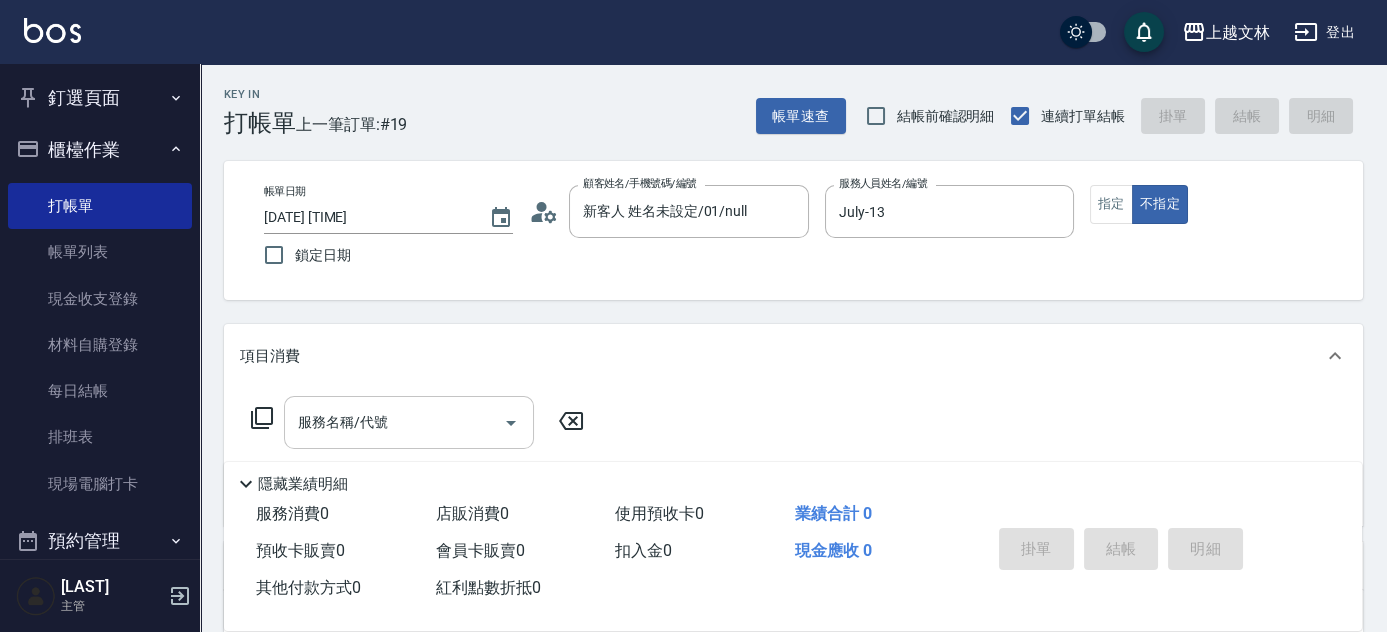 click on "服務名稱/代號" at bounding box center (394, 422) 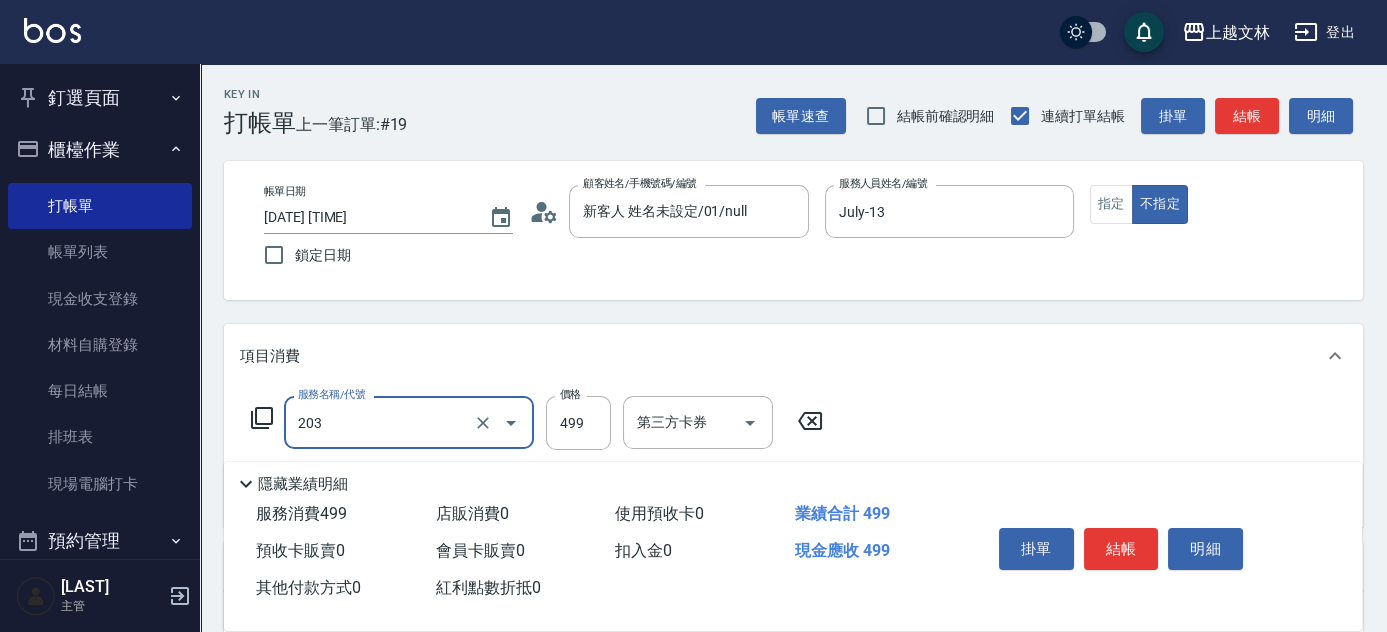 type on "B級洗+剪(203)" 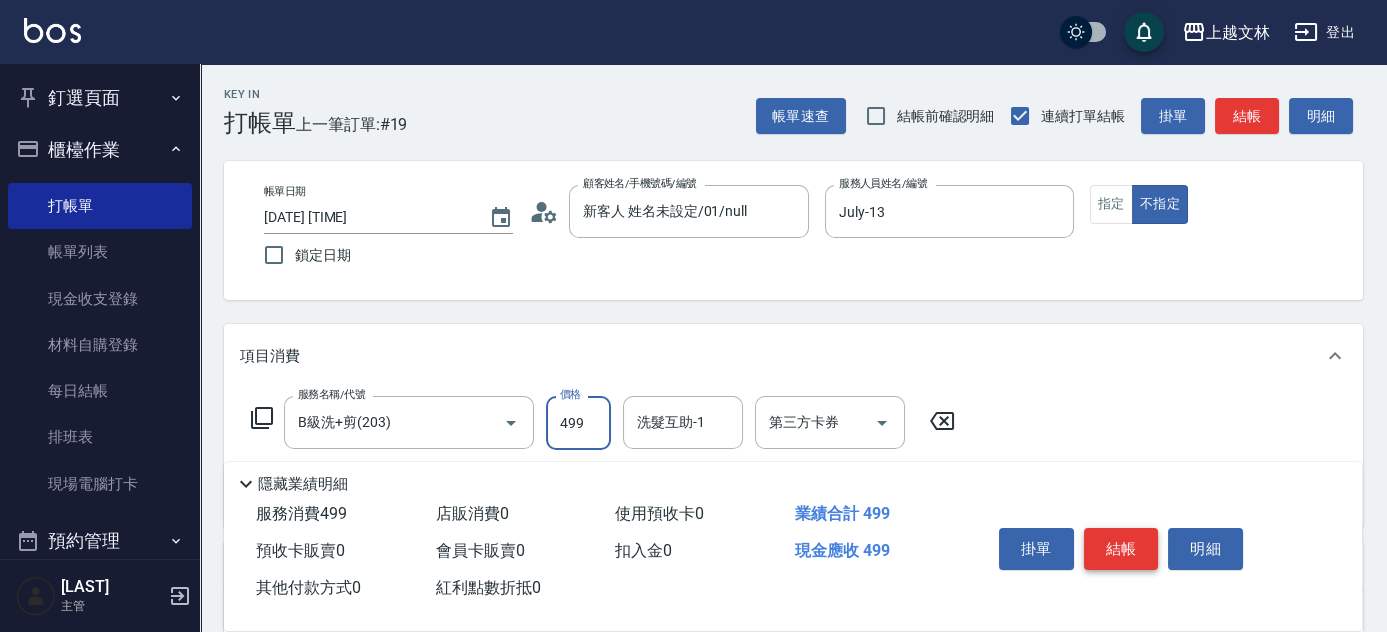 click on "結帳" at bounding box center (1121, 549) 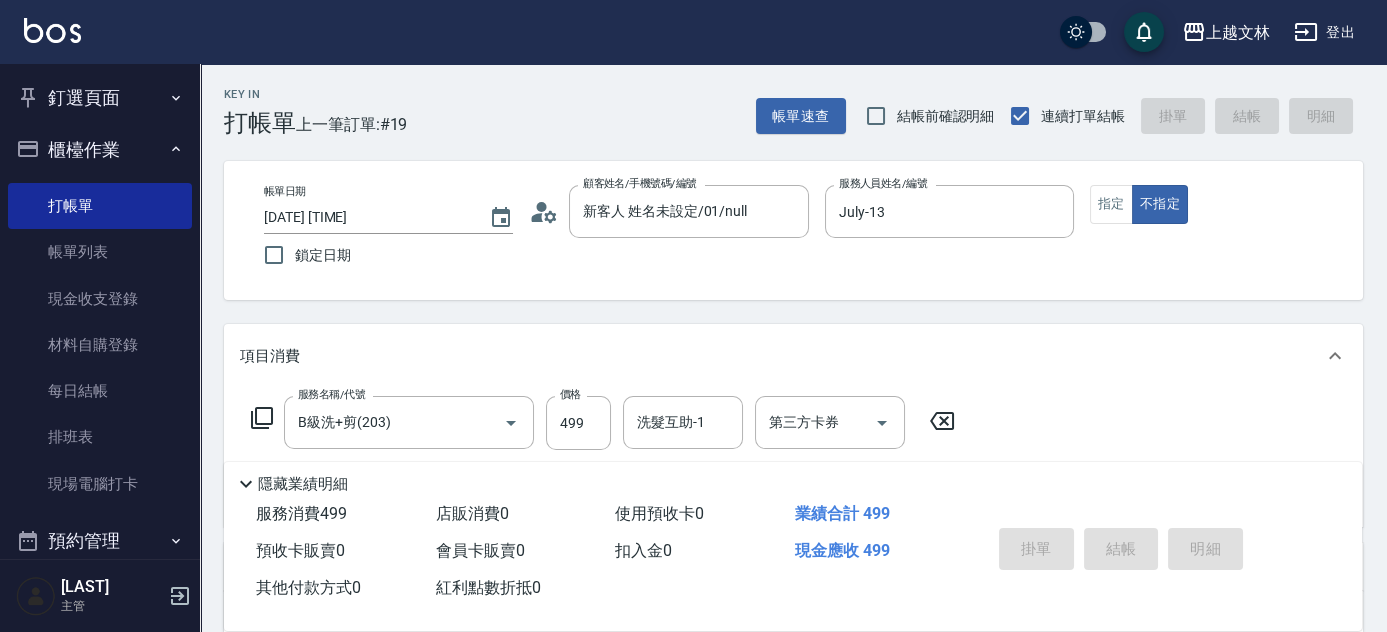 type 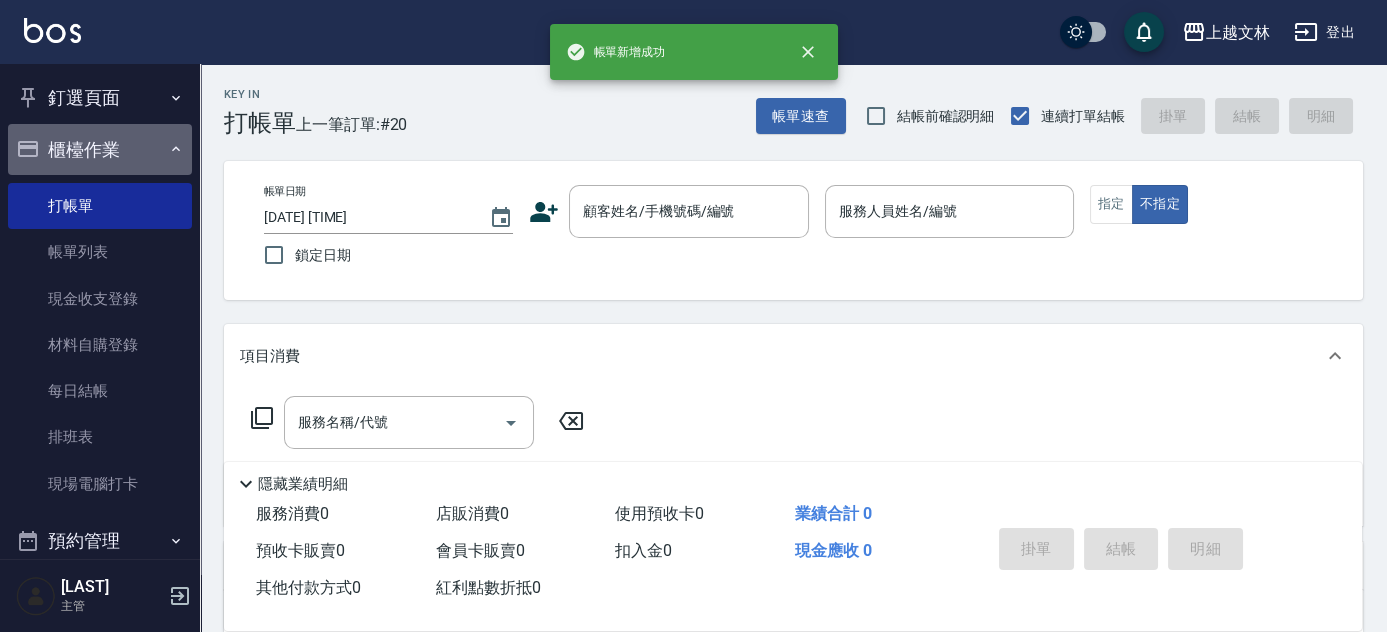 click on "櫃檯作業" at bounding box center [100, 150] 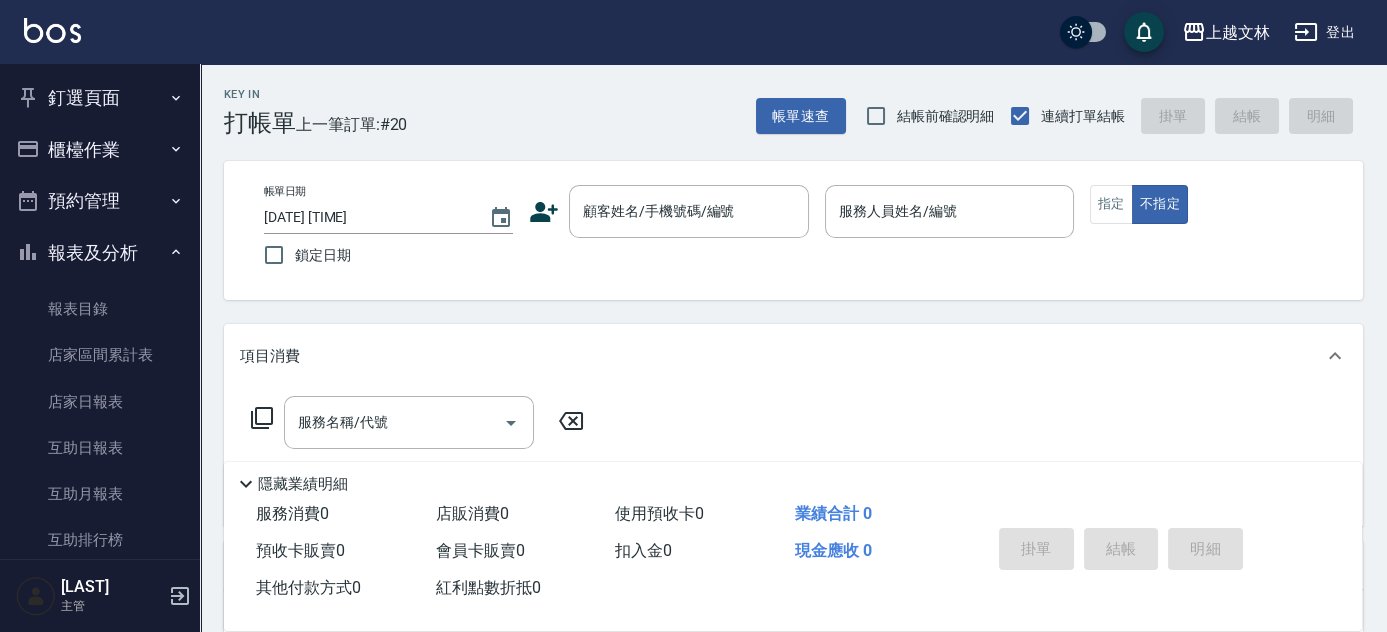 scroll, scrollTop: 433, scrollLeft: 0, axis: vertical 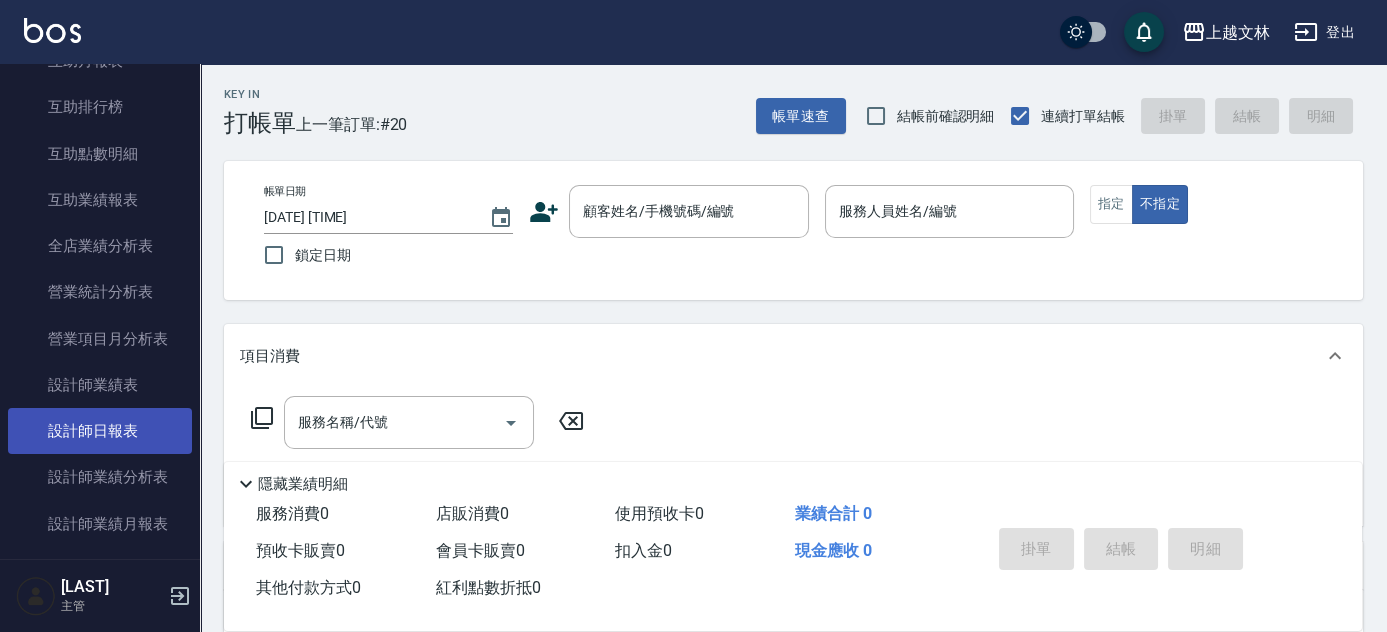 click on "設計師日報表" at bounding box center [100, 431] 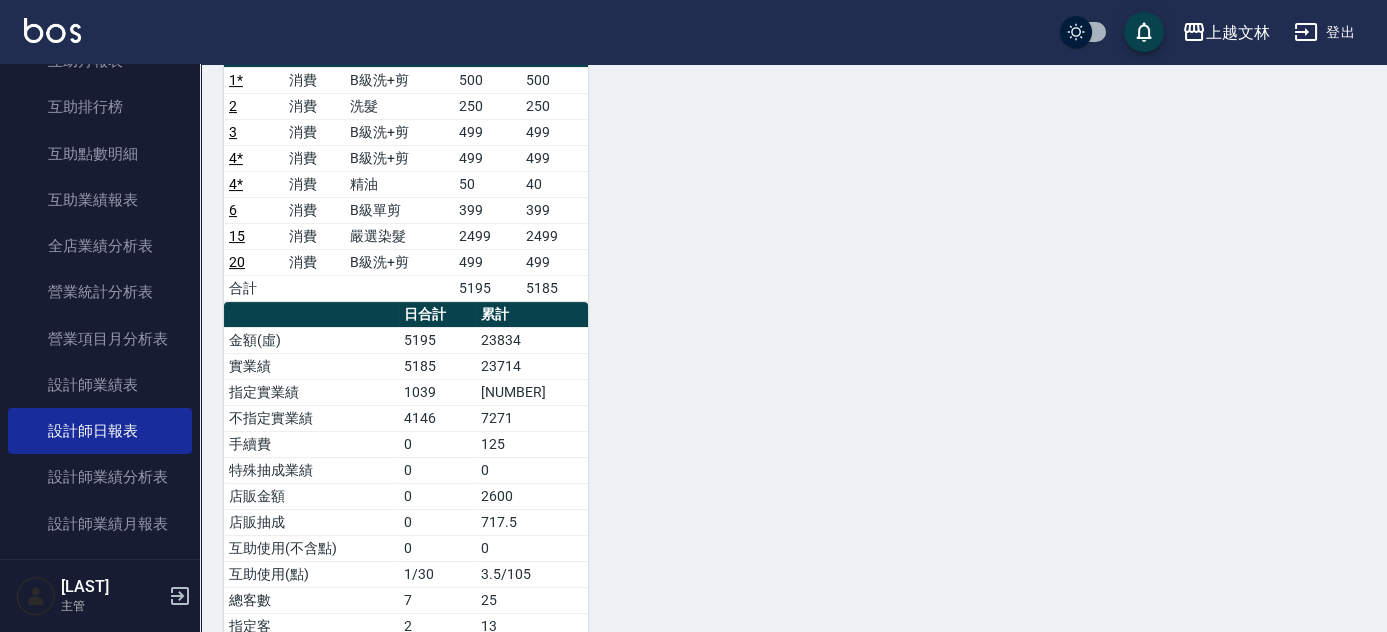 scroll, scrollTop: 1139, scrollLeft: 0, axis: vertical 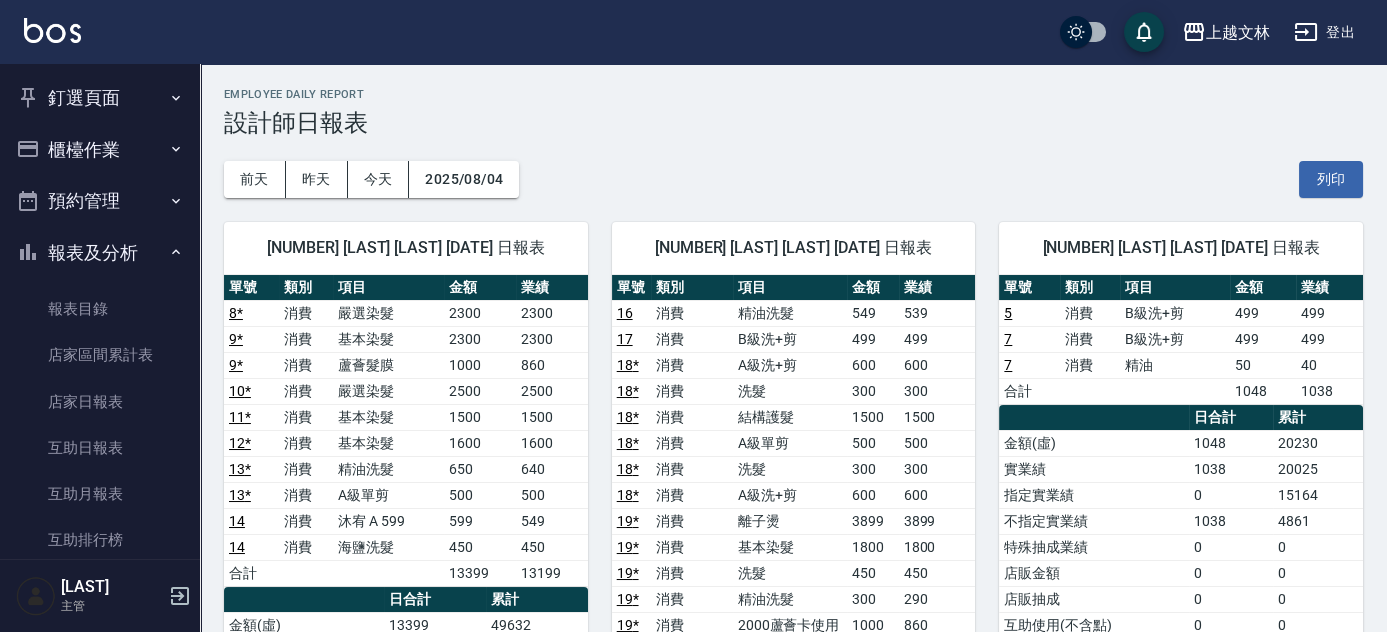 click on "報表及分析" at bounding box center [100, 253] 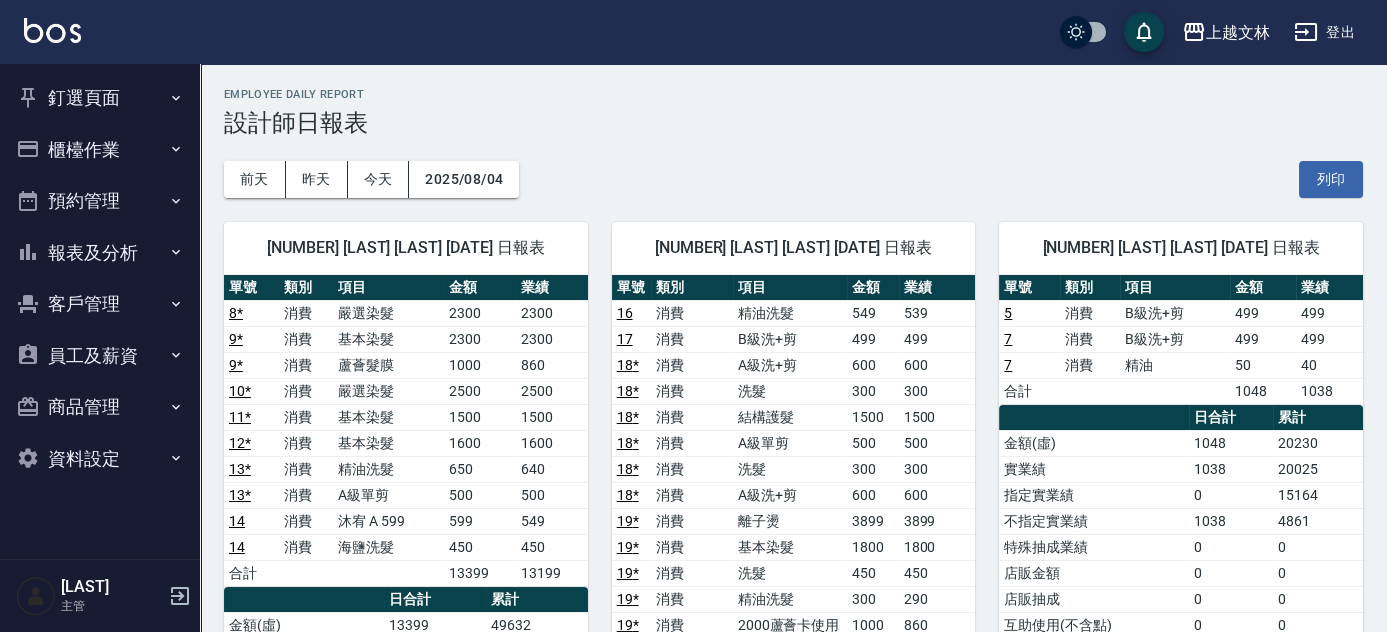 click on "櫃檯作業" at bounding box center (100, 150) 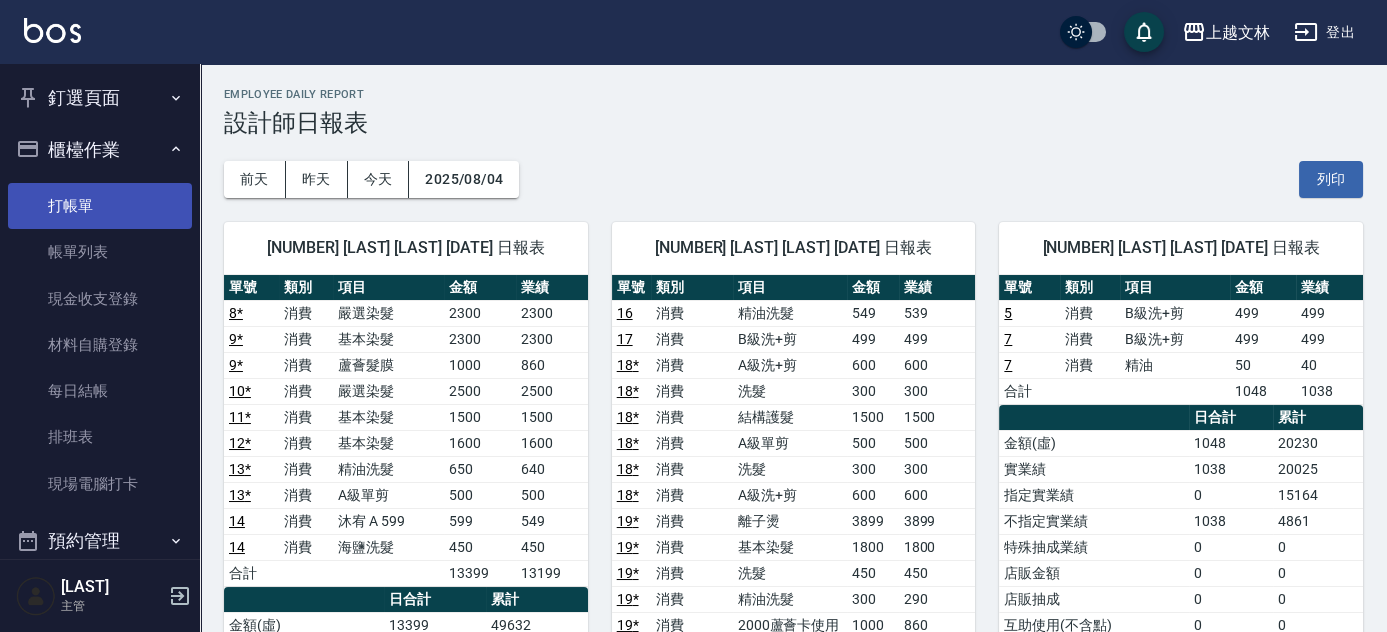 click on "打帳單" at bounding box center [100, 206] 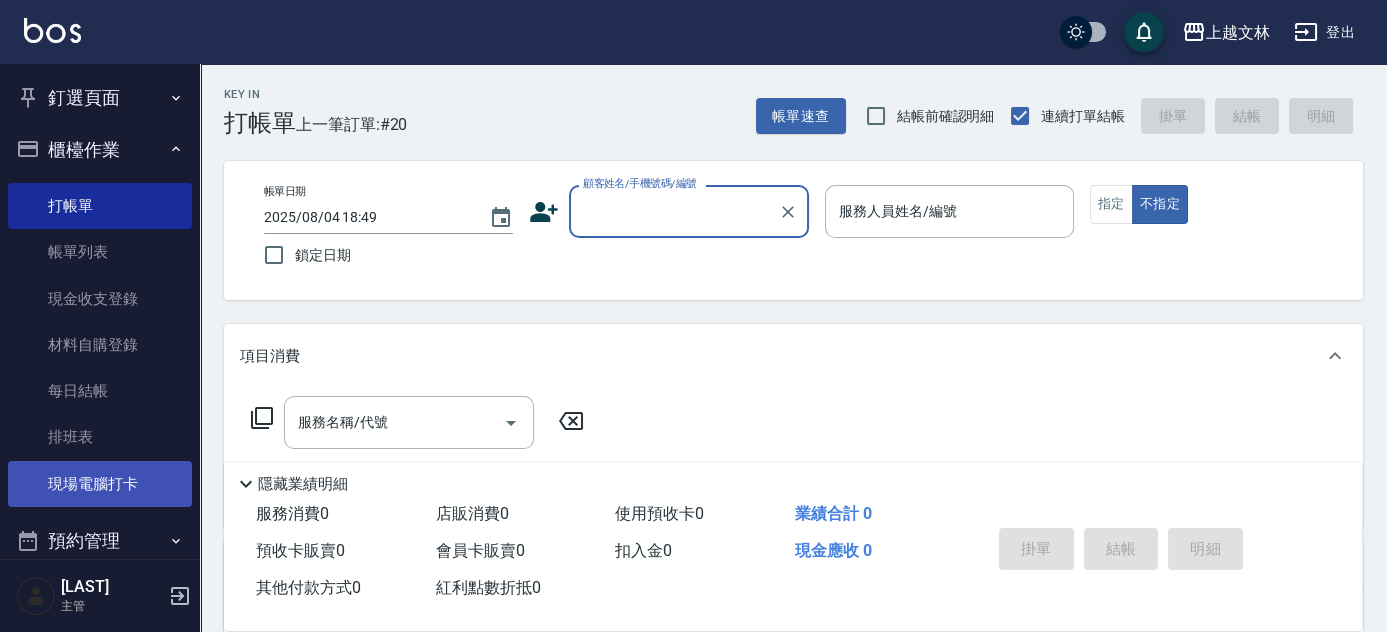 click on "排班表" at bounding box center (100, 437) 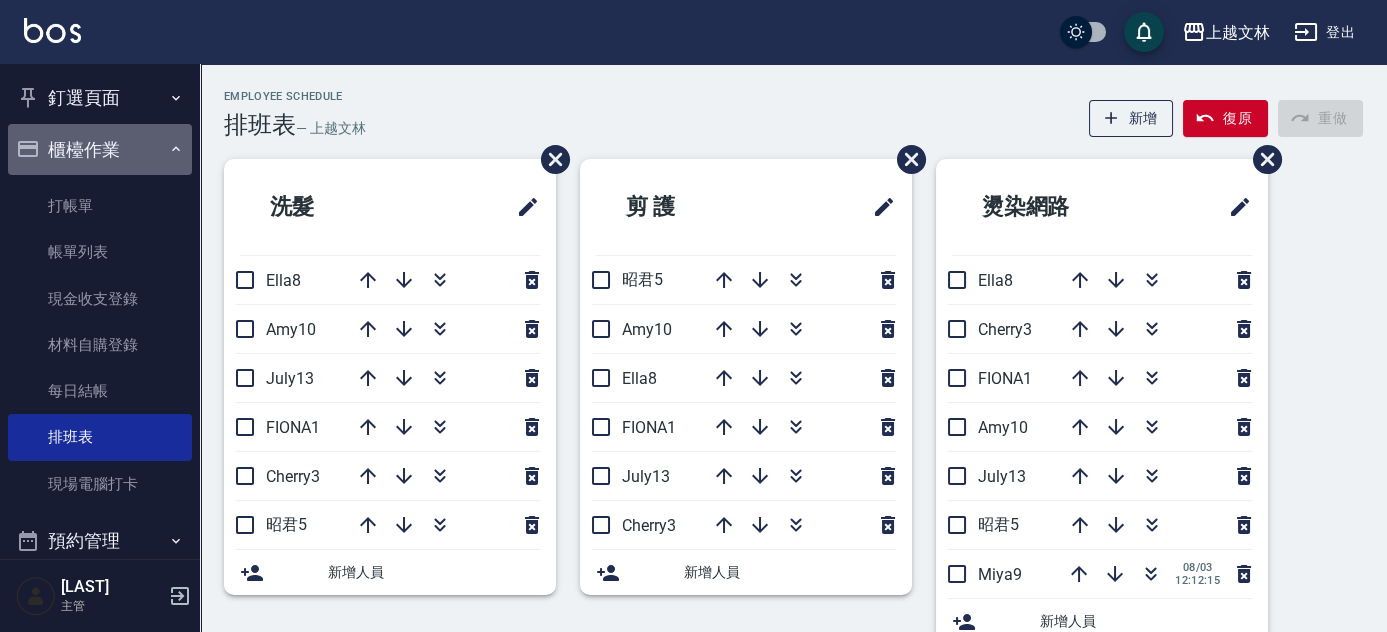 click on "櫃檯作業" at bounding box center [100, 150] 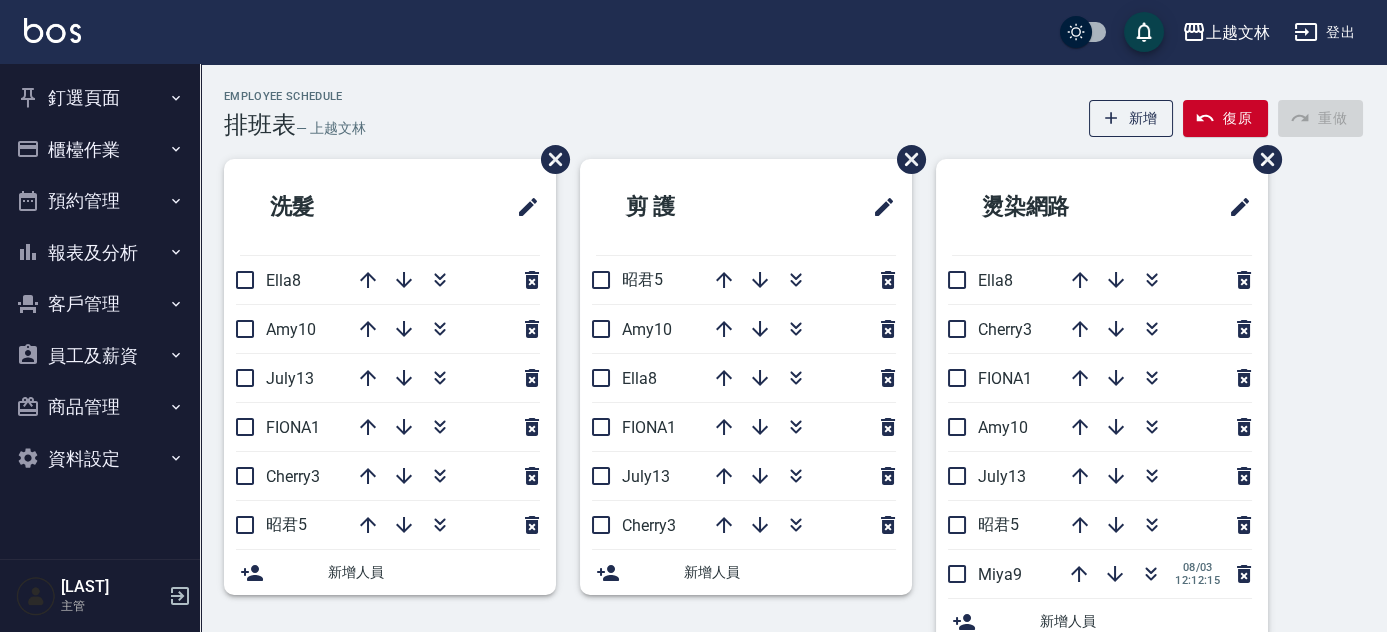 click on "報表及分析" at bounding box center [100, 253] 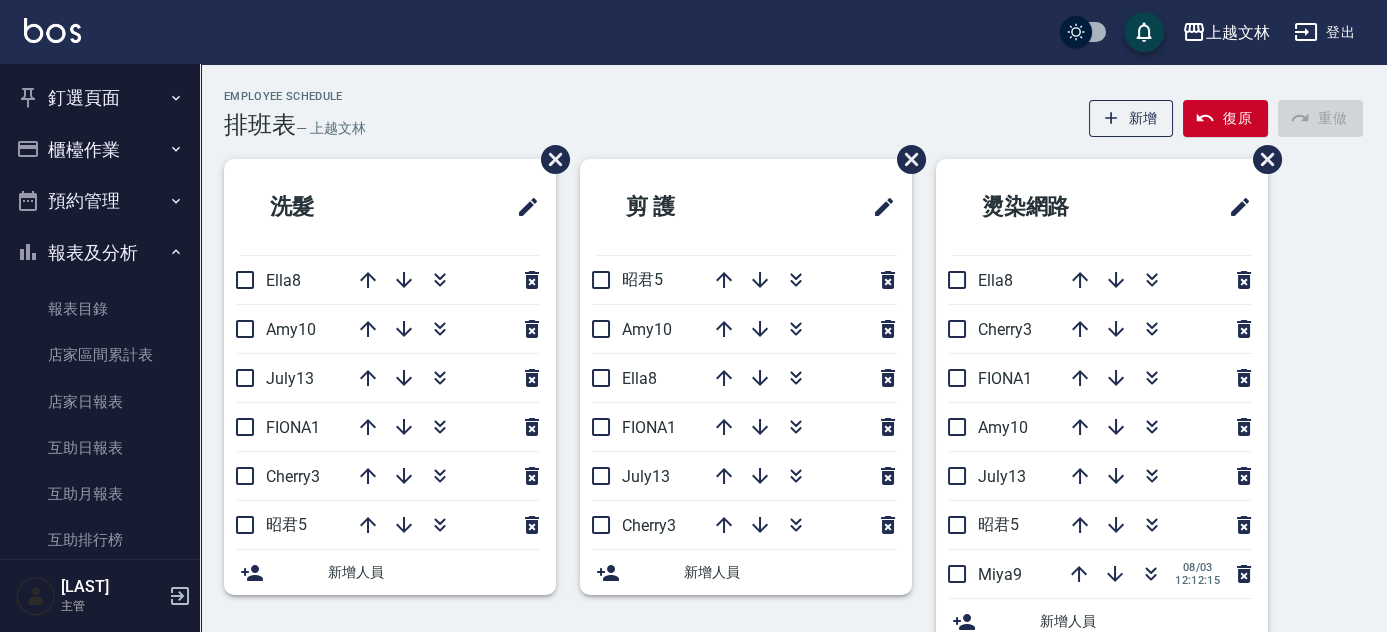 scroll, scrollTop: 433, scrollLeft: 0, axis: vertical 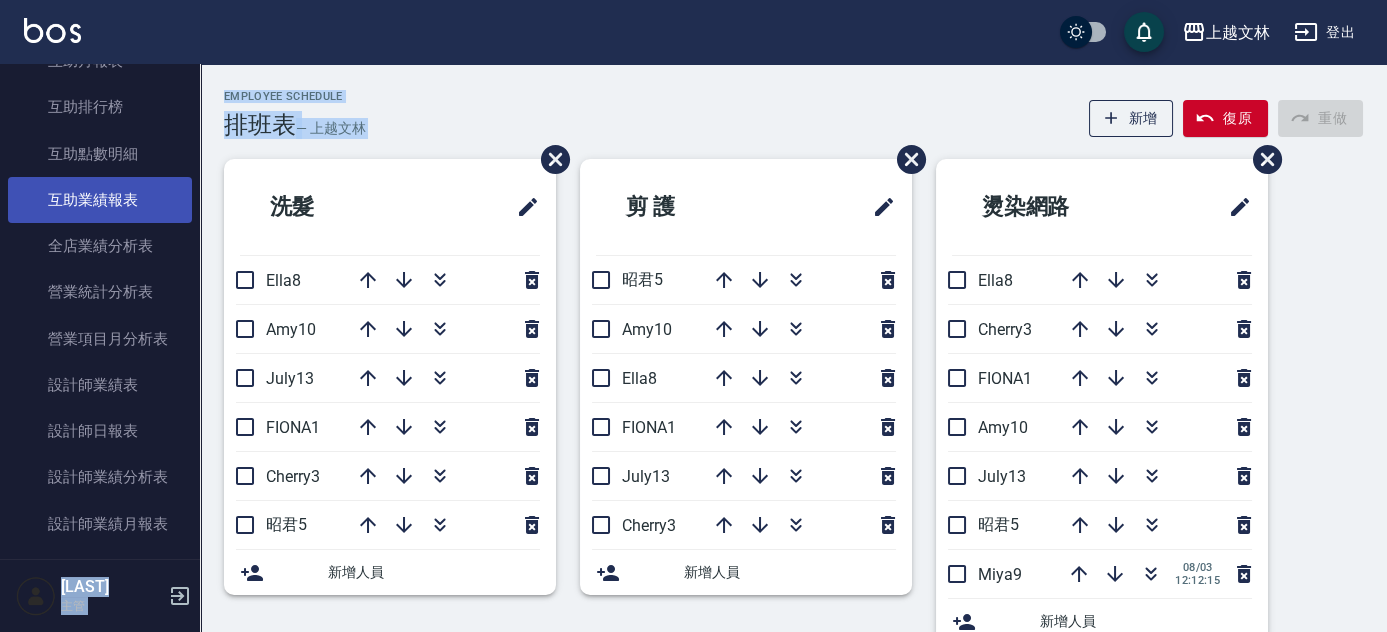 drag, startPoint x: 207, startPoint y: 192, endPoint x: 181, endPoint y: 180, distance: 28.635643 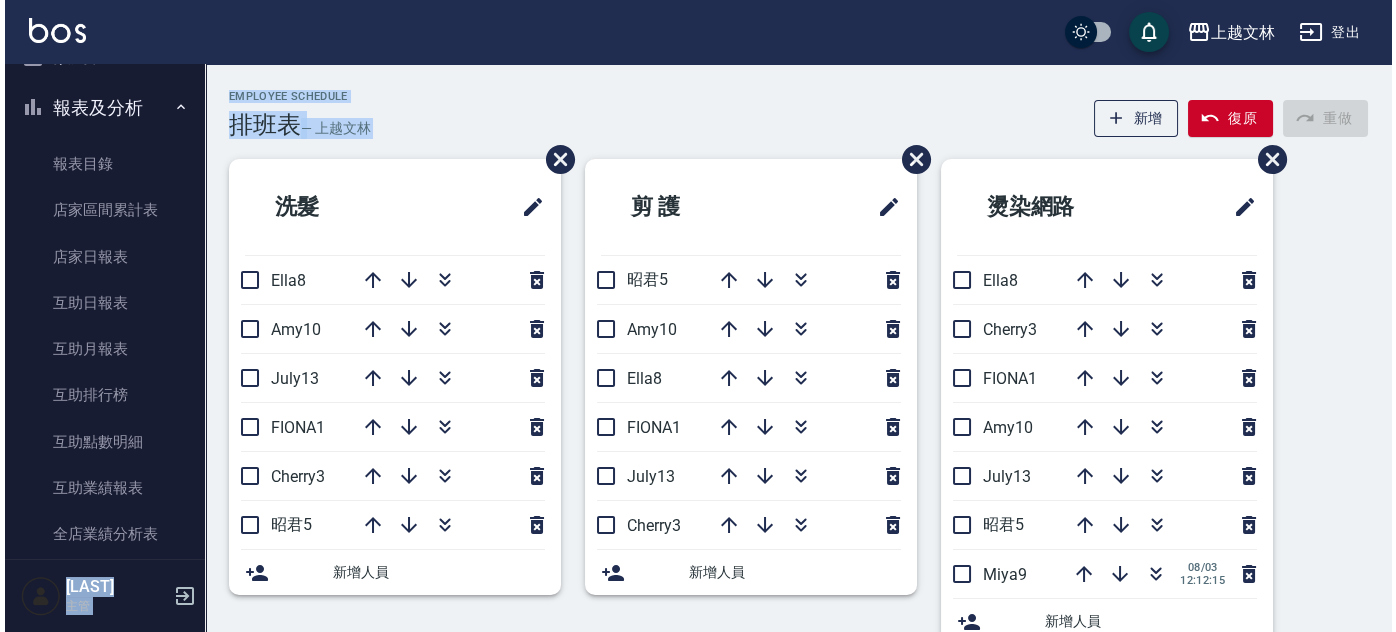 scroll, scrollTop: 0, scrollLeft: 0, axis: both 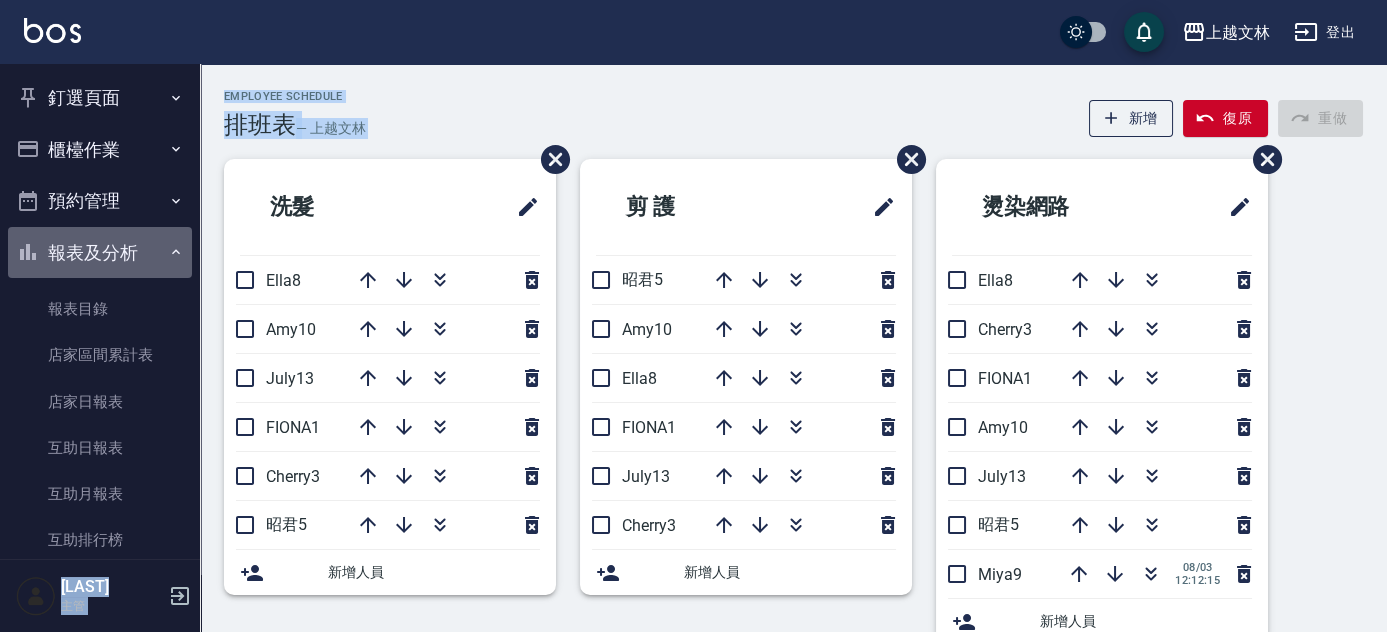 click on "報表及分析" at bounding box center [100, 253] 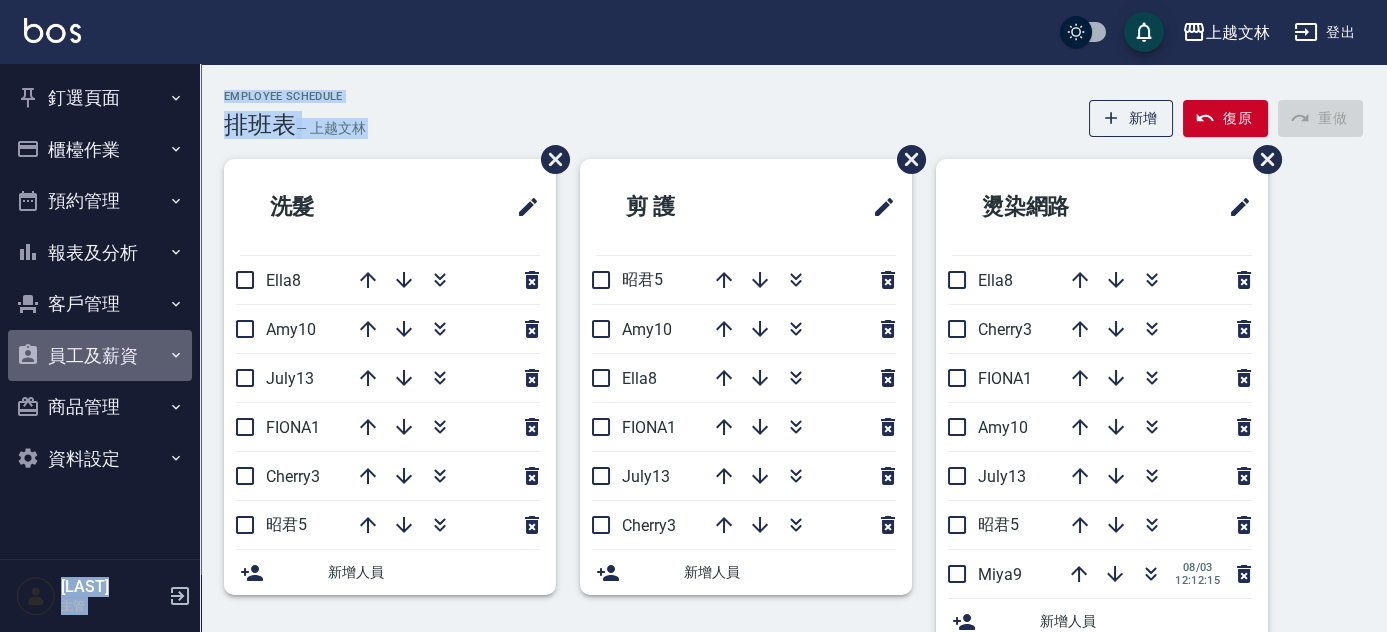 click on "員工及薪資" at bounding box center (100, 356) 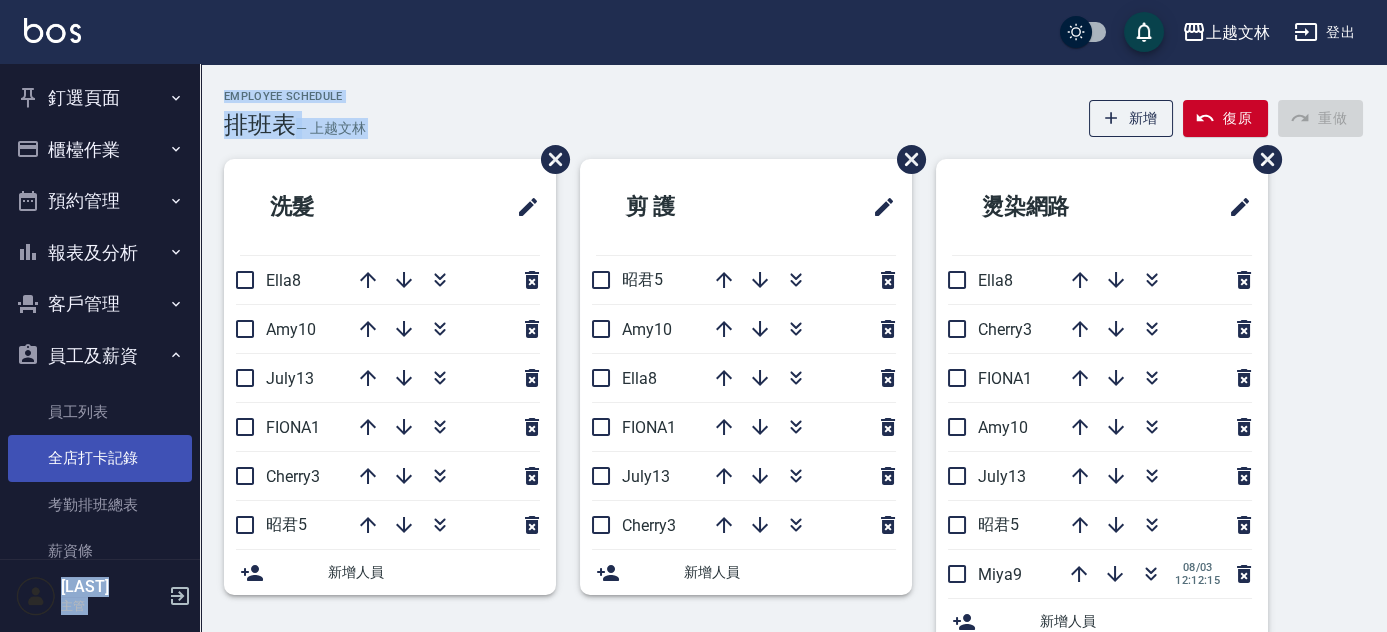 click on "全店打卡記錄" at bounding box center (100, 458) 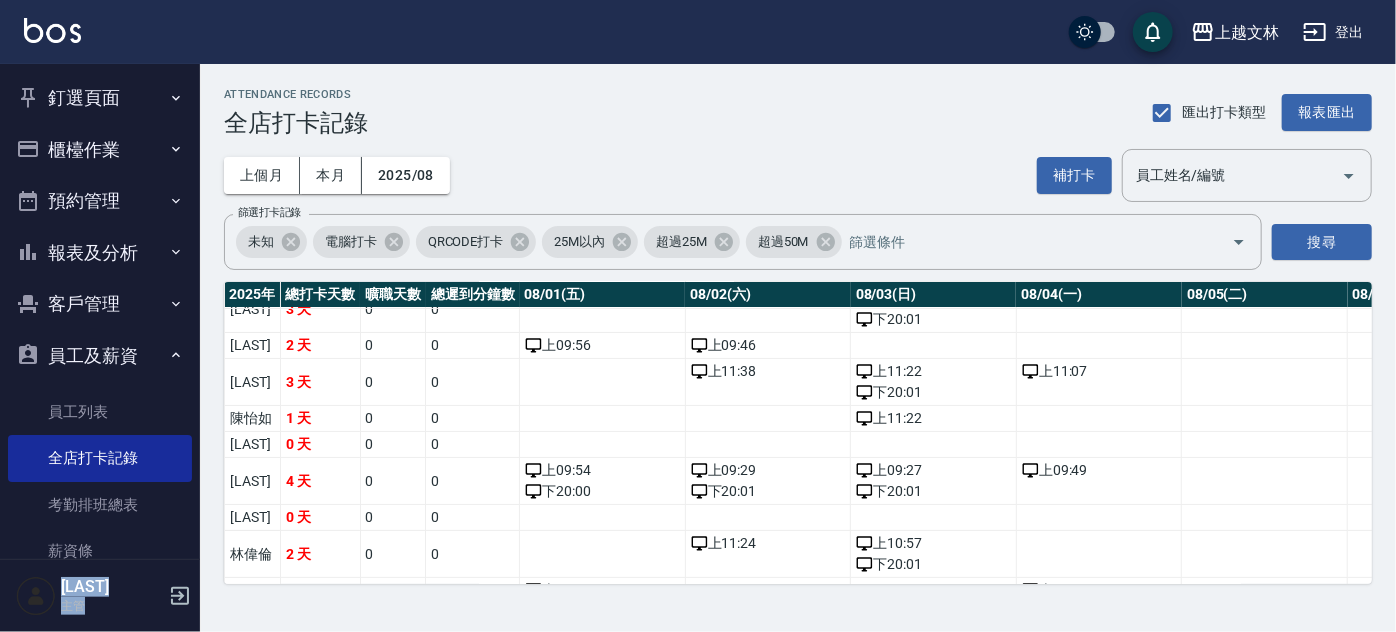 scroll, scrollTop: 226, scrollLeft: 0, axis: vertical 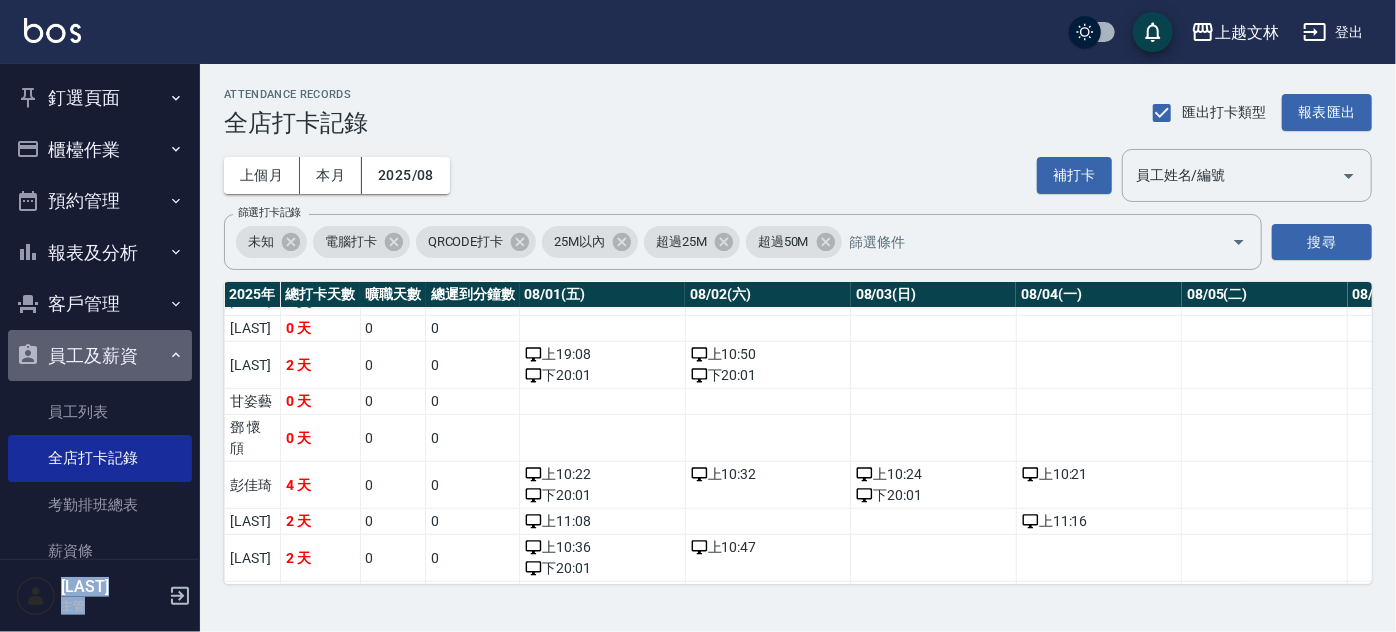 click on "員工及薪資" at bounding box center (100, 356) 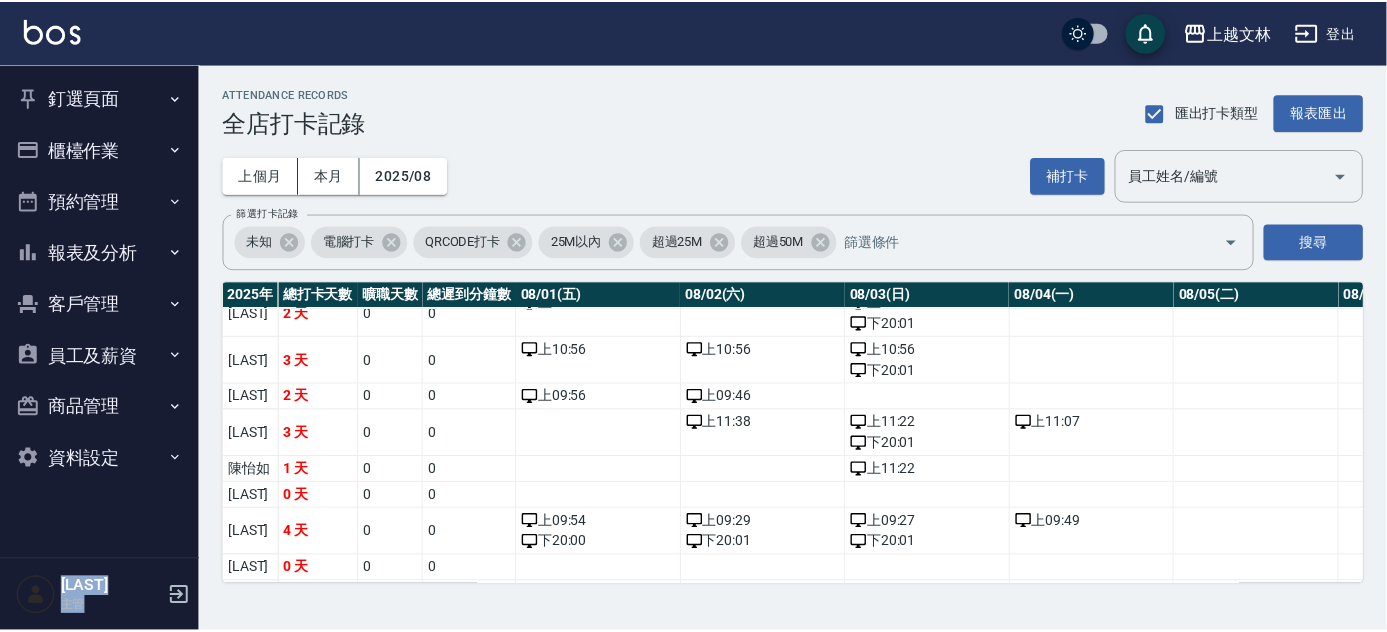 scroll, scrollTop: 119, scrollLeft: 0, axis: vertical 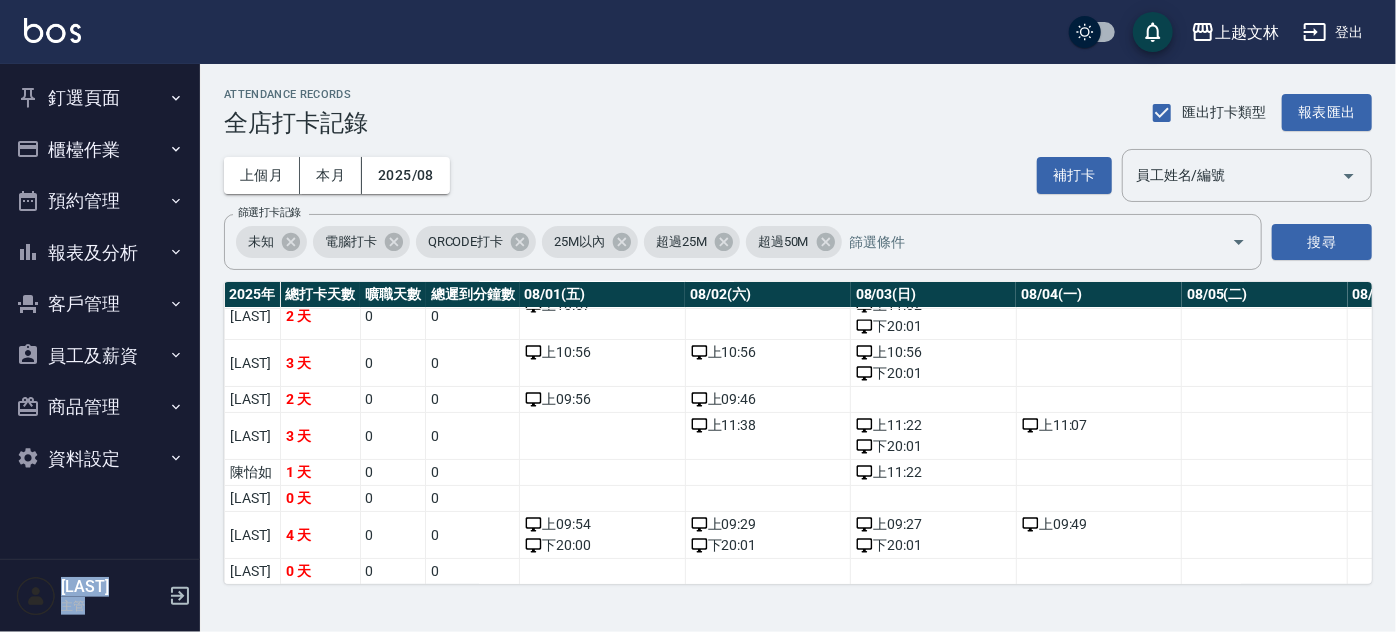 click on "櫃檯作業" at bounding box center [100, 150] 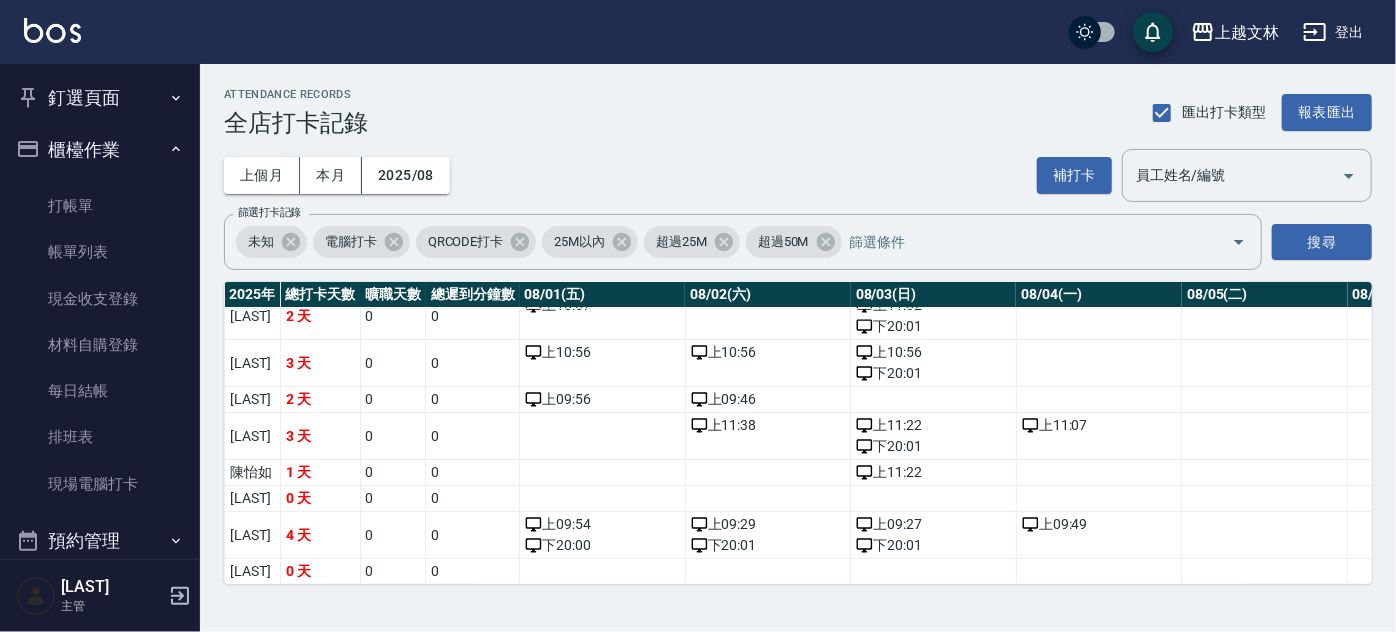 click on "打帳單 帳單列表 現金收支登錄 材料自購登錄 每日結帳 排班表 現場電腦打卡" at bounding box center (100, 345) 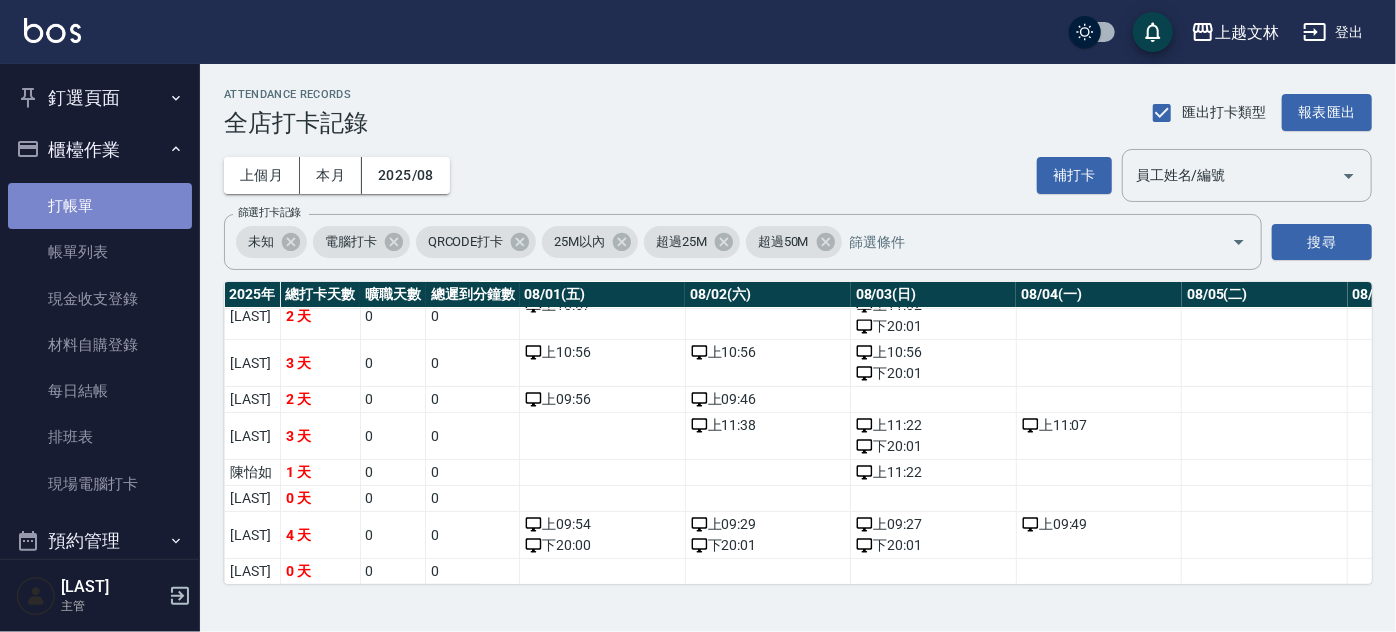 click on "打帳單" at bounding box center (100, 206) 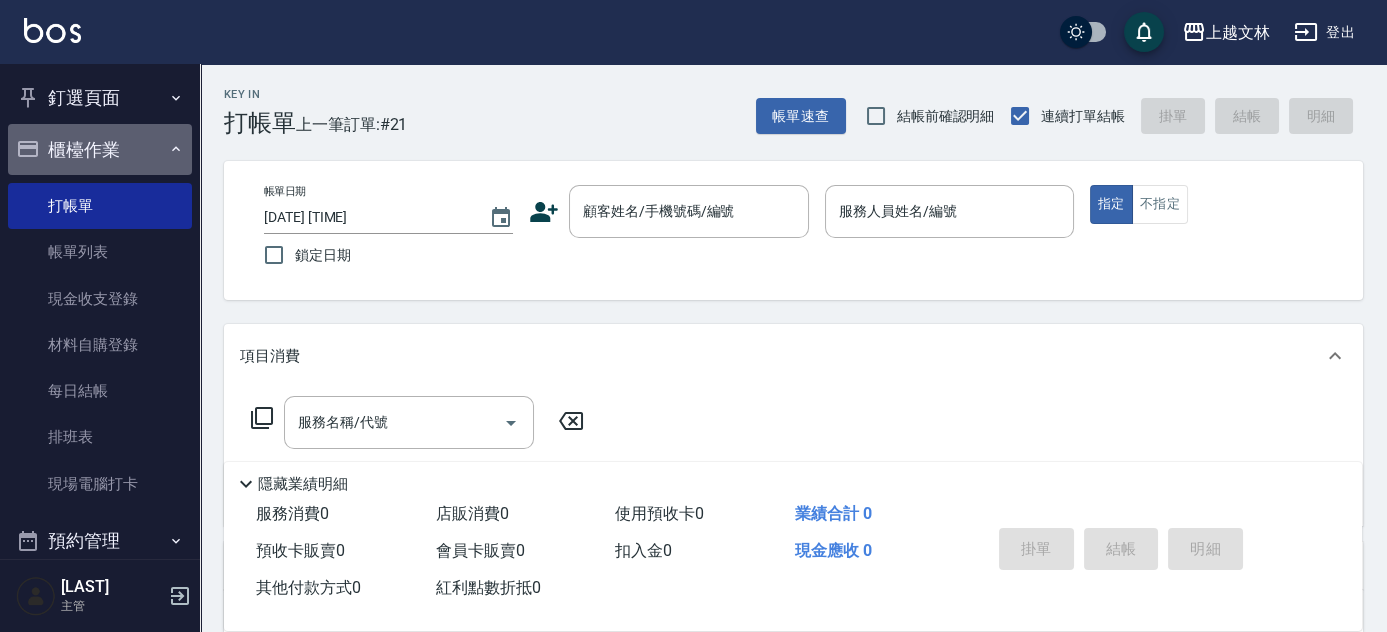 click on "櫃檯作業" at bounding box center (100, 150) 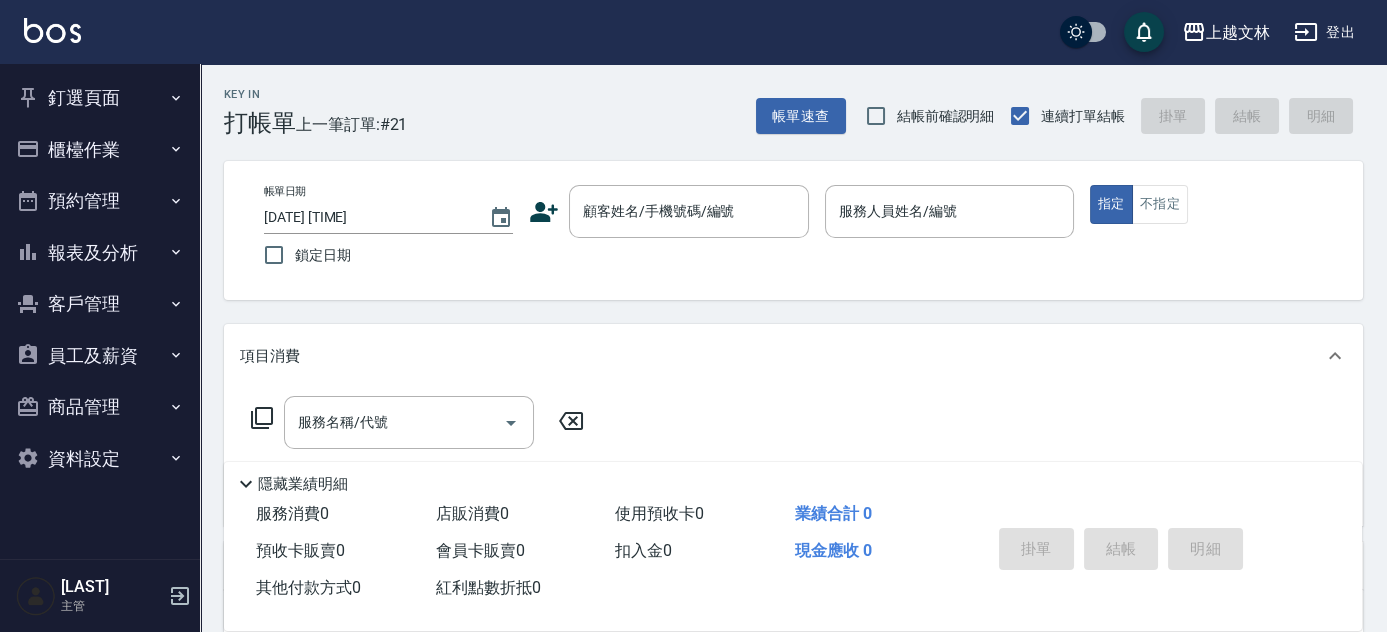 click on "櫃檯作業" at bounding box center [100, 150] 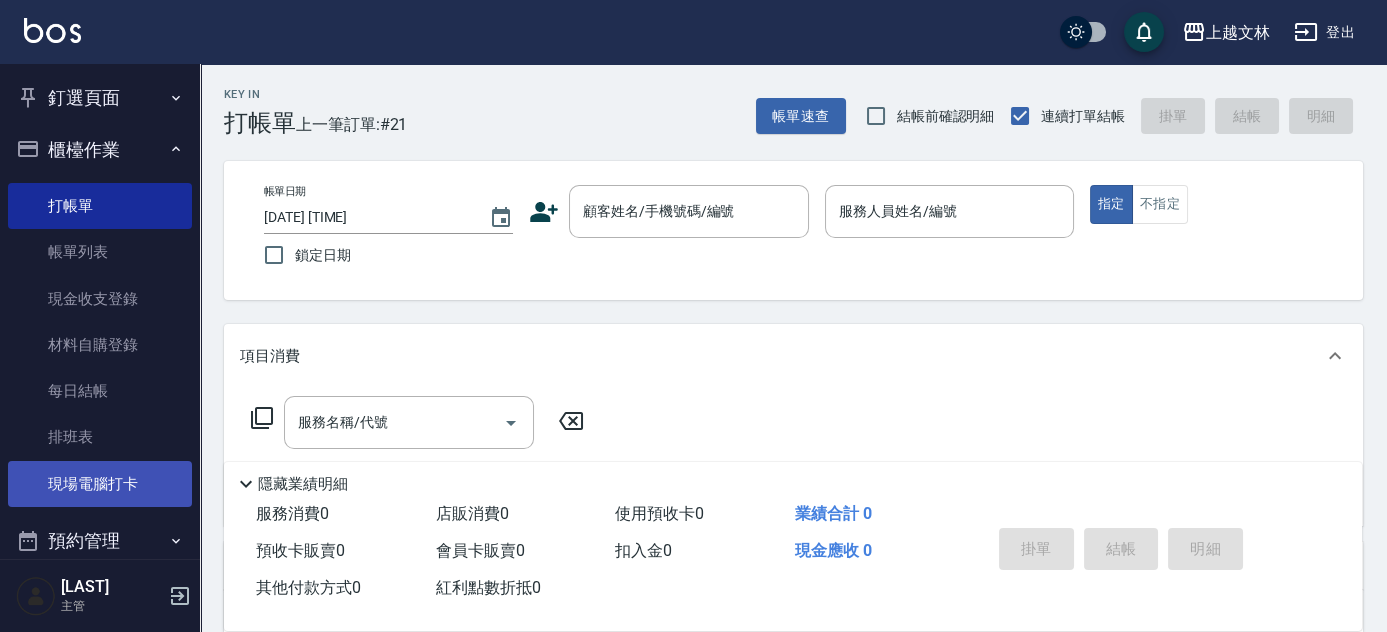 click on "現場電腦打卡" at bounding box center (100, 484) 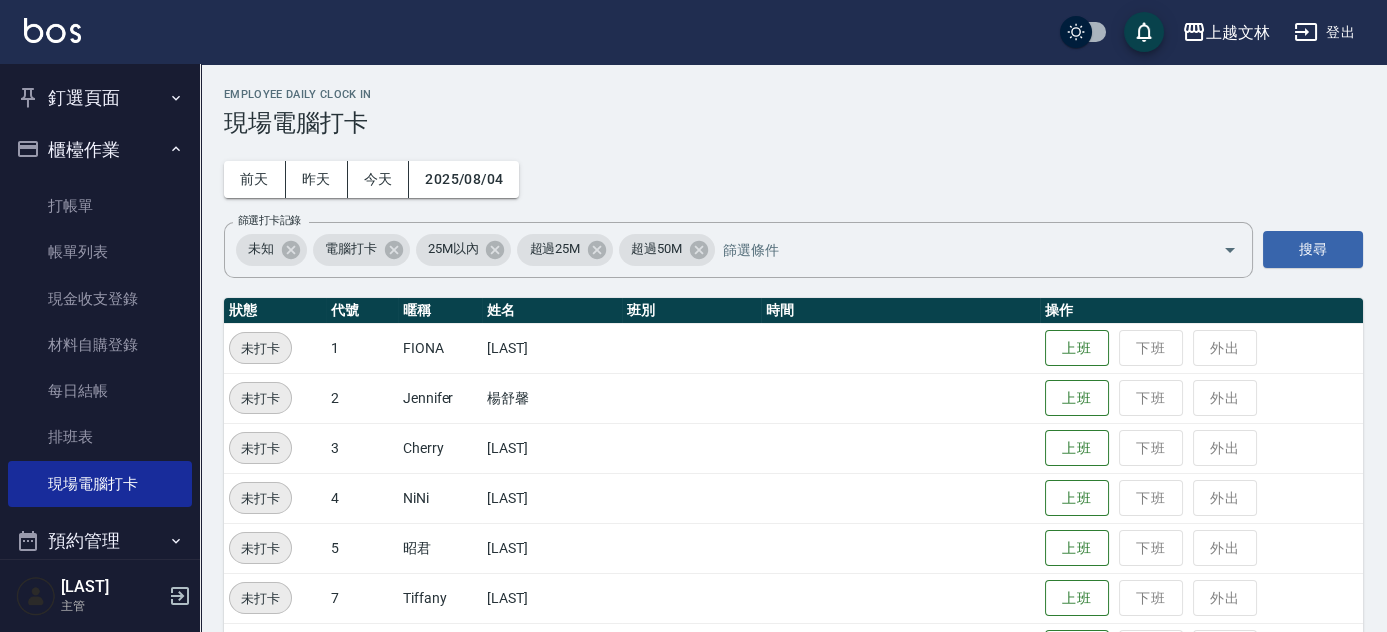 scroll, scrollTop: 552, scrollLeft: 0, axis: vertical 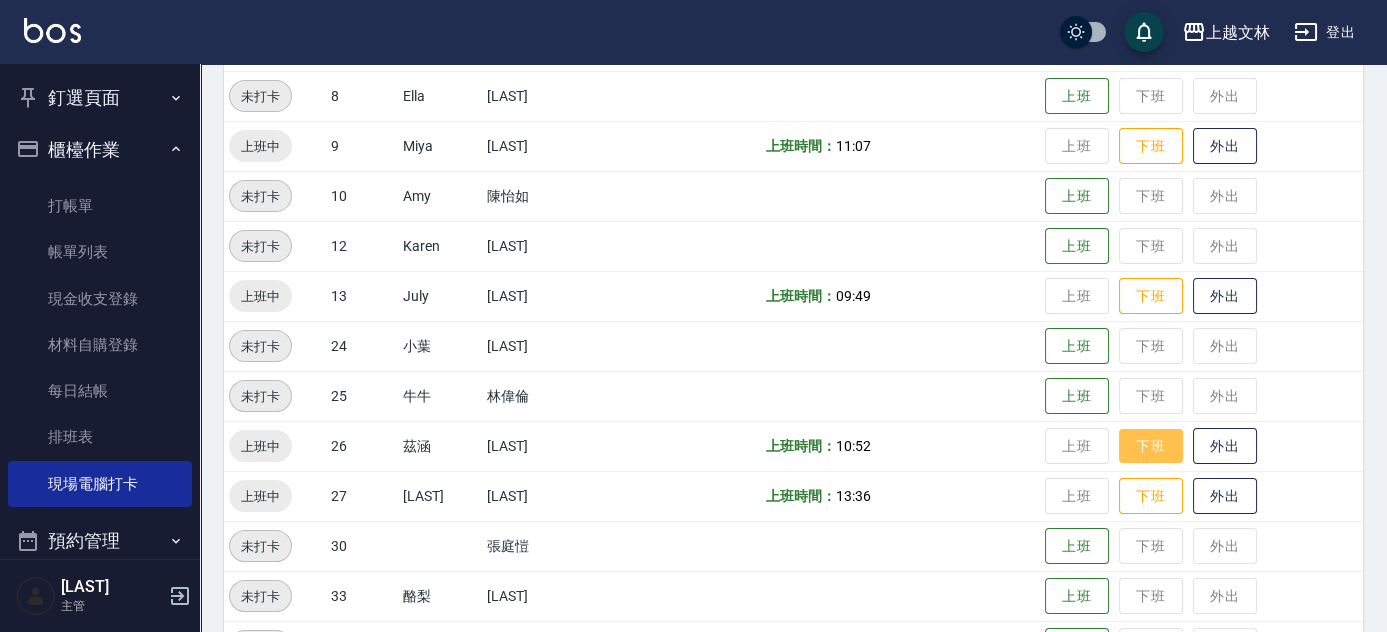 click on "下班" at bounding box center (1151, 446) 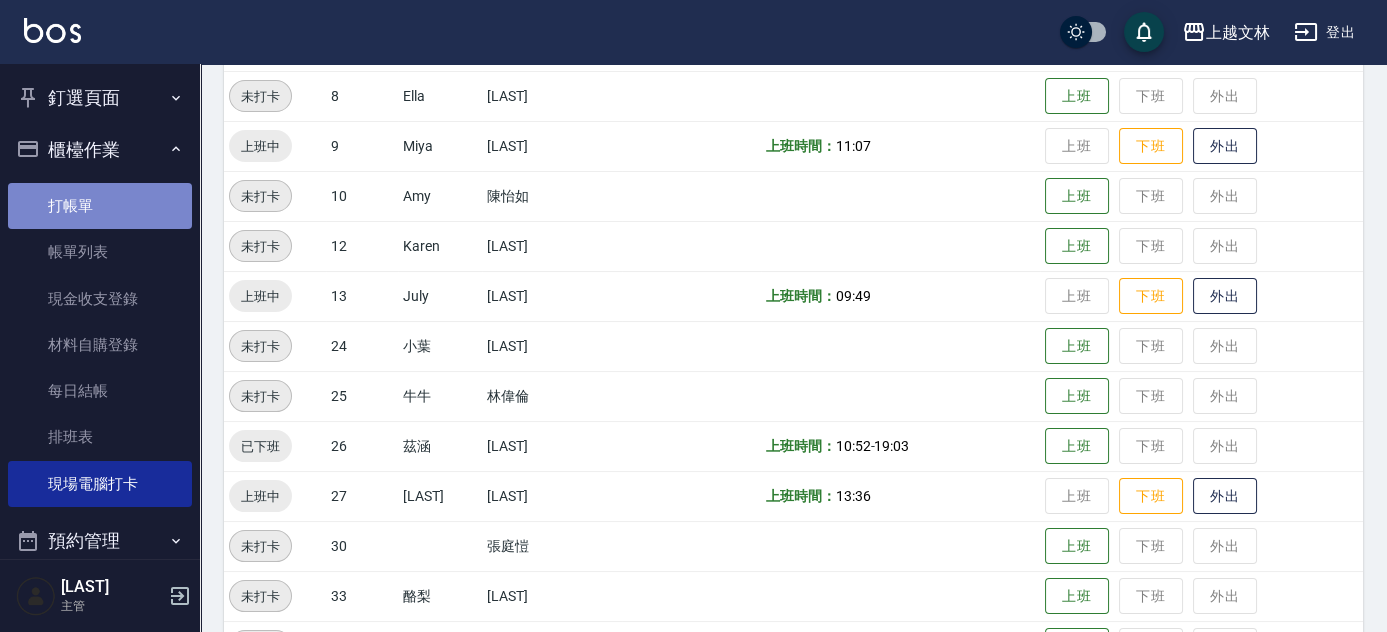click on "打帳單" at bounding box center (100, 206) 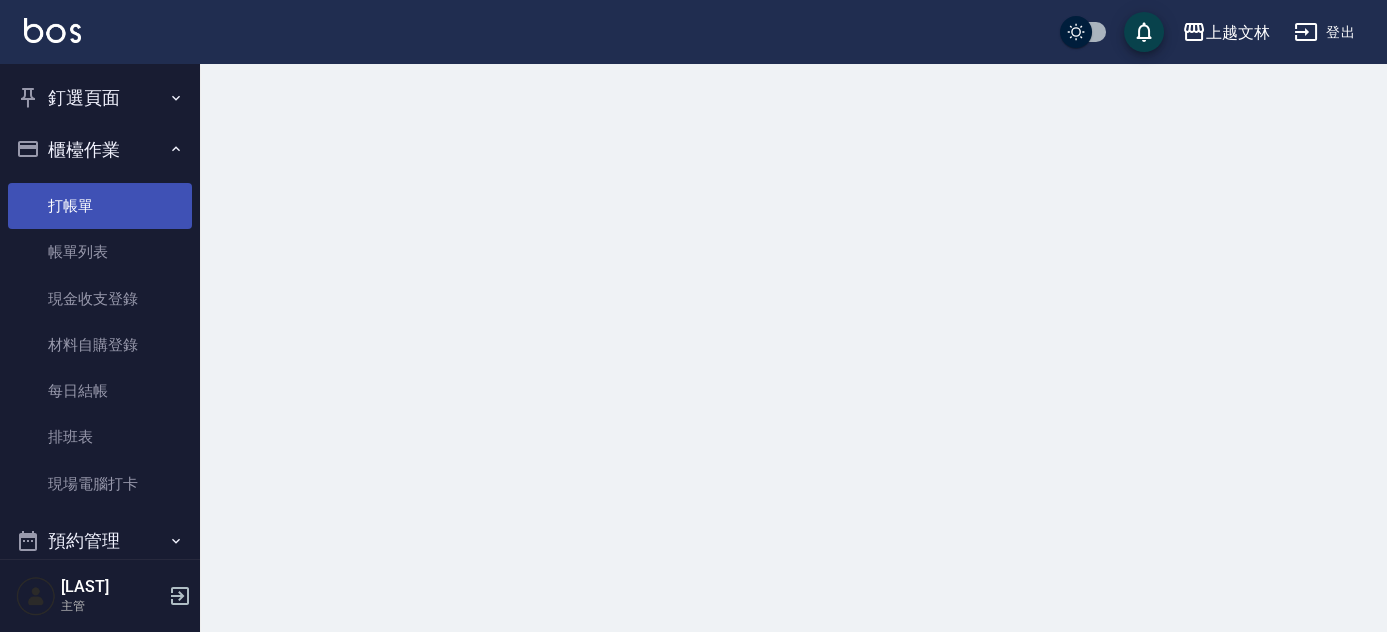 scroll, scrollTop: 0, scrollLeft: 0, axis: both 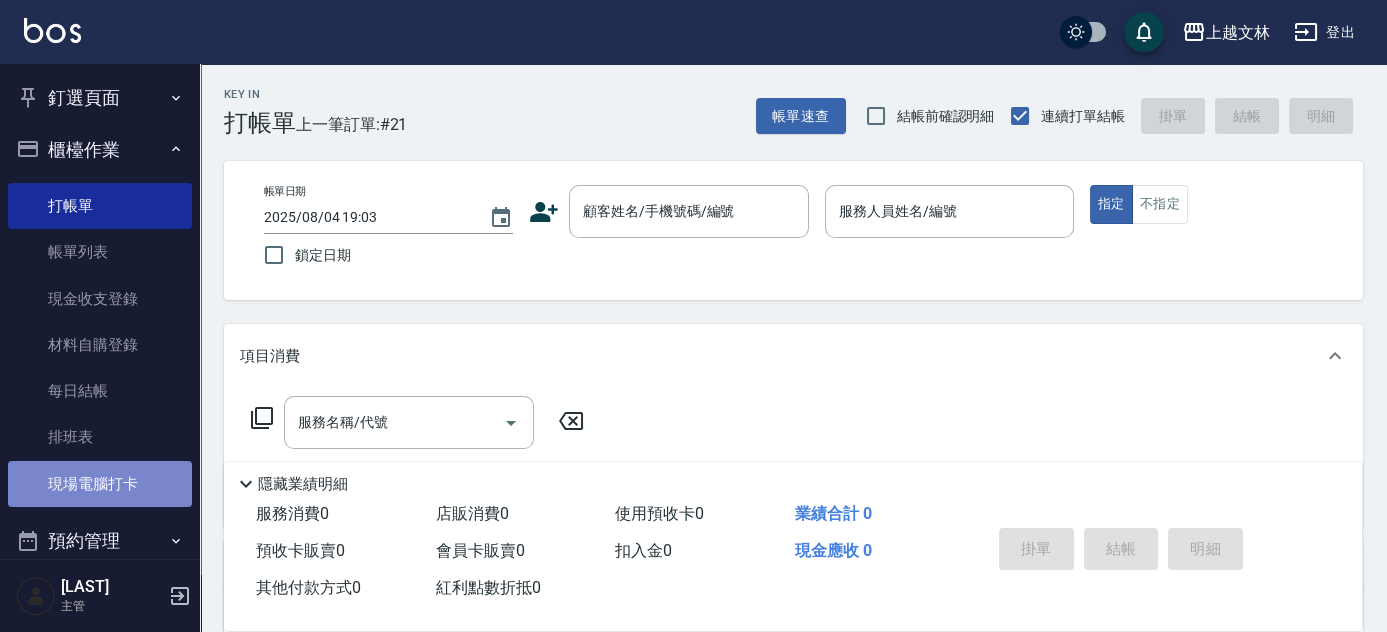 click on "現場電腦打卡" at bounding box center [100, 484] 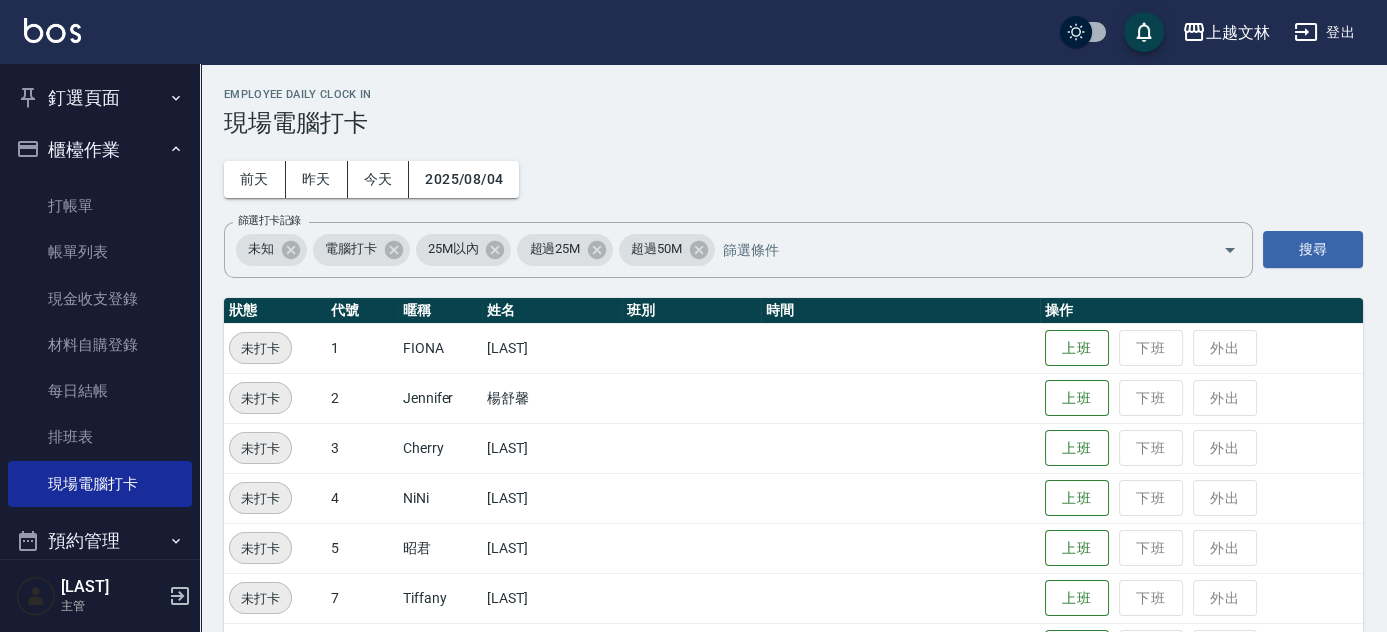 click on "上越文林 登出 釘選頁面 店家日報表 設計師排行榜 每日結帳 櫃檯作業 打帳單 帳單列表 現金收支登錄 材料自購登錄 每日結帳 排班表 現場電腦打卡 預約管理 預約管理 單日預約紀錄 單週預約紀錄 報表及分析 報表目錄 店家區間累計表 店家日報表 互助日報表 互助月報表 互助排行榜 互助點數明細 互助業績報表 全店業績分析表 營業統計分析表 營業項目月分析表 設計師業績表 設計師日報表 設計師業績分析表 設計師業績月報表 設計師排行榜 商品銷售排行榜 商品消耗明細 單一服務項目查詢 店販抽成明細 店販分類抽成明細 顧客入金餘額表 顧客卡券餘額表 每日非現金明細 每日收支明細 收支分類明細表 非現金明細對帳單 客戶管理 客戶列表 客資篩選匯出 卡券管理 入金管理 員工及薪資 員工列表 全店打卡記錄 考勤排班總表 薪資條 薪資明細表 商品管理 商品列表 1" at bounding box center (693, 949) 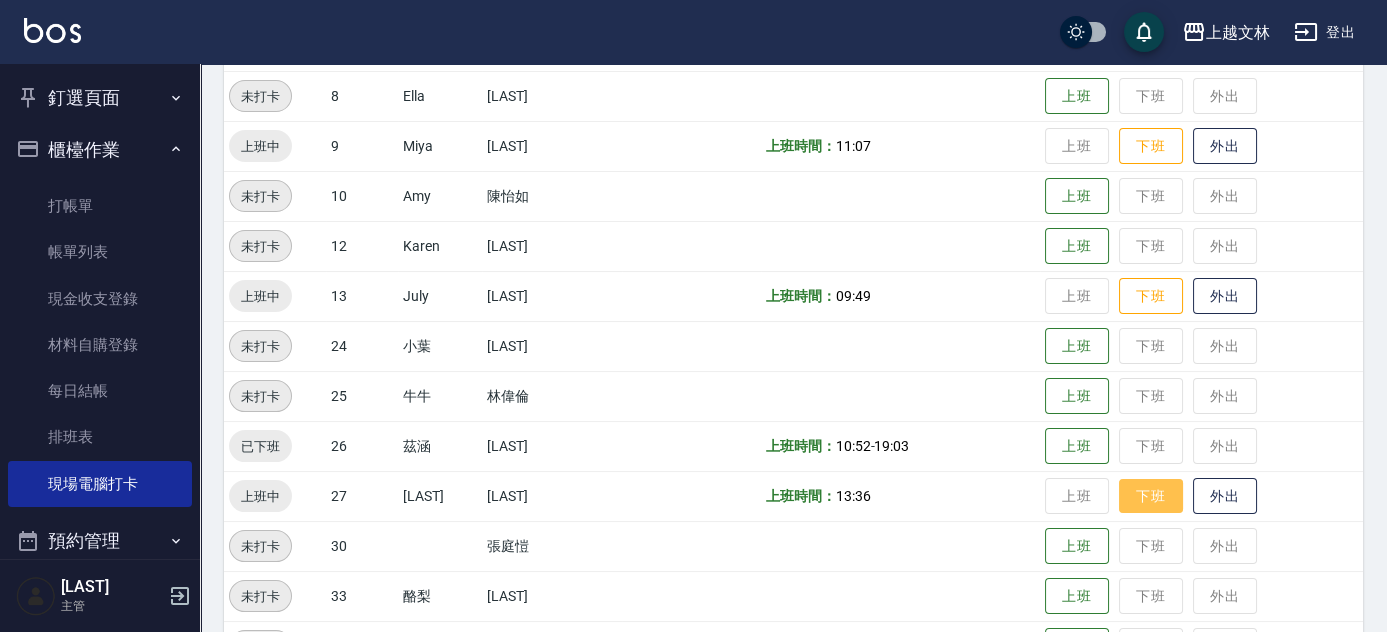 click on "下班" at bounding box center (1151, 496) 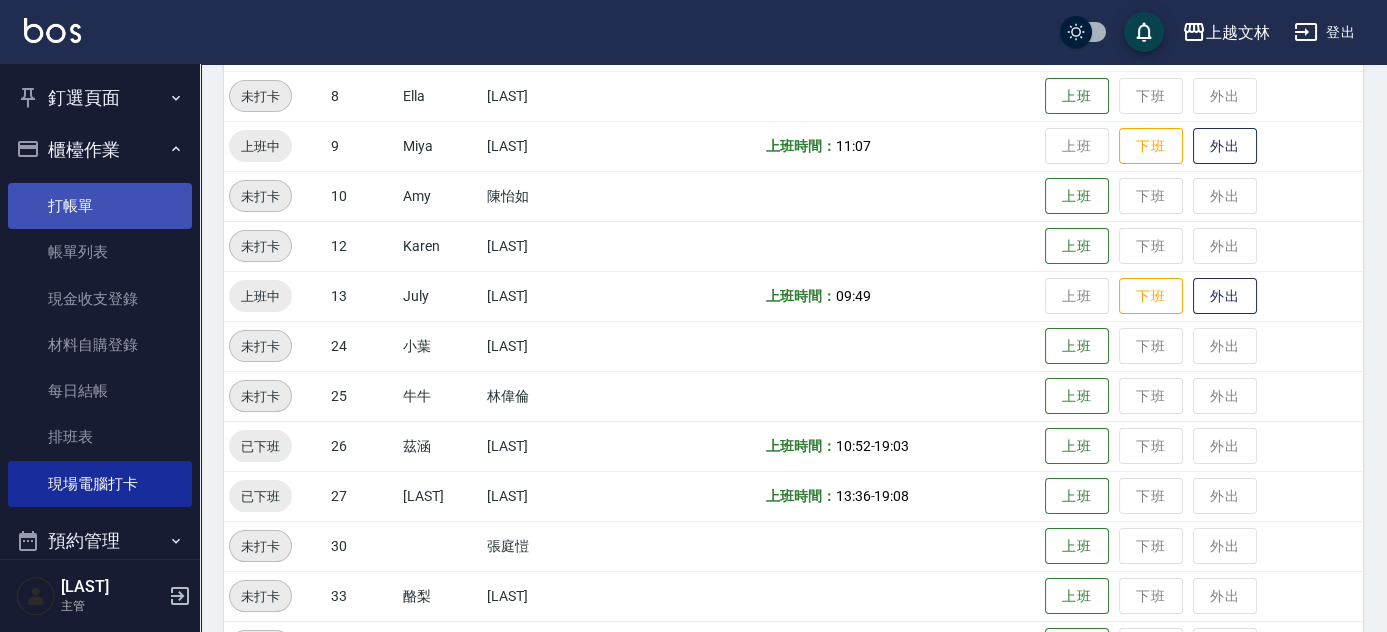 click on "打帳單" at bounding box center [100, 206] 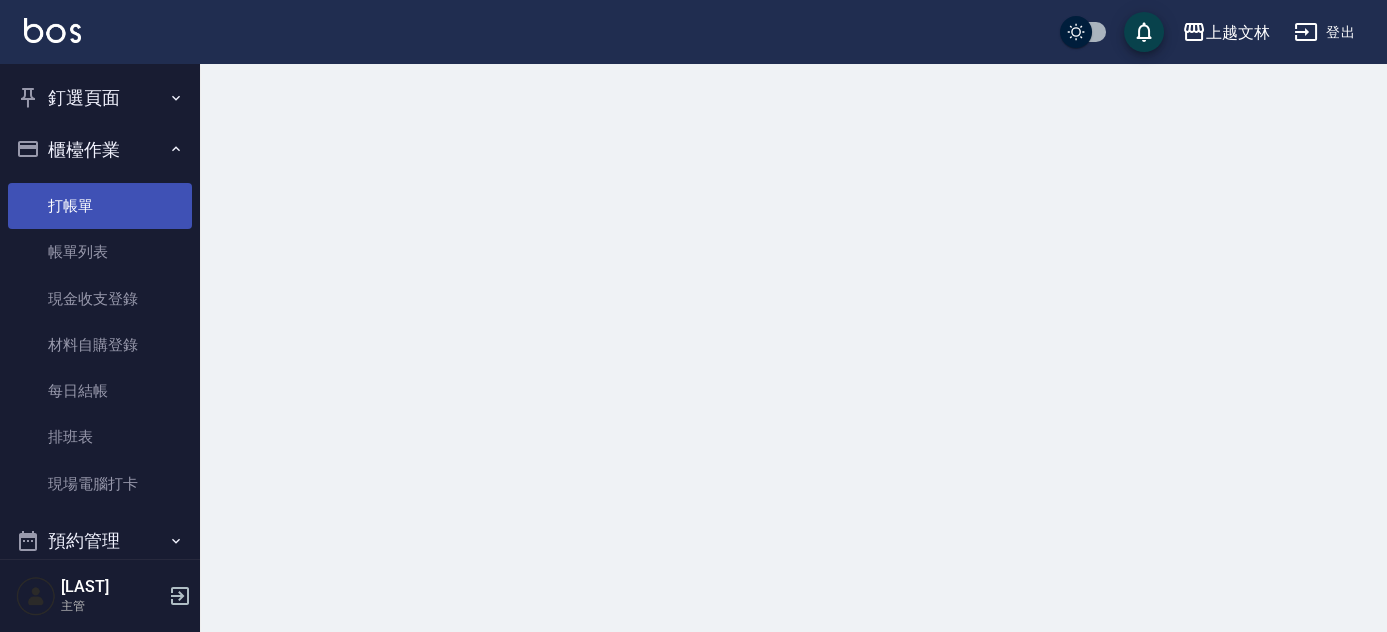 scroll, scrollTop: 0, scrollLeft: 0, axis: both 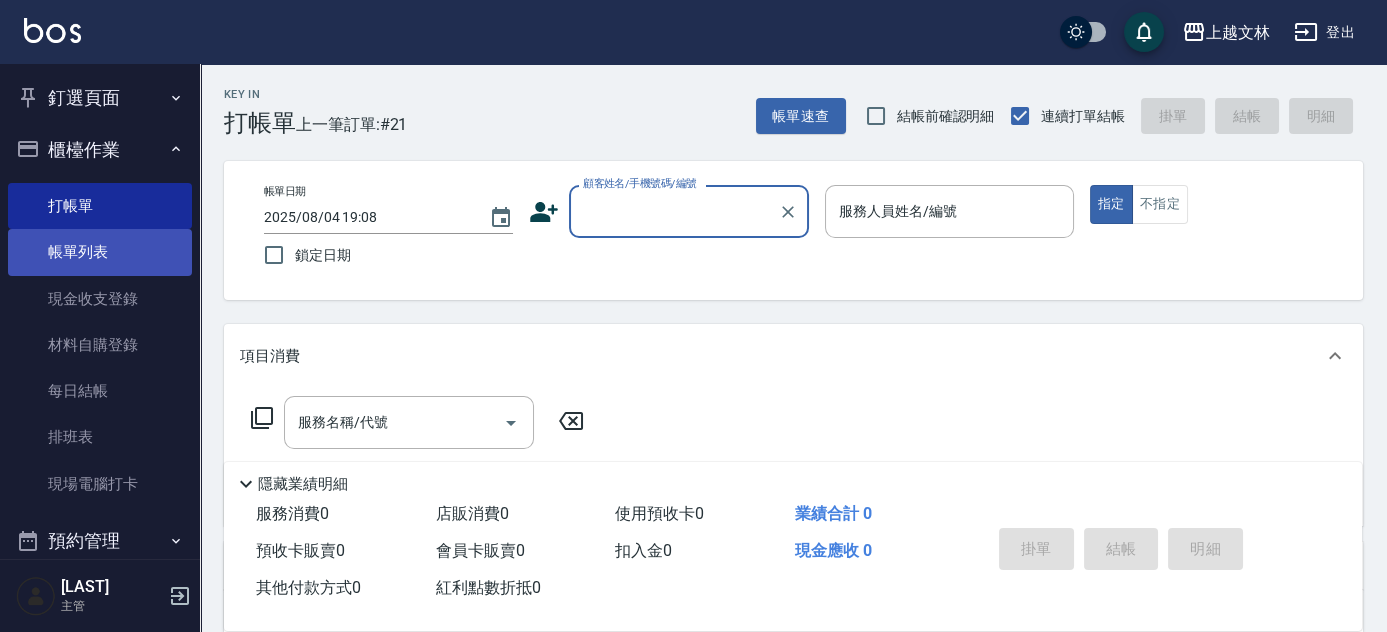 click on "帳單列表" at bounding box center (100, 252) 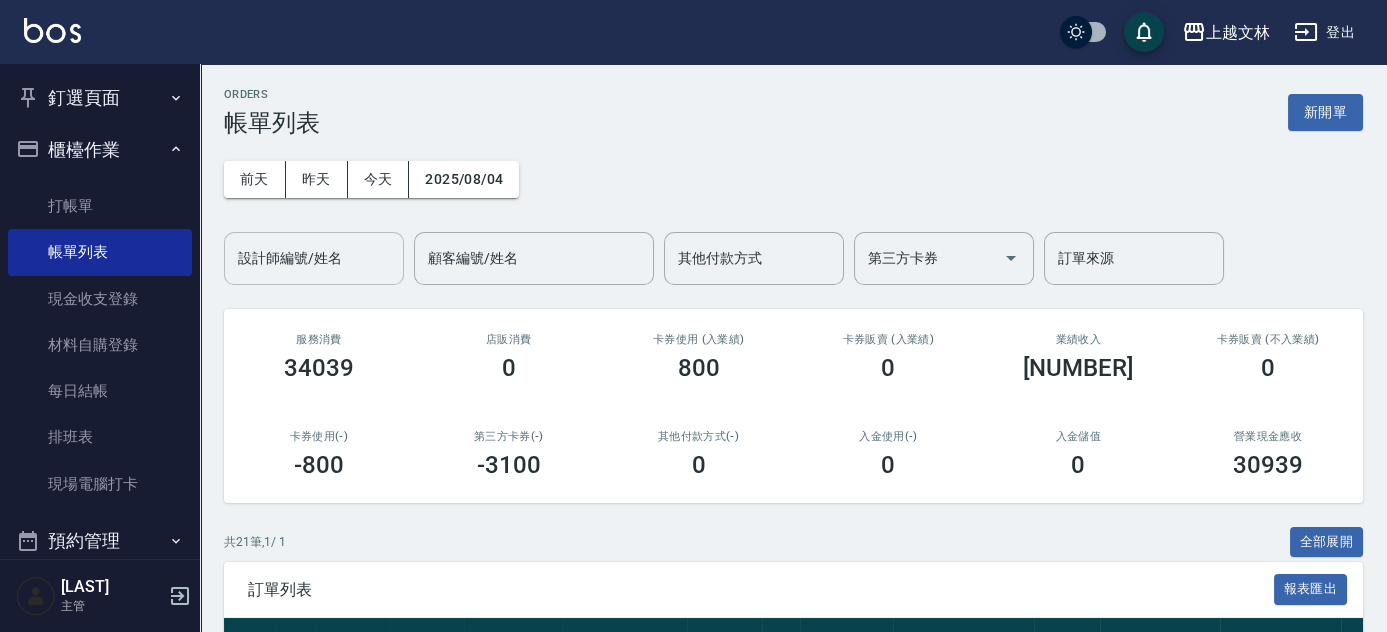 click on "設計師編號/姓名" at bounding box center [314, 258] 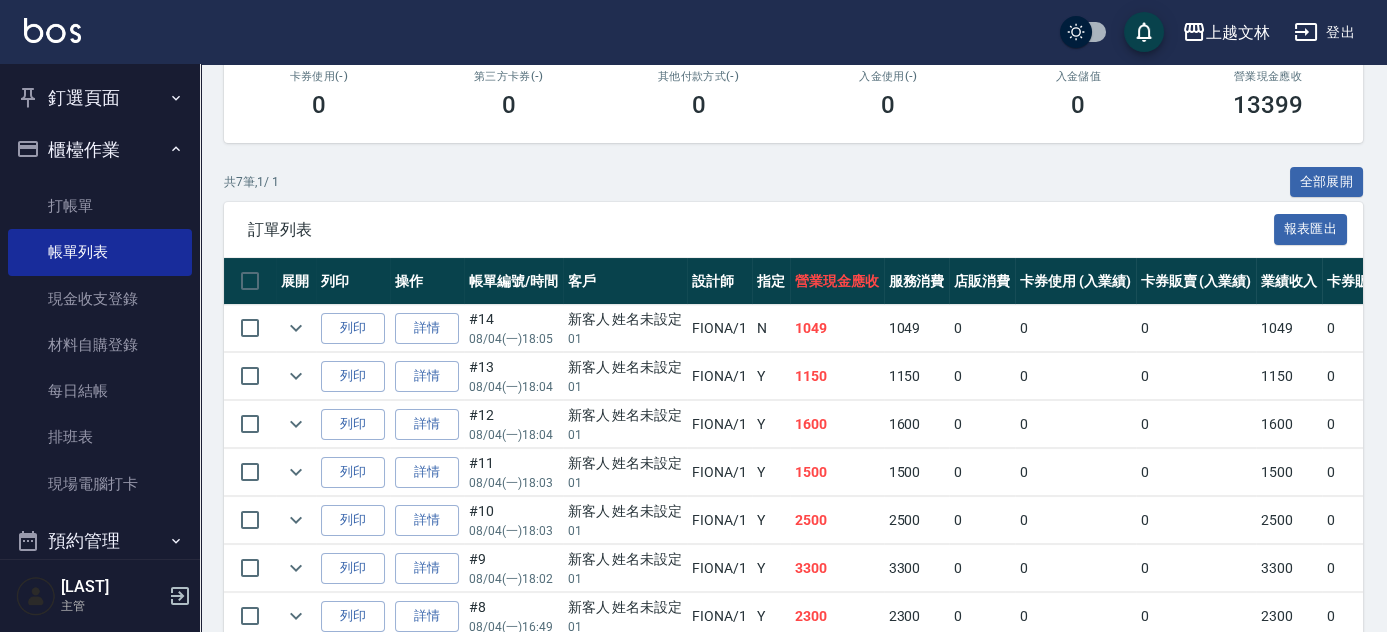 scroll, scrollTop: 369, scrollLeft: 0, axis: vertical 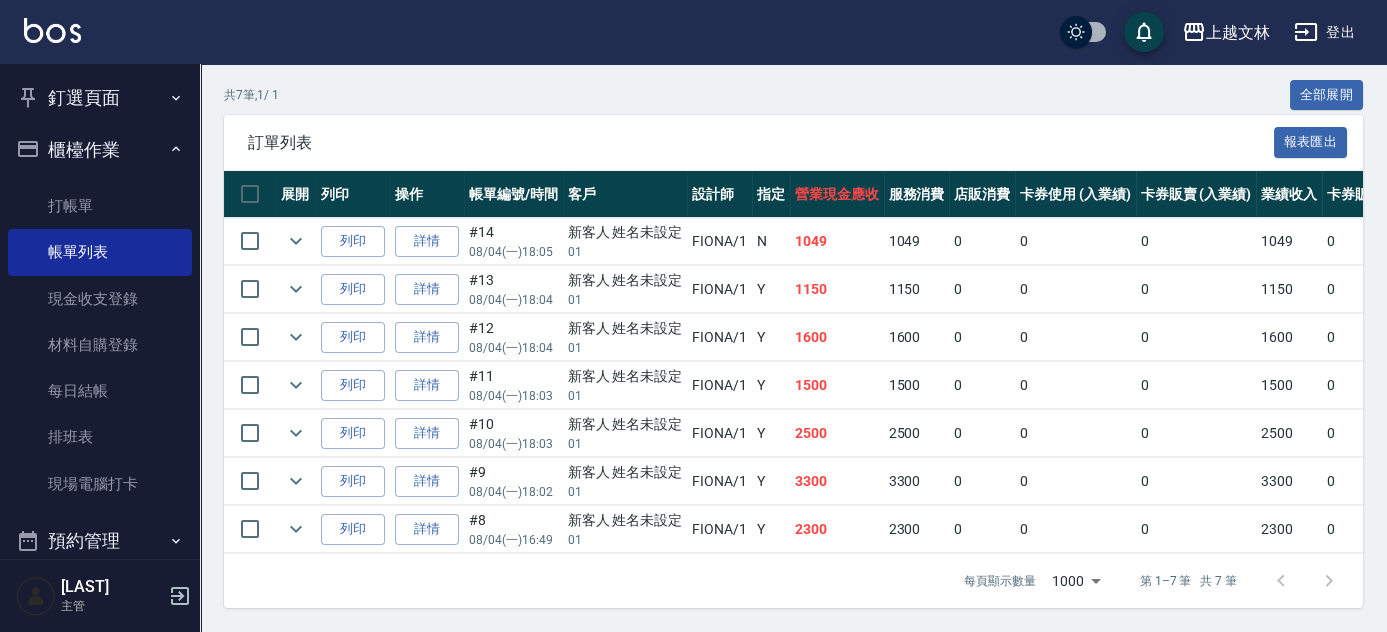 type on "FIONA-1" 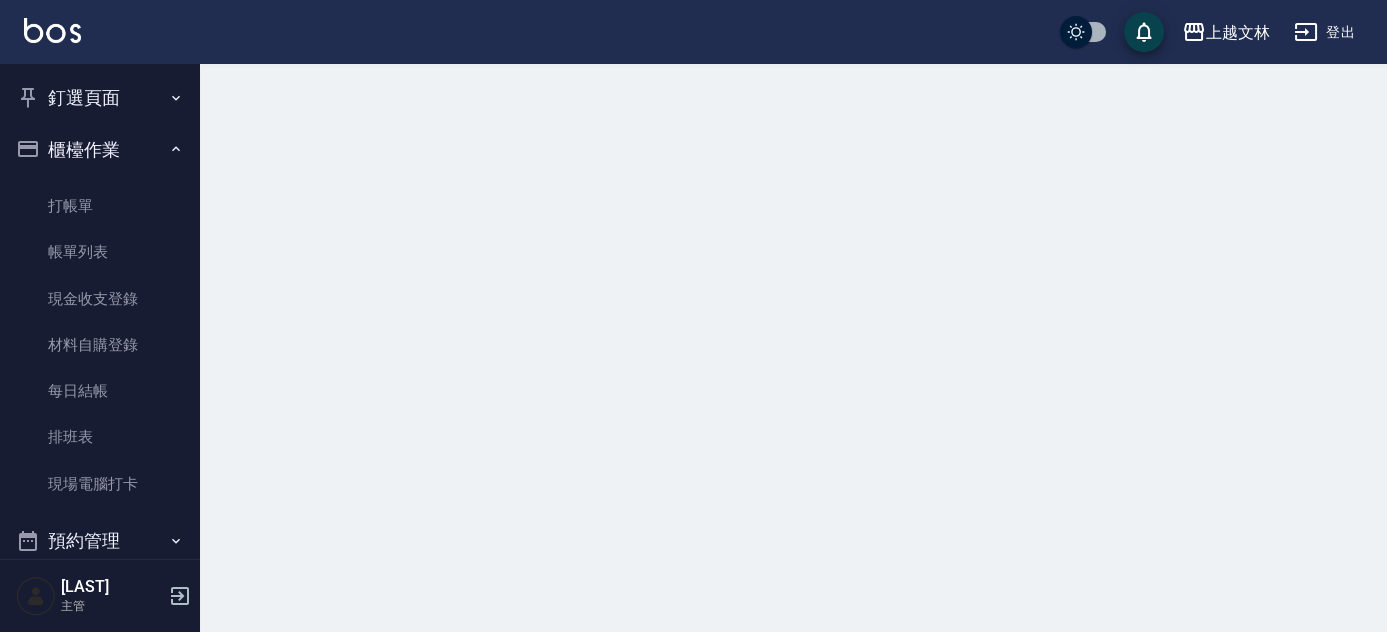 scroll, scrollTop: 0, scrollLeft: 0, axis: both 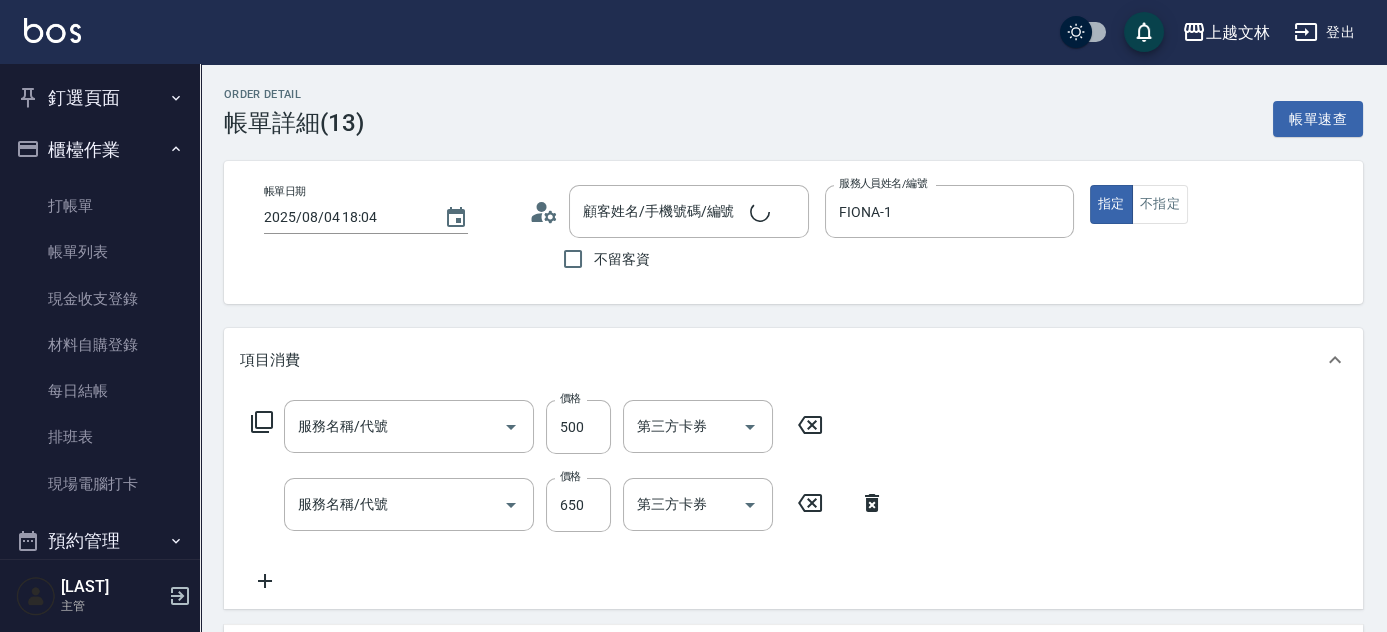 type on "2025/08/04 18:04" 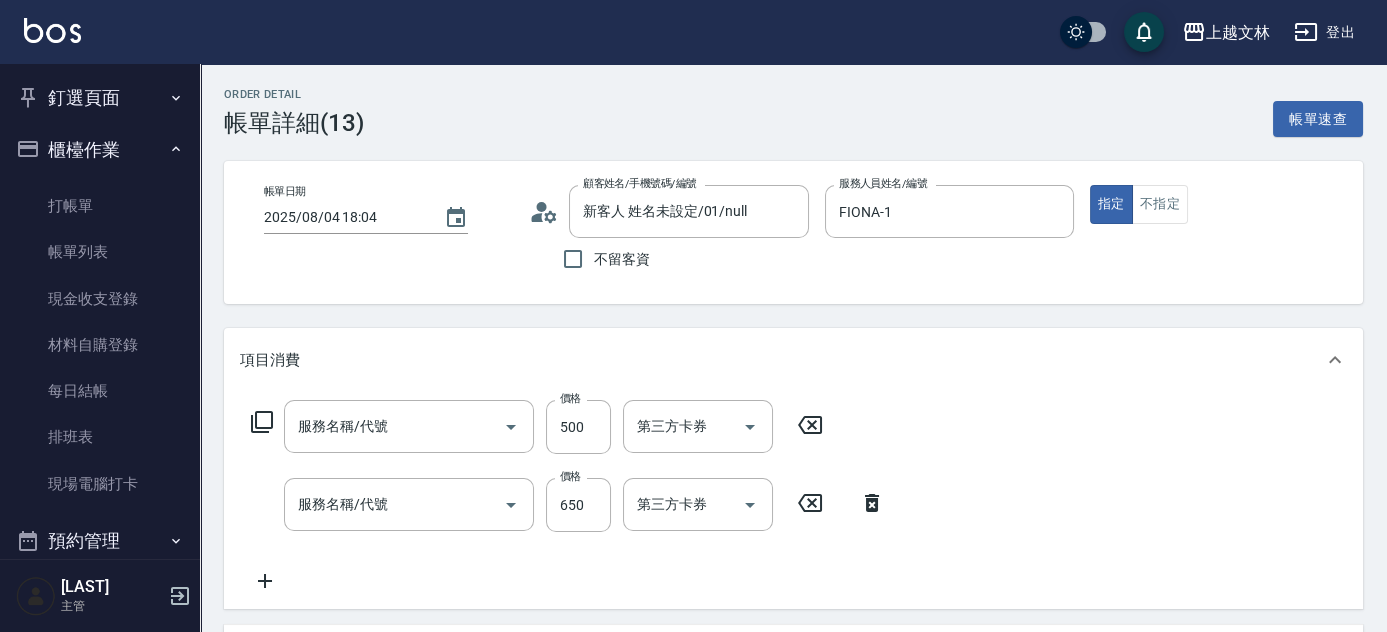 type on "新客人 姓名未設定/01/null" 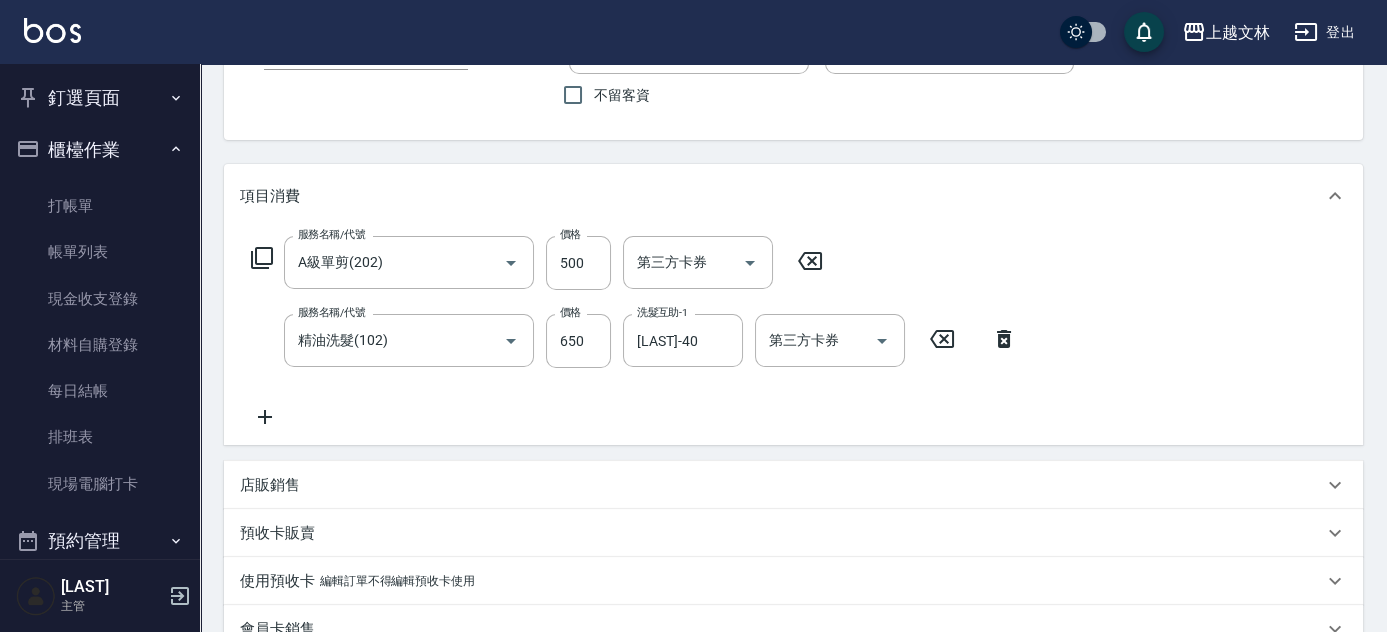 scroll, scrollTop: 165, scrollLeft: 0, axis: vertical 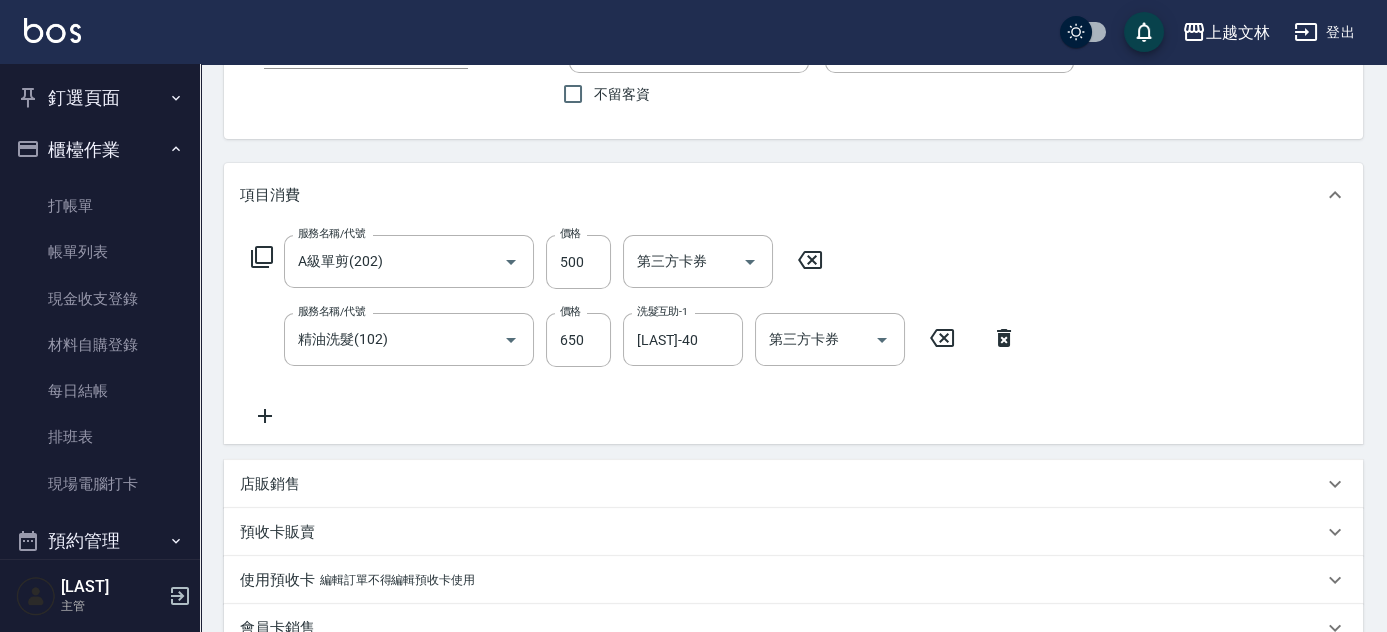 click 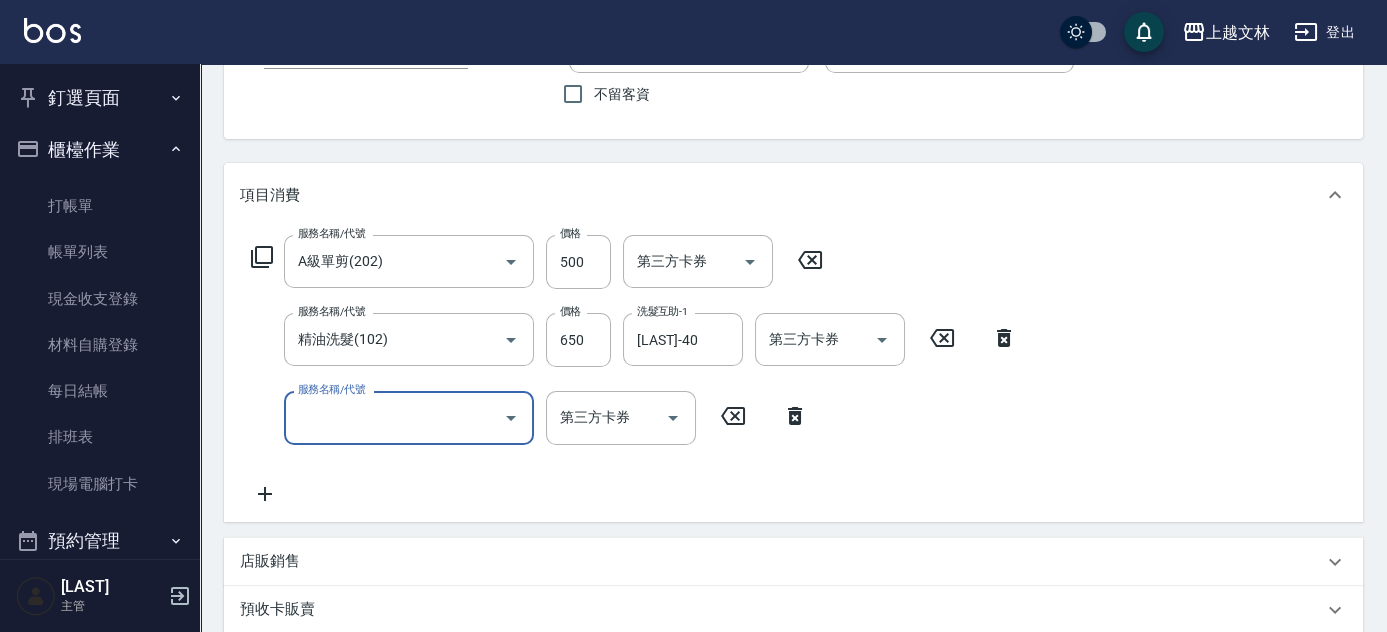 click on "服務名稱/代號" at bounding box center (394, 417) 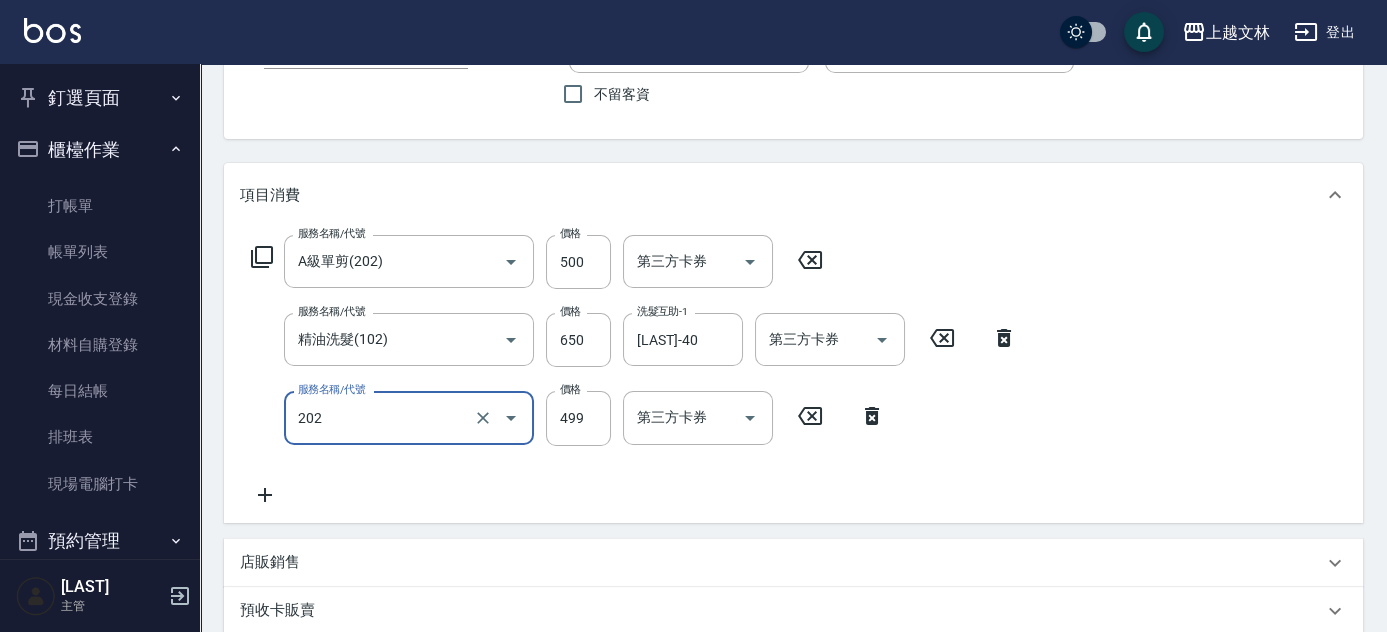 type on "A級單剪(202)" 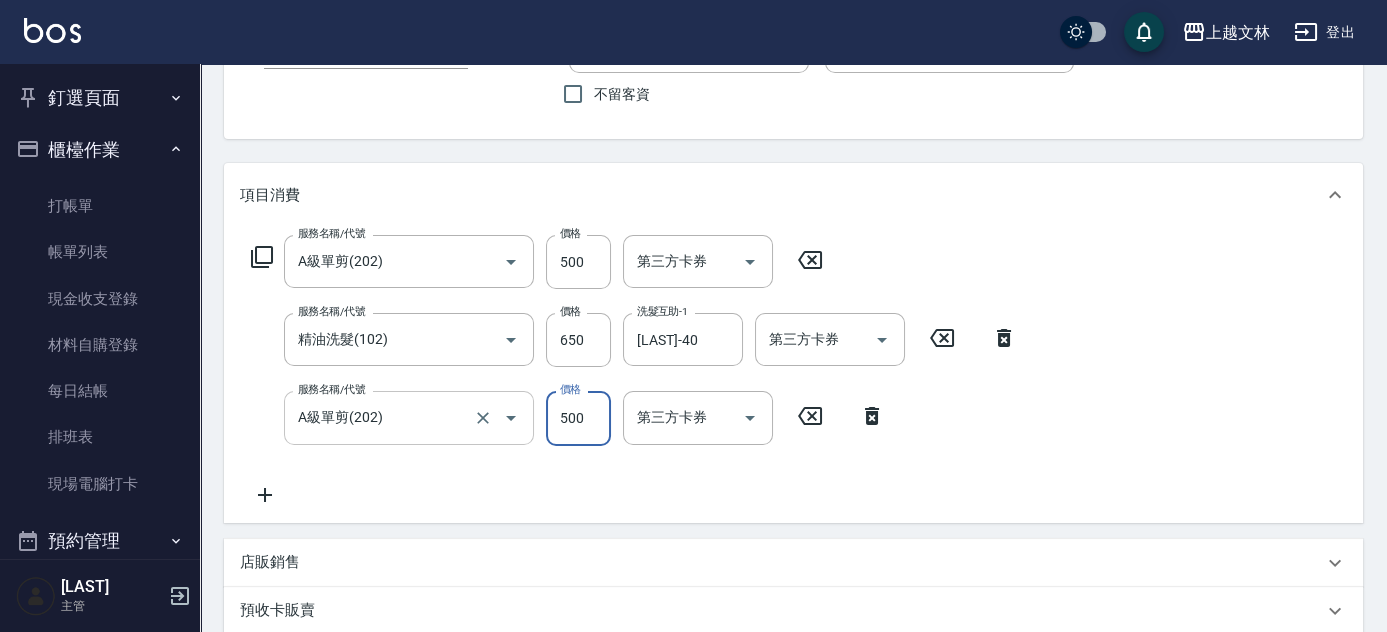type on "500" 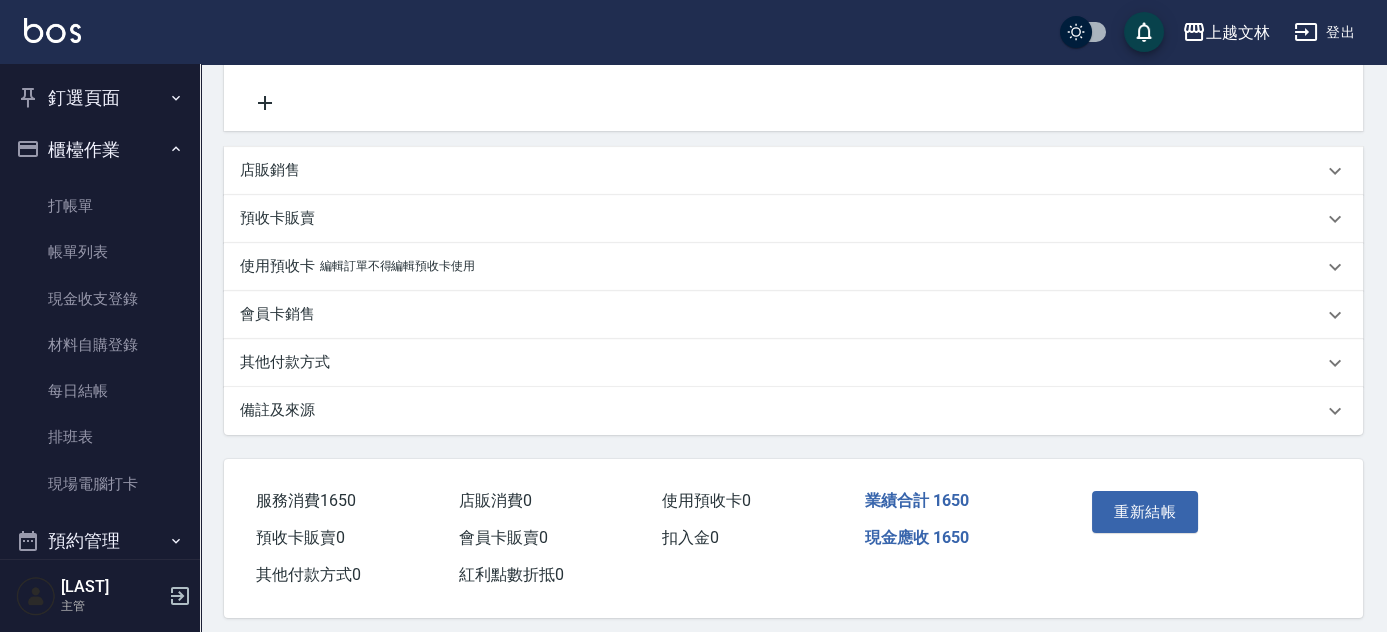 scroll, scrollTop: 573, scrollLeft: 0, axis: vertical 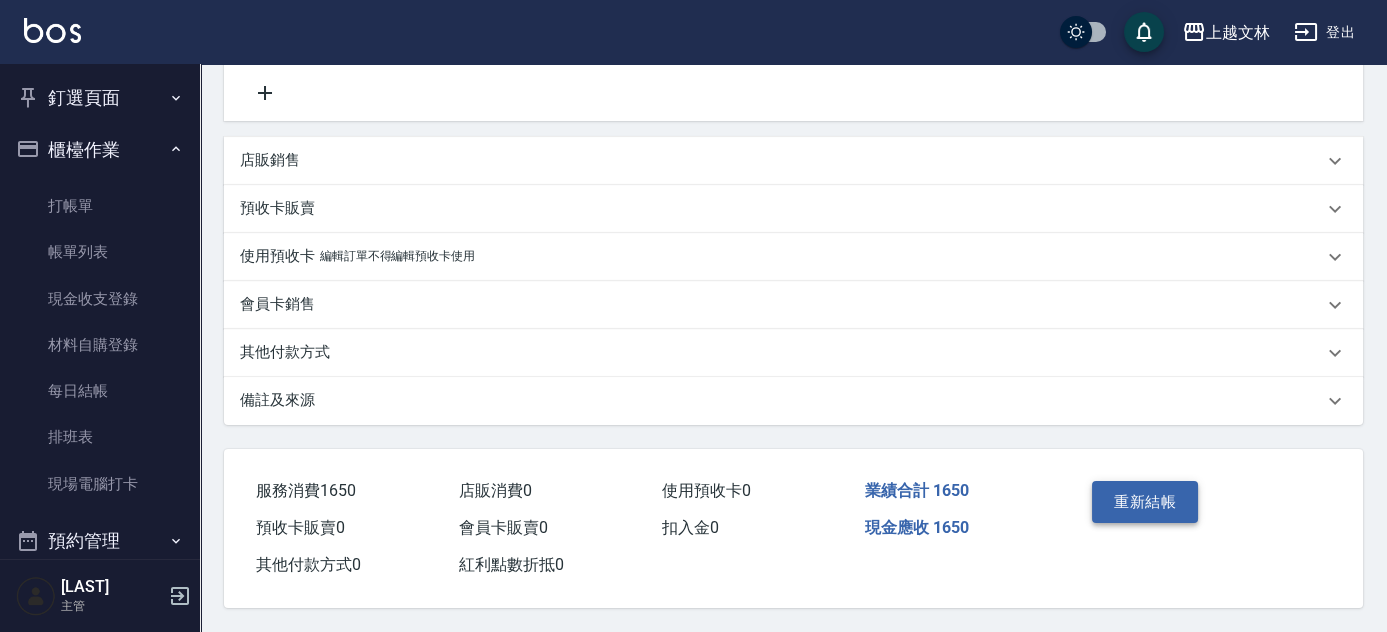 click on "重新結帳" at bounding box center (1145, 502) 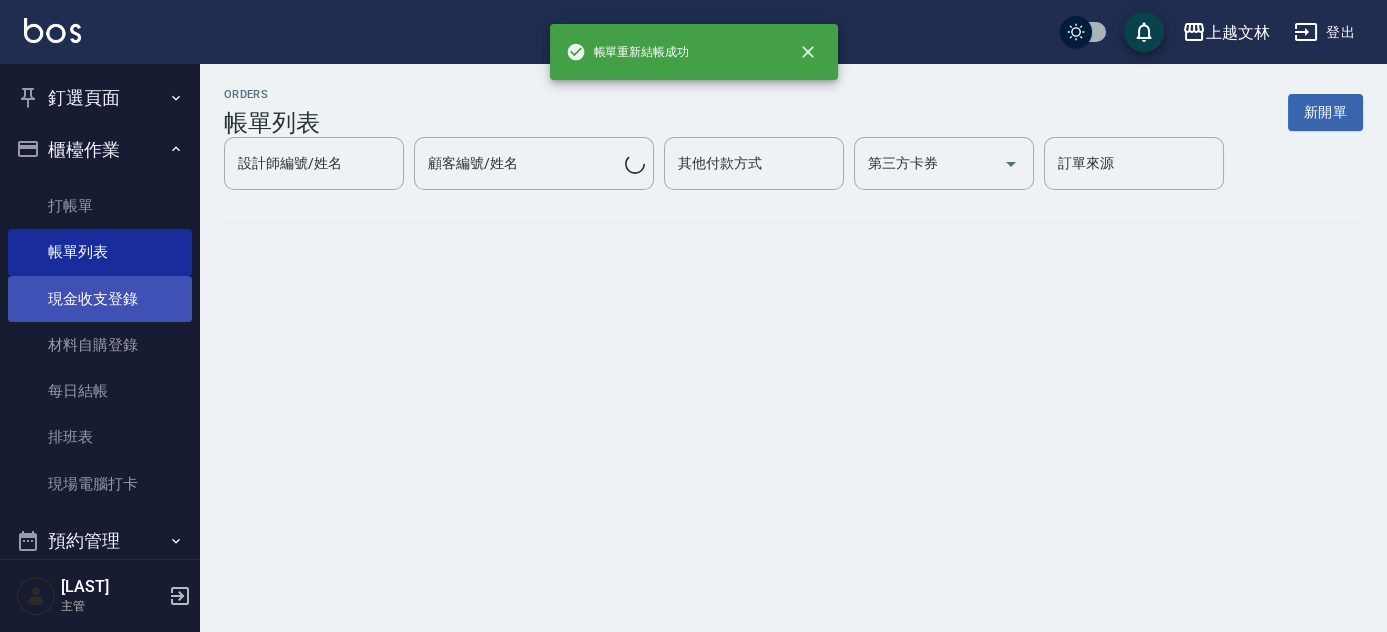 scroll, scrollTop: 0, scrollLeft: 0, axis: both 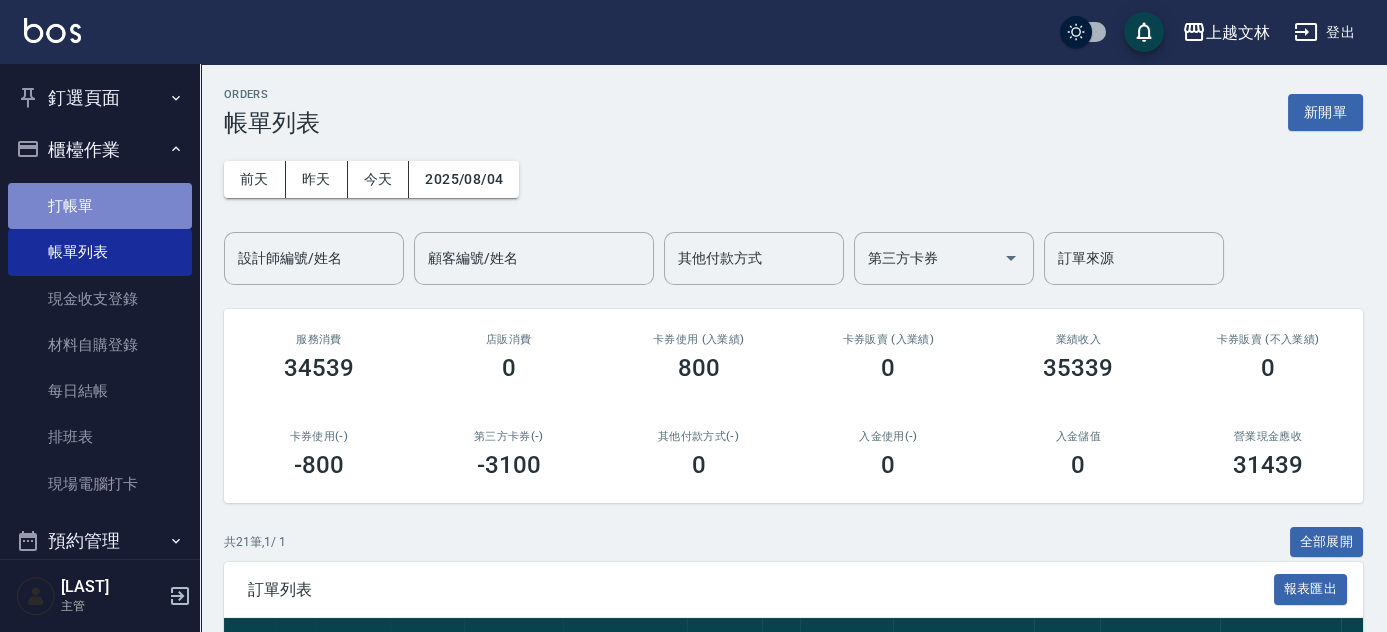 click on "打帳單" at bounding box center (100, 206) 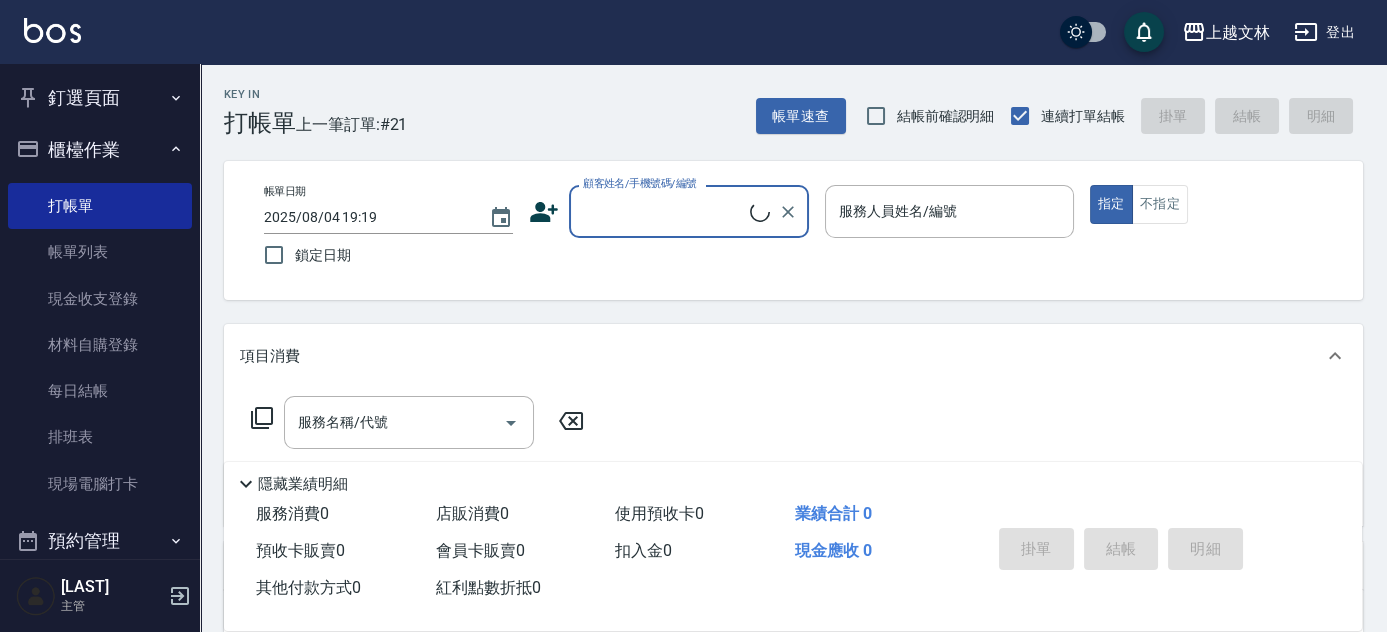click on "顧客姓名/手機號碼/編號" at bounding box center (664, 211) 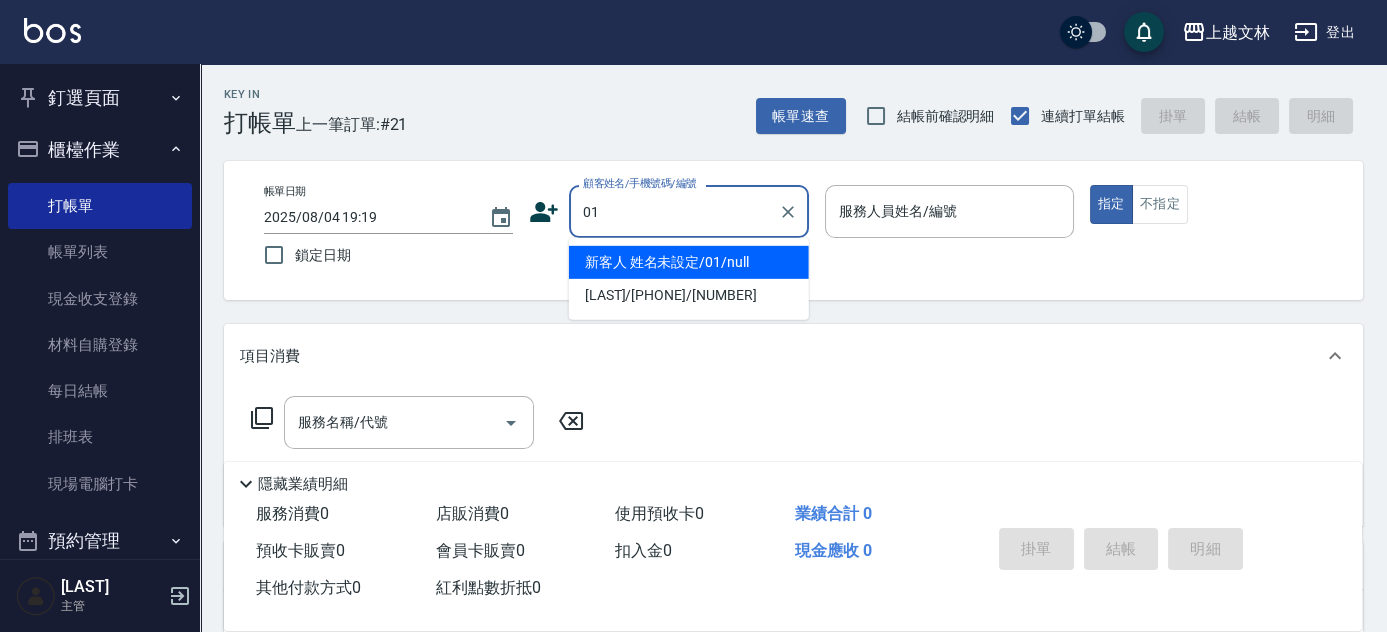 type on "新客人 姓名未設定/01/null" 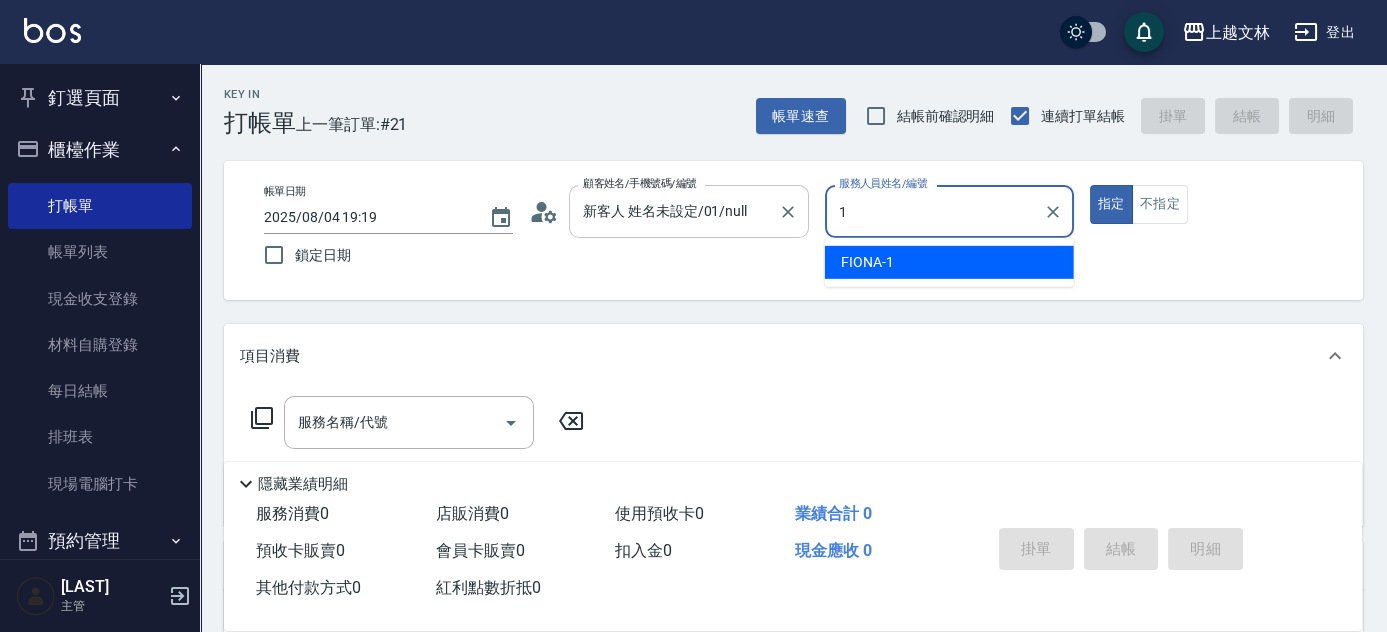 type on "1" 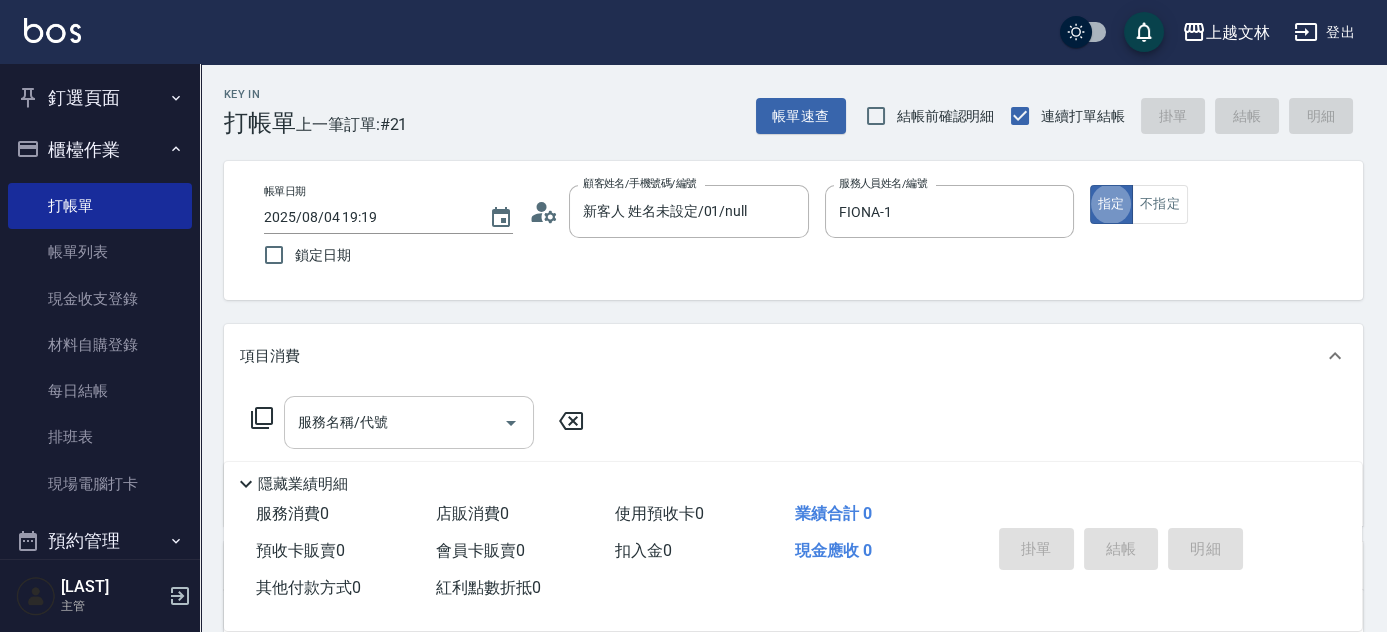 click on "服務名稱/代號" at bounding box center (394, 422) 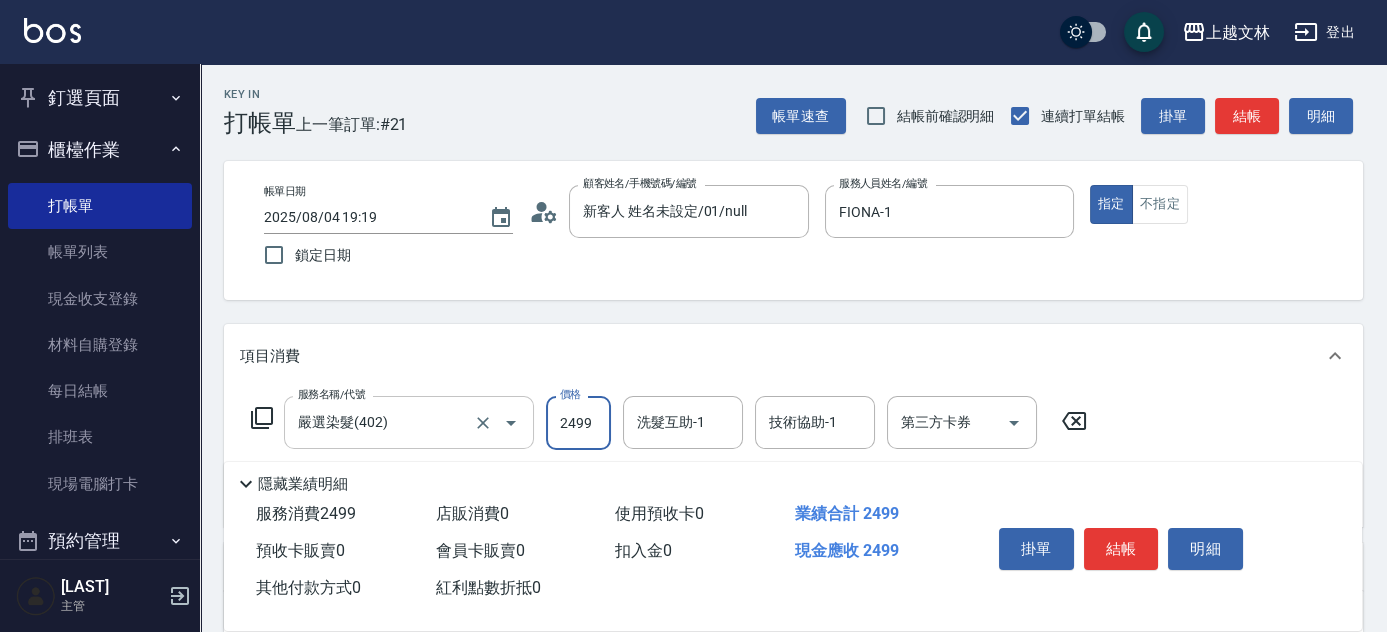 click on "嚴選染髮(402)" at bounding box center [381, 422] 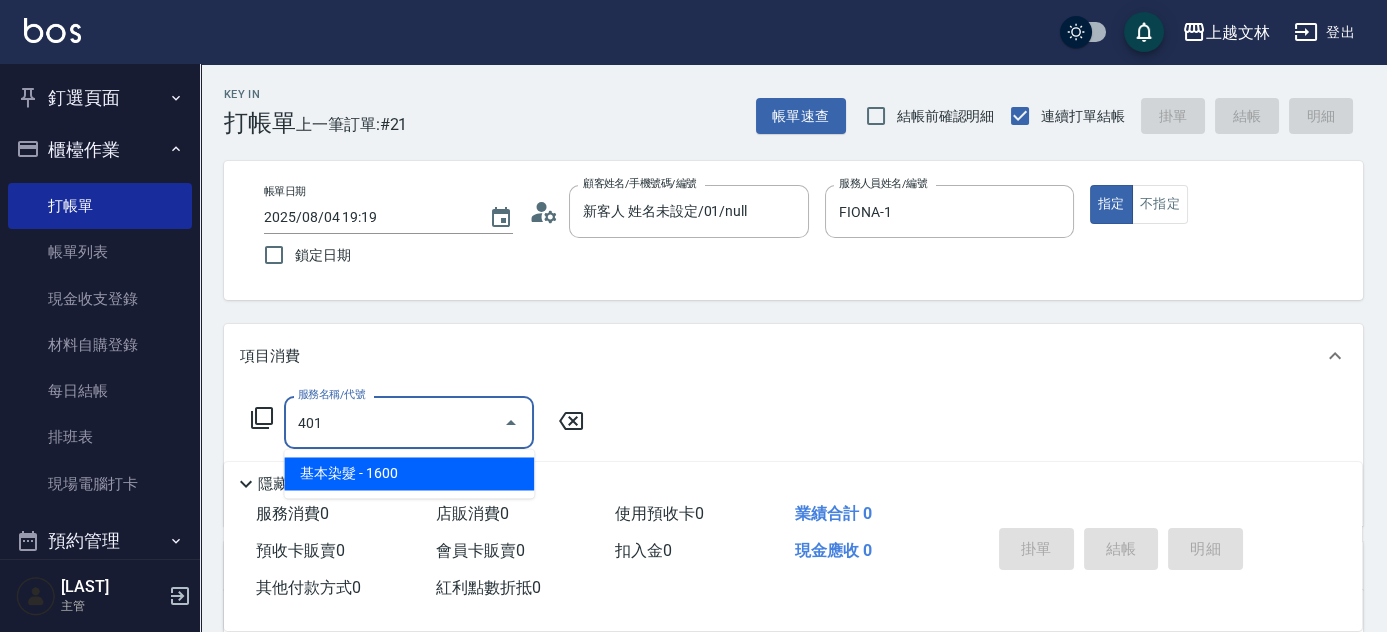 scroll, scrollTop: 0, scrollLeft: 0, axis: both 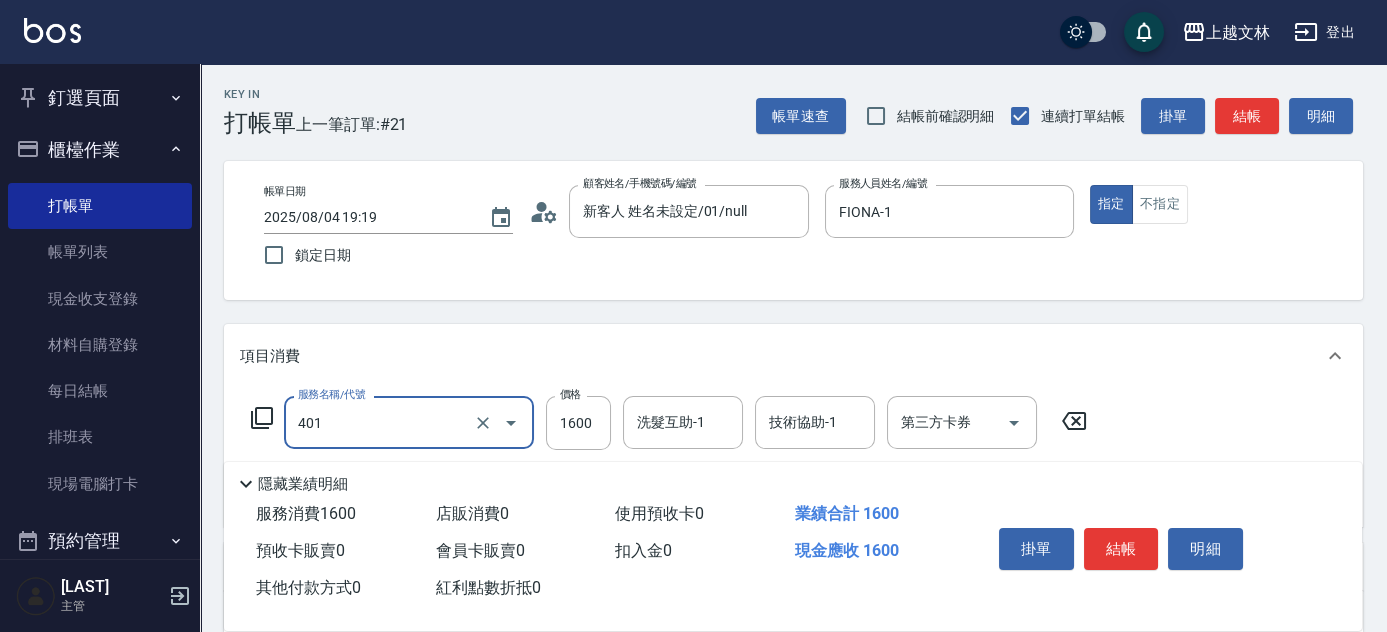 type on "基本染髮(401)" 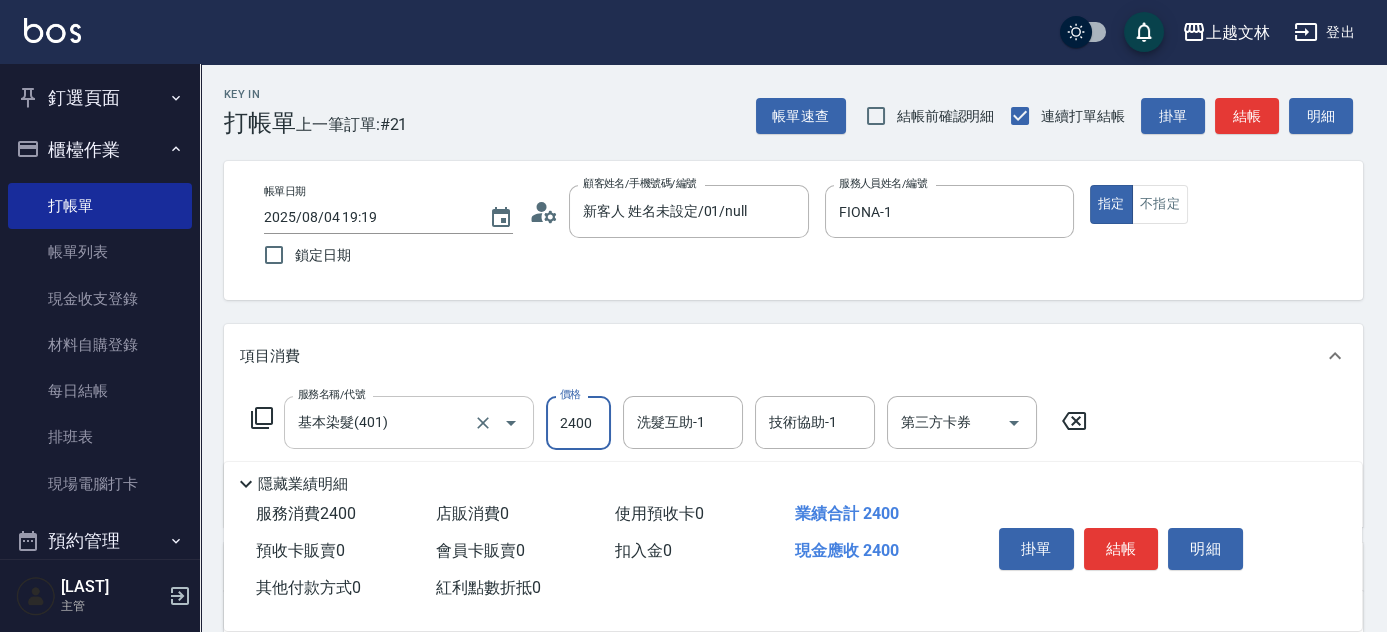 type on "2400" 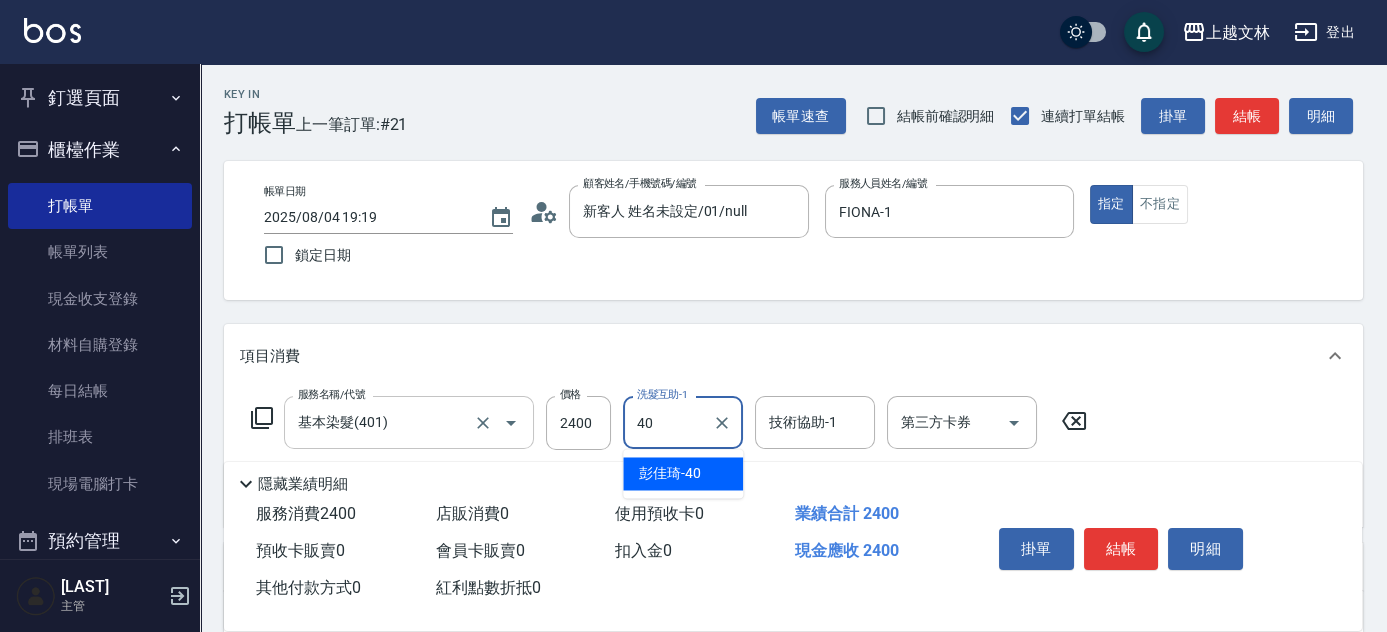type on "[LAST]-40" 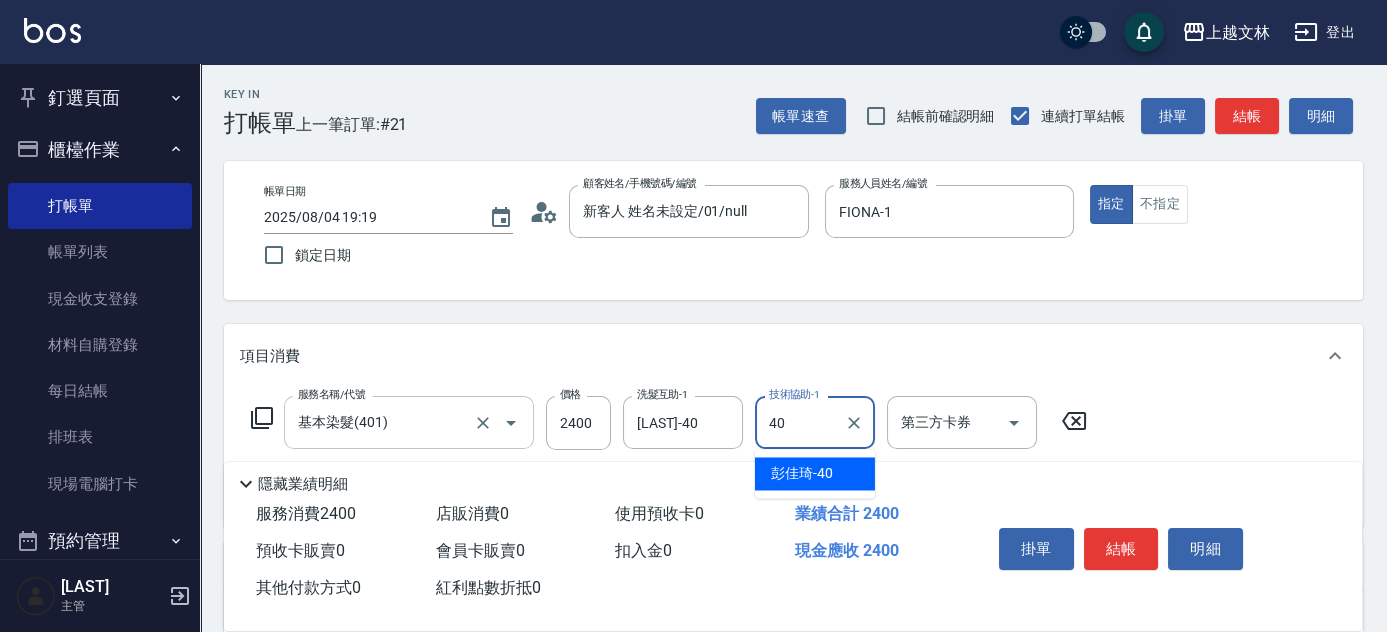 type on "[LAST]-40" 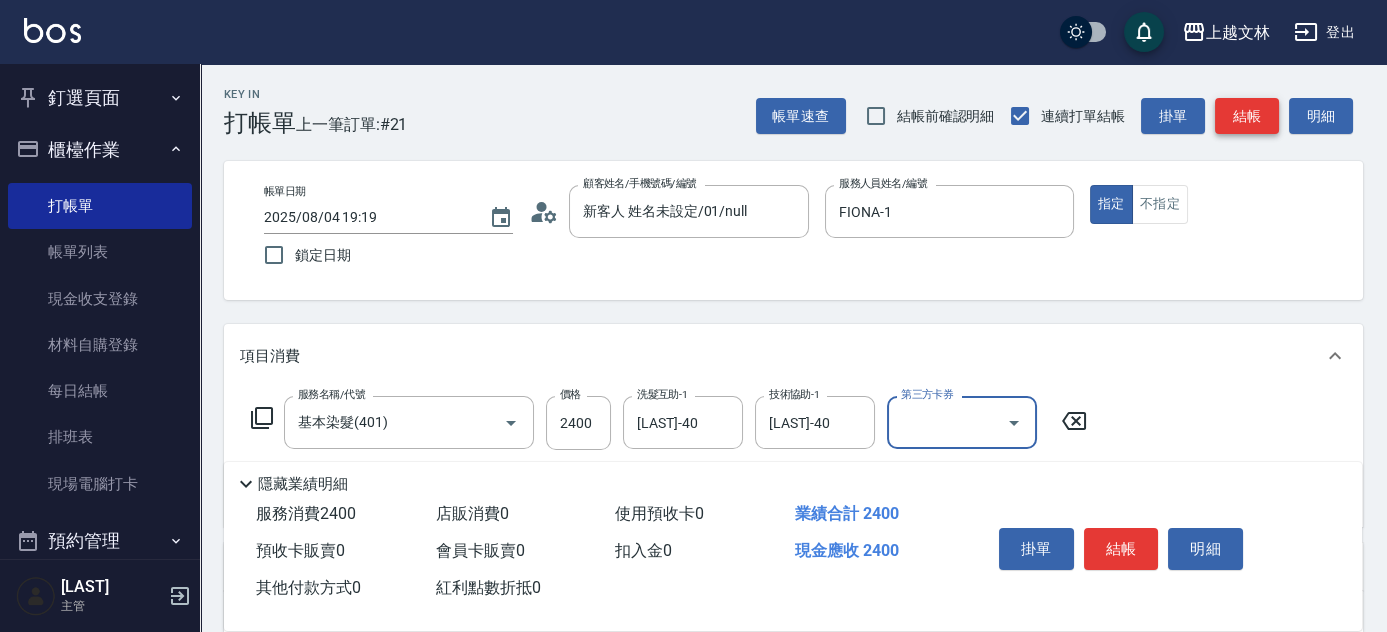click on "結帳" at bounding box center [1247, 116] 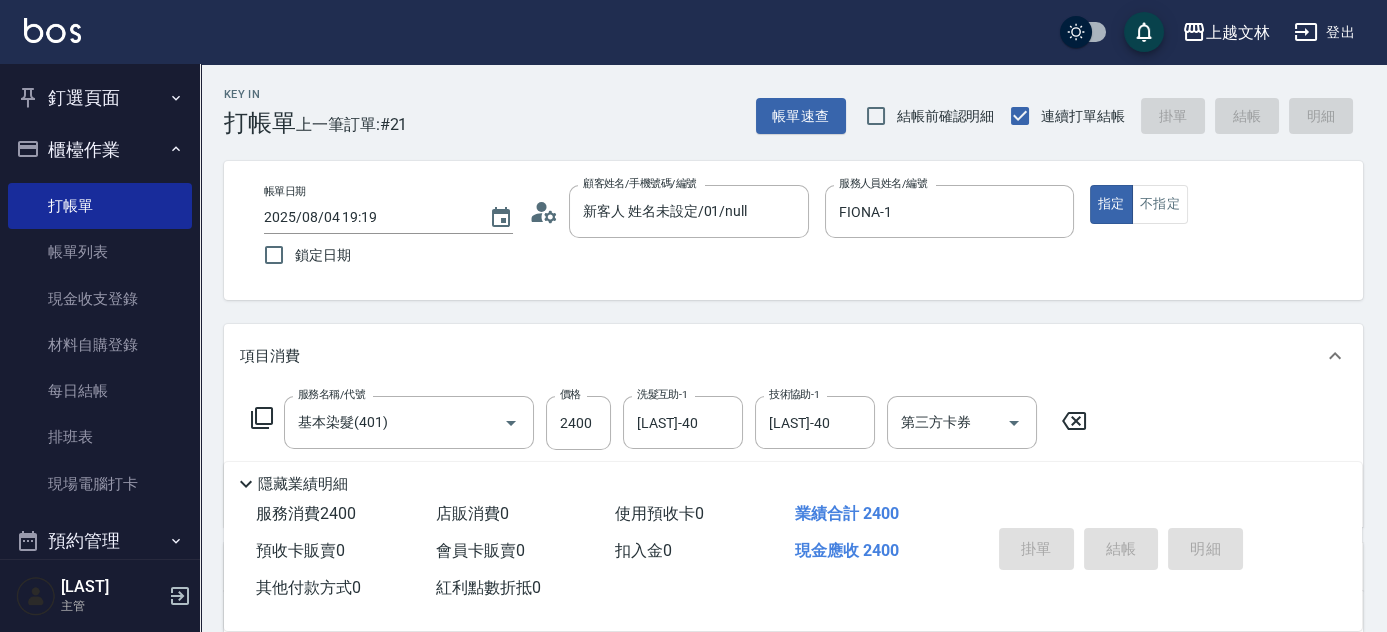 type on "2025/08/04 19:20" 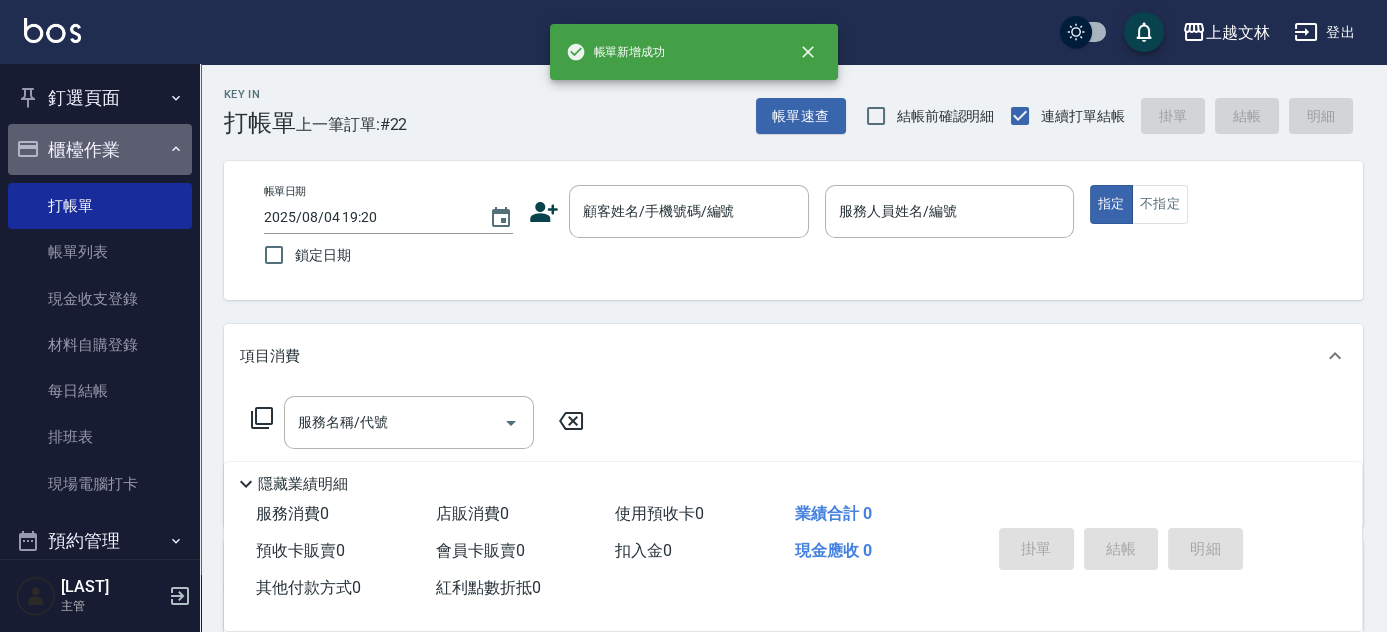 click on "櫃檯作業" at bounding box center (100, 150) 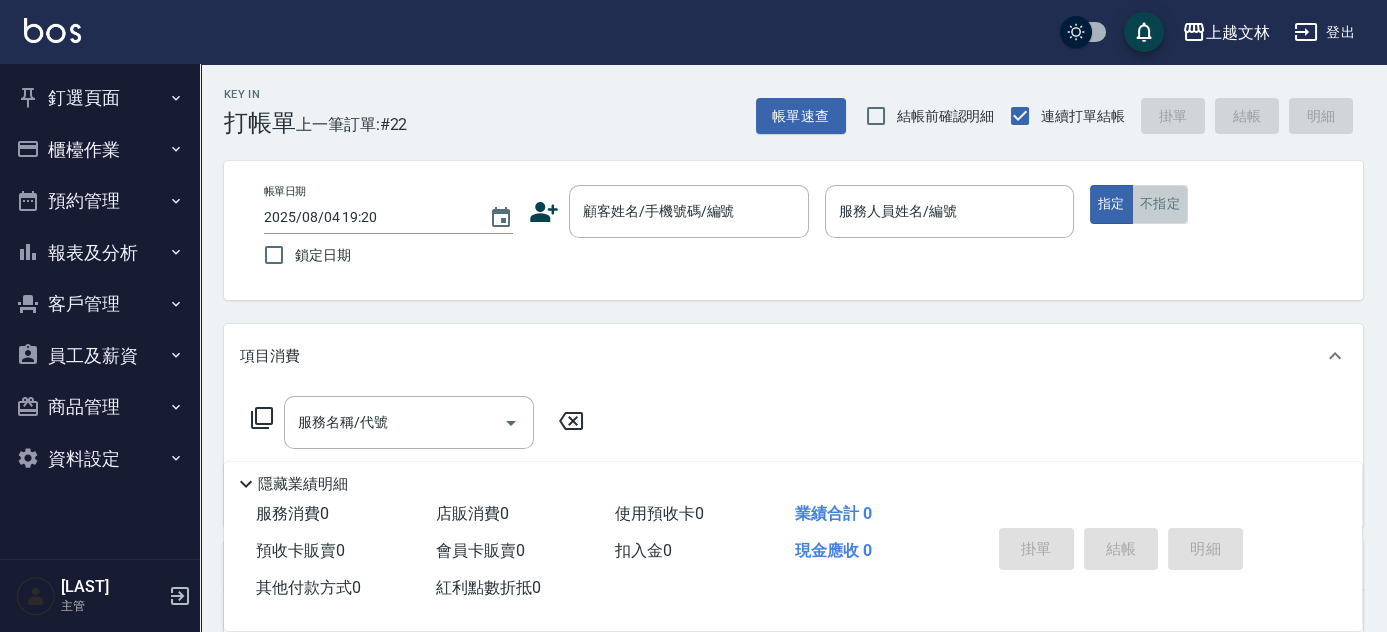 drag, startPoint x: 1171, startPoint y: 197, endPoint x: 1156, endPoint y: 209, distance: 19.209373 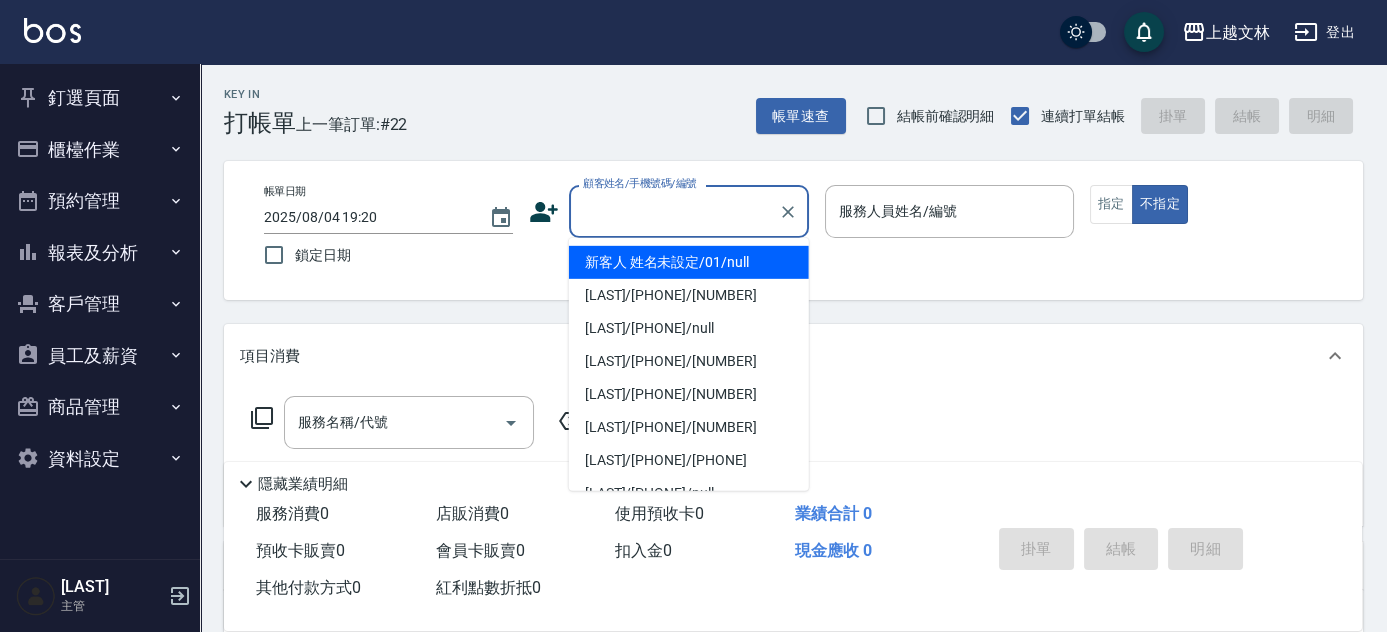 click on "顧客姓名/手機號碼/編號" at bounding box center [674, 211] 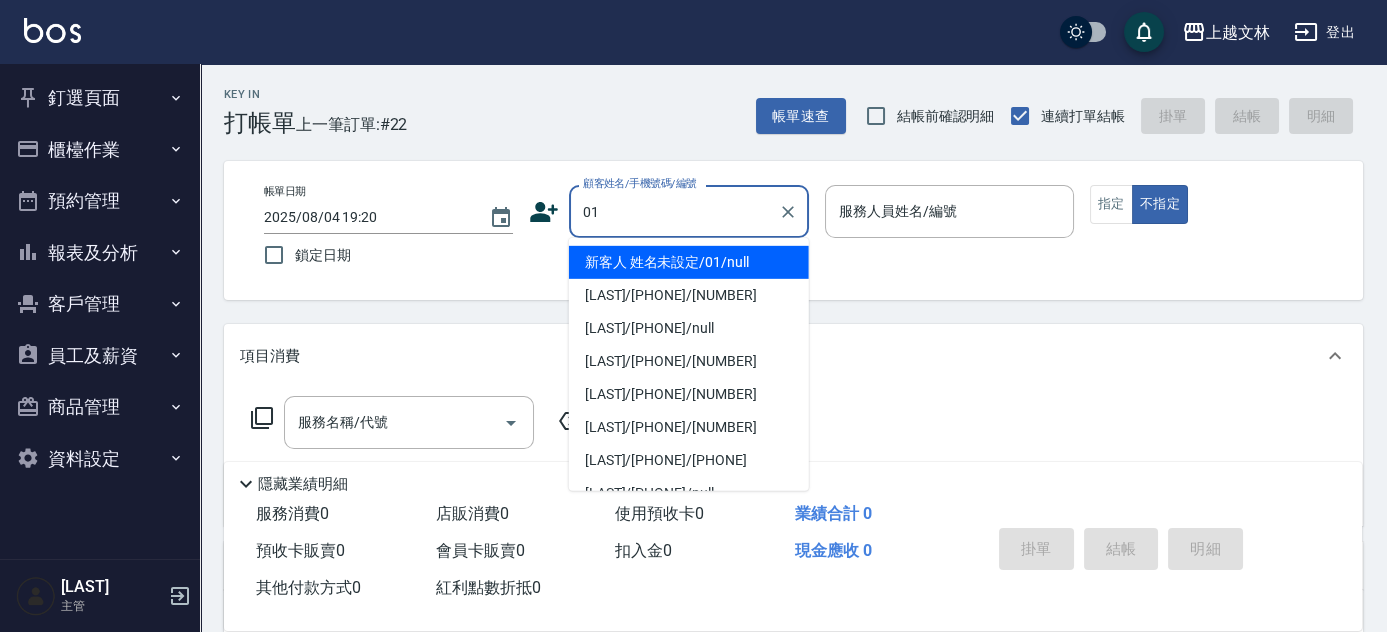 type on "新客人 姓名未設定/01/null" 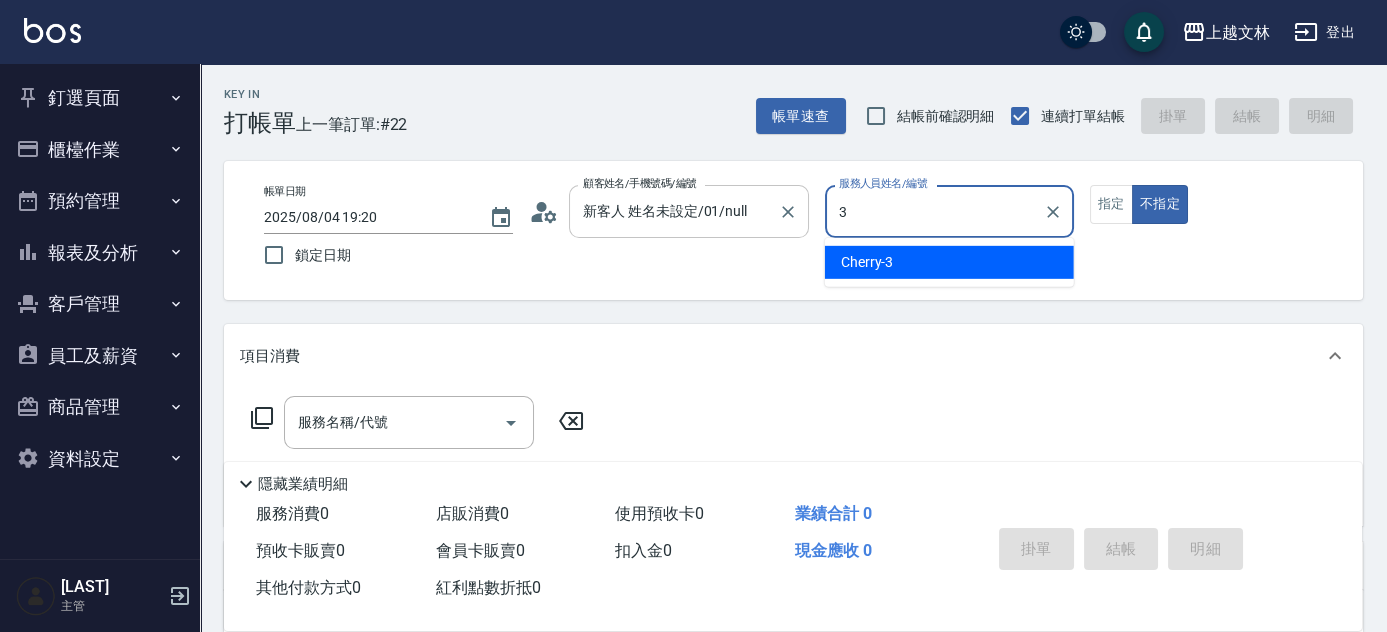 type on "3" 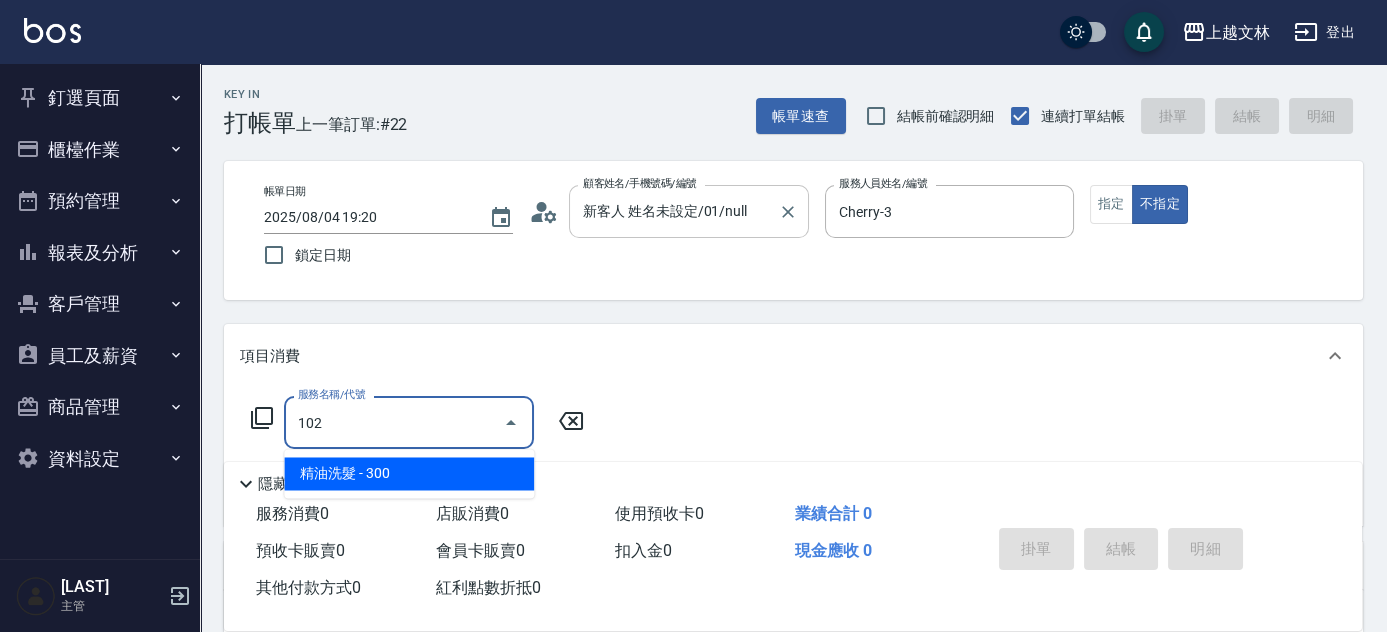 type on "精油洗髮(102)" 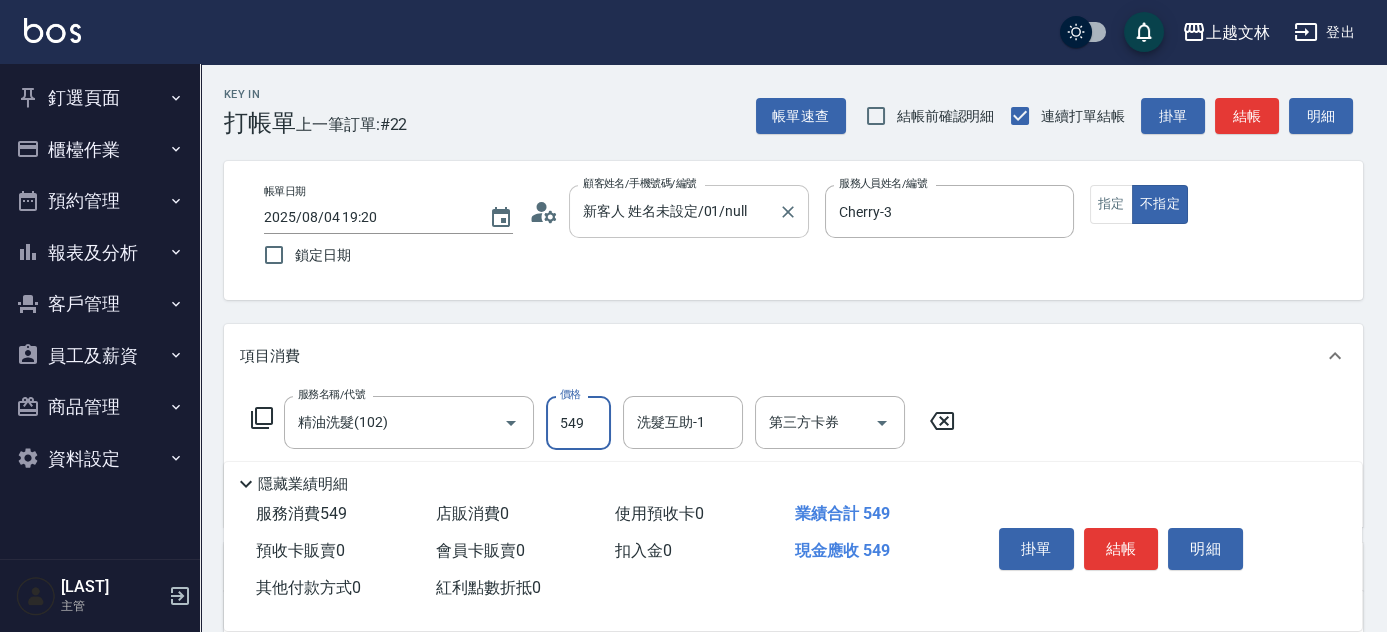 type on "549" 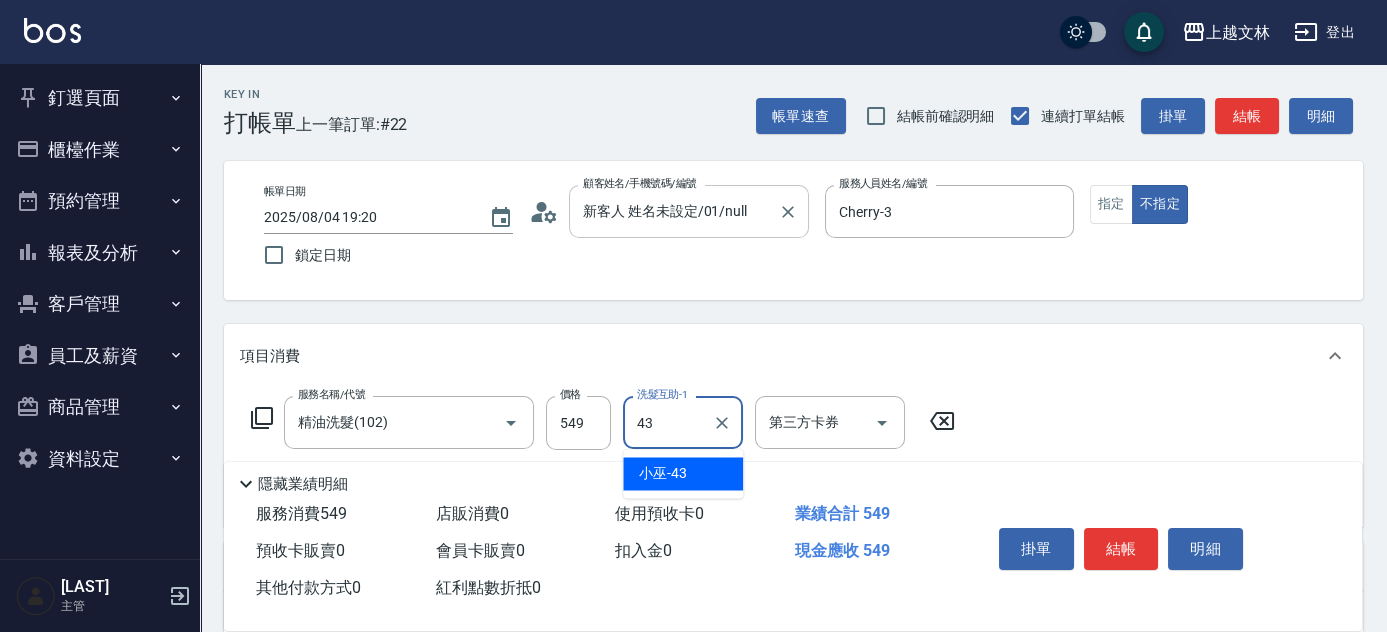 type on "小巫-43" 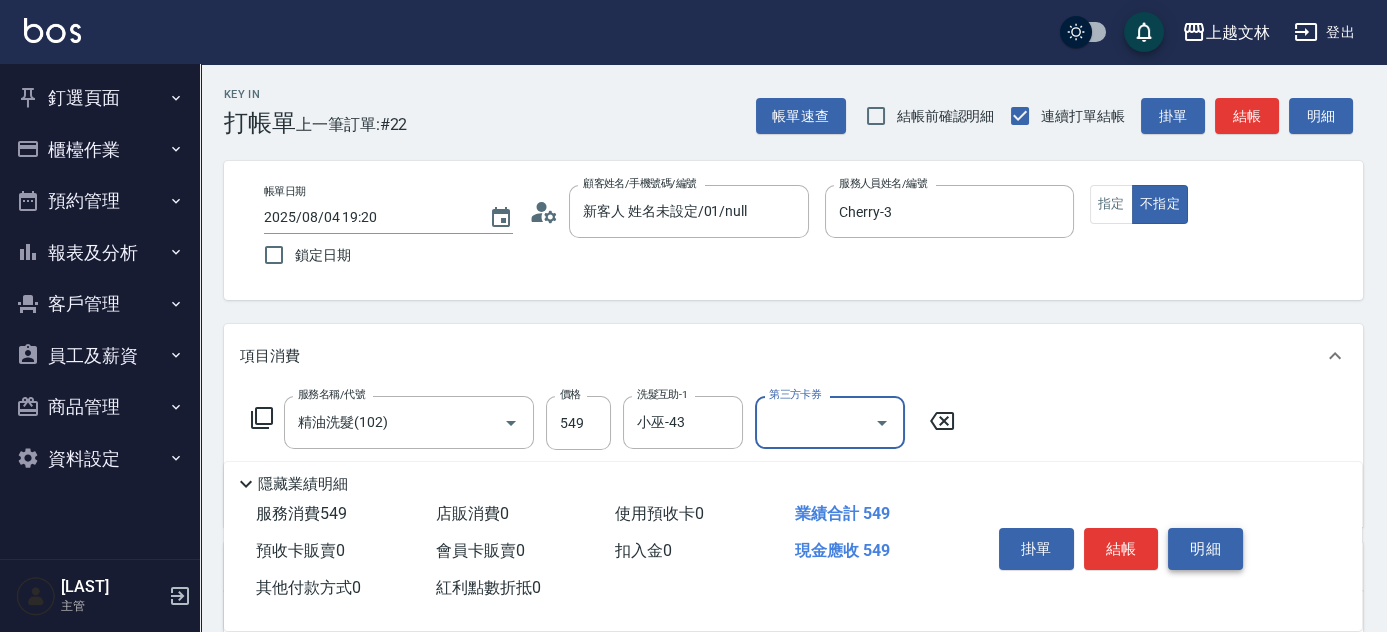 click on "明細" at bounding box center (1205, 549) 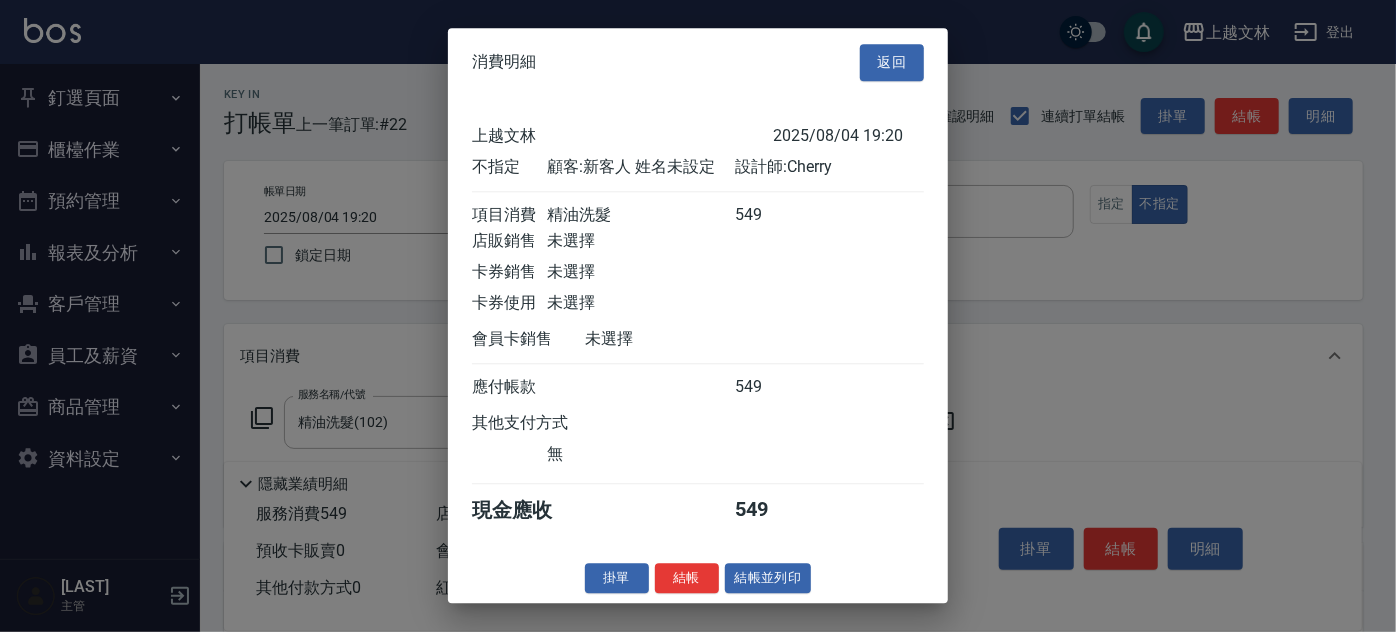 click on "結帳並列印" at bounding box center (768, 578) 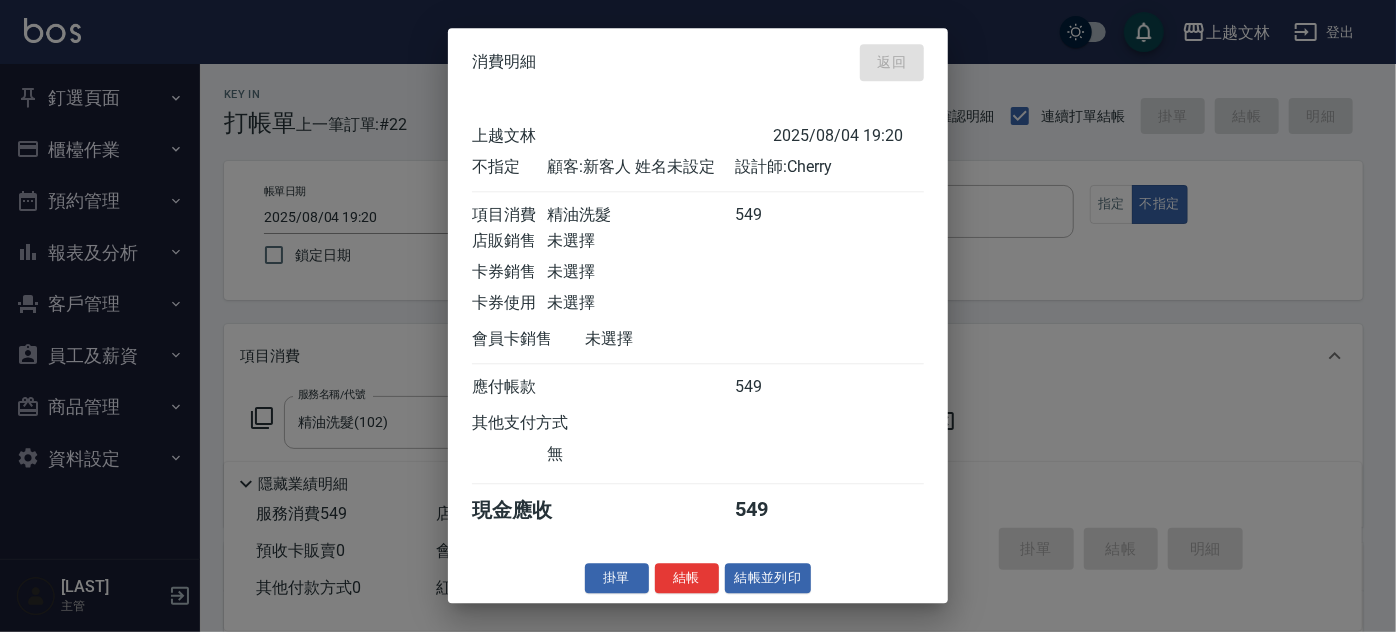 type on "2025/08/04 19:23" 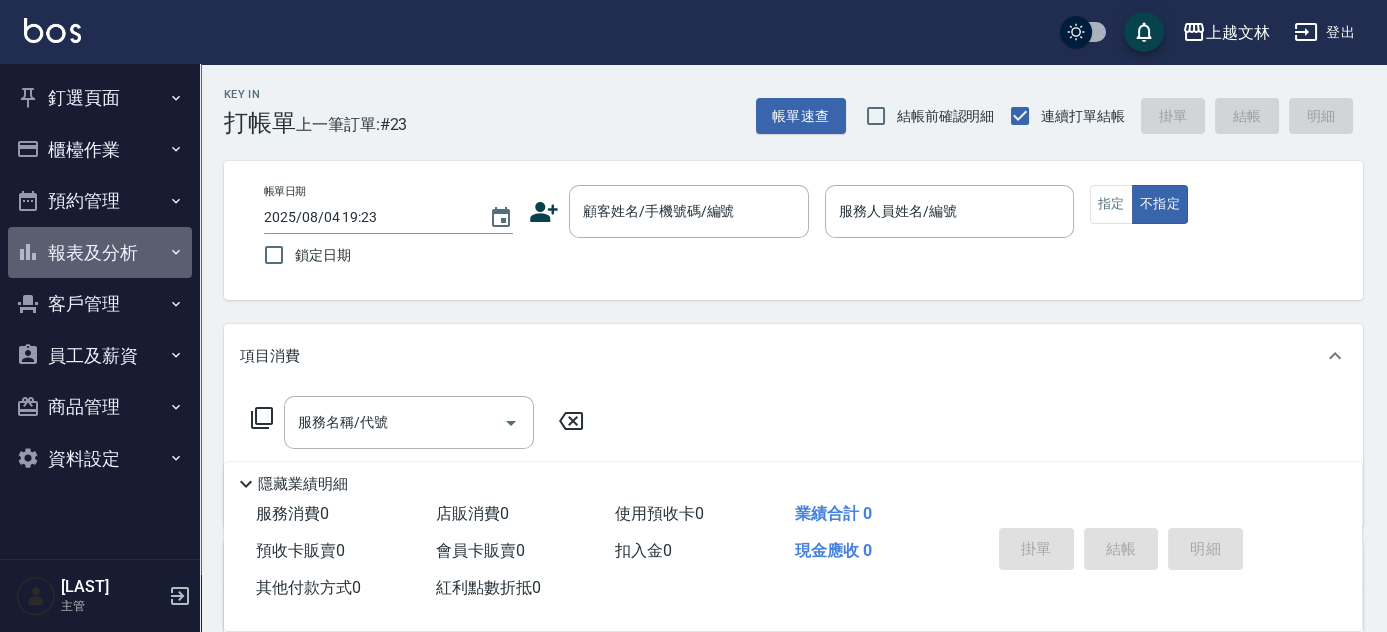 click on "報表及分析" at bounding box center [100, 253] 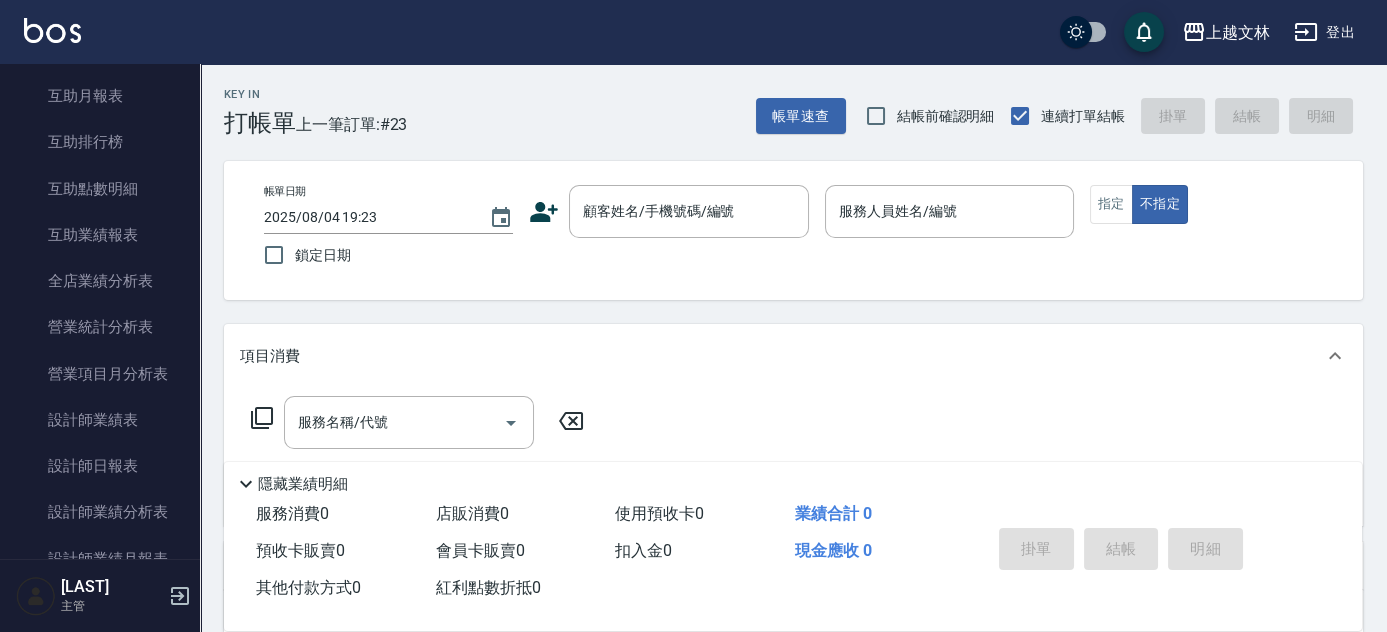 scroll, scrollTop: 0, scrollLeft: 0, axis: both 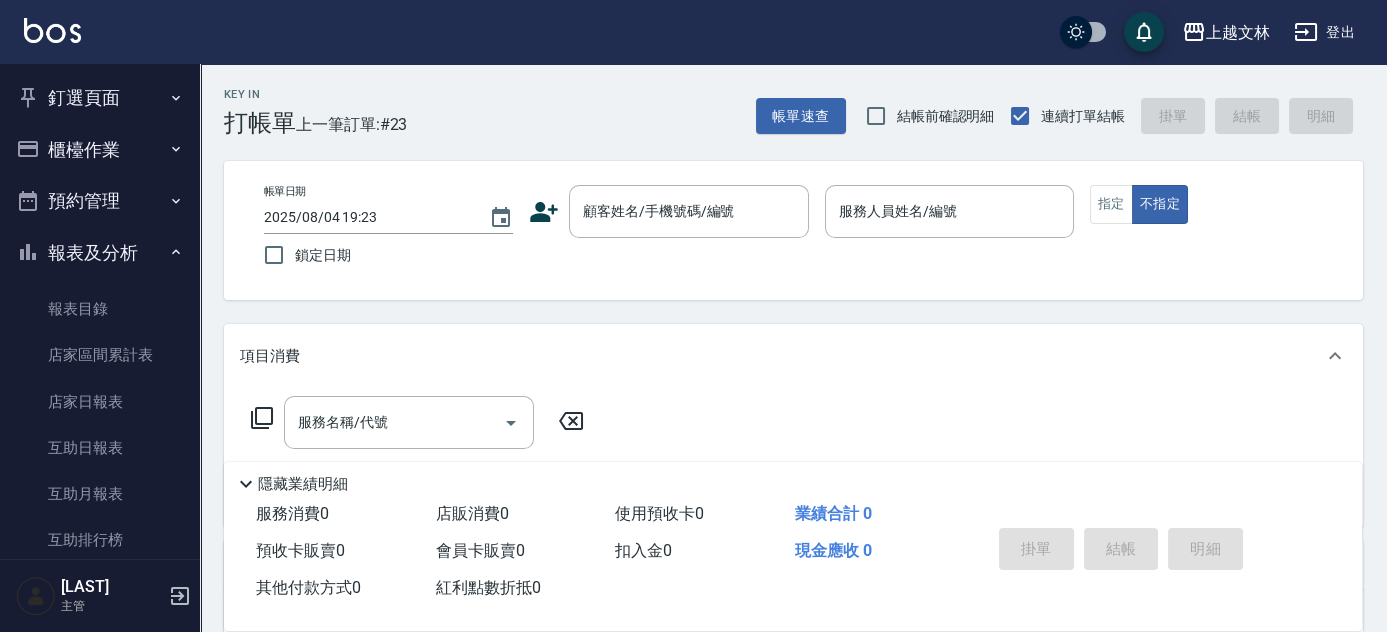 click on "報表及分析" at bounding box center (100, 253) 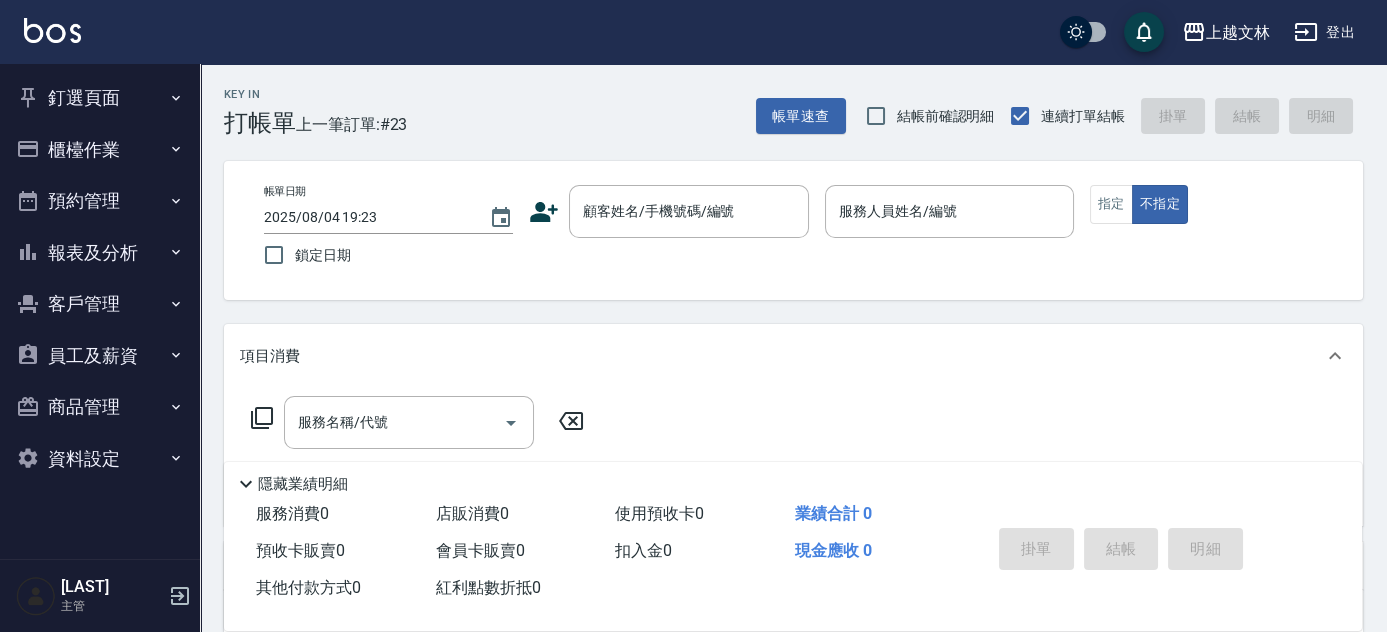 click on "商品管理" at bounding box center [100, 407] 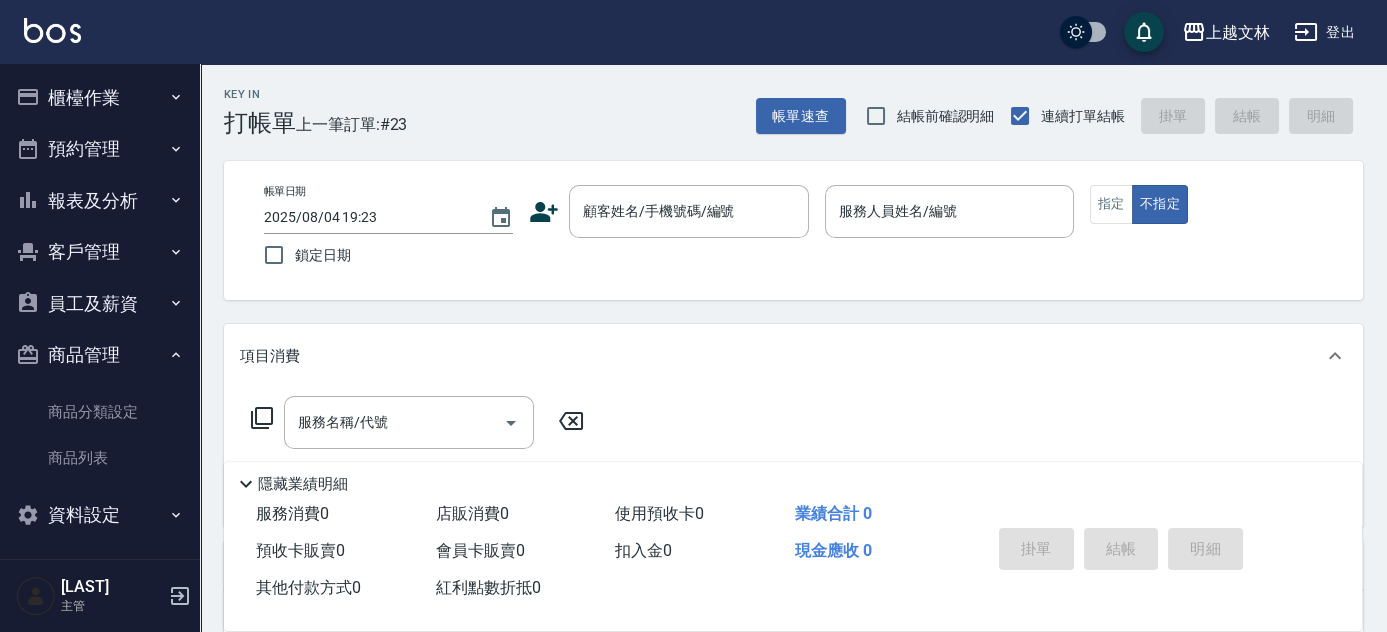scroll, scrollTop: 54, scrollLeft: 0, axis: vertical 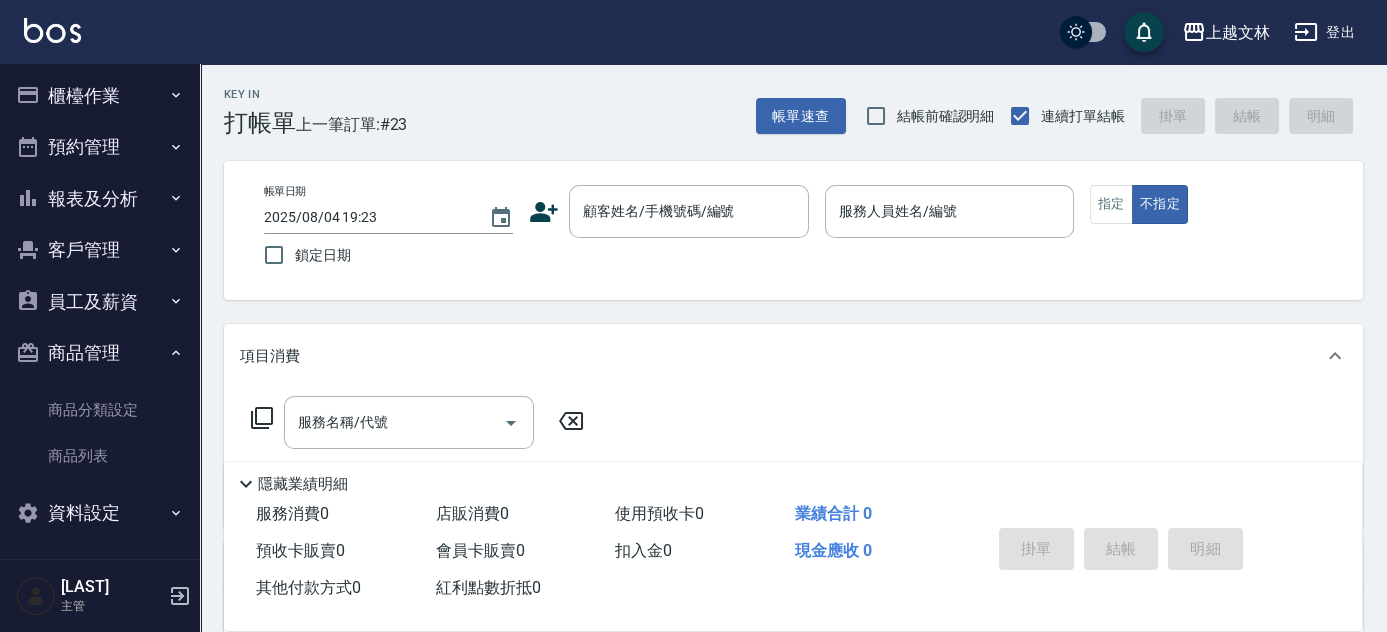 click on "商品管理" at bounding box center (100, 353) 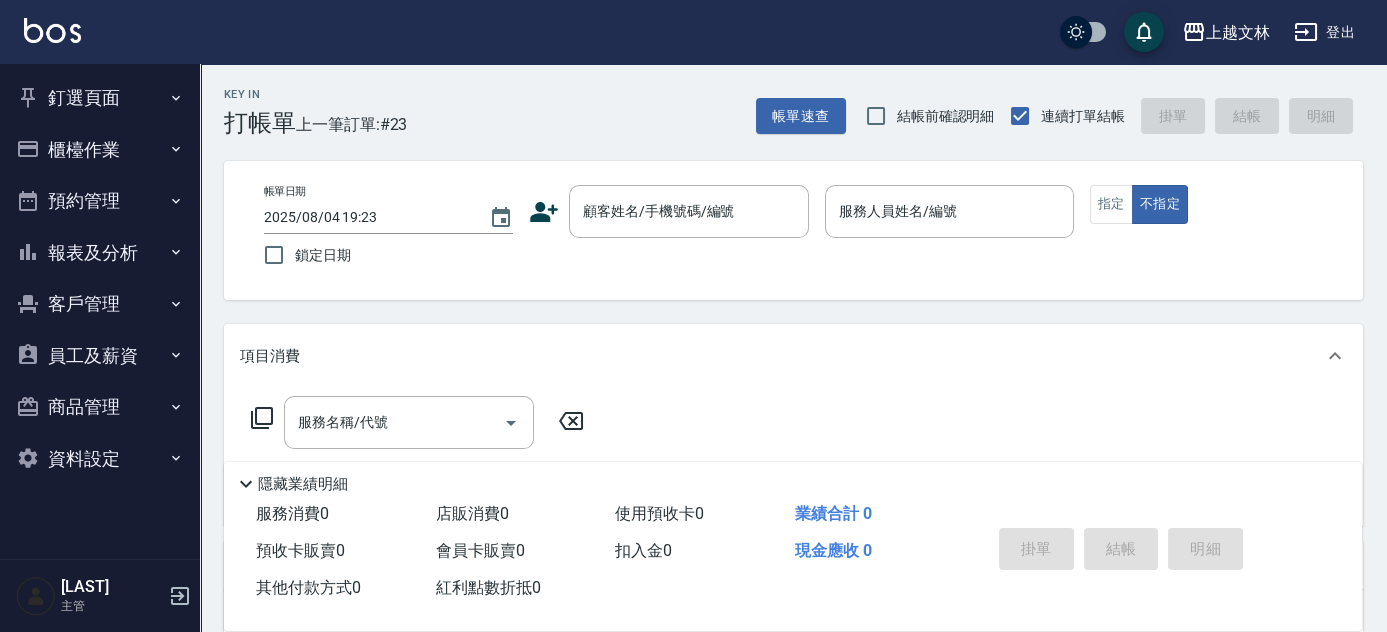 scroll, scrollTop: 0, scrollLeft: 0, axis: both 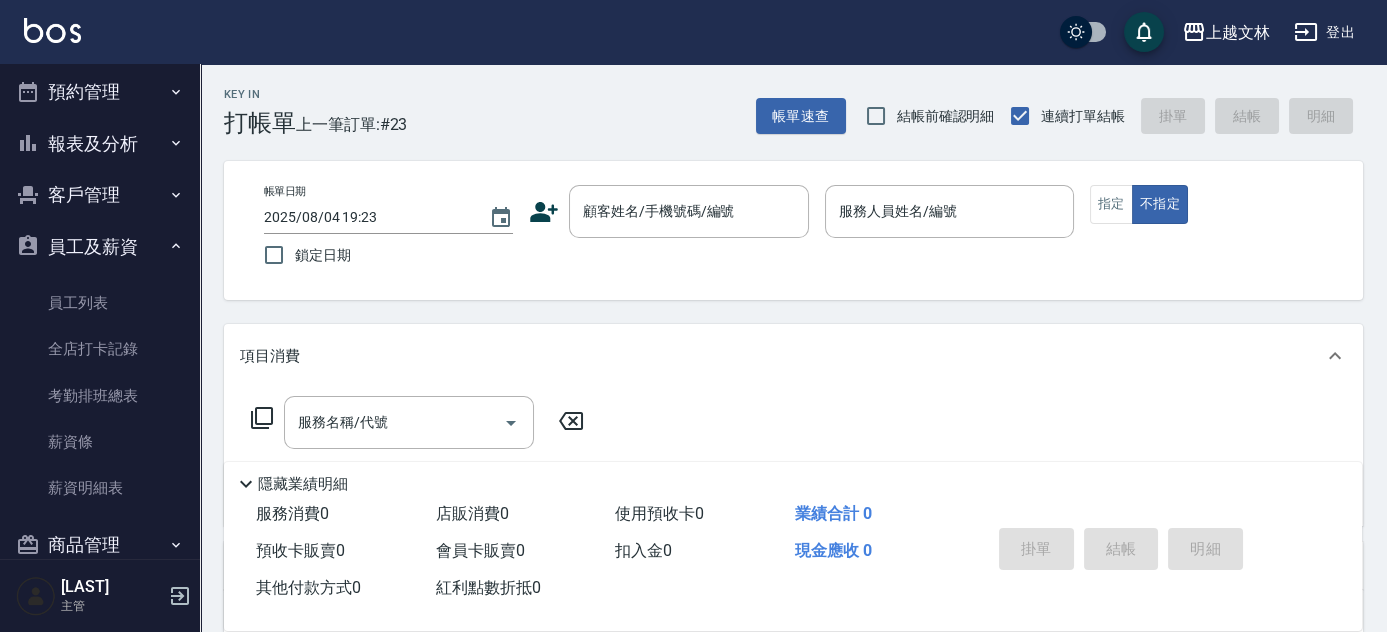 click on "員工及薪資" at bounding box center (100, 247) 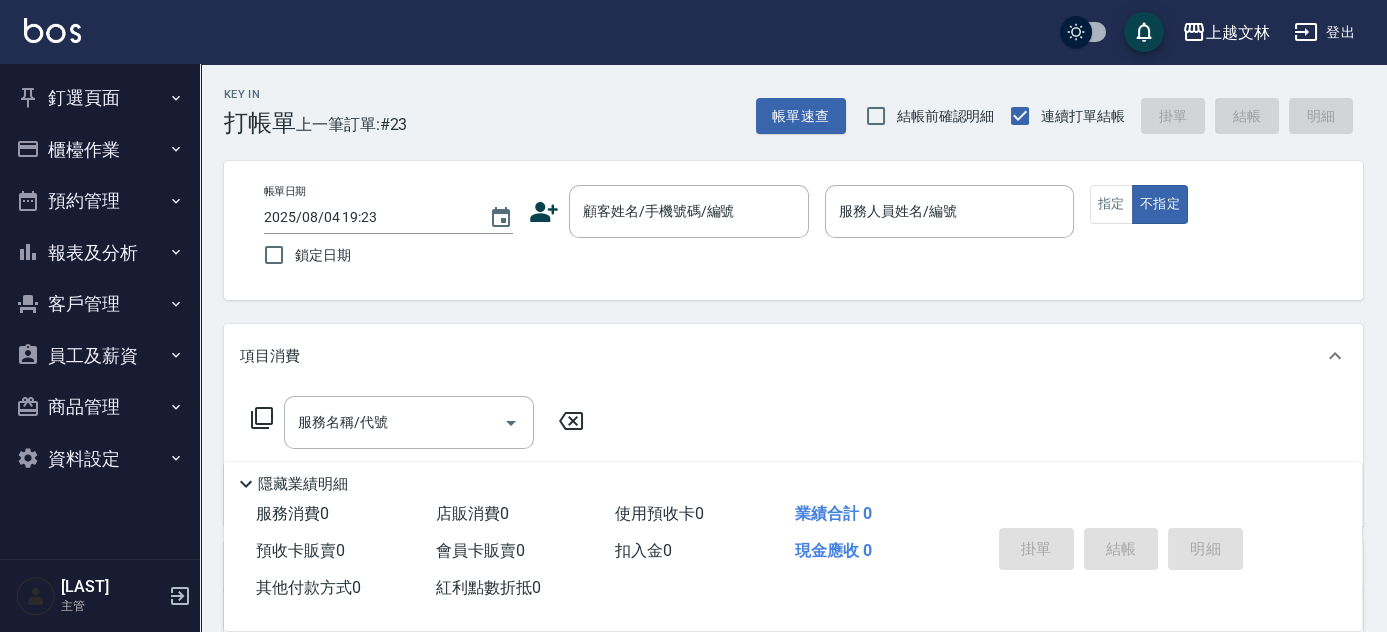 scroll, scrollTop: 0, scrollLeft: 0, axis: both 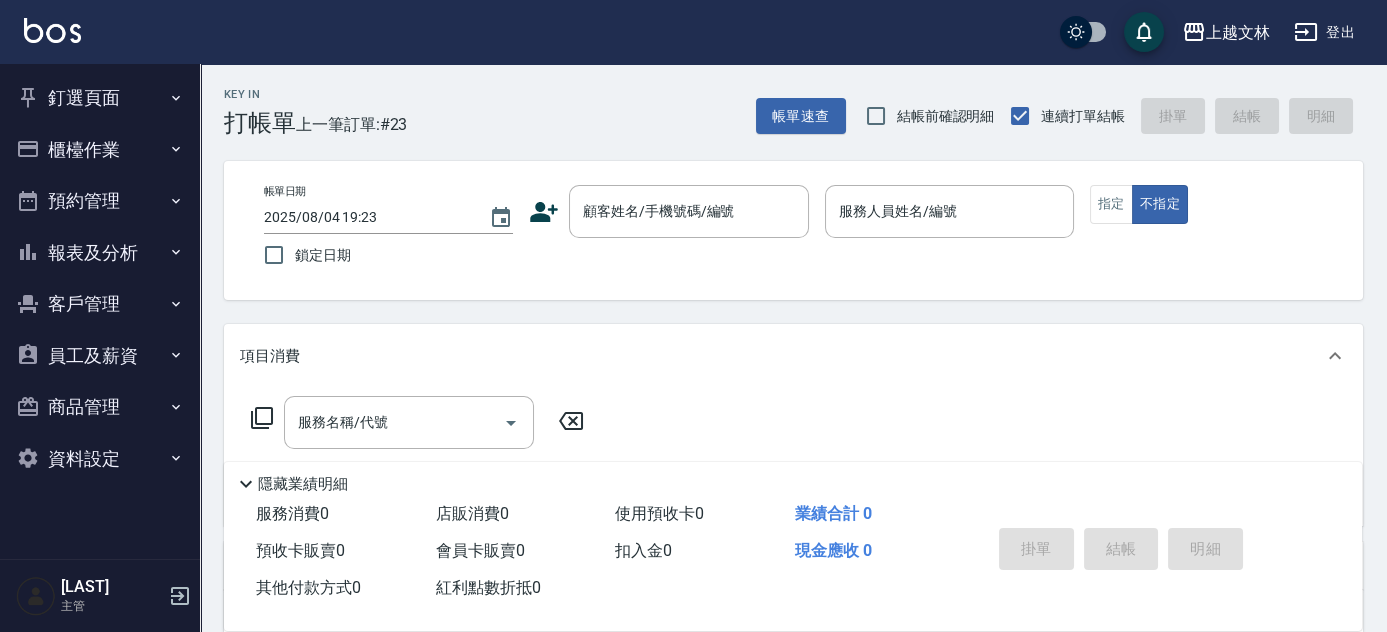 click on "櫃檯作業" at bounding box center [100, 150] 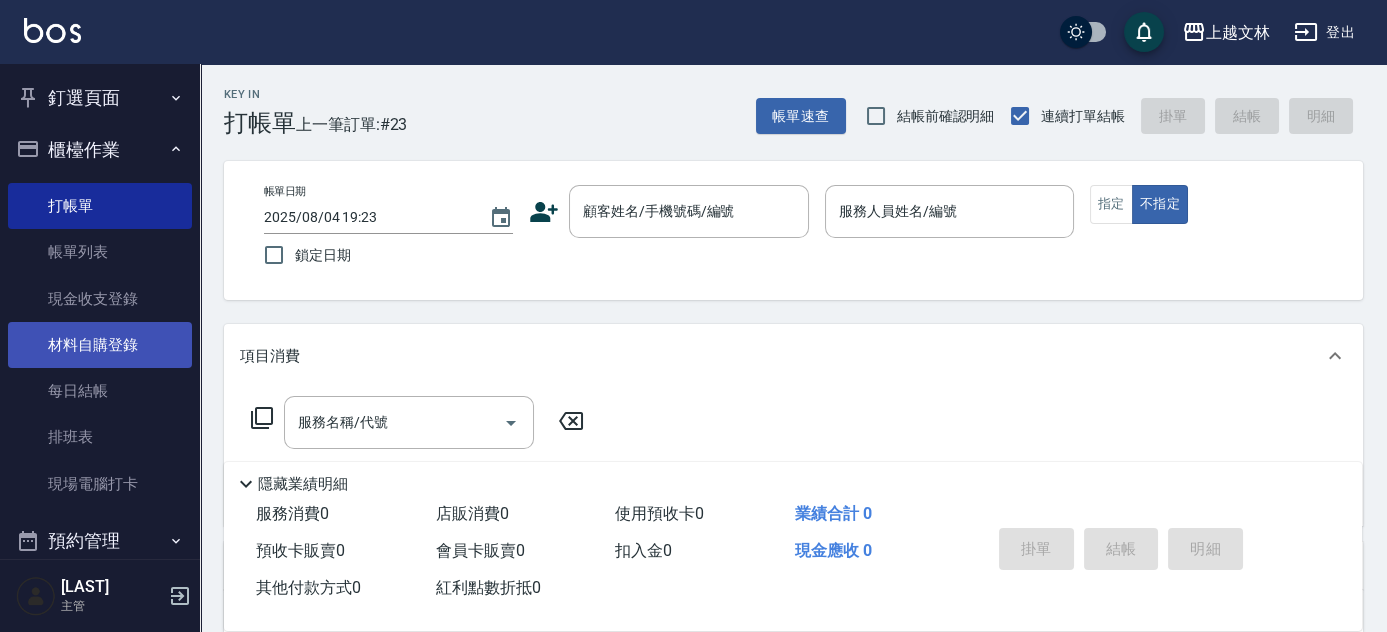 click on "材料自購登錄" at bounding box center [100, 345] 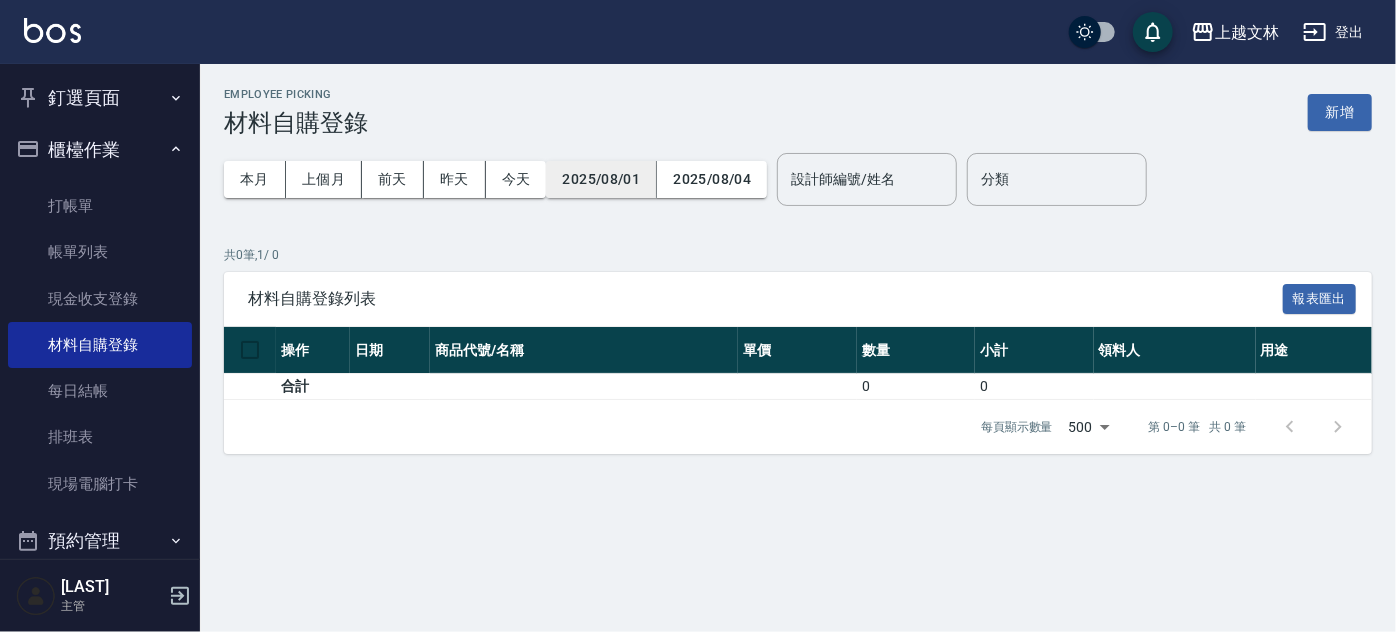 click on "2025/08/01" at bounding box center (601, 179) 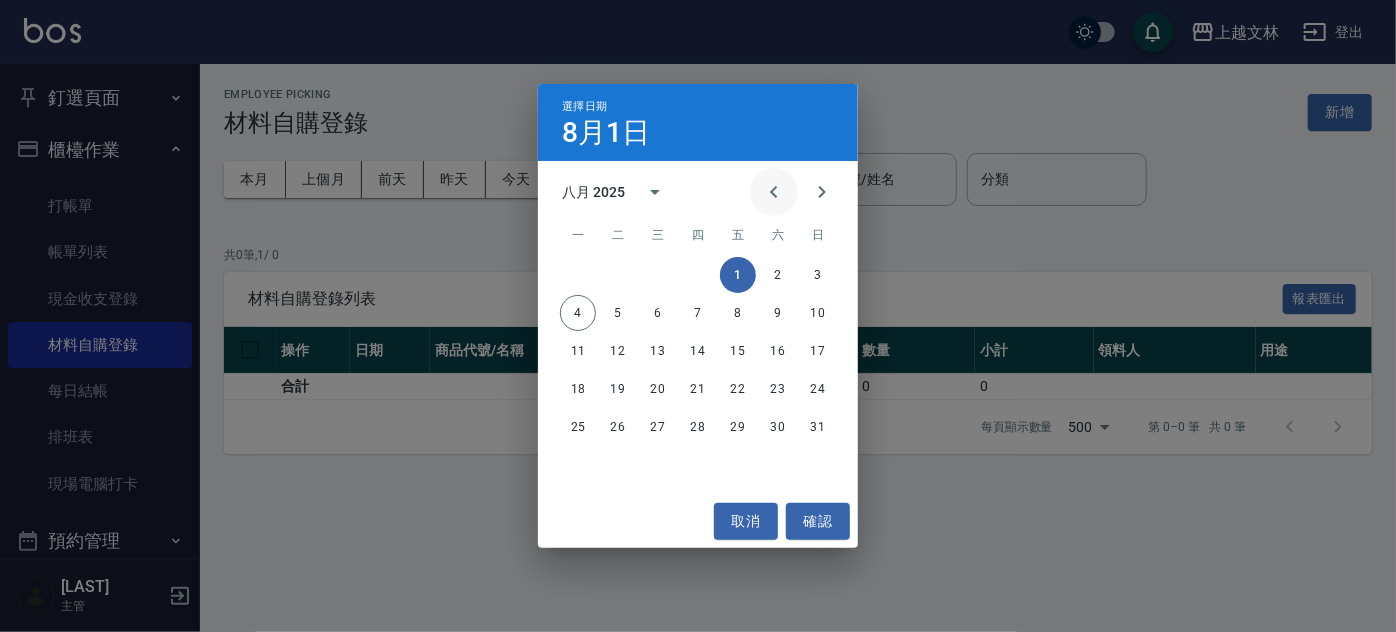 click 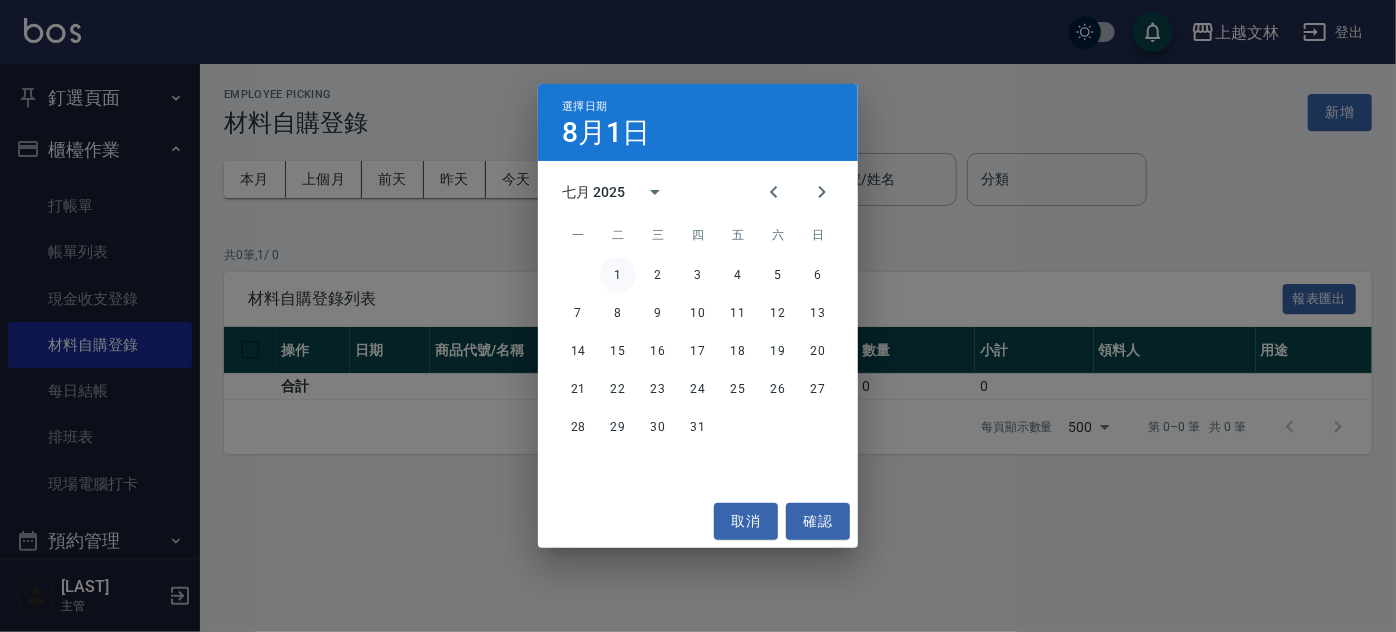 click on "1" at bounding box center (618, 275) 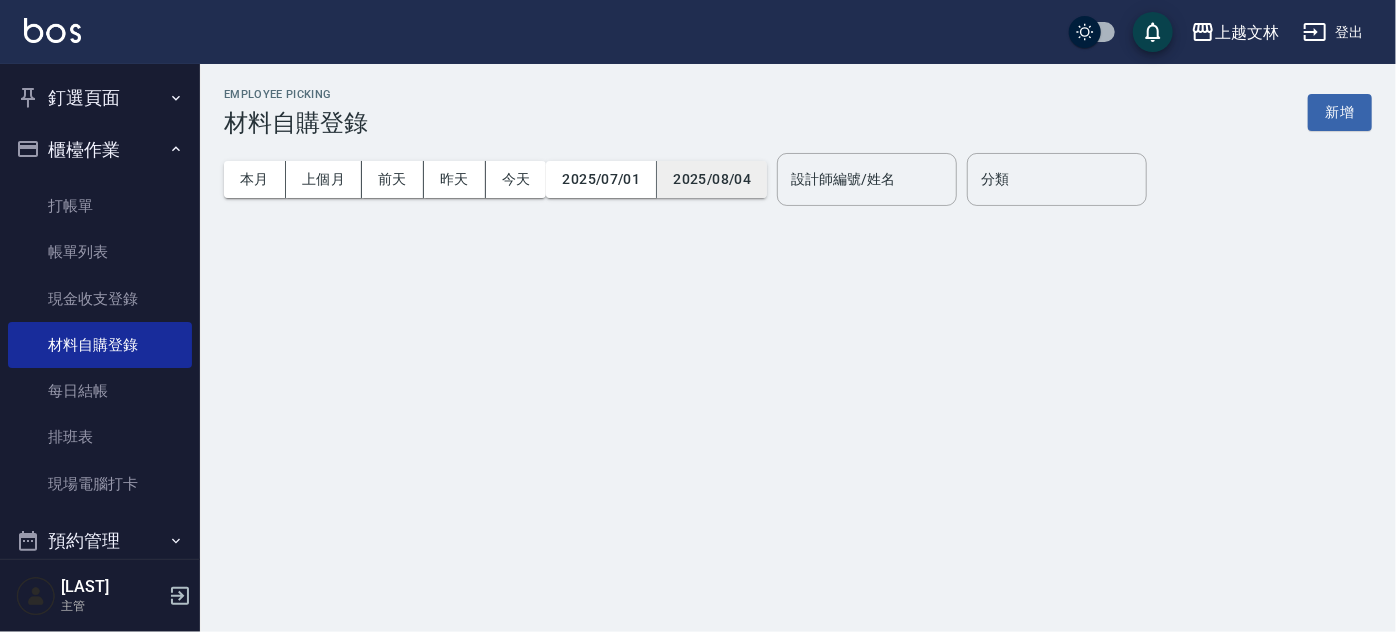 click on "2025/08/04" at bounding box center (712, 179) 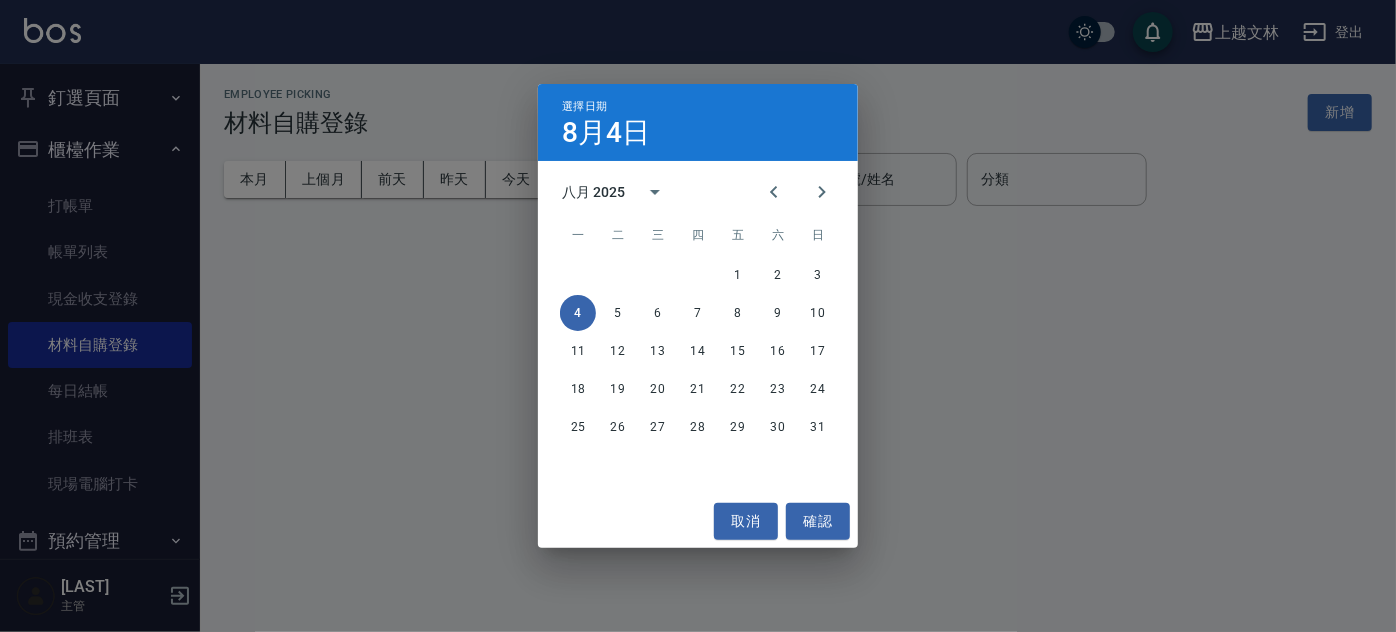 click 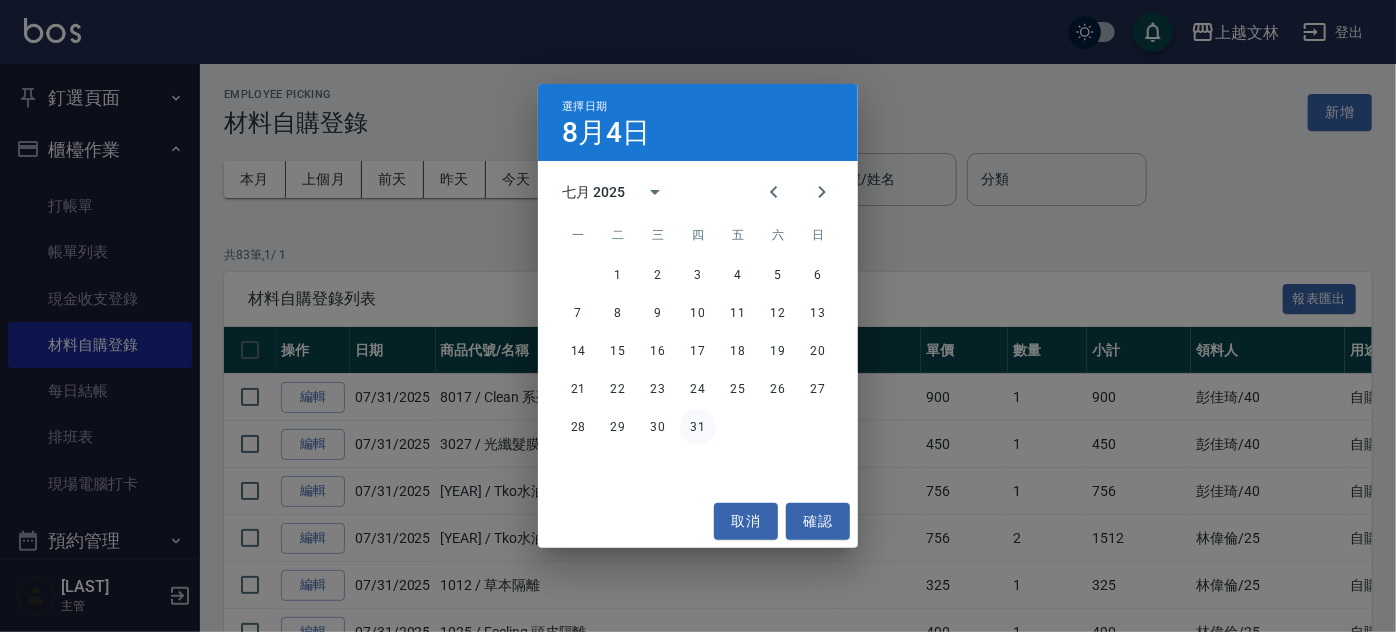 click on "31" at bounding box center [698, 427] 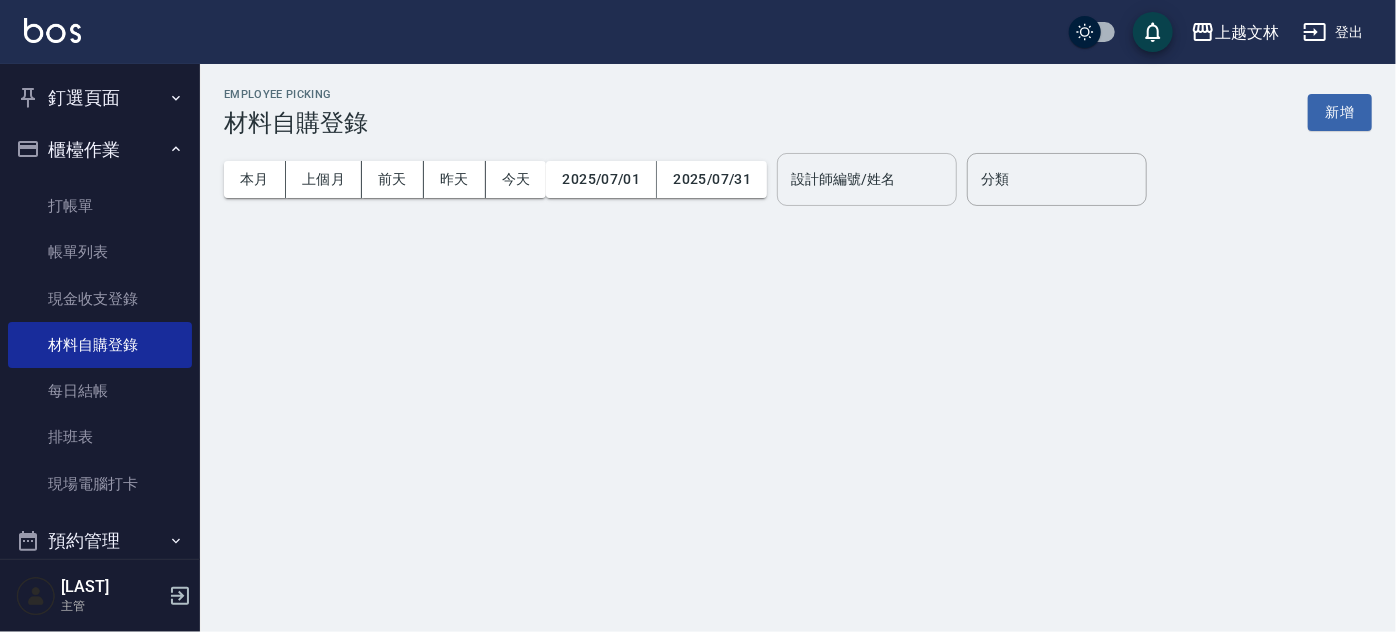 click on "設計師編號/姓名" at bounding box center [867, 179] 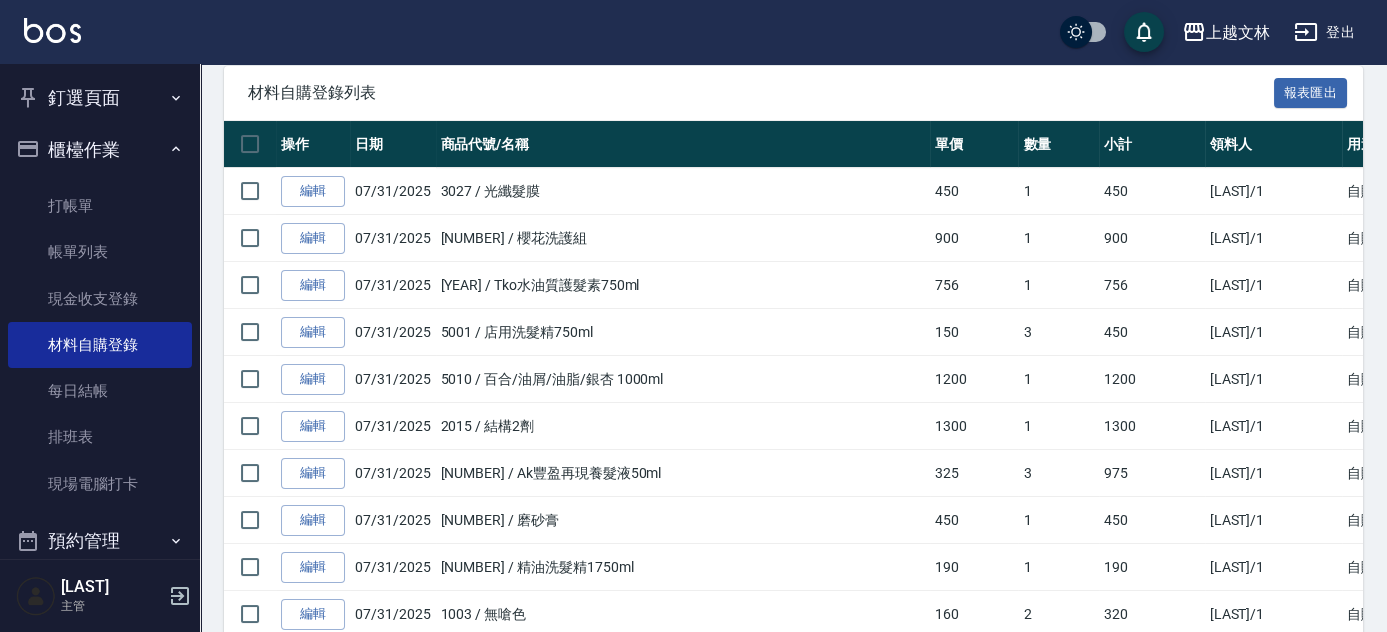 scroll, scrollTop: 210, scrollLeft: 0, axis: vertical 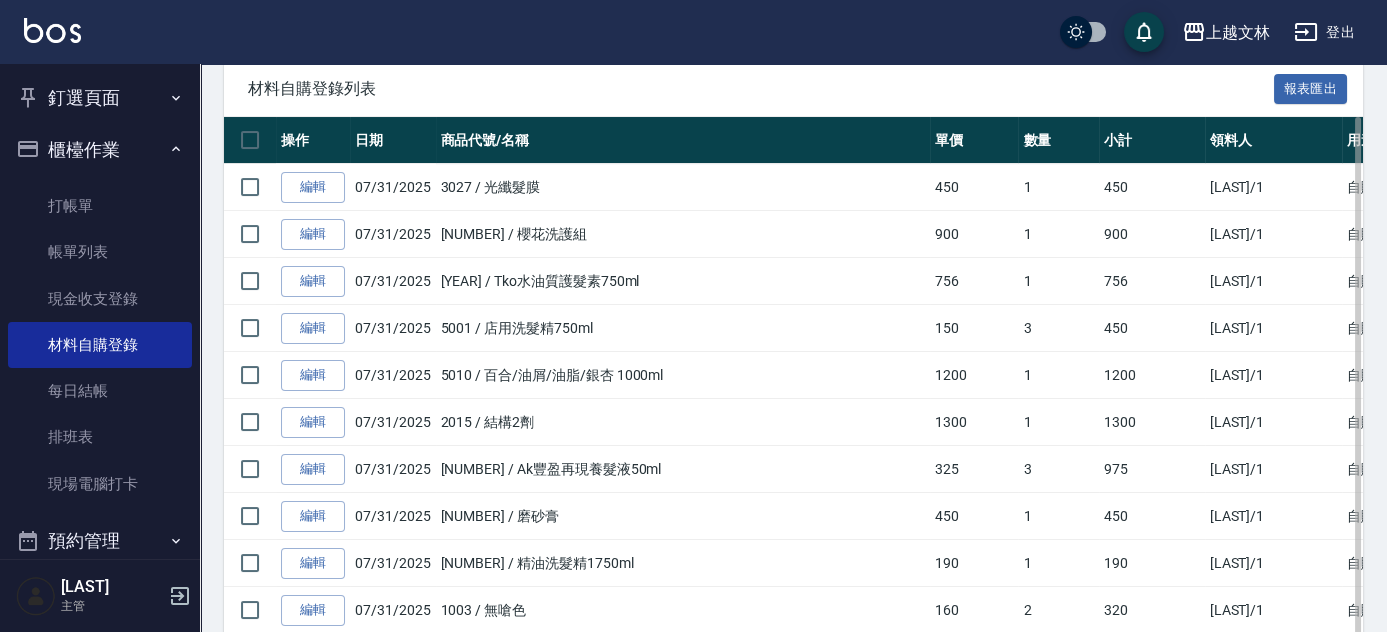 type on "FIONA-1" 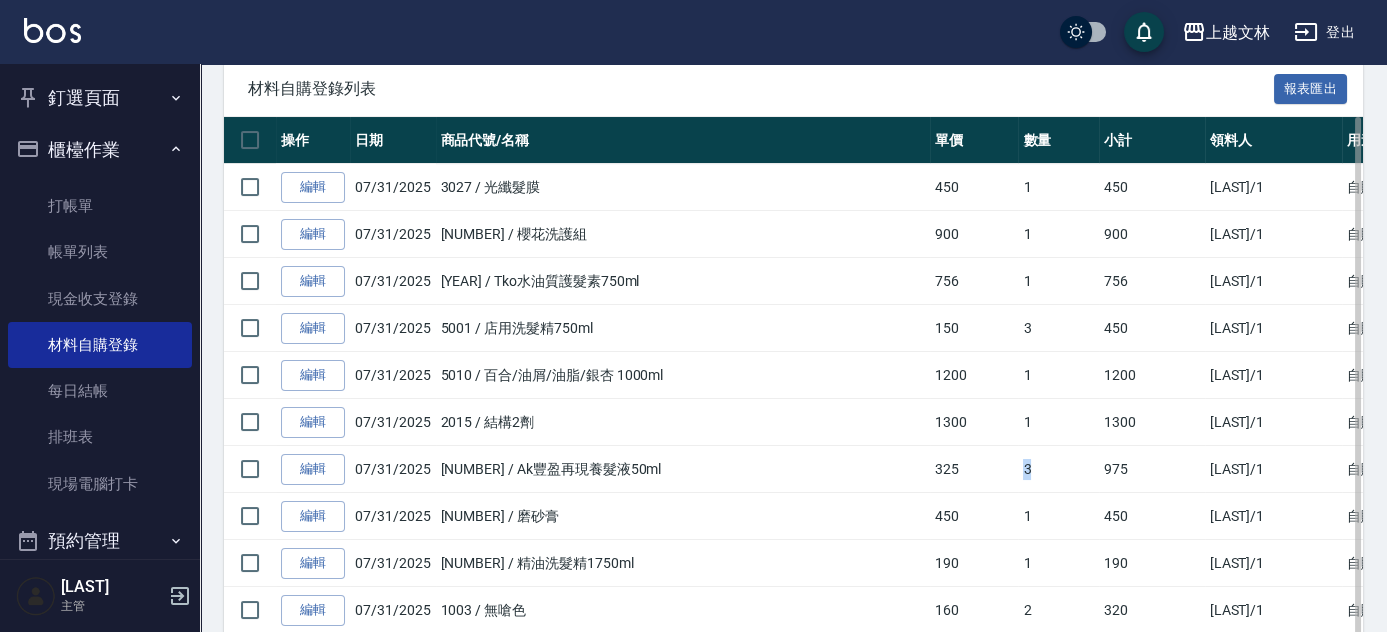 drag, startPoint x: 1042, startPoint y: 471, endPoint x: 1010, endPoint y: 472, distance: 32.01562 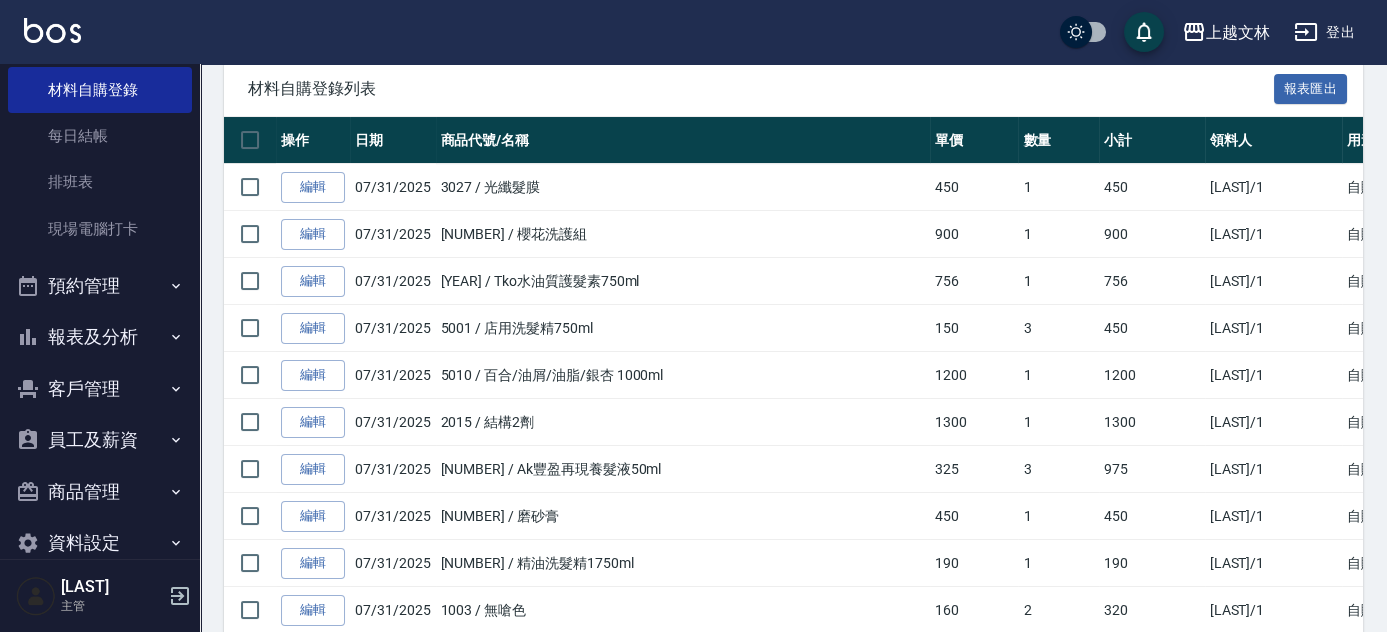 scroll, scrollTop: 288, scrollLeft: 0, axis: vertical 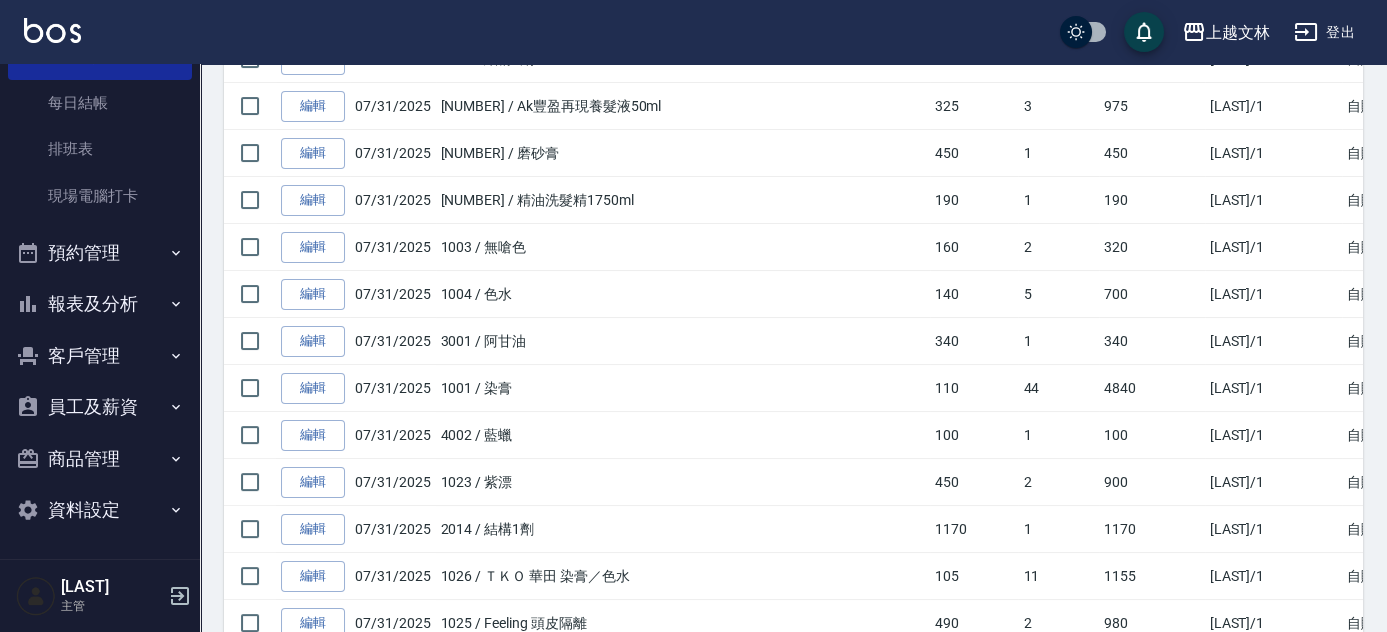 click on "商品管理" at bounding box center (100, 459) 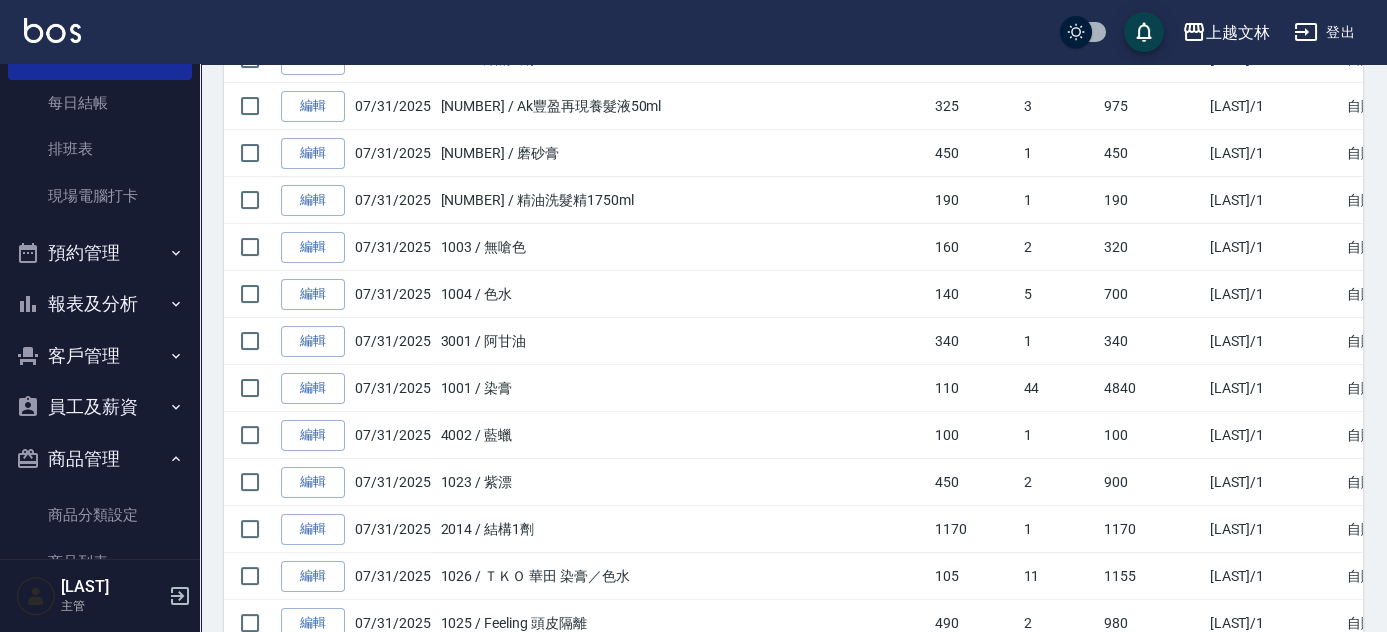 scroll, scrollTop: 379, scrollLeft: 0, axis: vertical 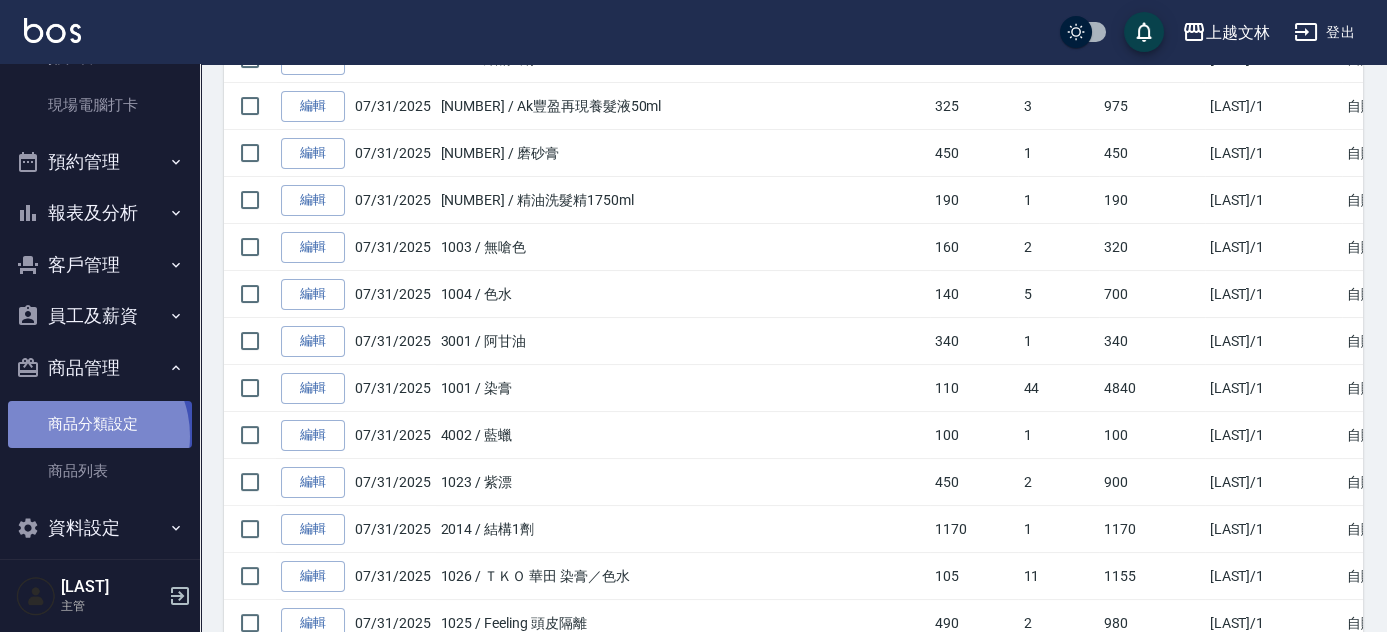 click on "商品分類設定" at bounding box center [100, 424] 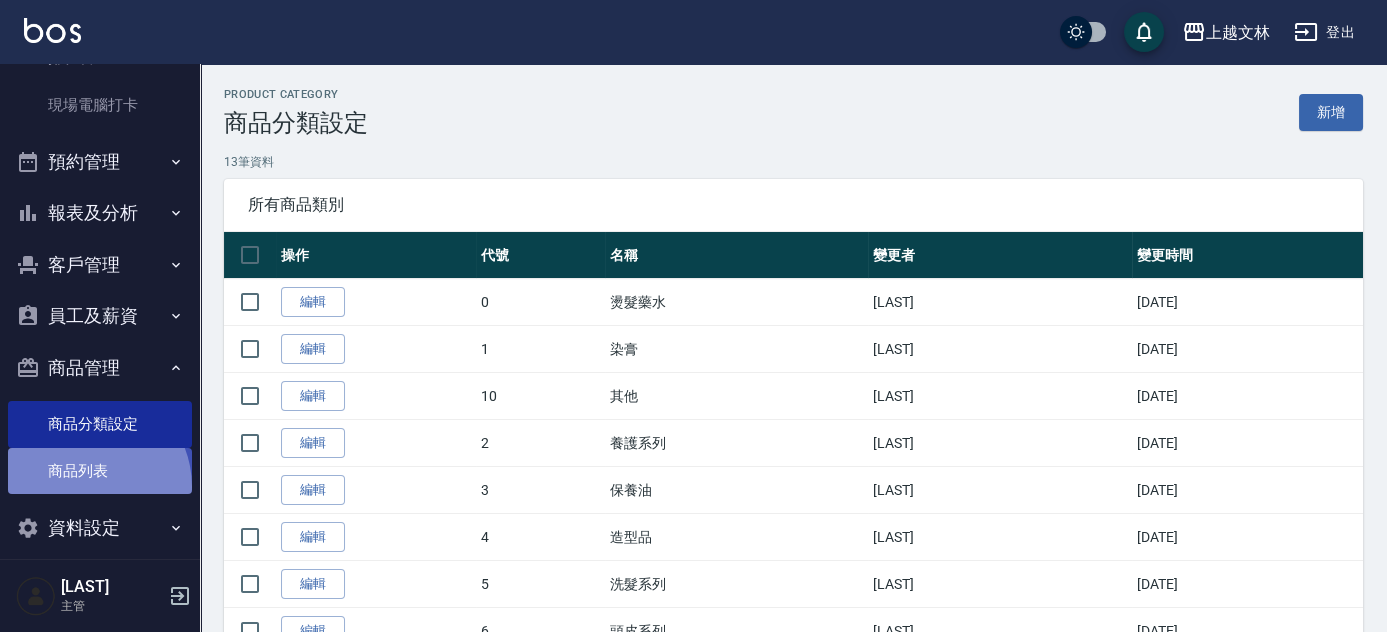 click on "商品列表" at bounding box center (100, 471) 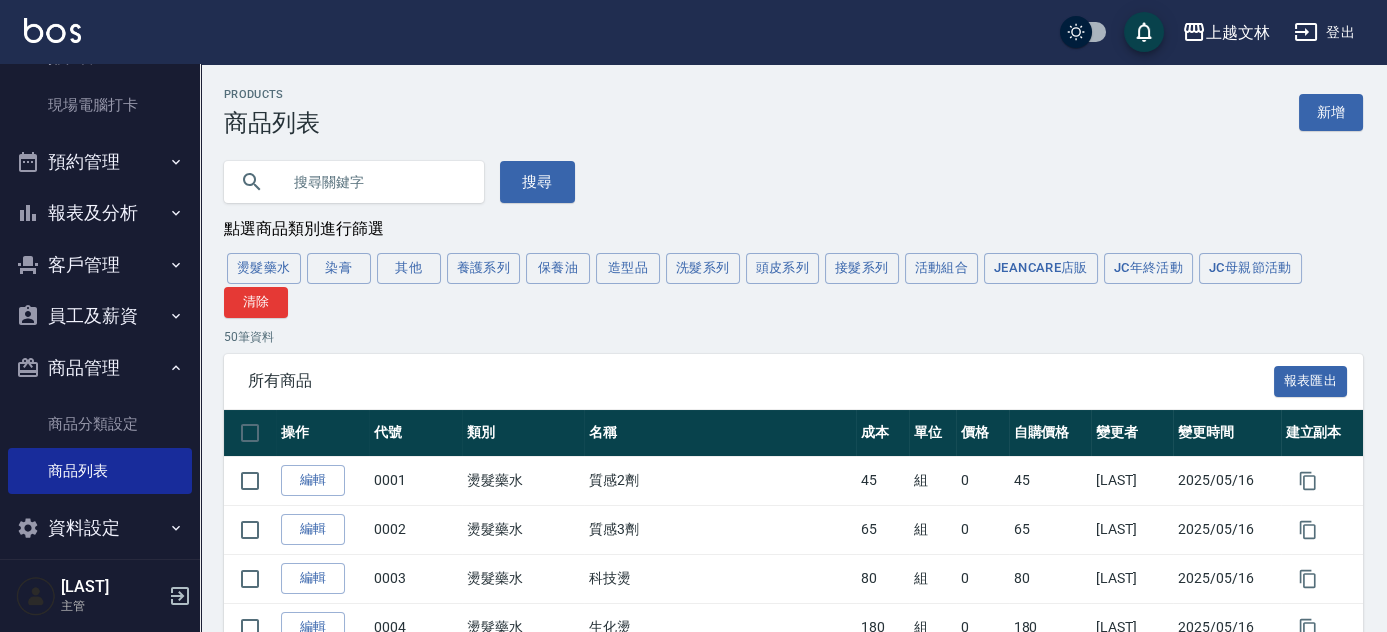 click on "頭皮系列" at bounding box center [783, 268] 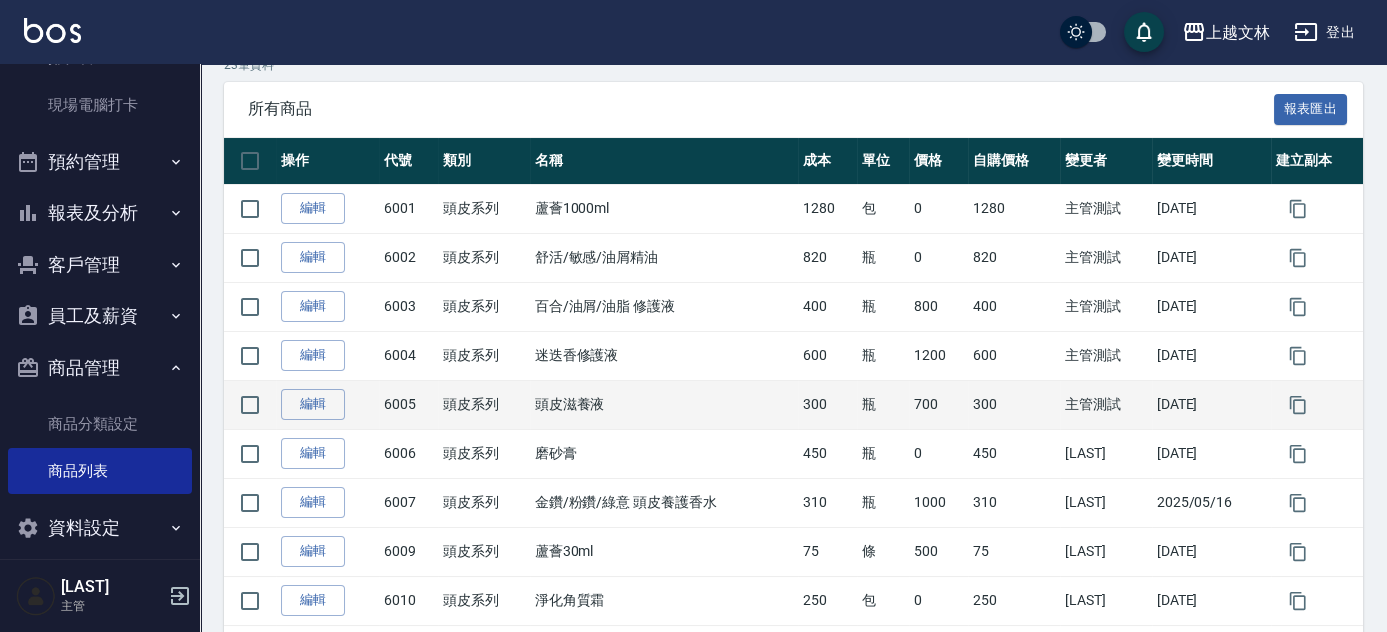 scroll, scrollTop: 363, scrollLeft: 0, axis: vertical 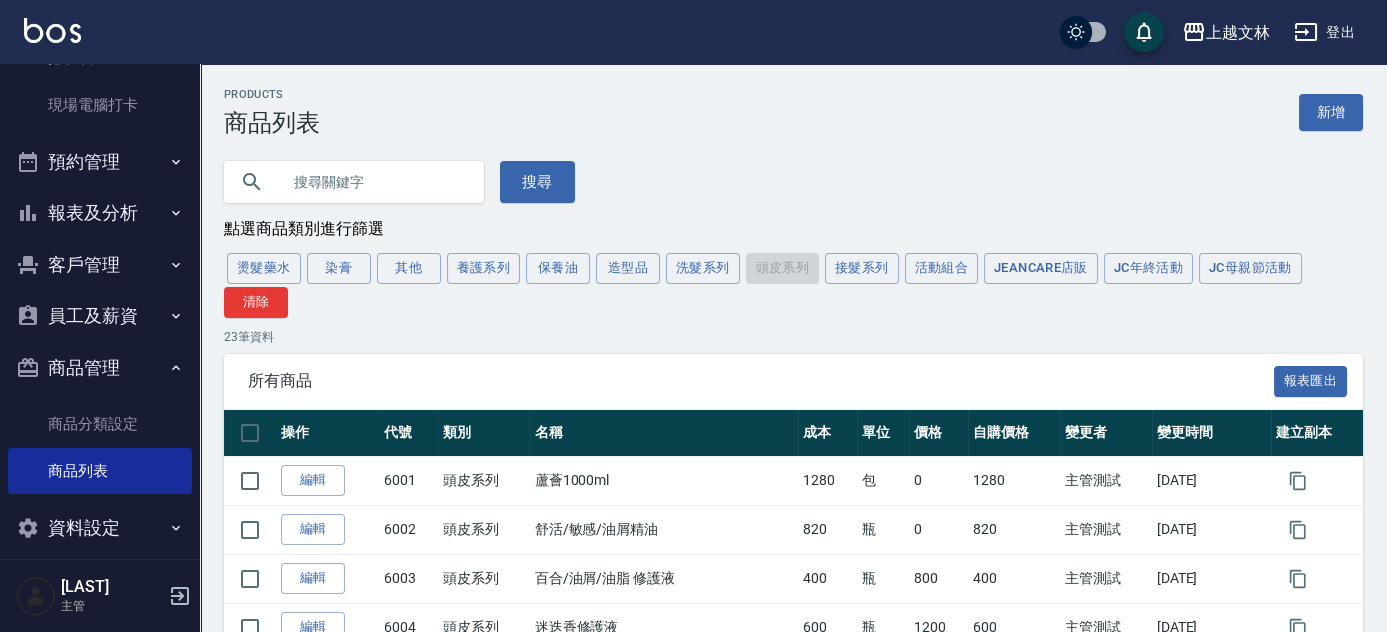 click on "商品管理" at bounding box center [100, 368] 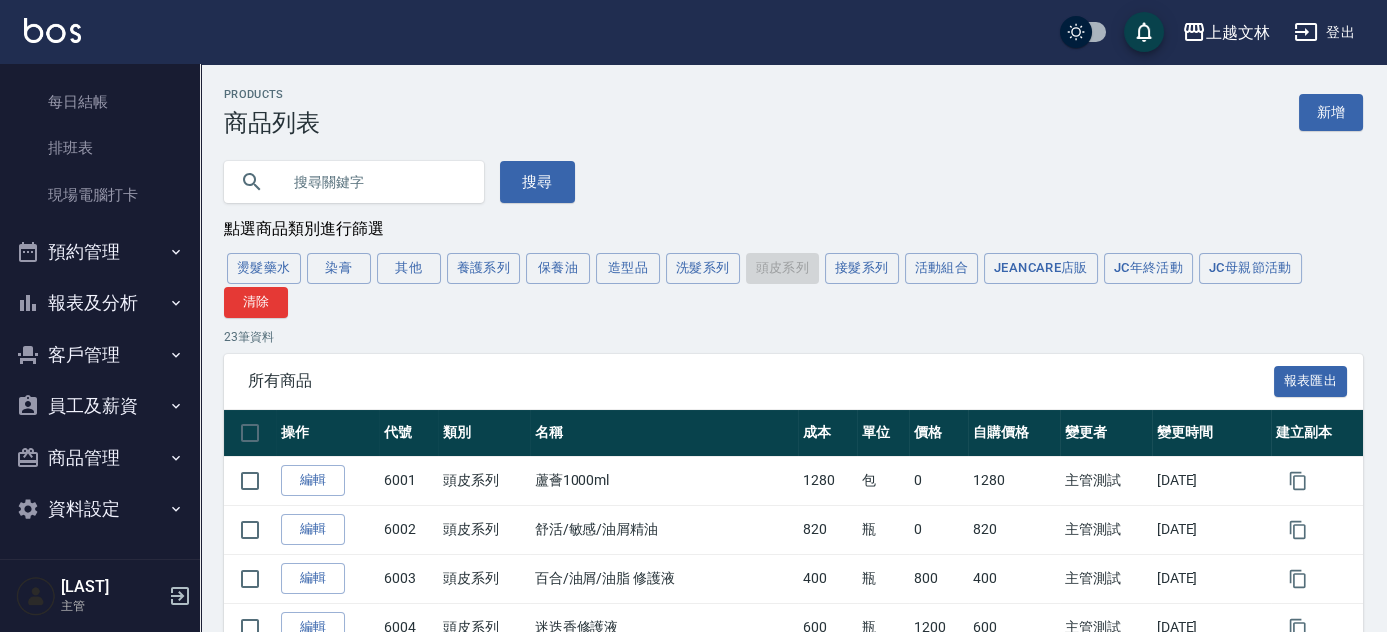 scroll, scrollTop: 288, scrollLeft: 0, axis: vertical 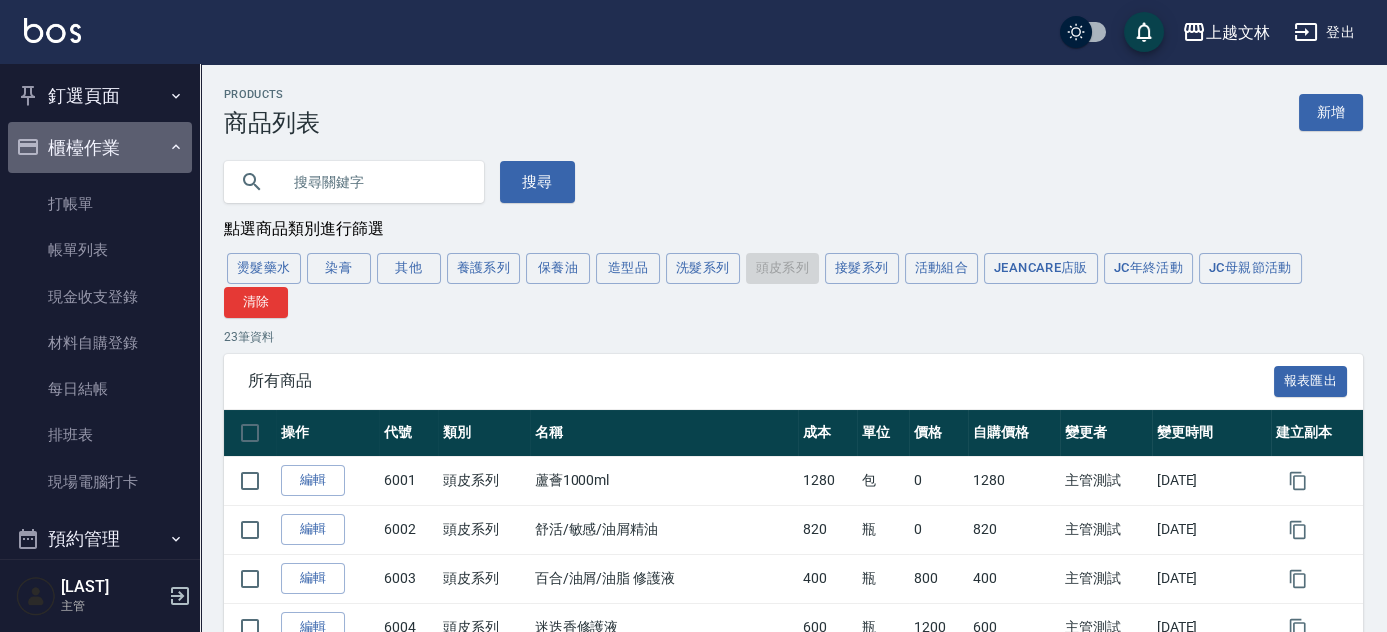 click on "櫃檯作業" at bounding box center (100, 148) 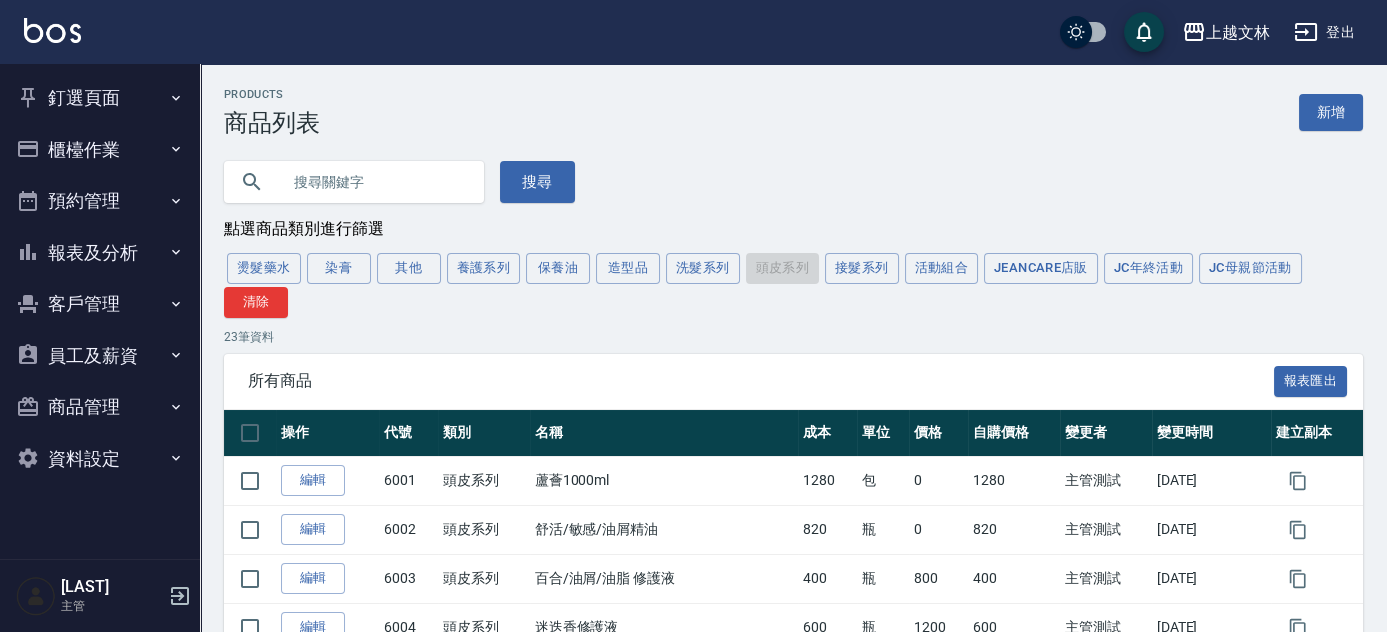 scroll, scrollTop: 0, scrollLeft: 0, axis: both 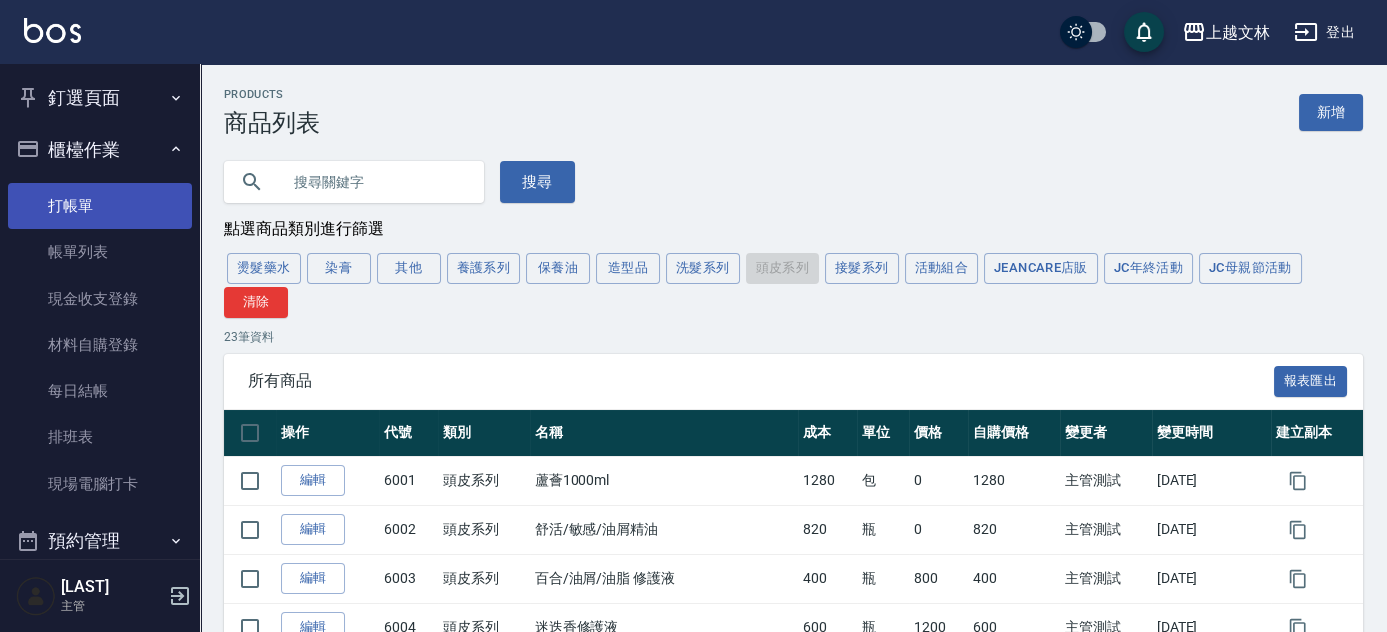 click on "打帳單" at bounding box center [100, 206] 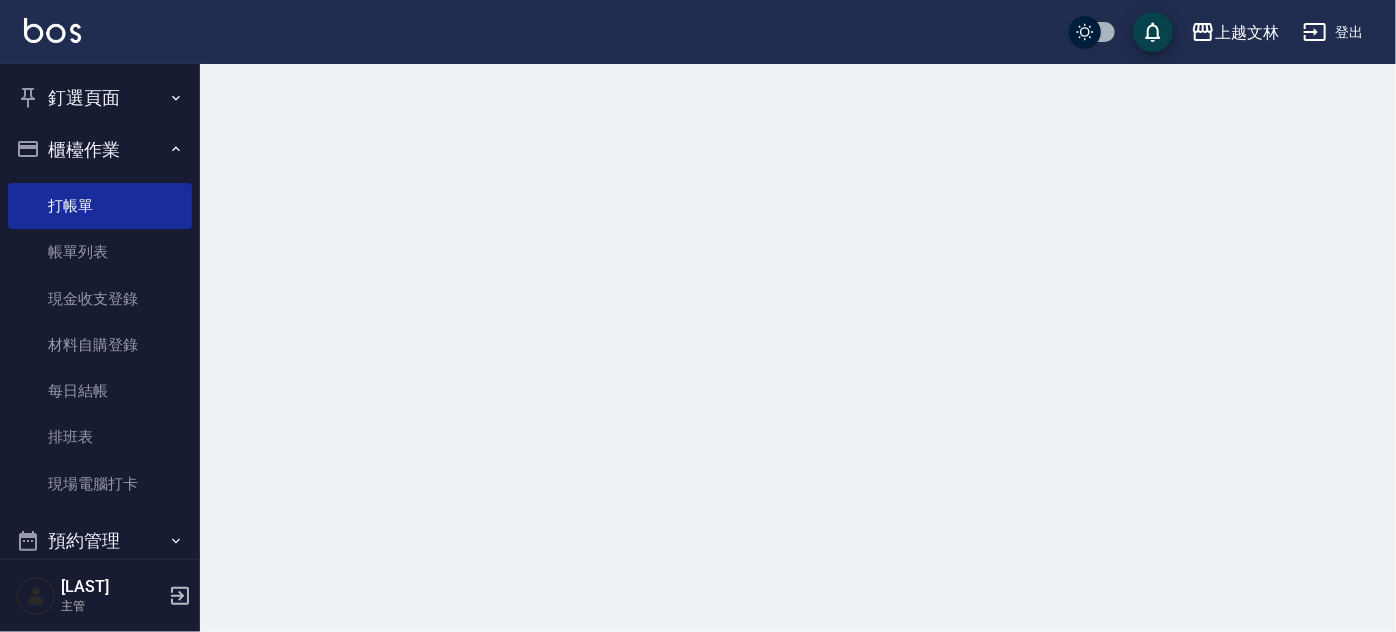 click on "櫃檯作業" at bounding box center (100, 150) 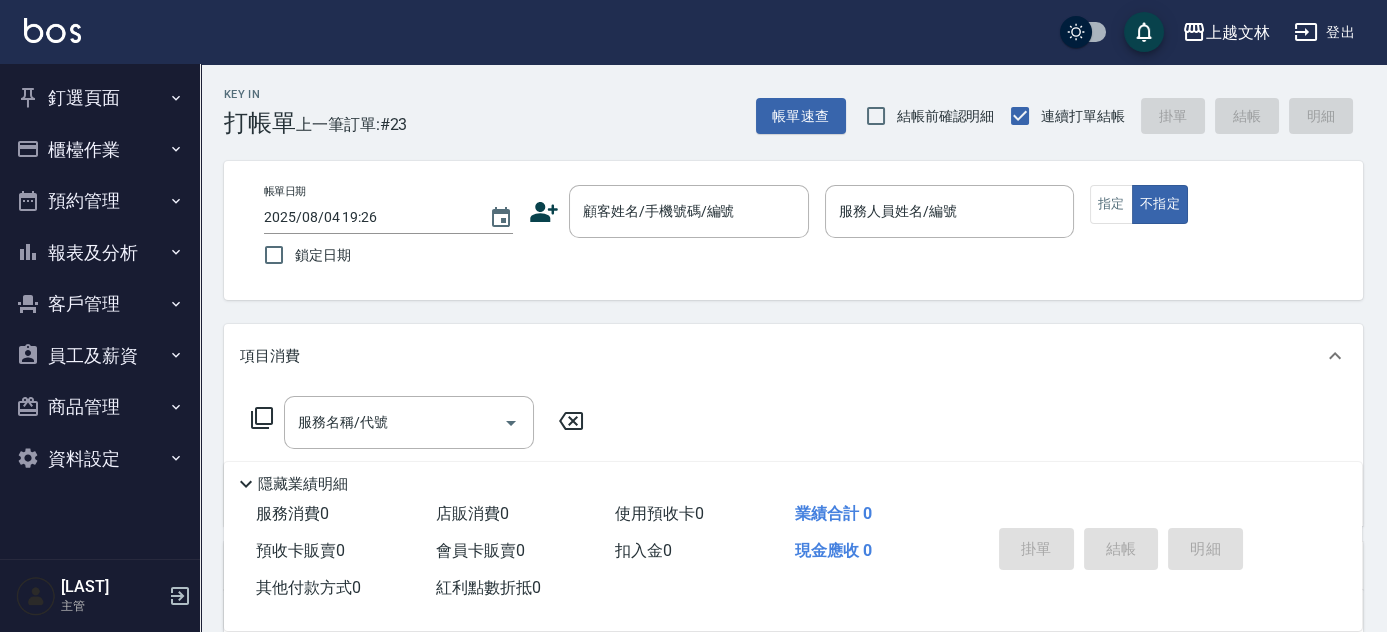 click on "櫃檯作業" at bounding box center (100, 150) 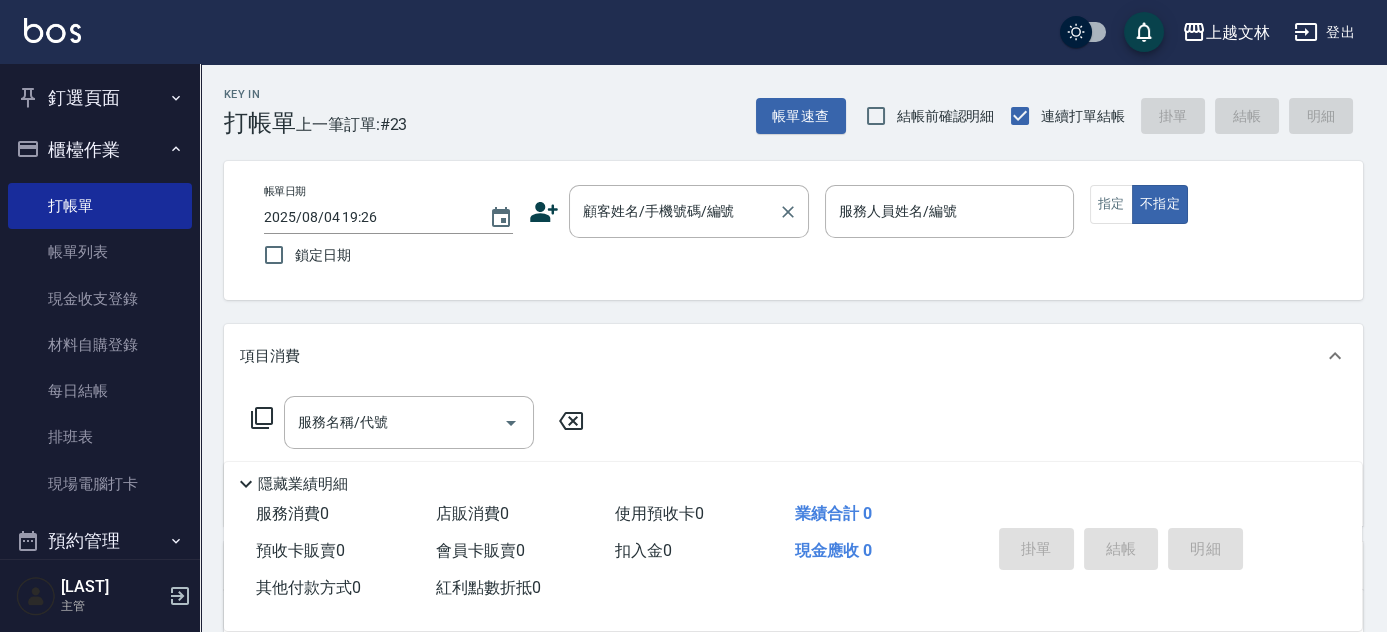 click on "顧客姓名/手機號碼/編號 顧客姓名/手機號碼/編號" at bounding box center (689, 211) 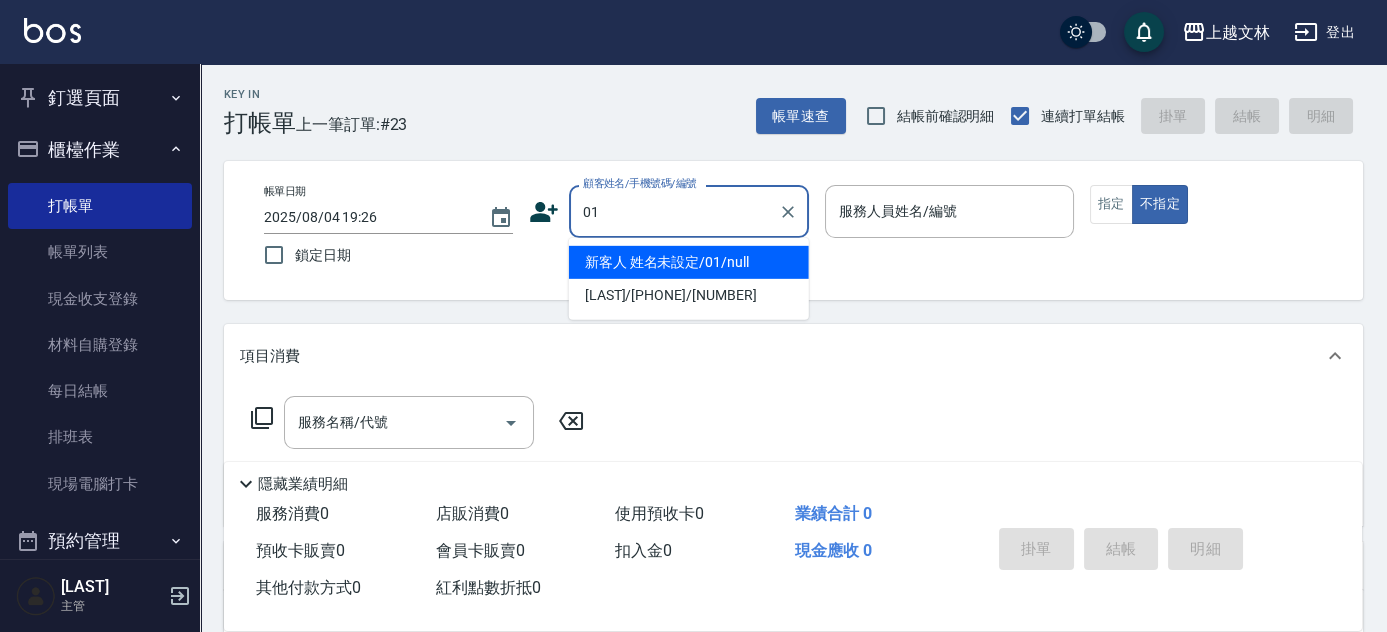 type on "01" 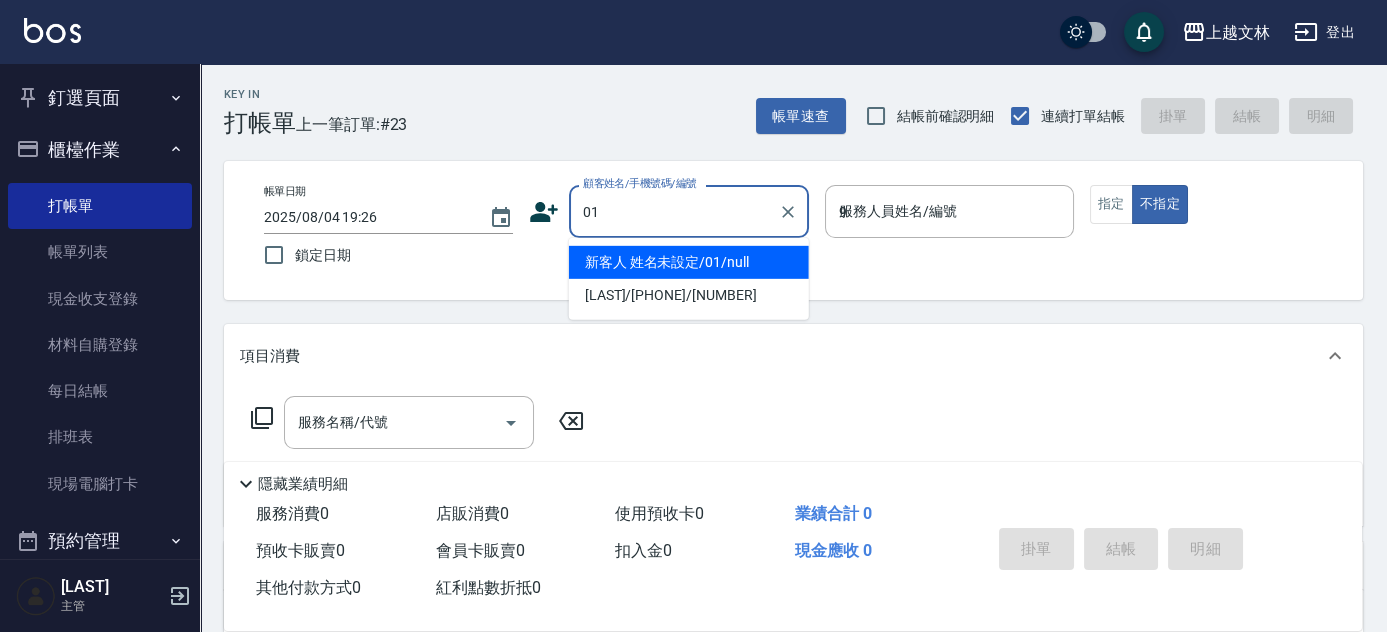 type on "新客人 姓名未設定/01/null" 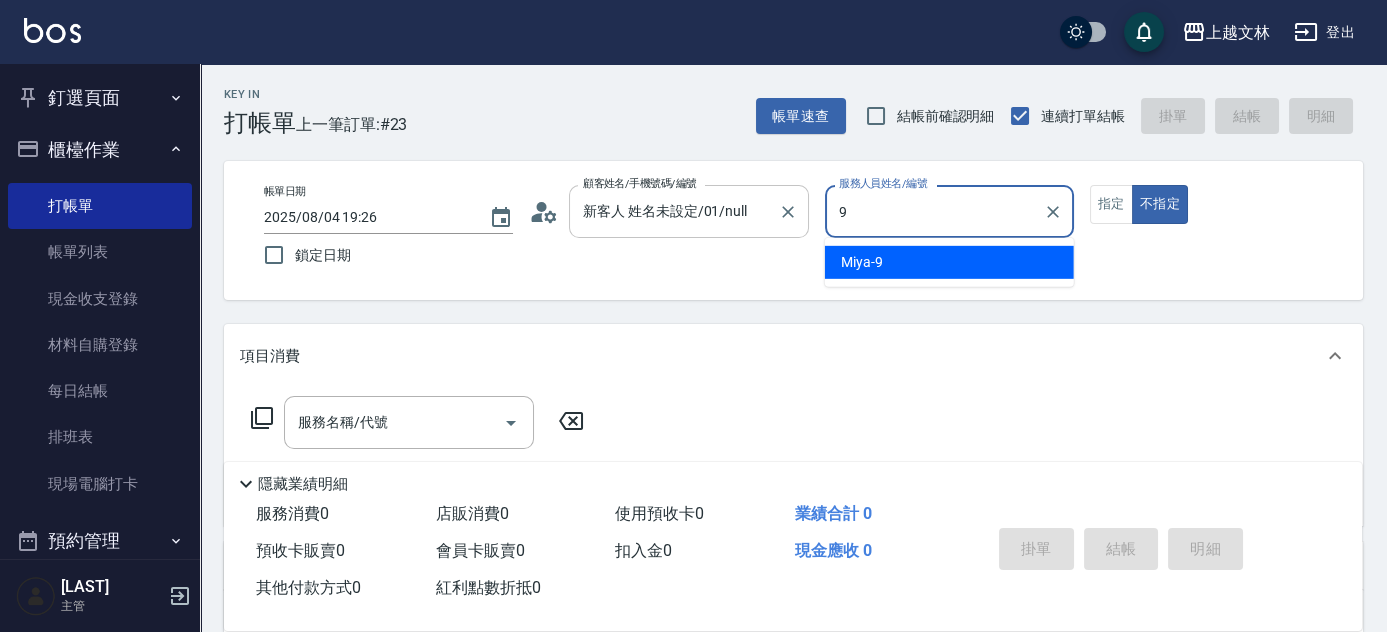 type 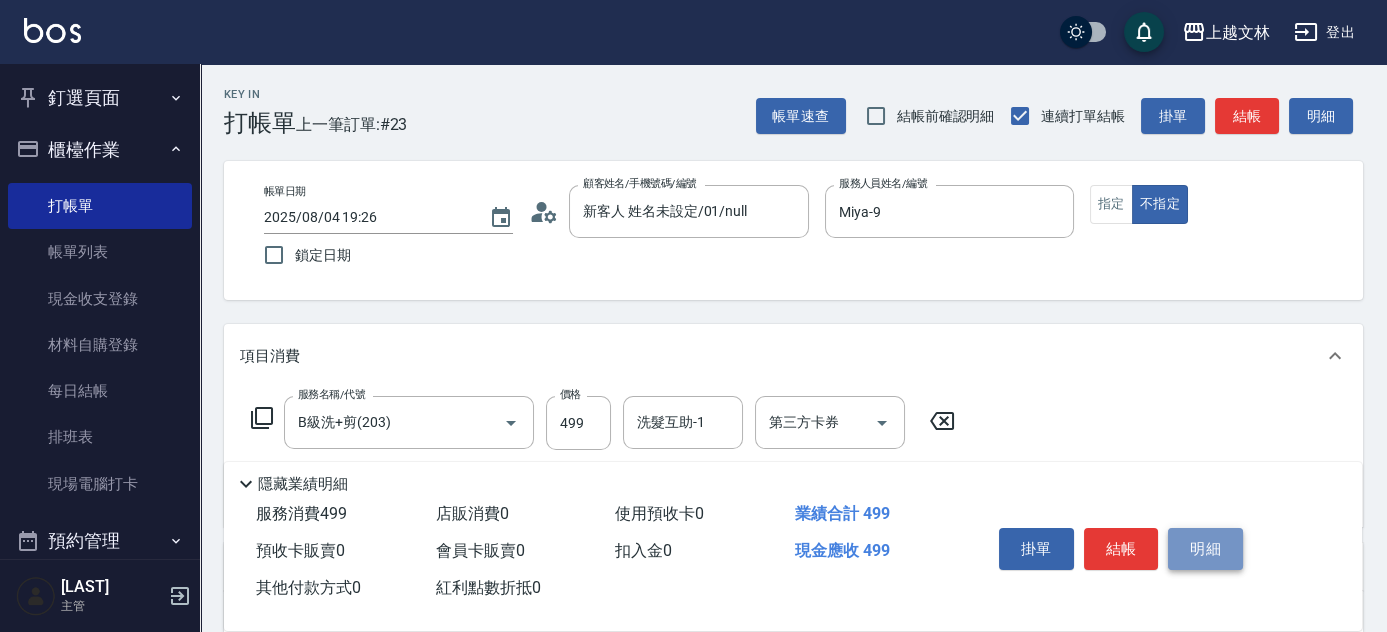 click on "明細" at bounding box center [1205, 549] 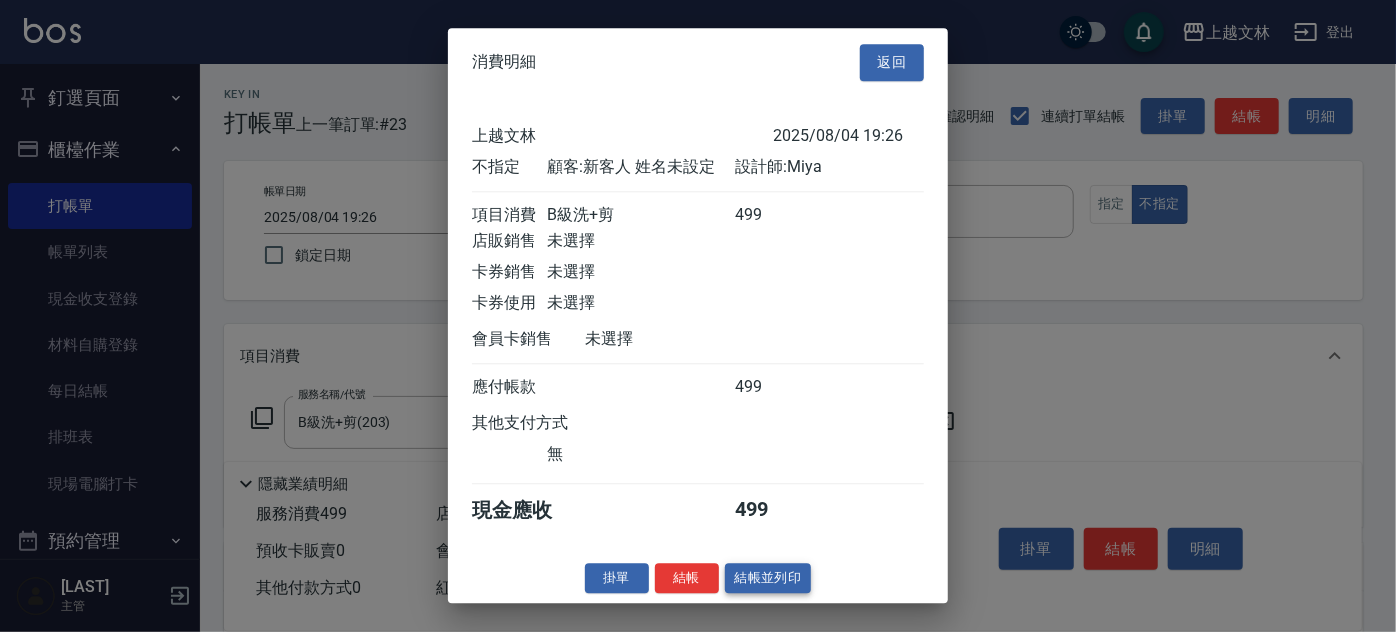 click on "結帳並列印" at bounding box center (768, 578) 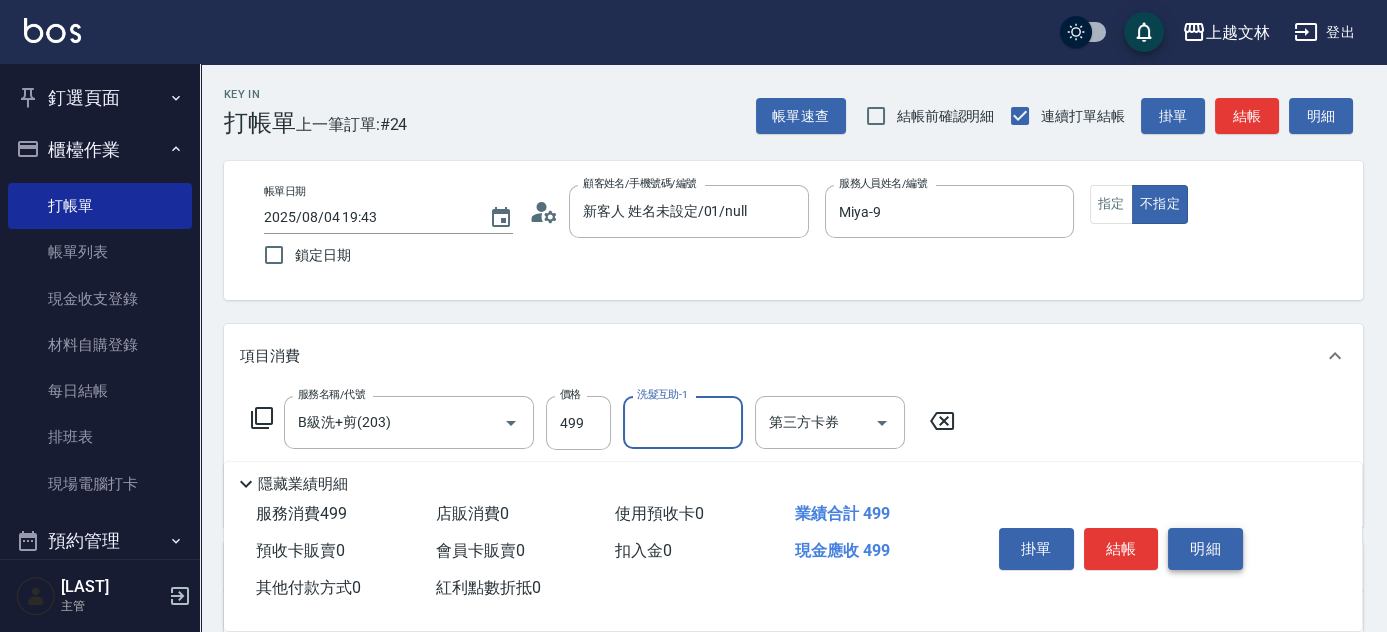 click on "明細" at bounding box center (1205, 549) 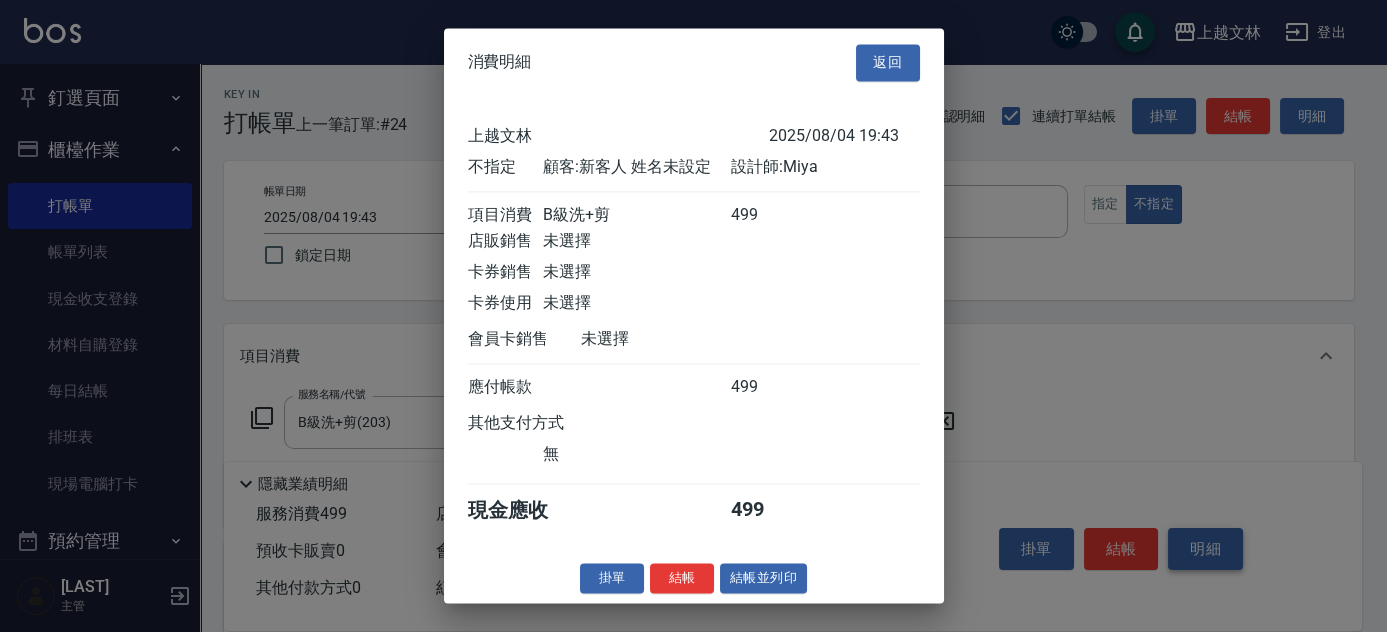 click on "上越文林 登出 釘選頁面 店家日報表 設計師排行榜 每日結帳 櫃檯作業 打帳單 帳單列表 現金收支登錄 材料自購登錄 每日結帳 排班表 現場電腦打卡 預約管理 預約管理 單日預約紀錄 單週預約紀錄 報表及分析 報表目錄 店家區間累計表 店家日報表 互助日報表 互助月報表 互助排行榜 互助點數明細 互助業績報表 全店業績分析表 營業統計分析表 營業項目月分析表 設計師業績表 設計師日報表 設計師業績分析表 設計師業績月報表 設計師排行榜 商品銷售排行榜 商品消耗明細 單一服務項目查詢 店販抽成明細 店販分類抽成明細 顧客入金餘額表 顧客卡券餘額表 每日非現金明細 每日收支明細 收支分類明細表 非現金明細對帳單 客戶管理 客戶列表 客資篩選匯出 卡券管理 入金管理 員工及薪資 員工列表 全店打卡記錄 考勤排班總表 薪資條 薪資明細表 商品管理 商品列表 x4" at bounding box center [693, 489] 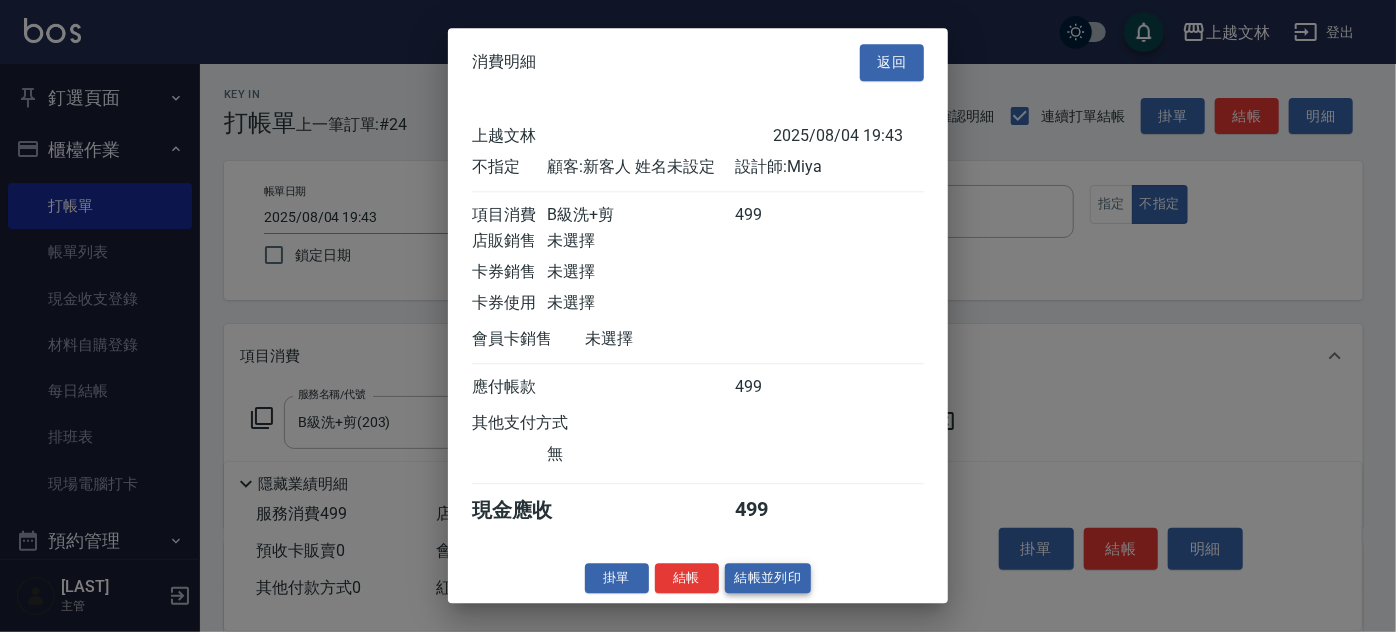 click on "結帳並列印" at bounding box center (768, 578) 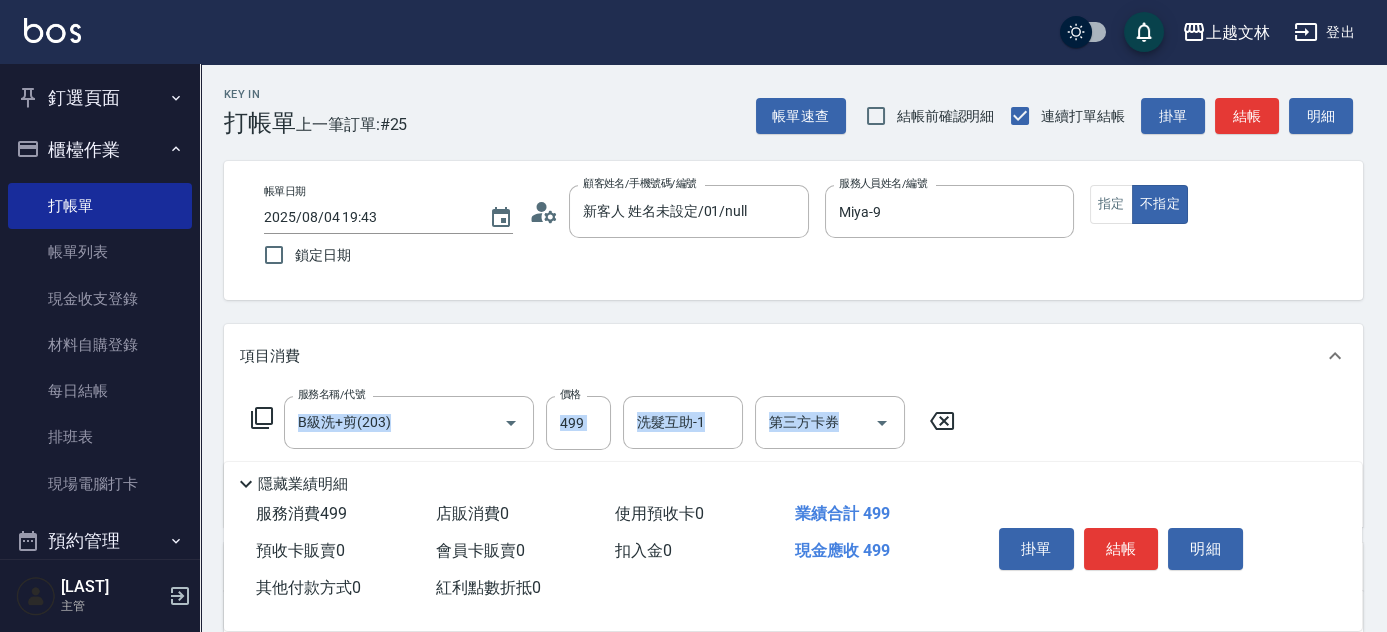 drag, startPoint x: 1373, startPoint y: 333, endPoint x: 1395, endPoint y: 427, distance: 96.540146 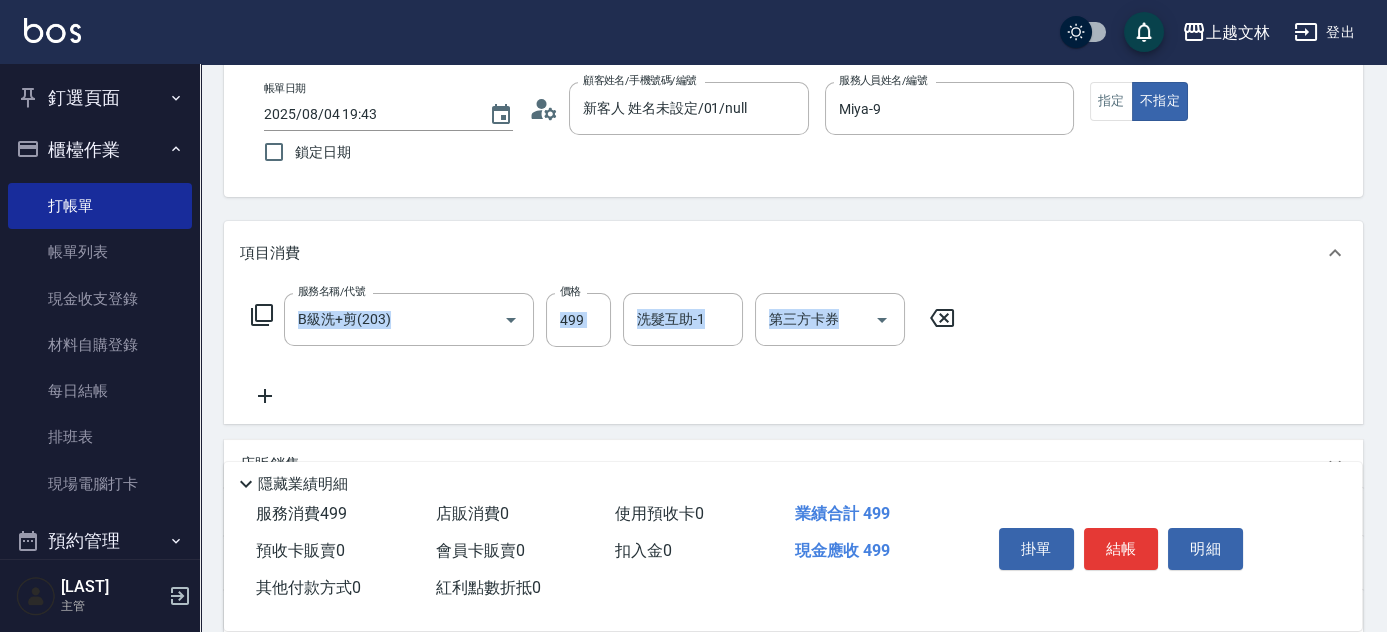 click 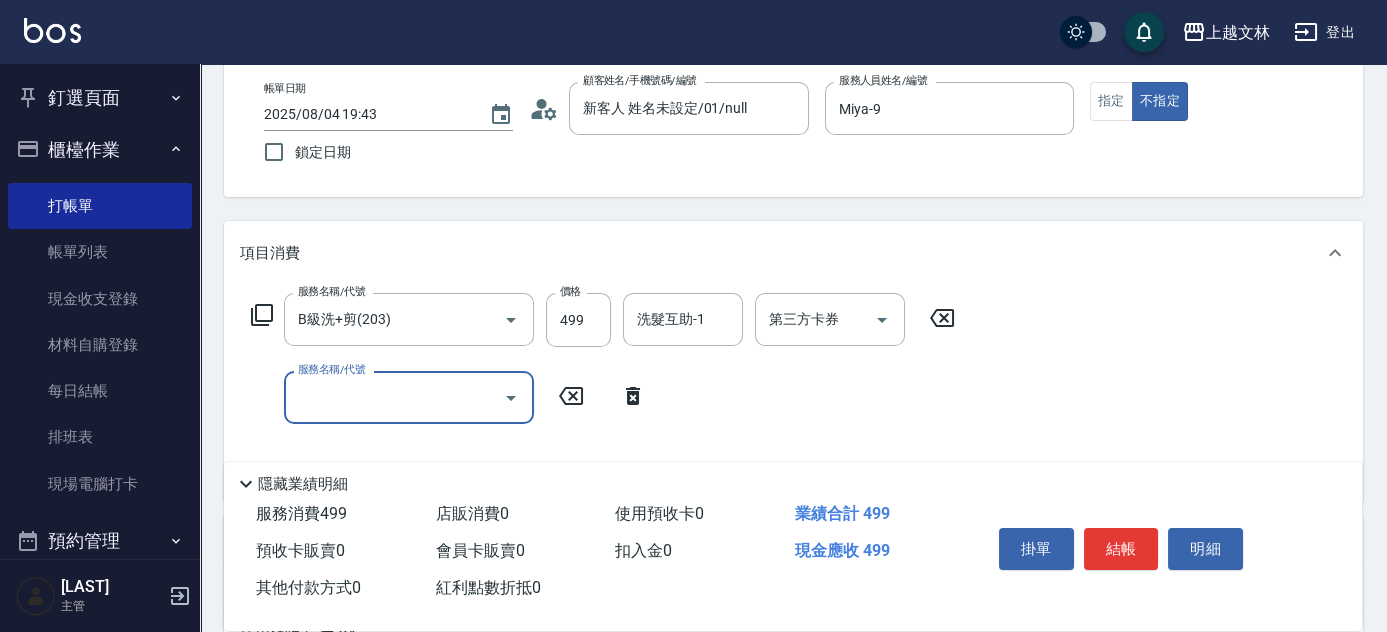 click on "服務名稱/代號" at bounding box center (394, 397) 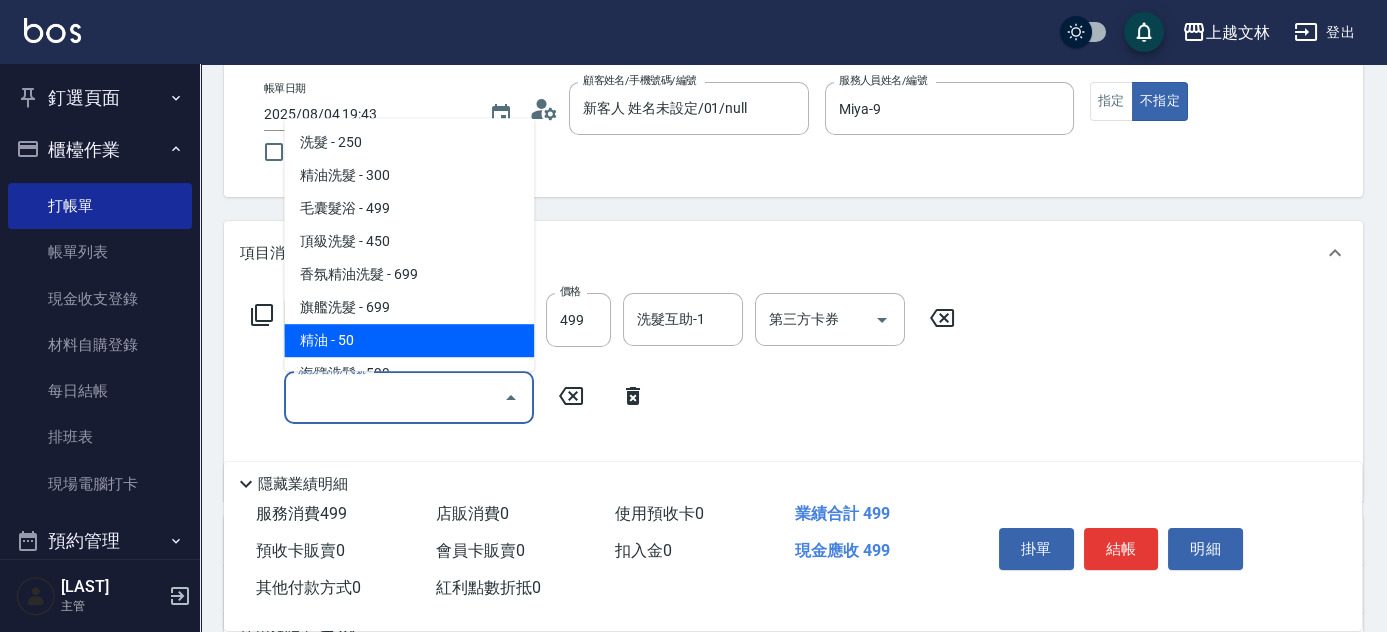 drag, startPoint x: 385, startPoint y: 335, endPoint x: 487, endPoint y: 347, distance: 102.70345 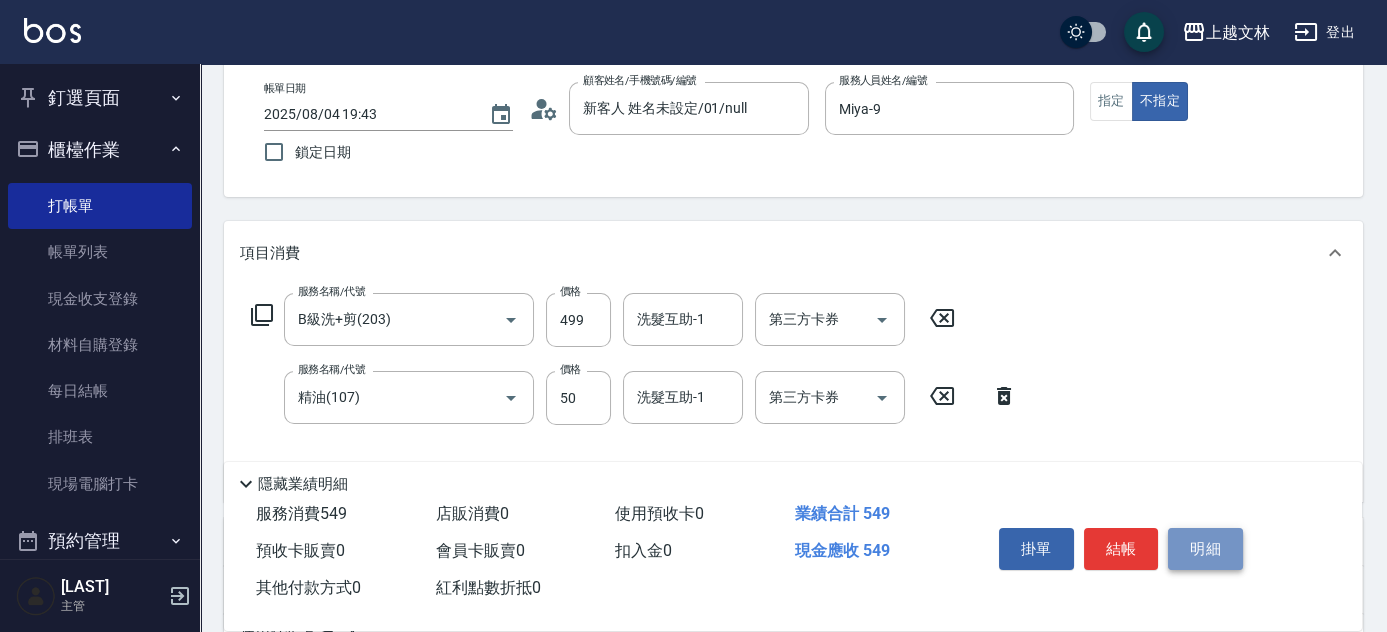 click on "明細" at bounding box center (1205, 549) 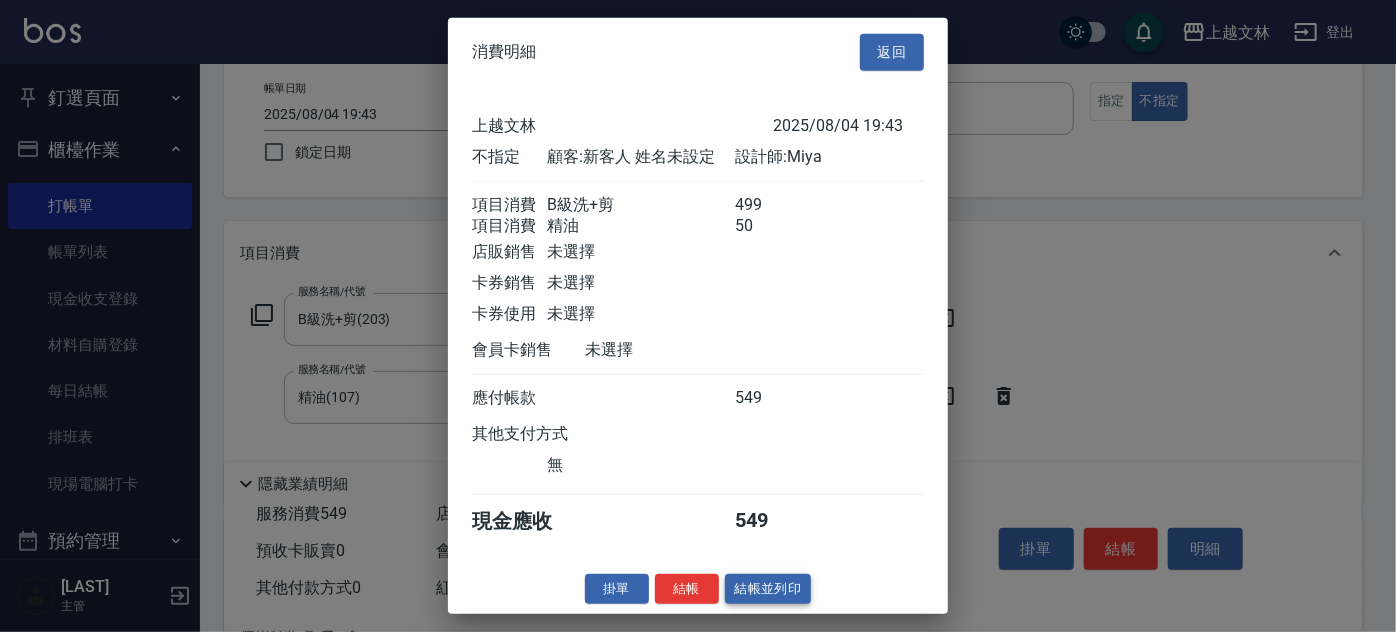 click on "結帳並列印" at bounding box center [768, 588] 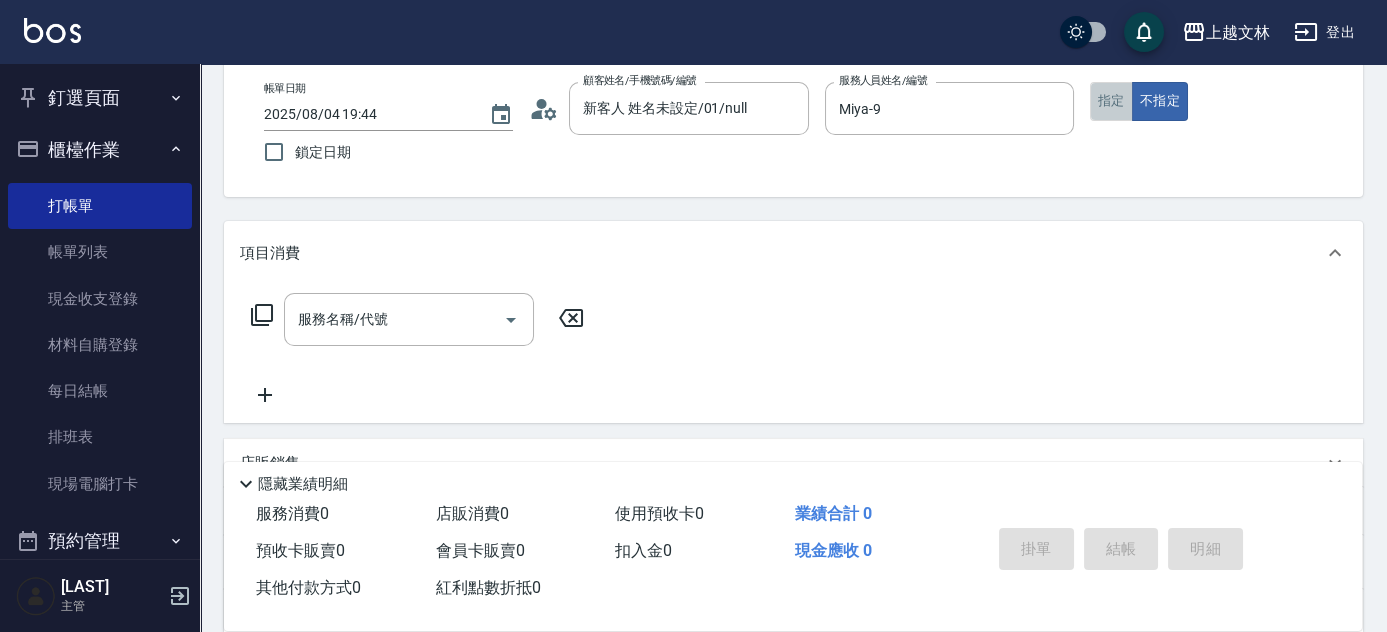 click on "指定" at bounding box center (1111, 101) 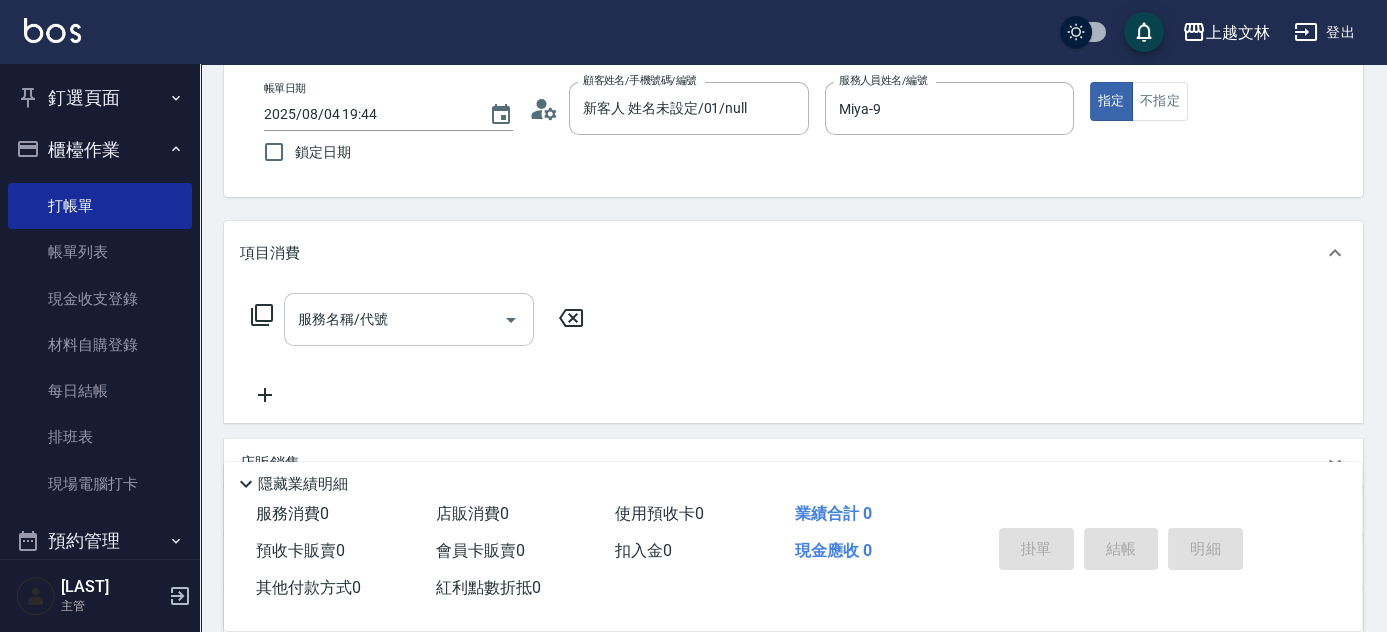 click on "服務名稱/代號" at bounding box center (394, 319) 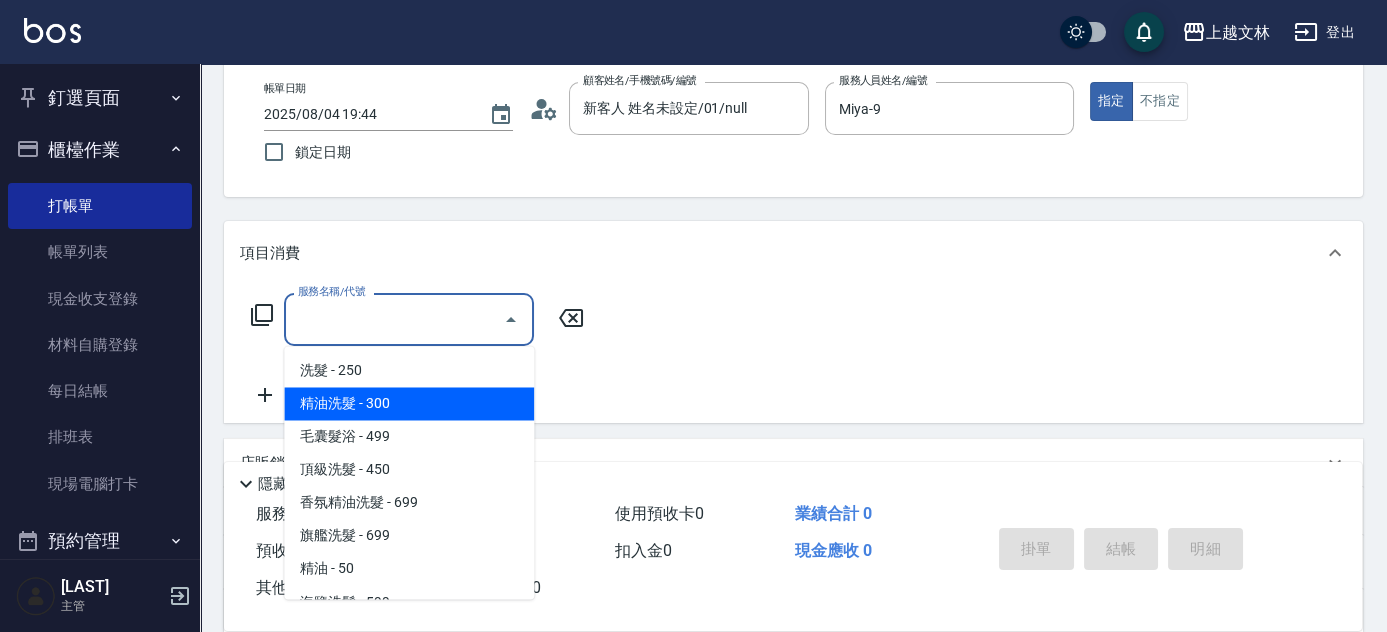 click on "精油洗髮 - 300" at bounding box center [409, 403] 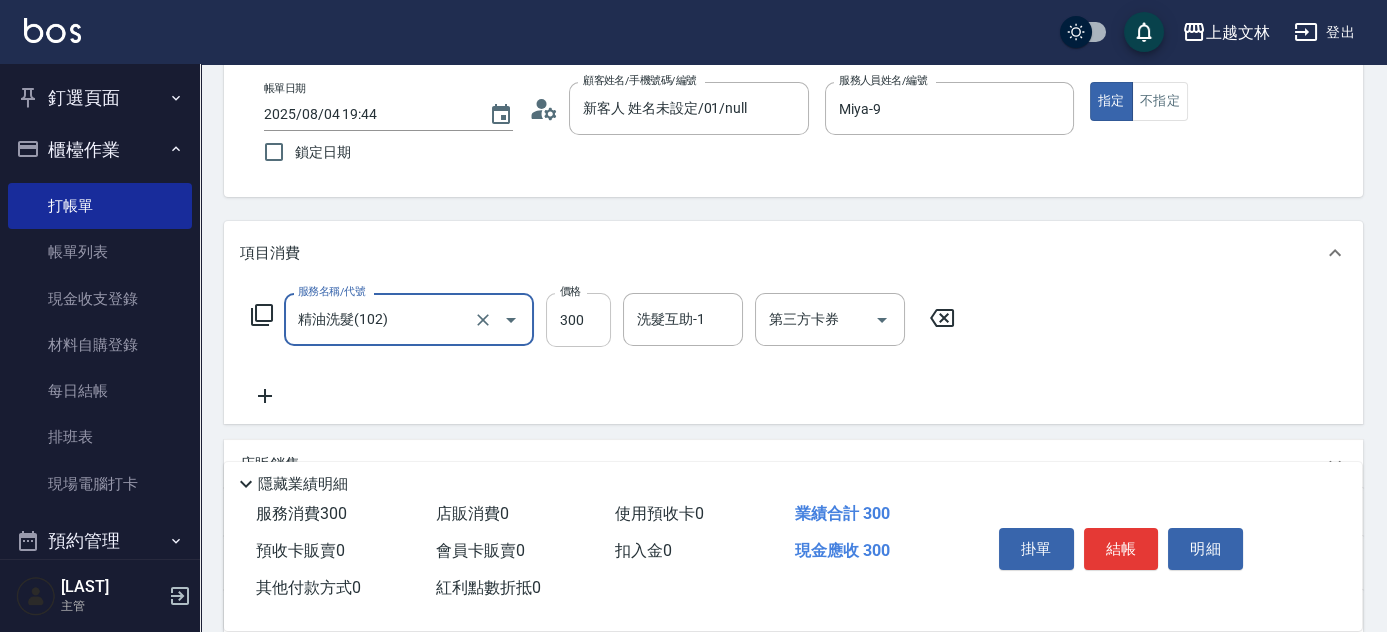 click on "300" at bounding box center (578, 320) 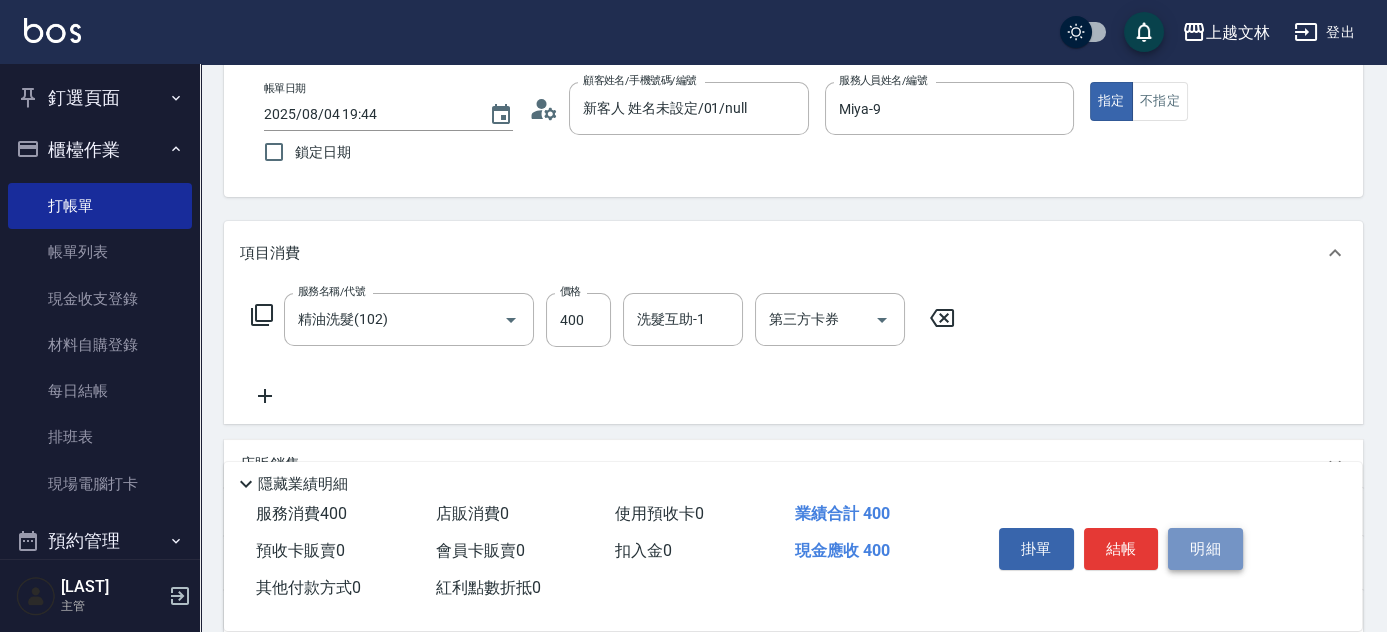 click on "明細" at bounding box center (1205, 549) 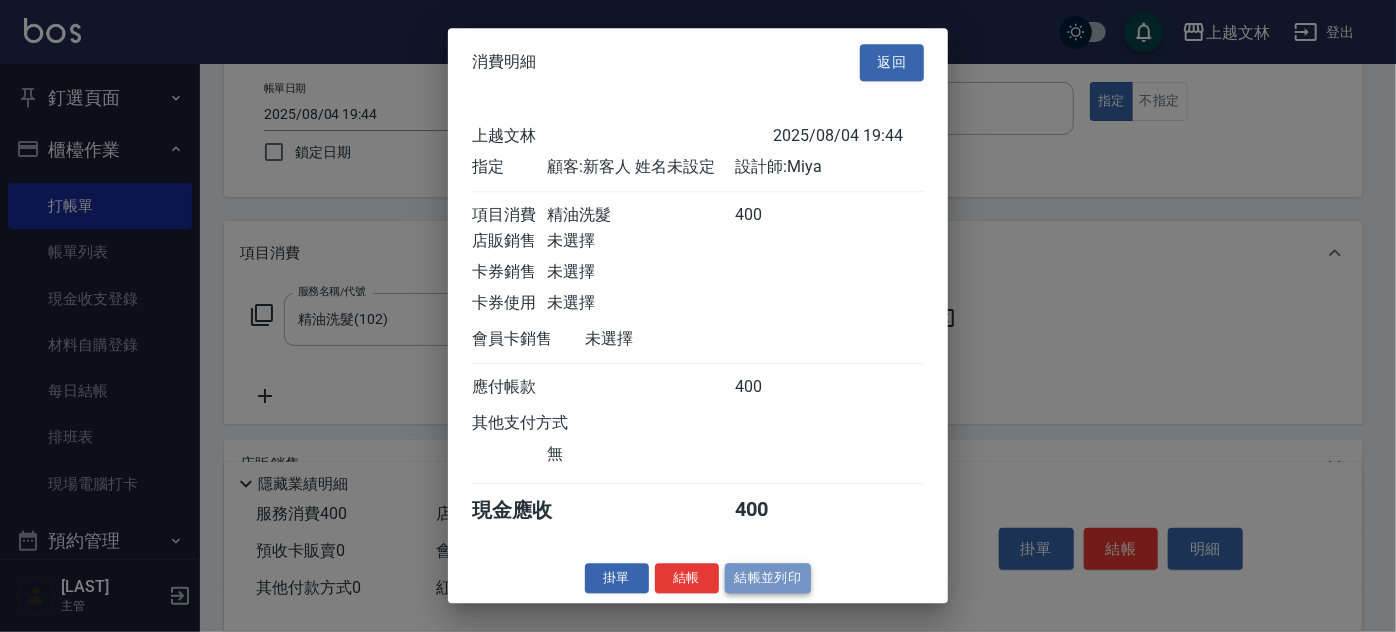 click on "結帳並列印" at bounding box center [768, 578] 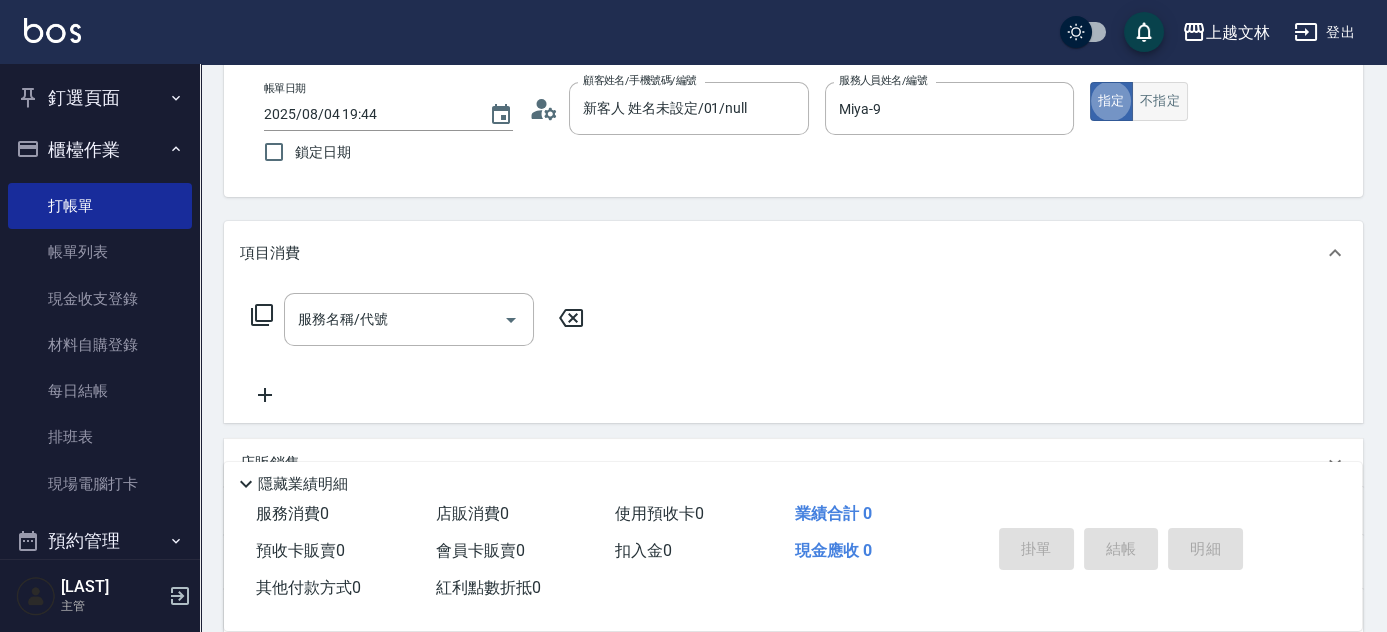 click on "不指定" at bounding box center (1160, 101) 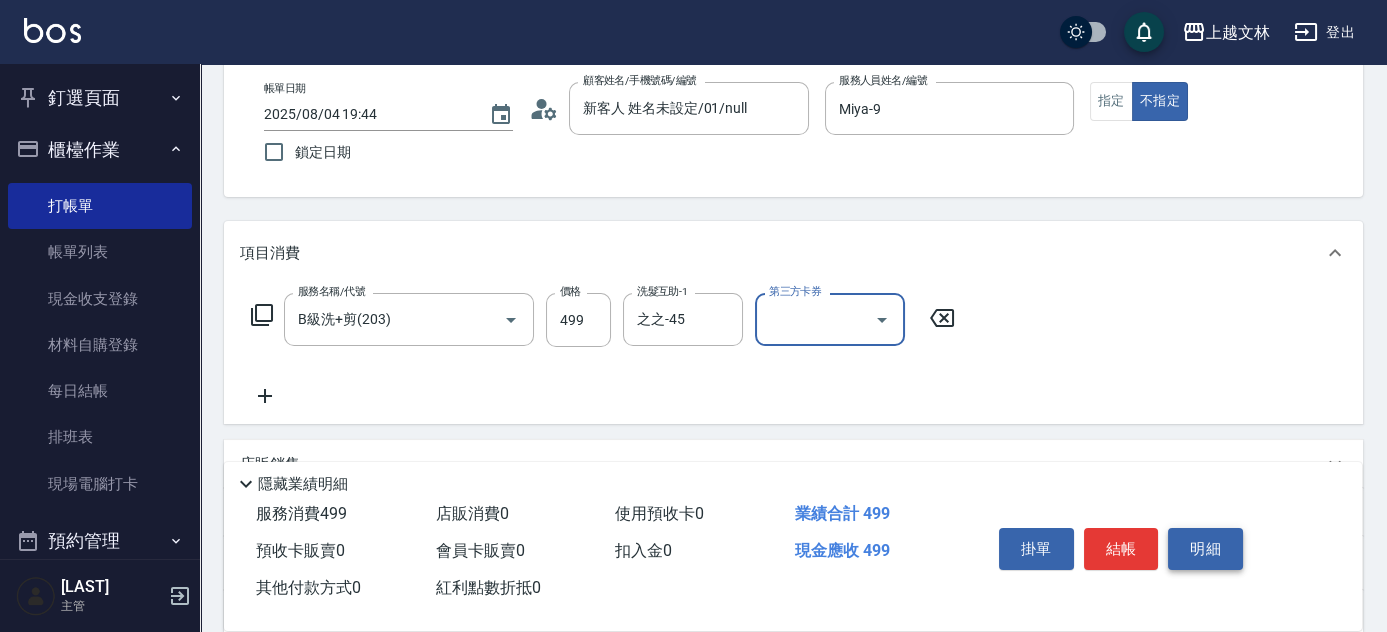 click on "明細" at bounding box center (1205, 549) 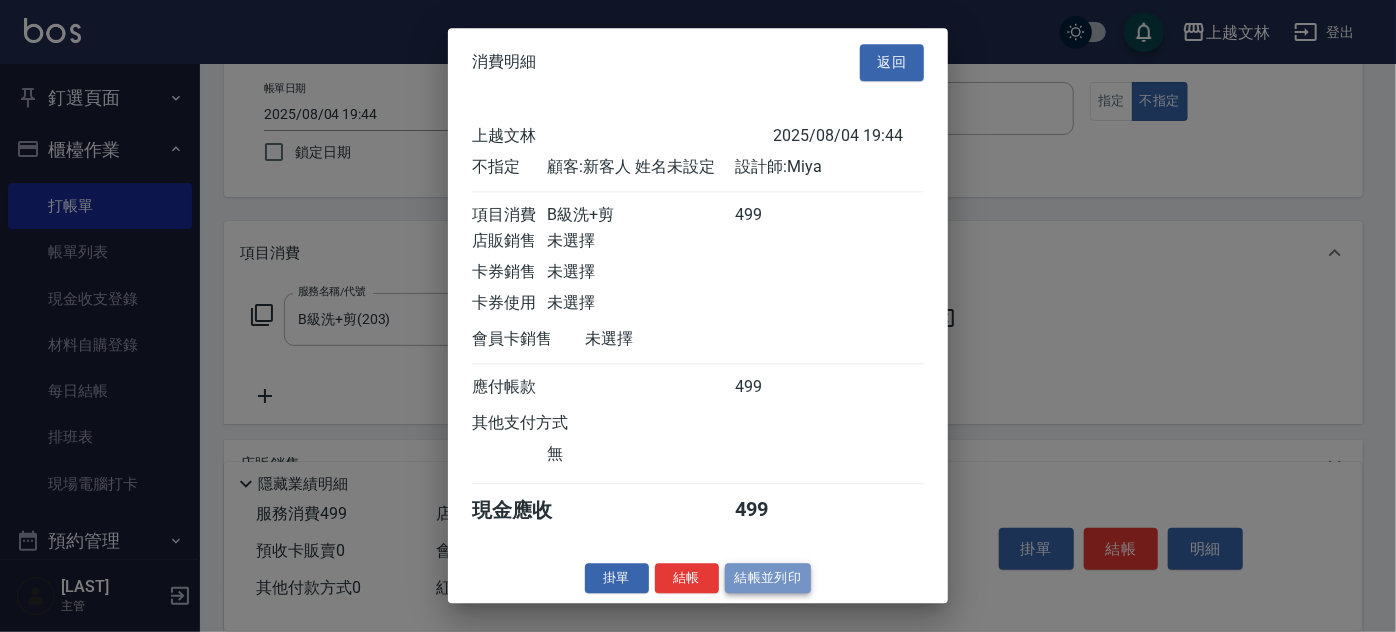 click on "結帳並列印" at bounding box center (768, 578) 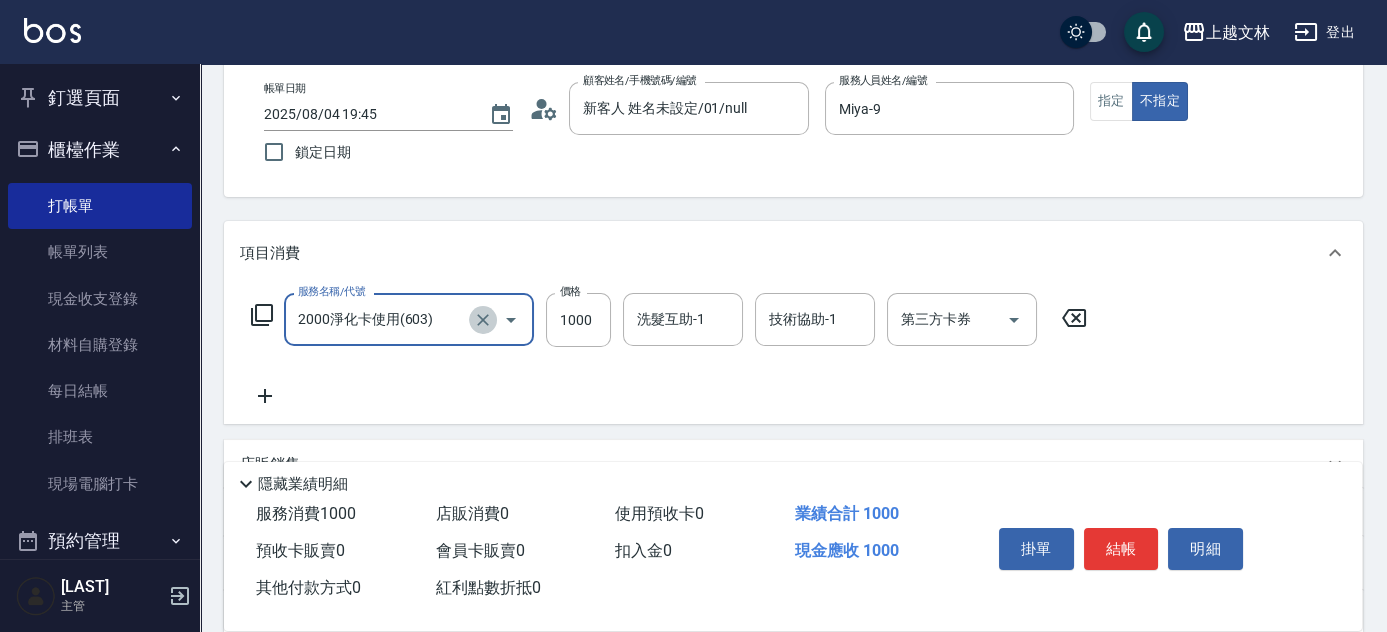 click 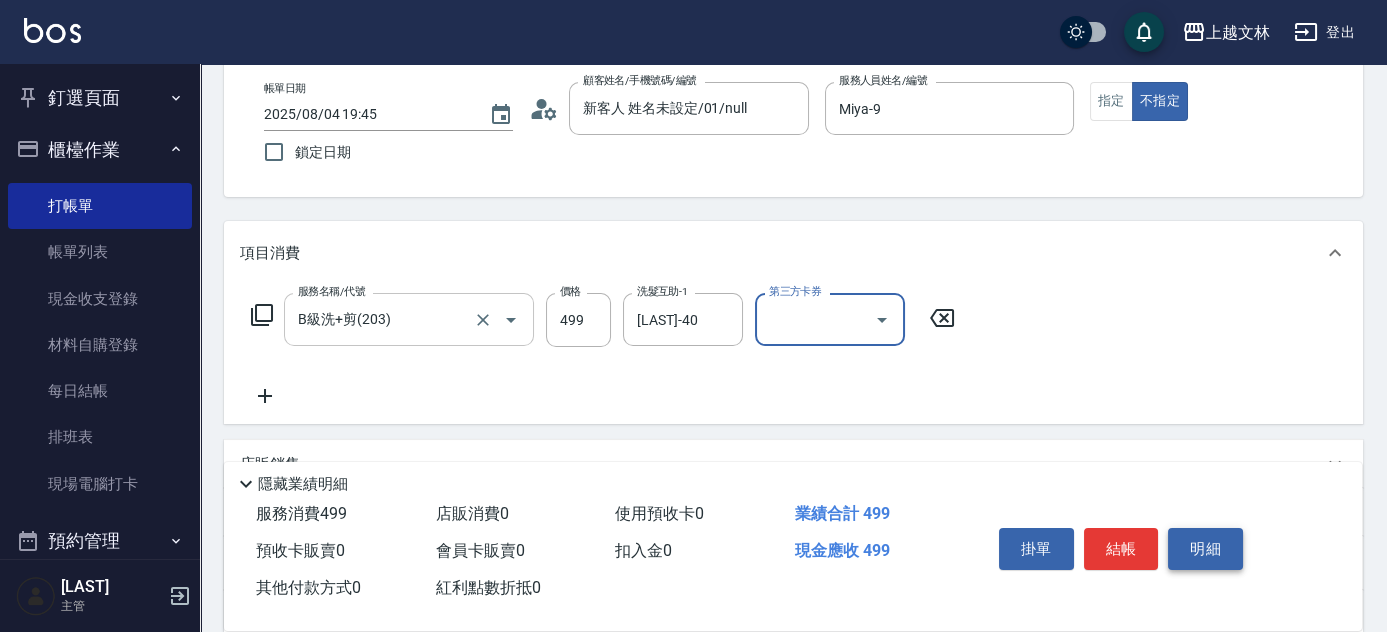 click on "明細" at bounding box center (1205, 549) 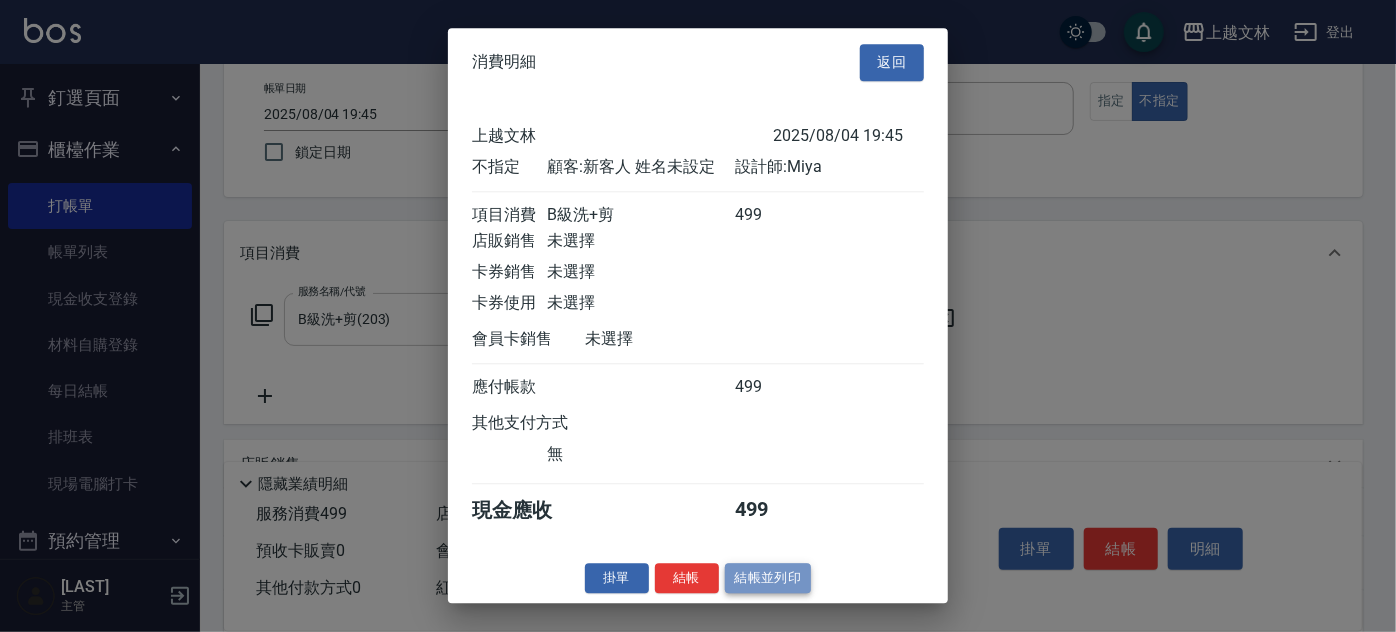 click on "結帳並列印" at bounding box center (768, 578) 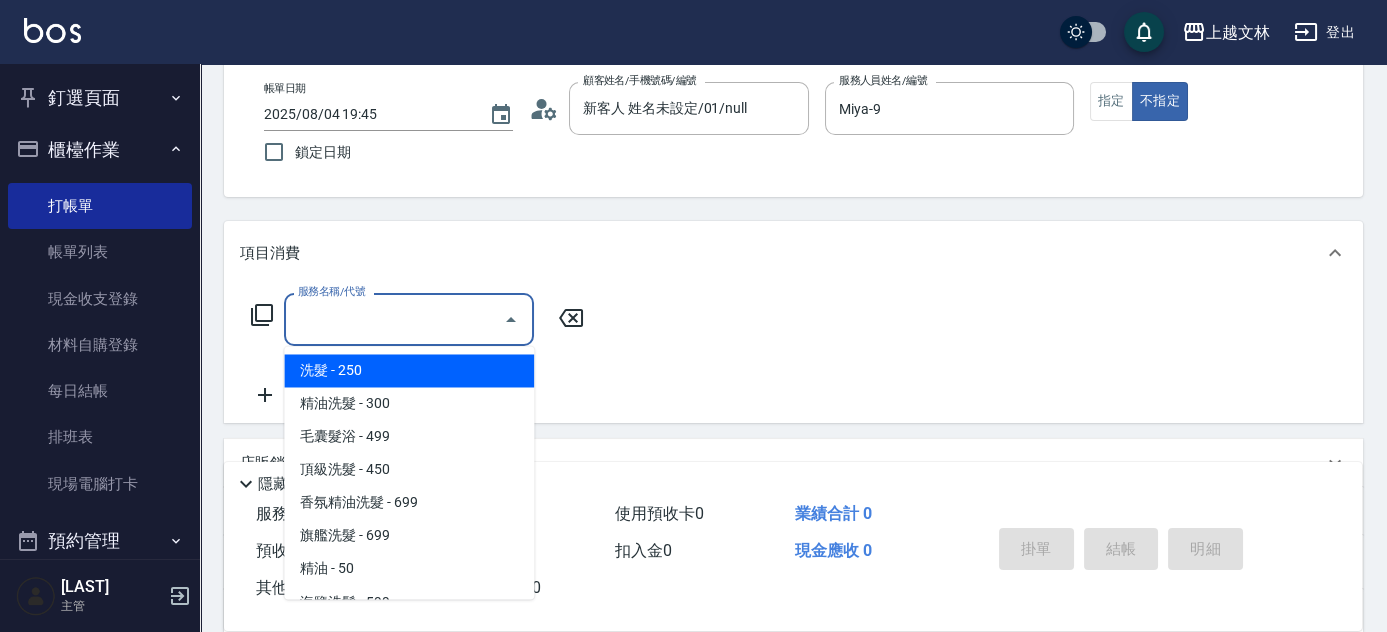 click on "服務名稱/代號" at bounding box center [394, 319] 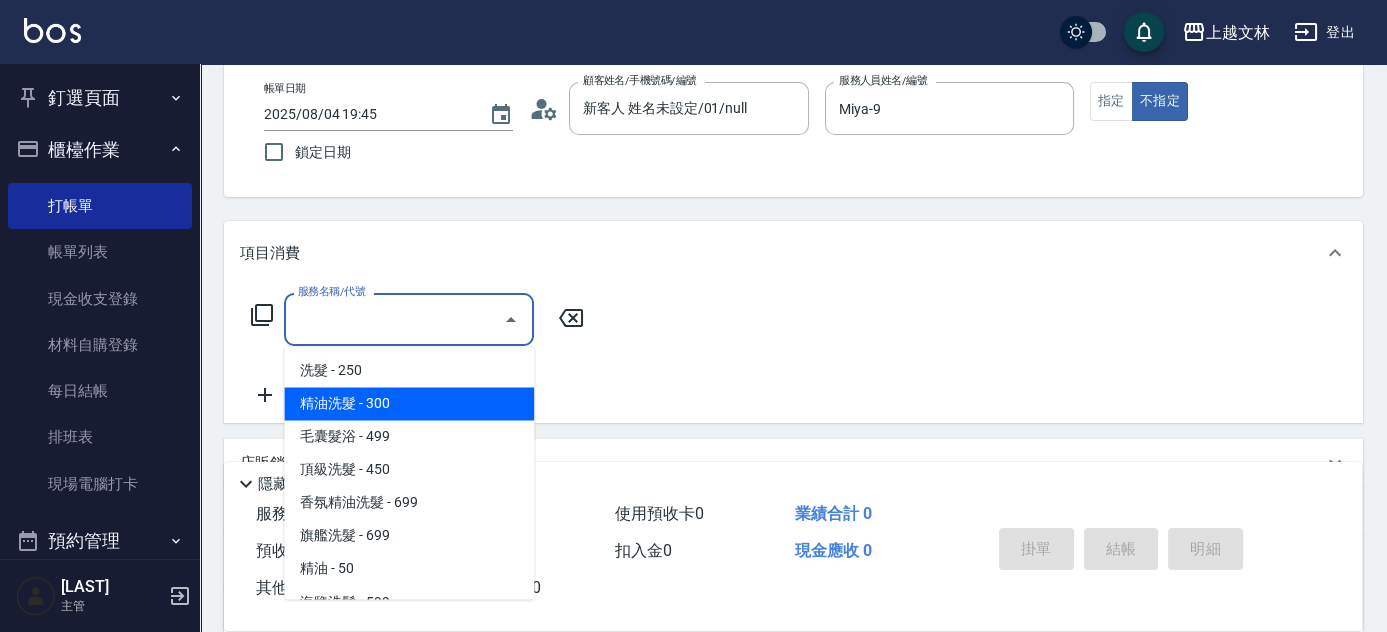 click on "精油洗髮 - 300" at bounding box center (409, 403) 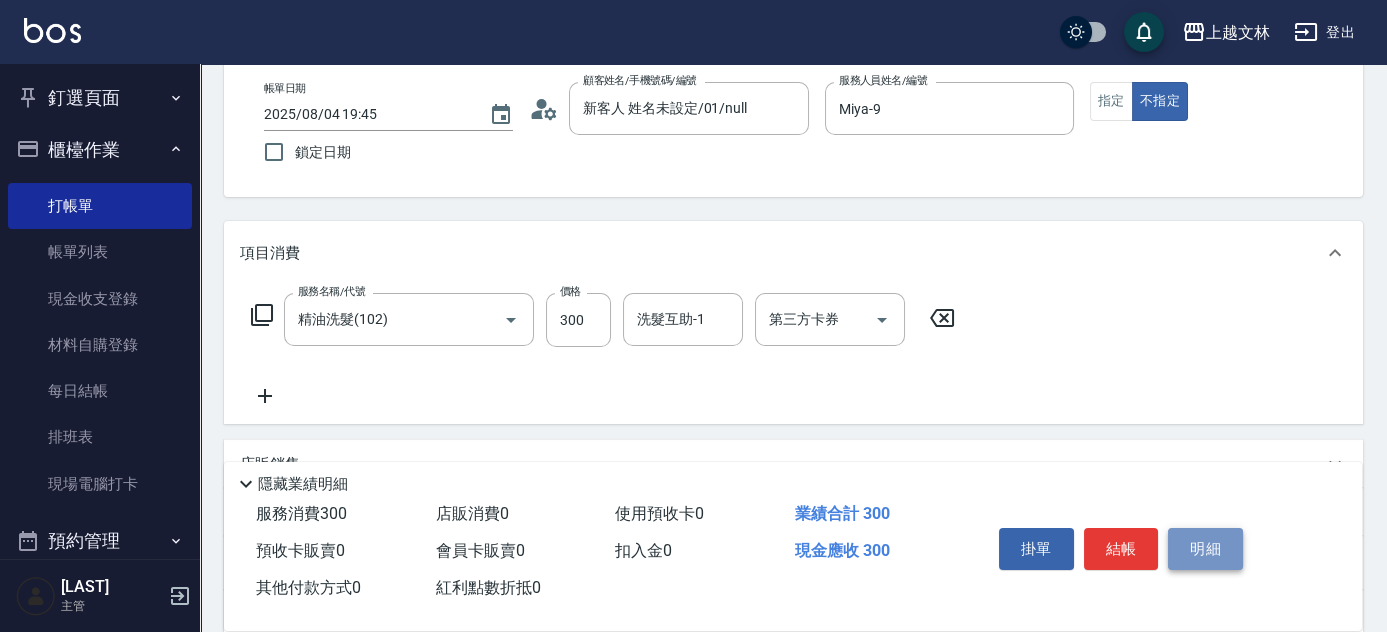 click on "明細" at bounding box center [1205, 549] 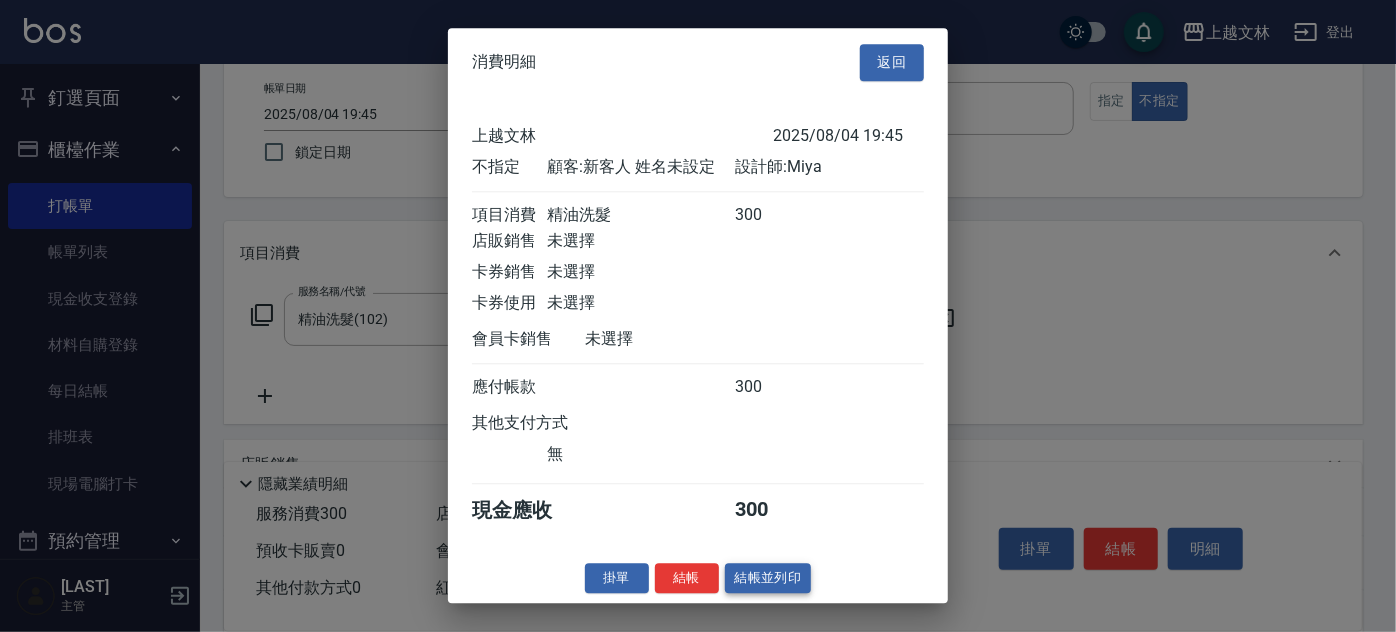 click on "結帳並列印" at bounding box center (768, 578) 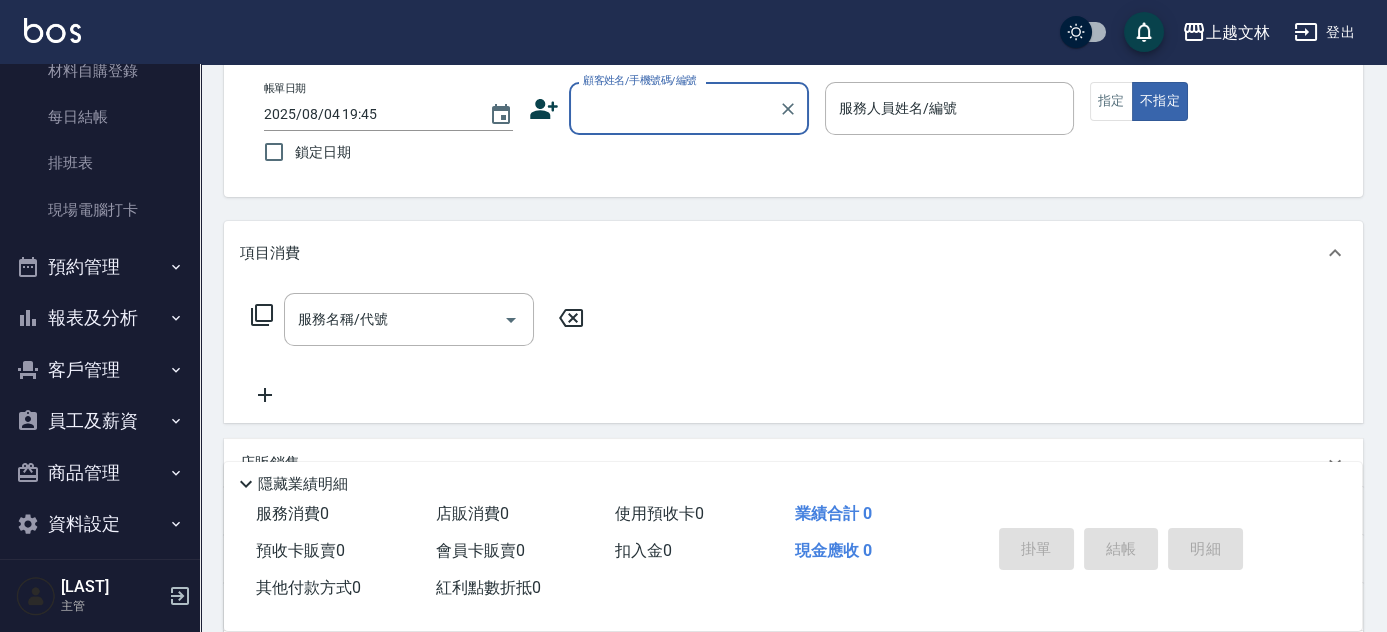 scroll, scrollTop: 280, scrollLeft: 0, axis: vertical 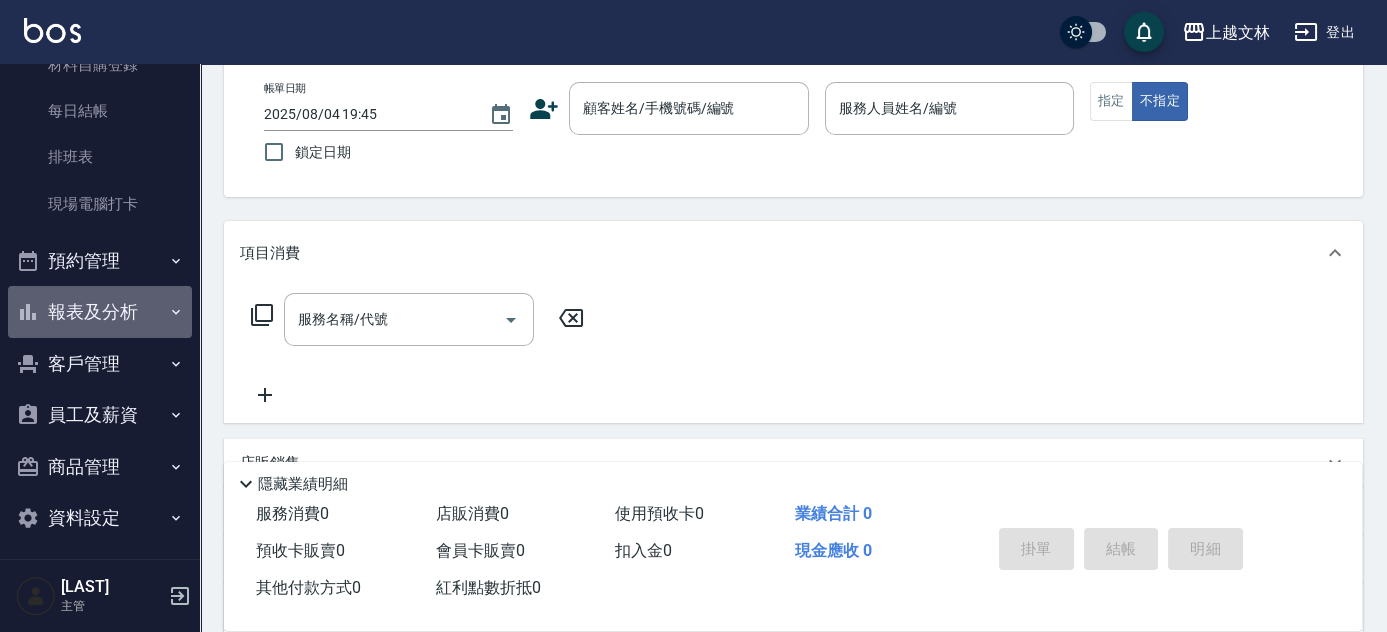 click on "報表及分析" at bounding box center (100, 312) 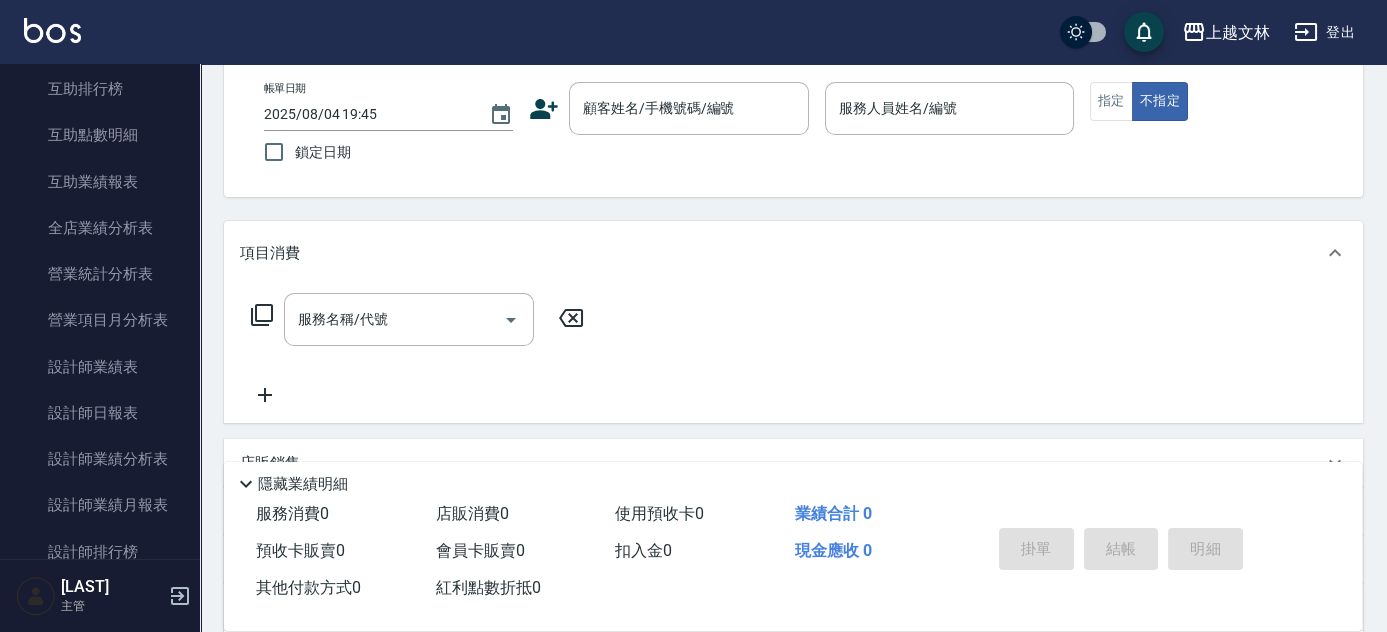 scroll, scrollTop: 821, scrollLeft: 0, axis: vertical 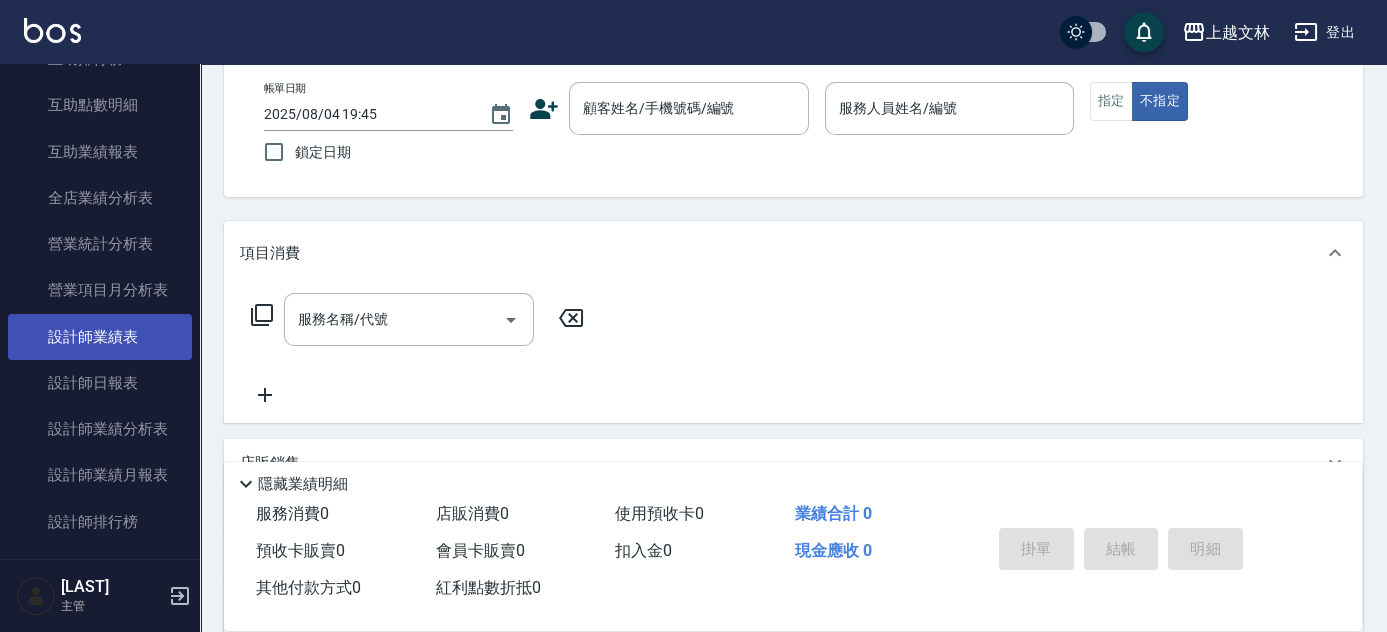 click on "設計師日報表" at bounding box center (100, 383) 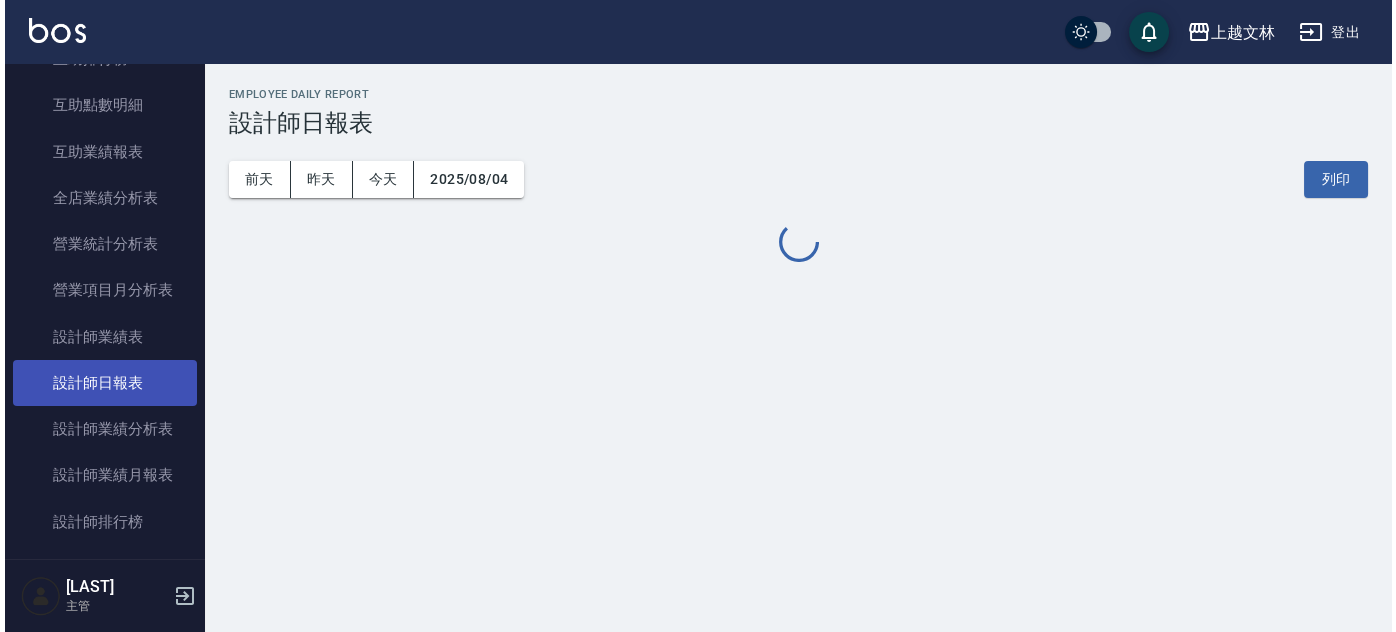 scroll, scrollTop: 0, scrollLeft: 0, axis: both 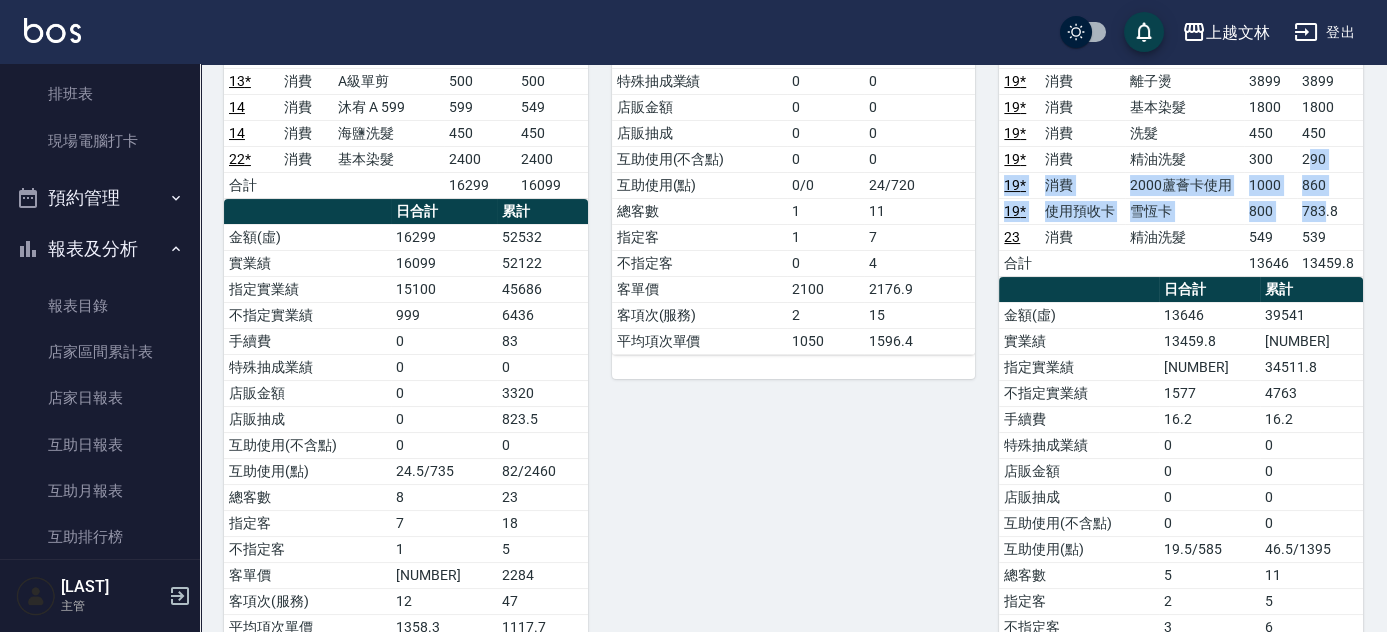 drag, startPoint x: 1314, startPoint y: 173, endPoint x: 1313, endPoint y: 152, distance: 21.023796 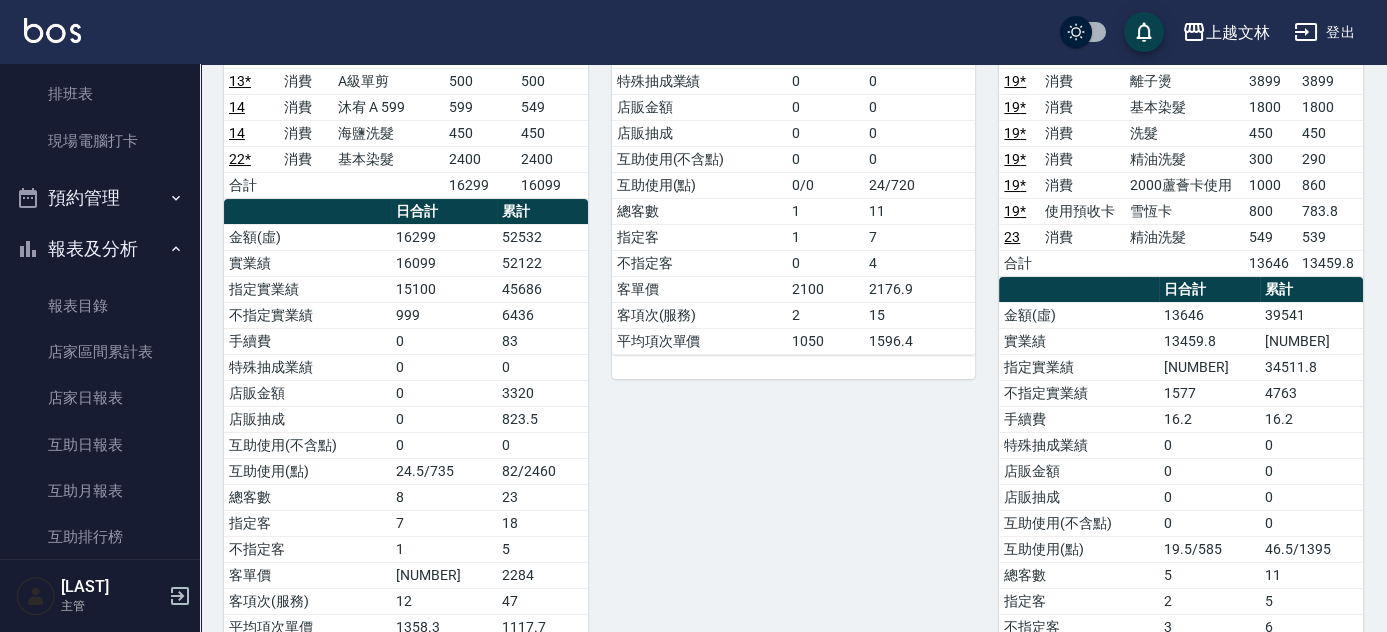 click on "2 [LAST] [LAST] [DATE] 日報表  單號 類別 項目 金額 業績 21 * 消費 2200淨化卡使用 1100 900 21 * 消費 2000蘆薈卡使用 1000 860 合計 2100 1760 日合計 累計 金額(虛) 2100 23946 實業績 1760 23381 指定實業績 1760 21319 不指定實業績 0 2062 特殊抽成業績 0 0 店販金額 0 0 店販抽成 0 0 互助使用(不含點) 0 0 互助使用(點) 0/0 24/720 總客數 1 11 指定客 1 7 不指定客 0 4 客單價 2100 2176.9 客項次(服務) 2 15 平均項次單價 1050 1596.4" at bounding box center [782, 250] 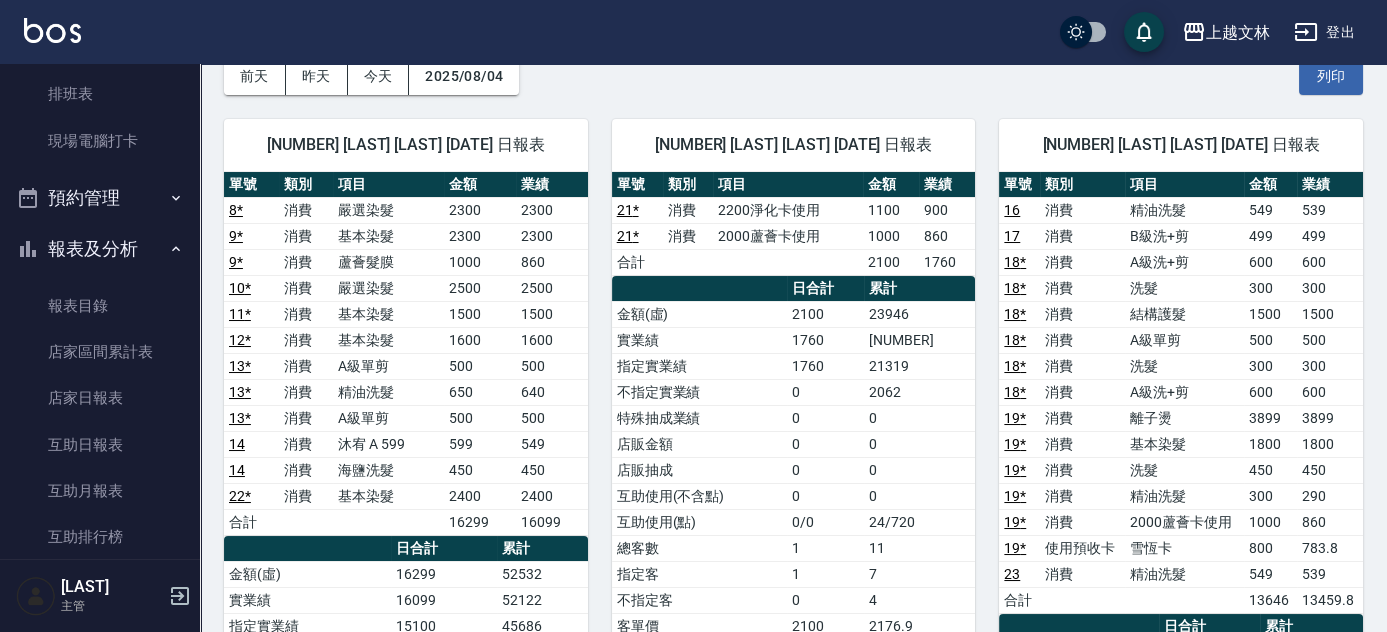scroll, scrollTop: 13, scrollLeft: 0, axis: vertical 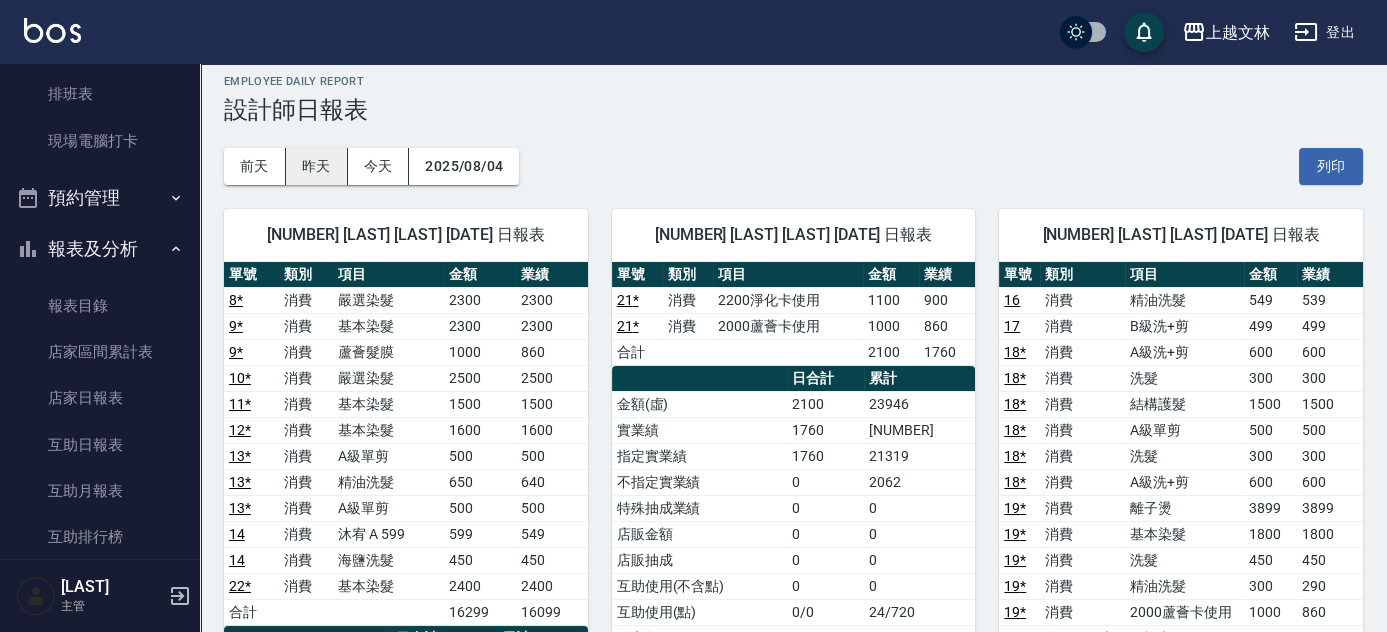 click on "昨天" at bounding box center (317, 166) 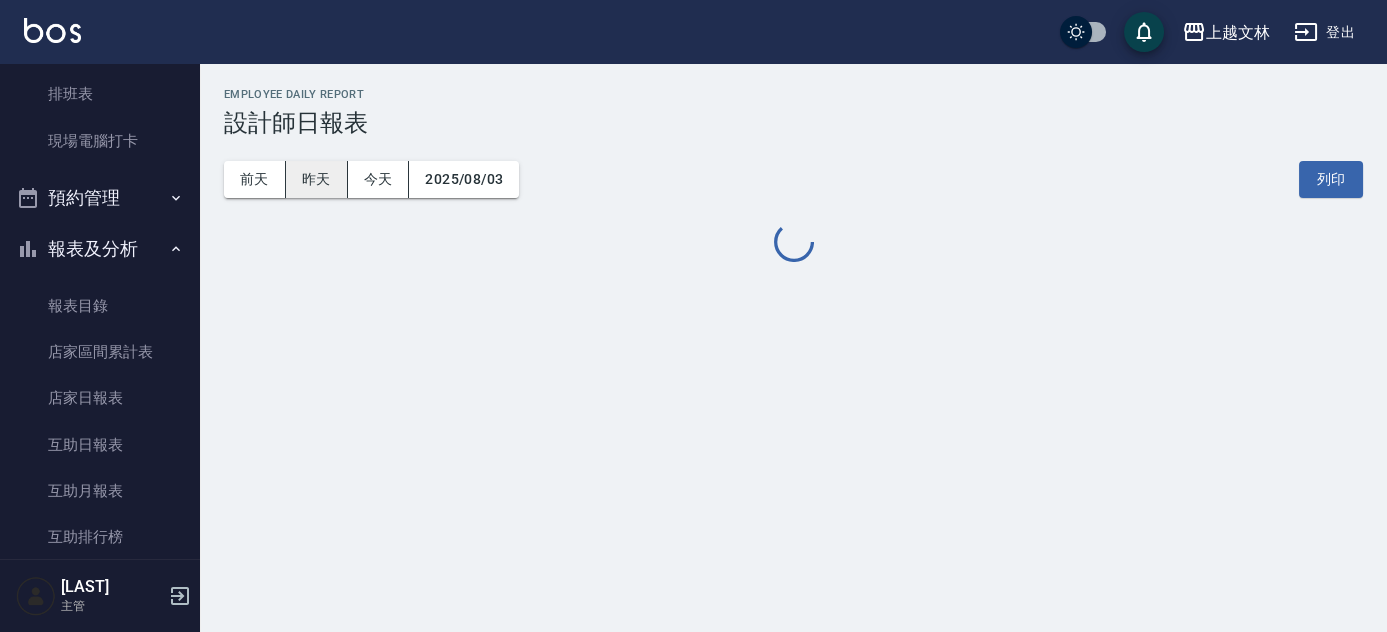 scroll, scrollTop: 0, scrollLeft: 0, axis: both 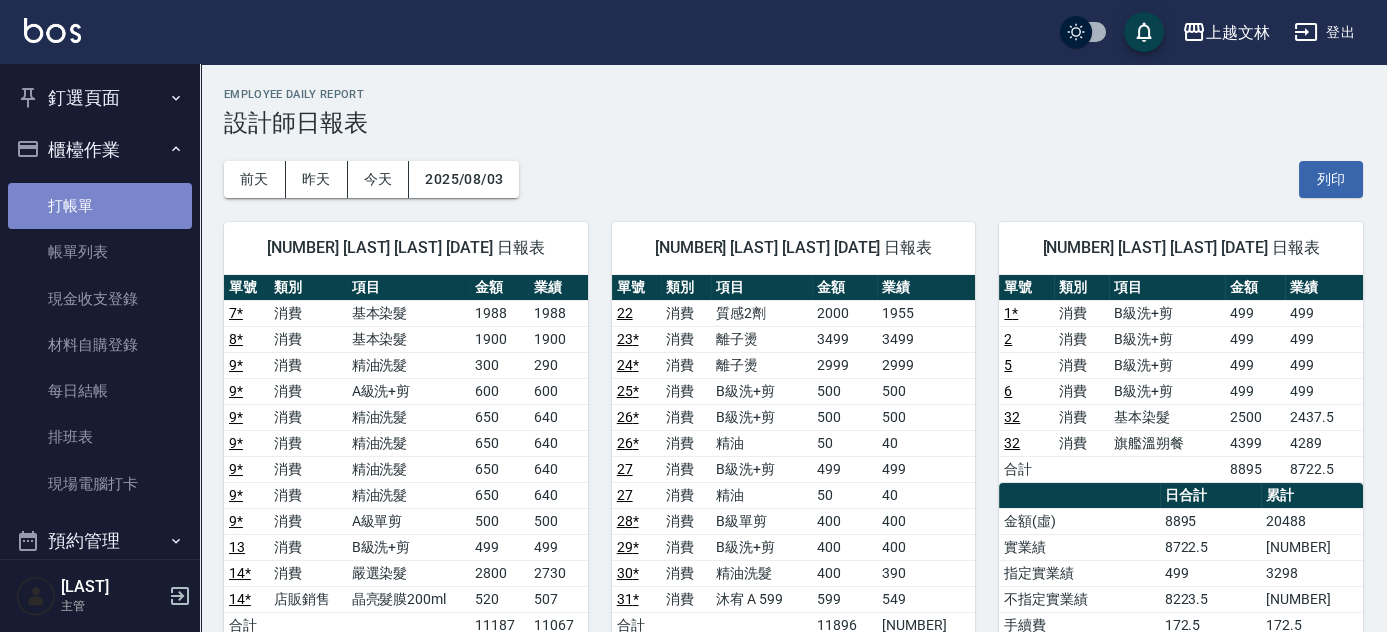 drag, startPoint x: 130, startPoint y: 202, endPoint x: 143, endPoint y: 196, distance: 14.3178215 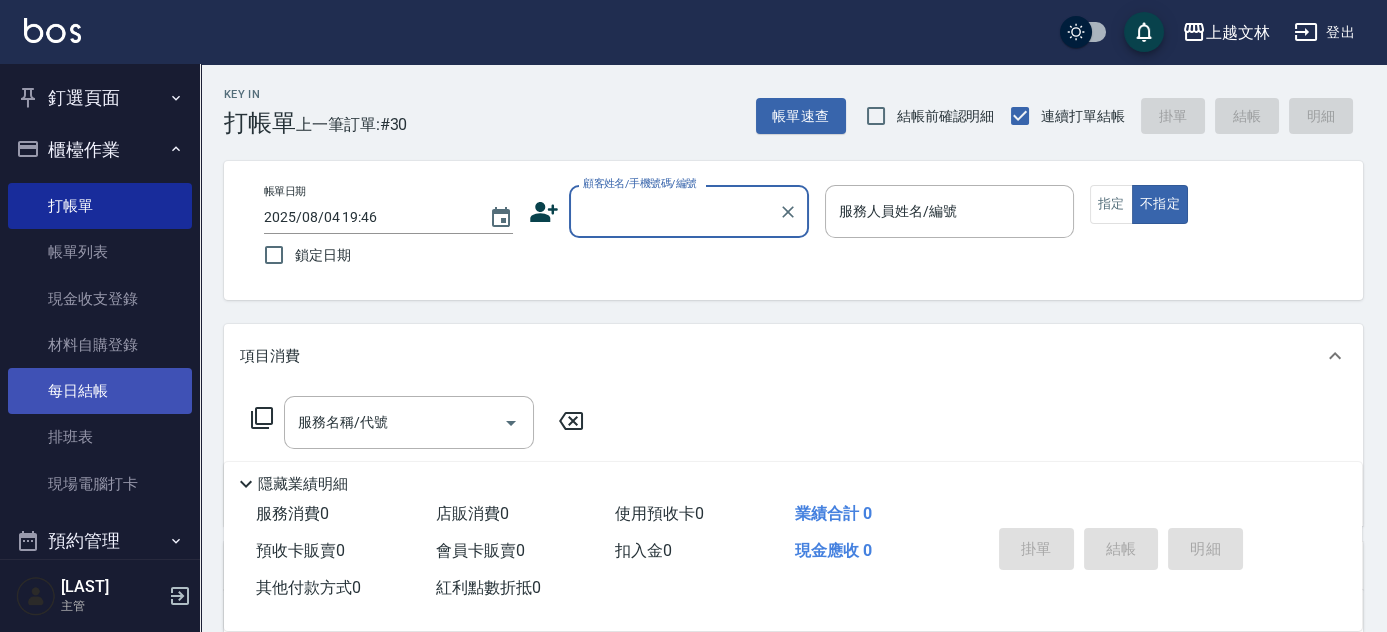 click on "每日結帳" at bounding box center (100, 391) 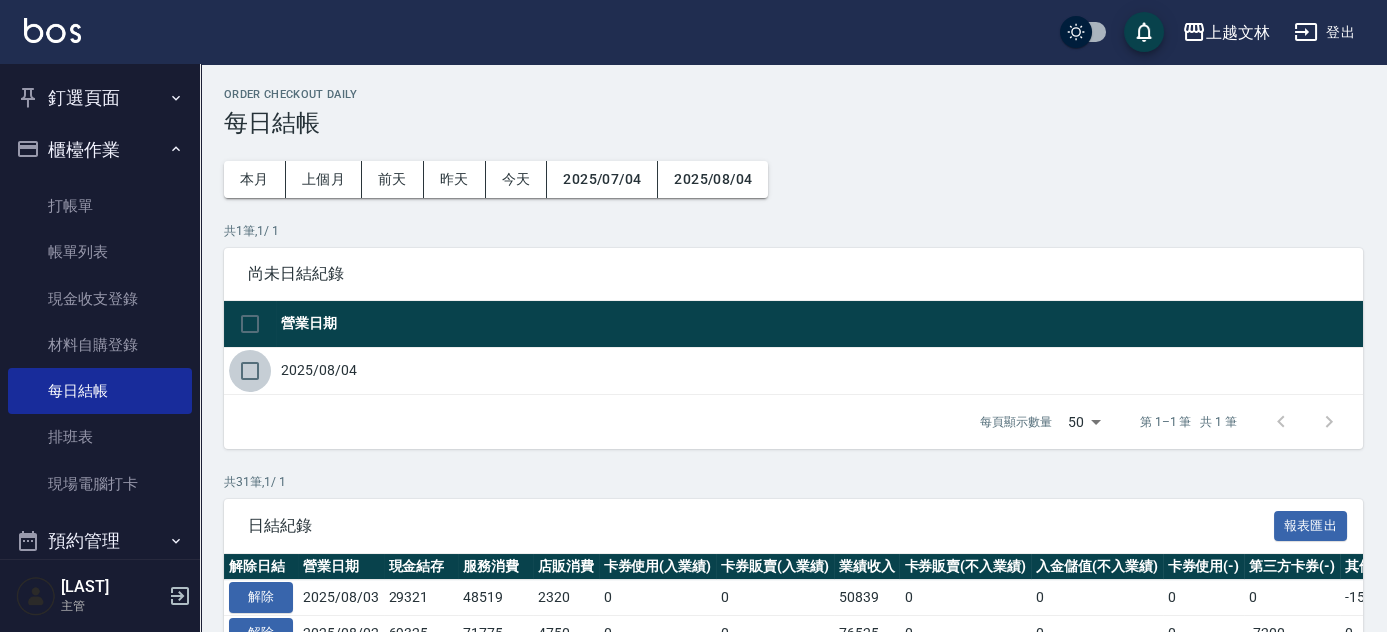 click at bounding box center [250, 371] 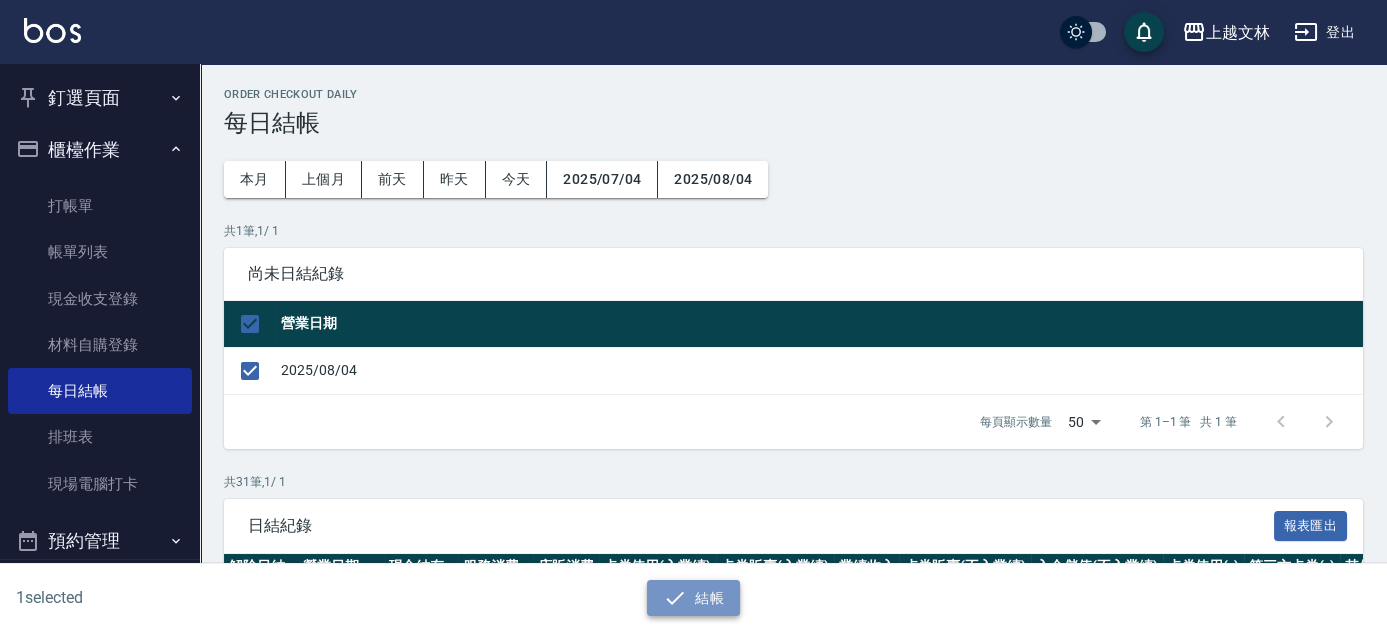 click 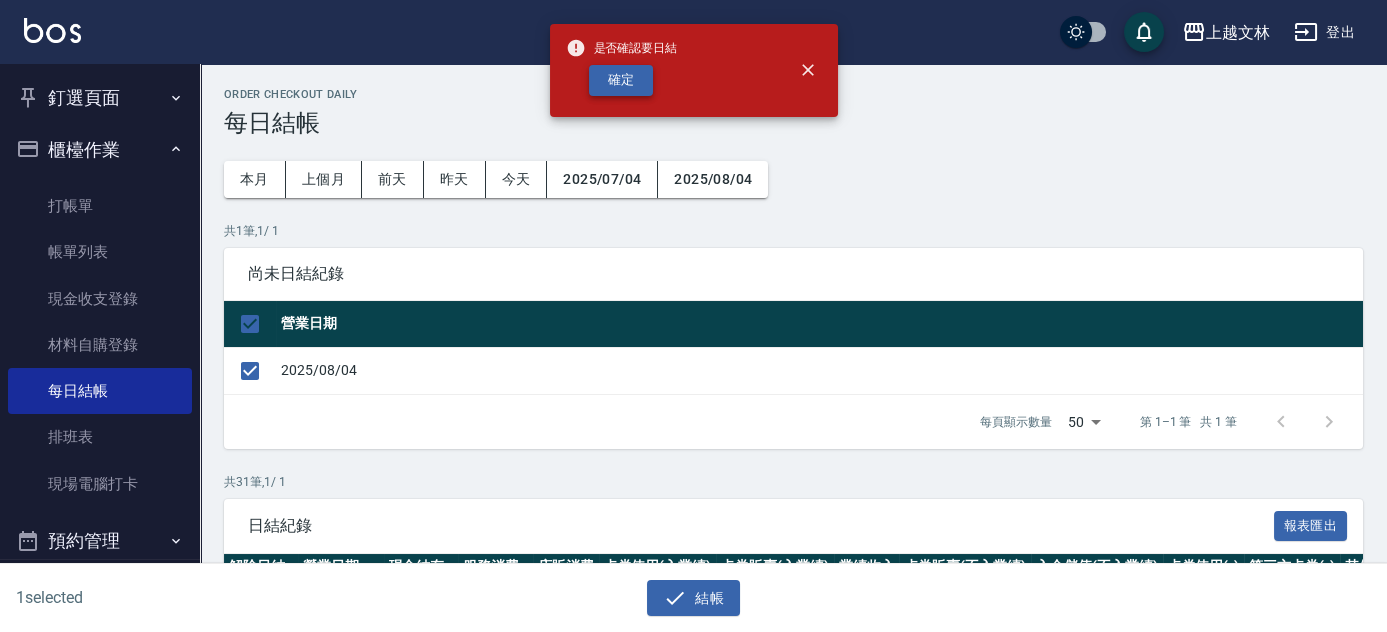 click on "確定" at bounding box center (621, 80) 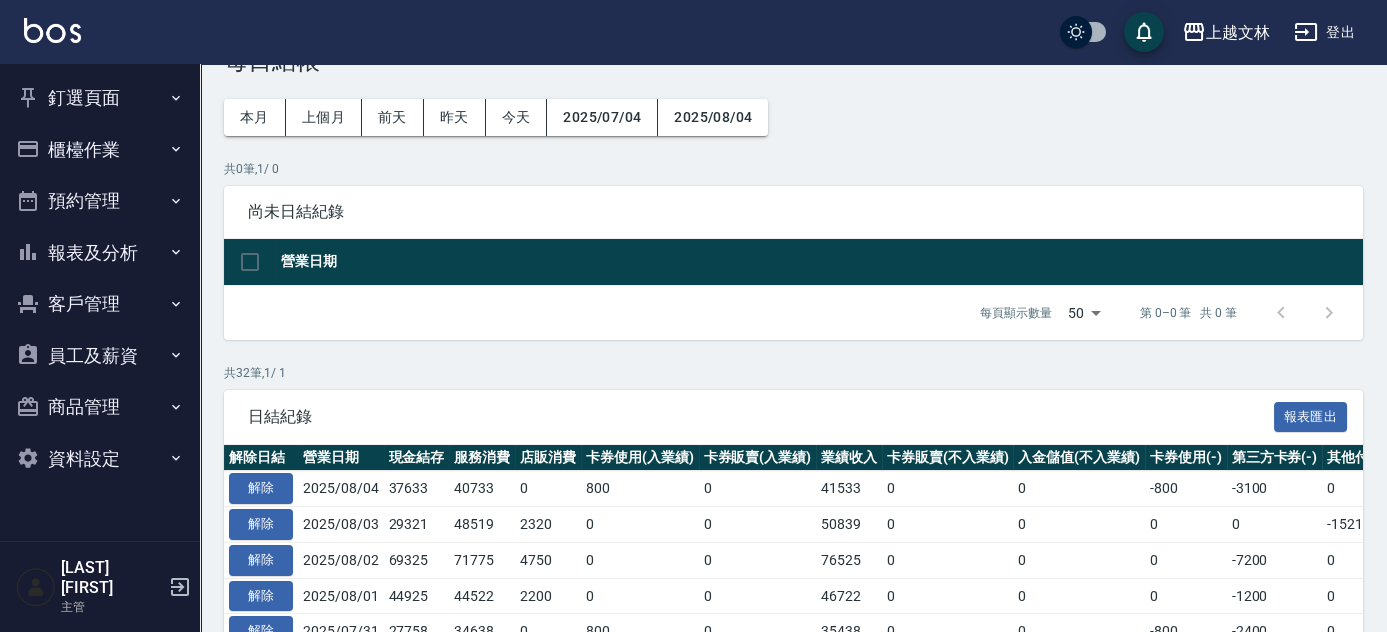 scroll, scrollTop: 90, scrollLeft: 0, axis: vertical 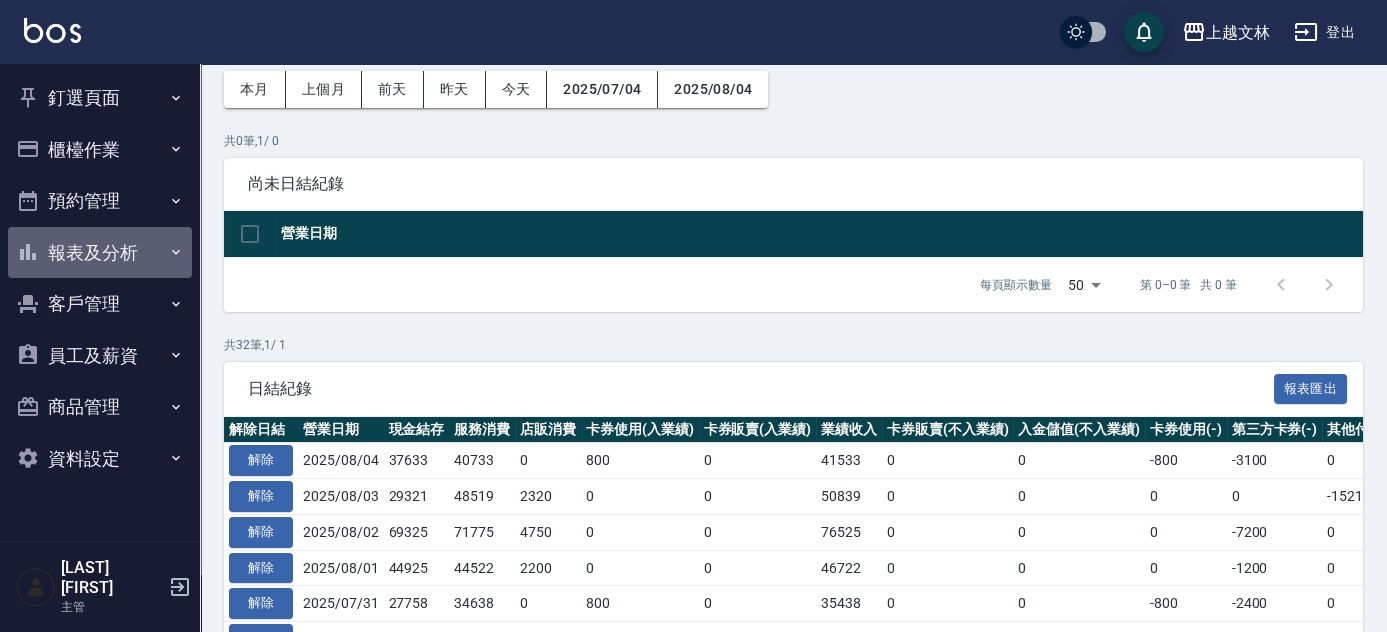 click on "報表及分析" at bounding box center (100, 253) 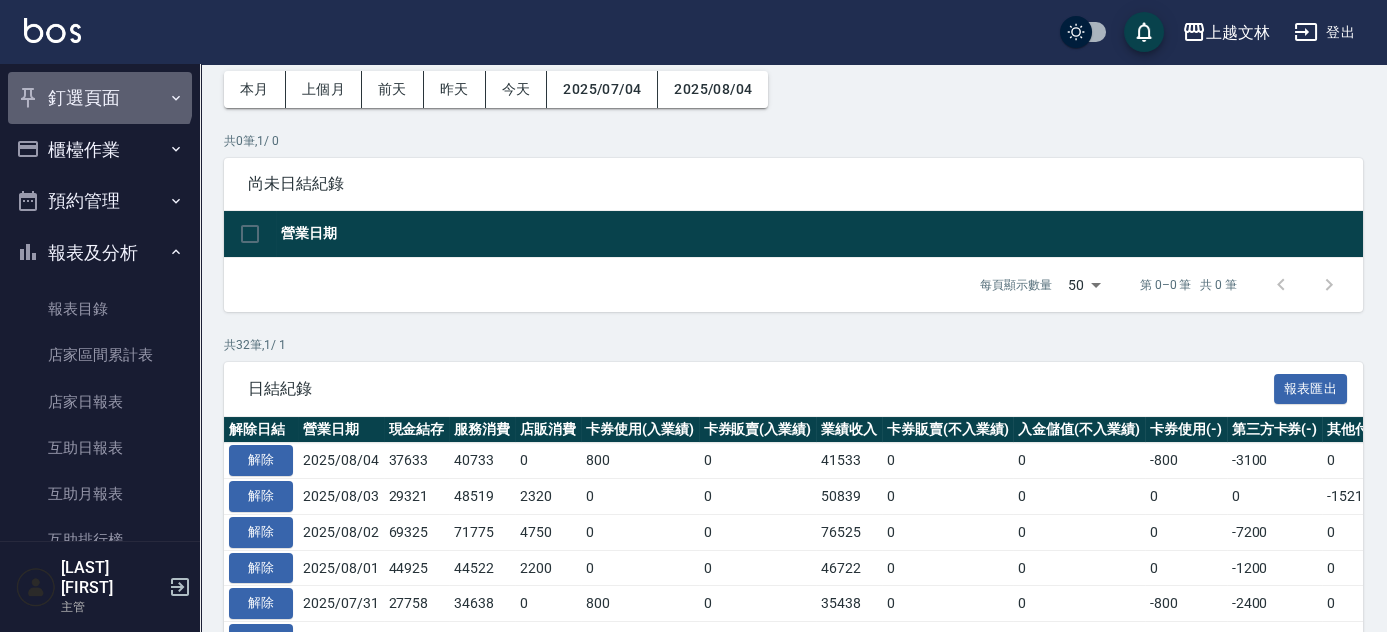 click on "釘選頁面" at bounding box center [100, 98] 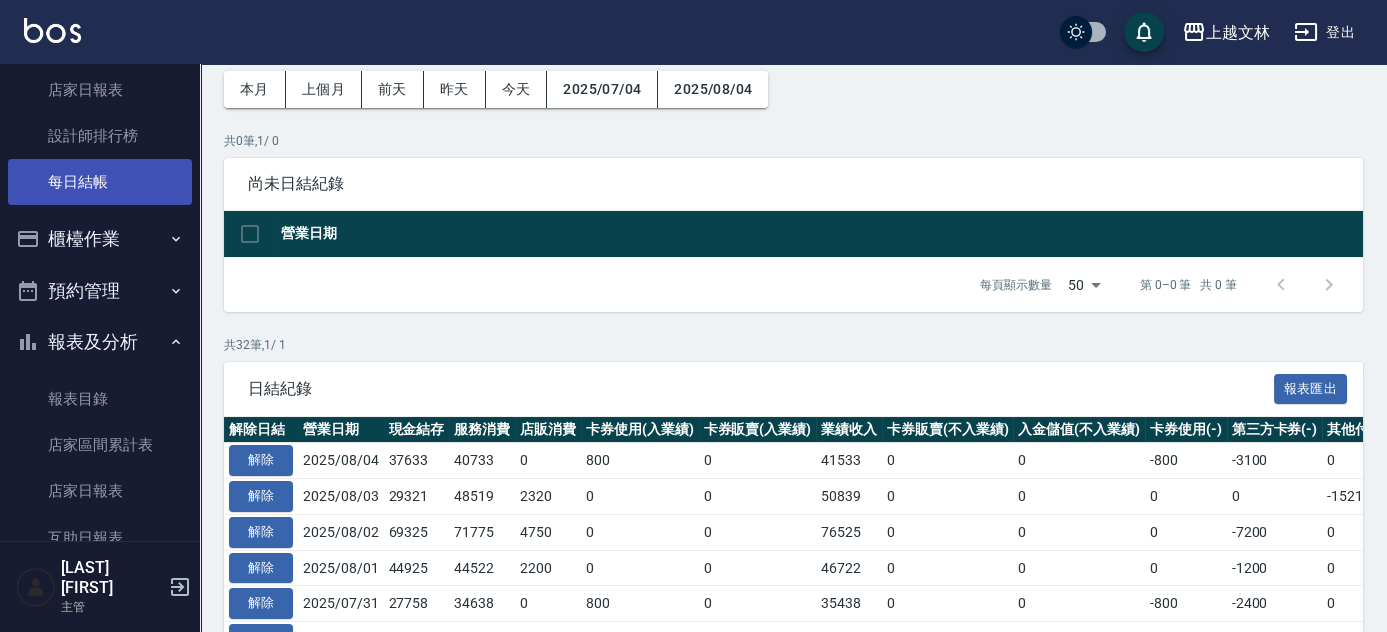 scroll, scrollTop: 90, scrollLeft: 0, axis: vertical 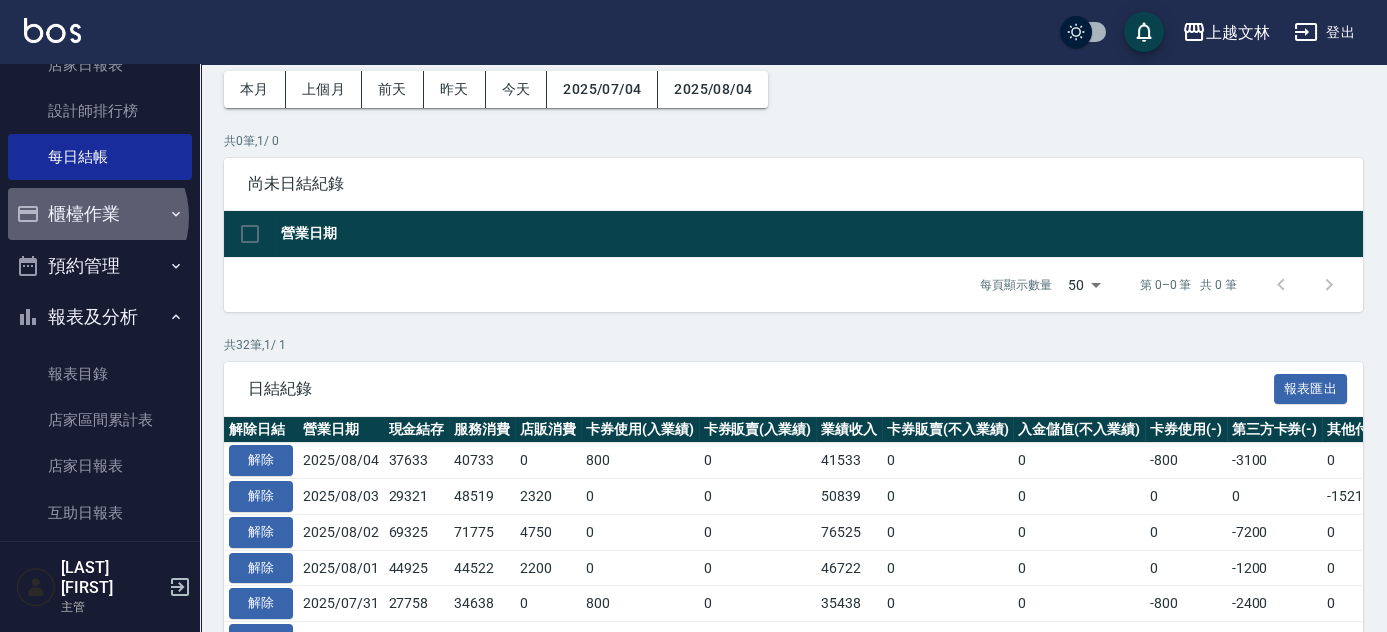 click on "櫃檯作業" at bounding box center [100, 214] 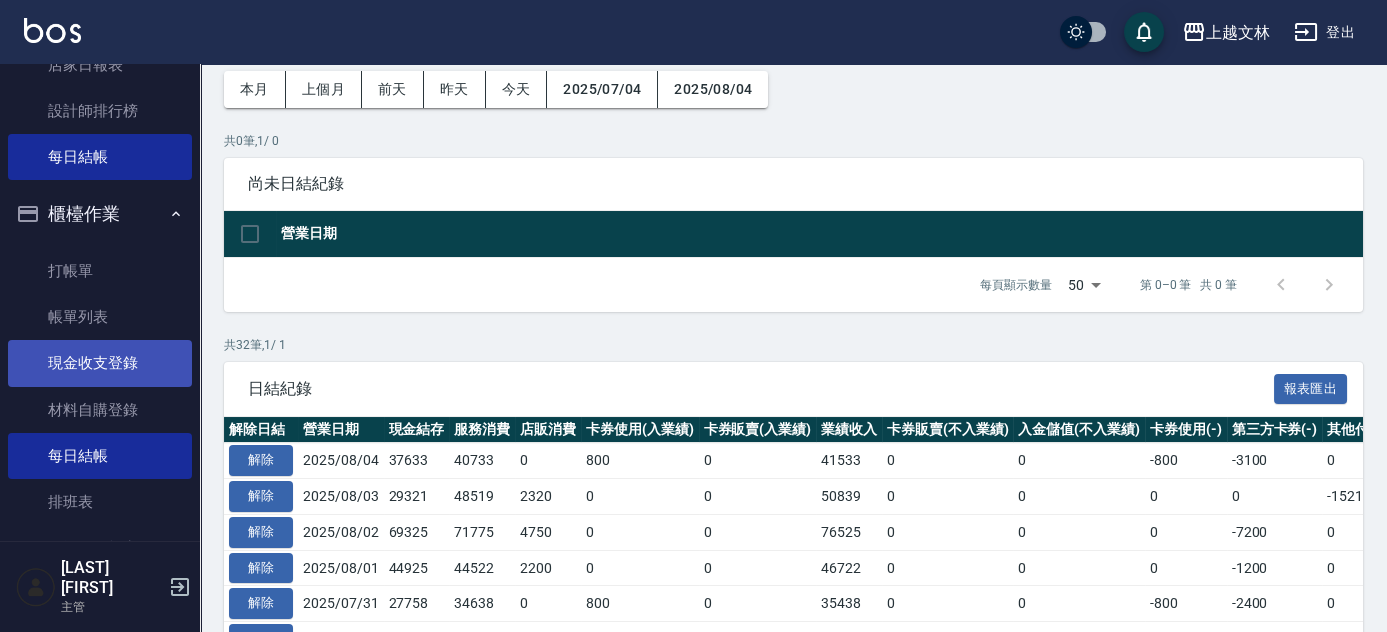 click on "現金收支登錄" at bounding box center (100, 363) 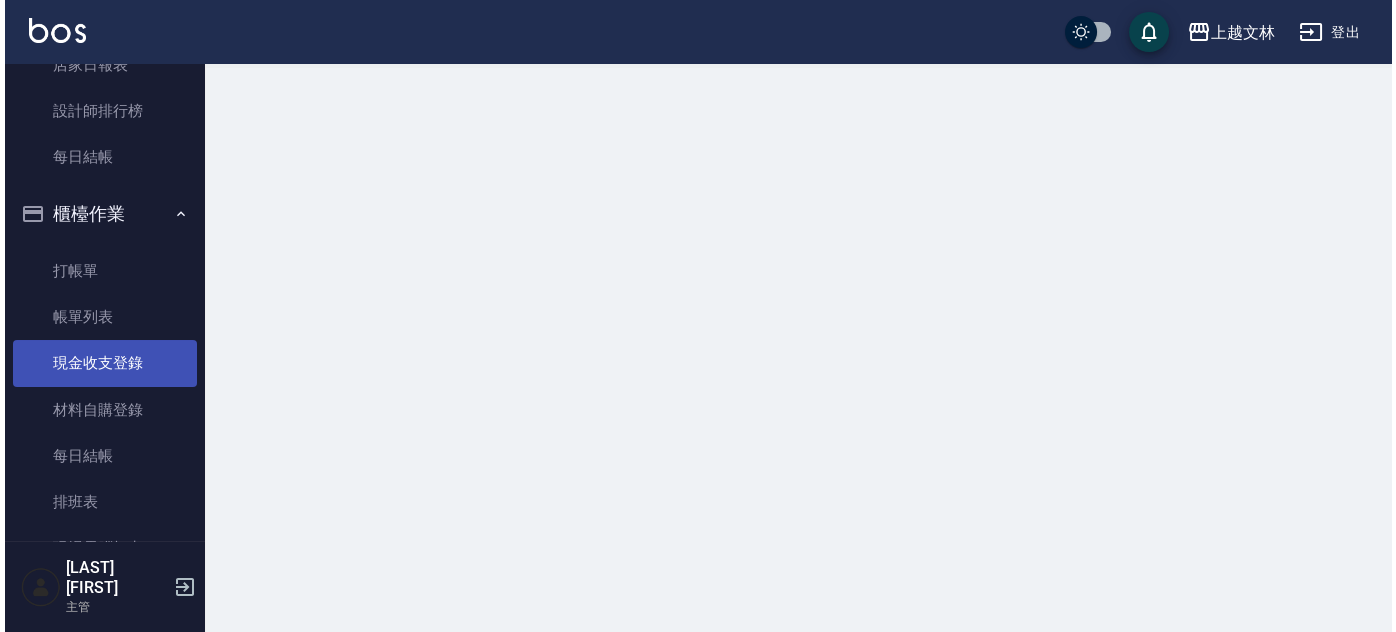 scroll, scrollTop: 0, scrollLeft: 0, axis: both 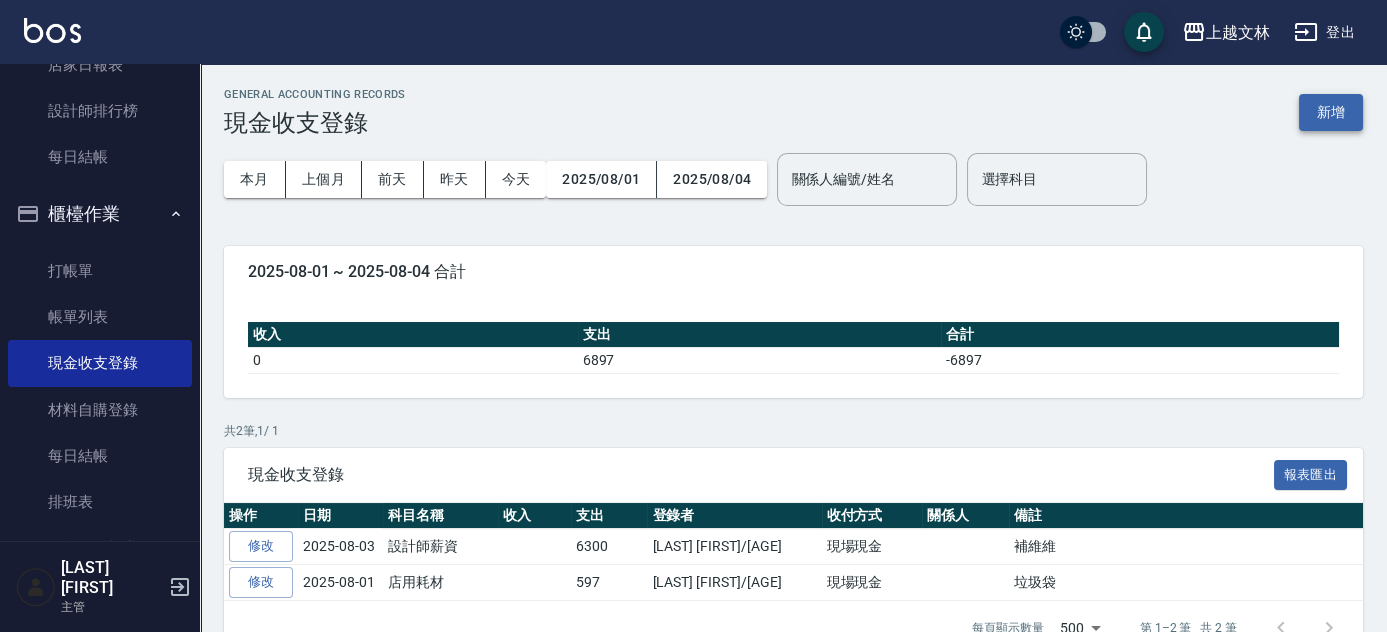 click on "新增" at bounding box center [1331, 112] 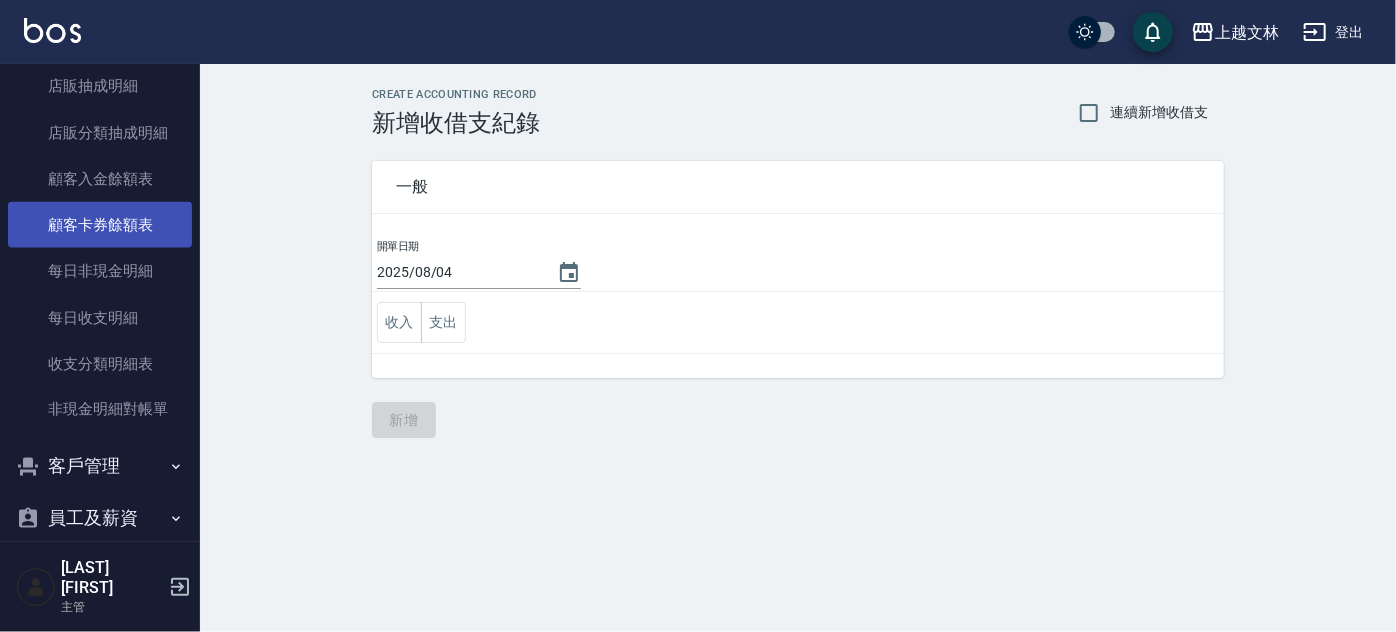 scroll, scrollTop: 1707, scrollLeft: 0, axis: vertical 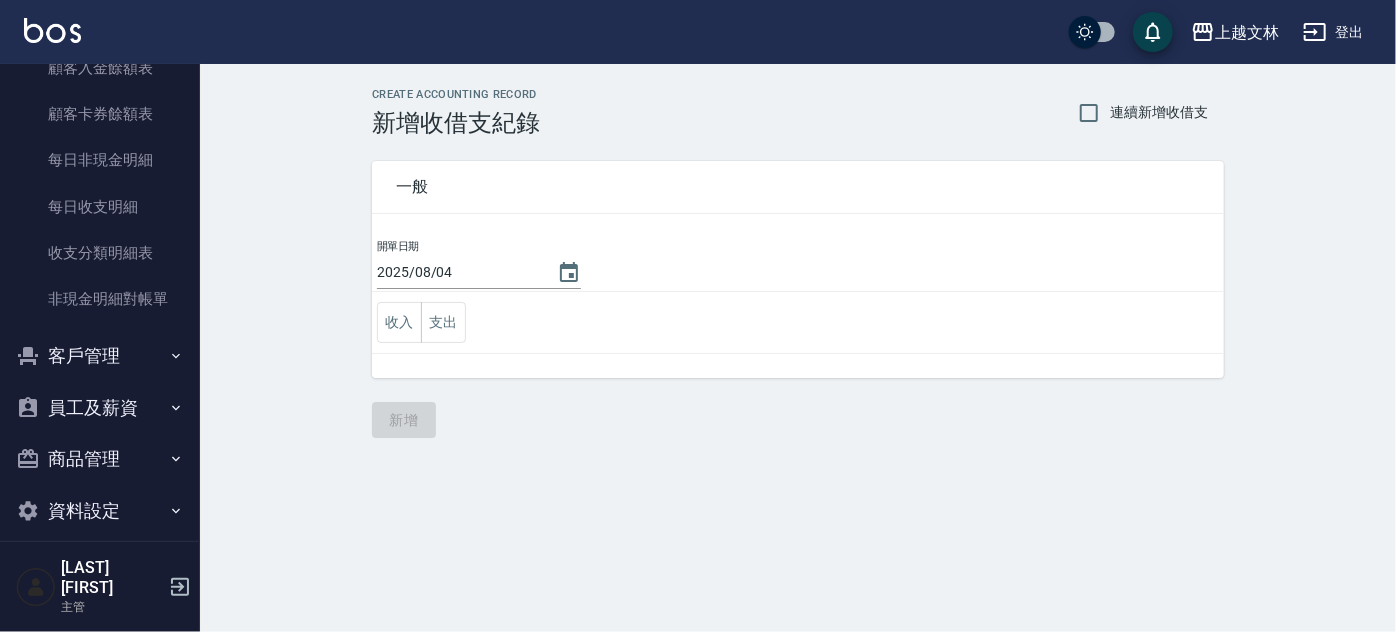 click on "商品管理" at bounding box center [100, 459] 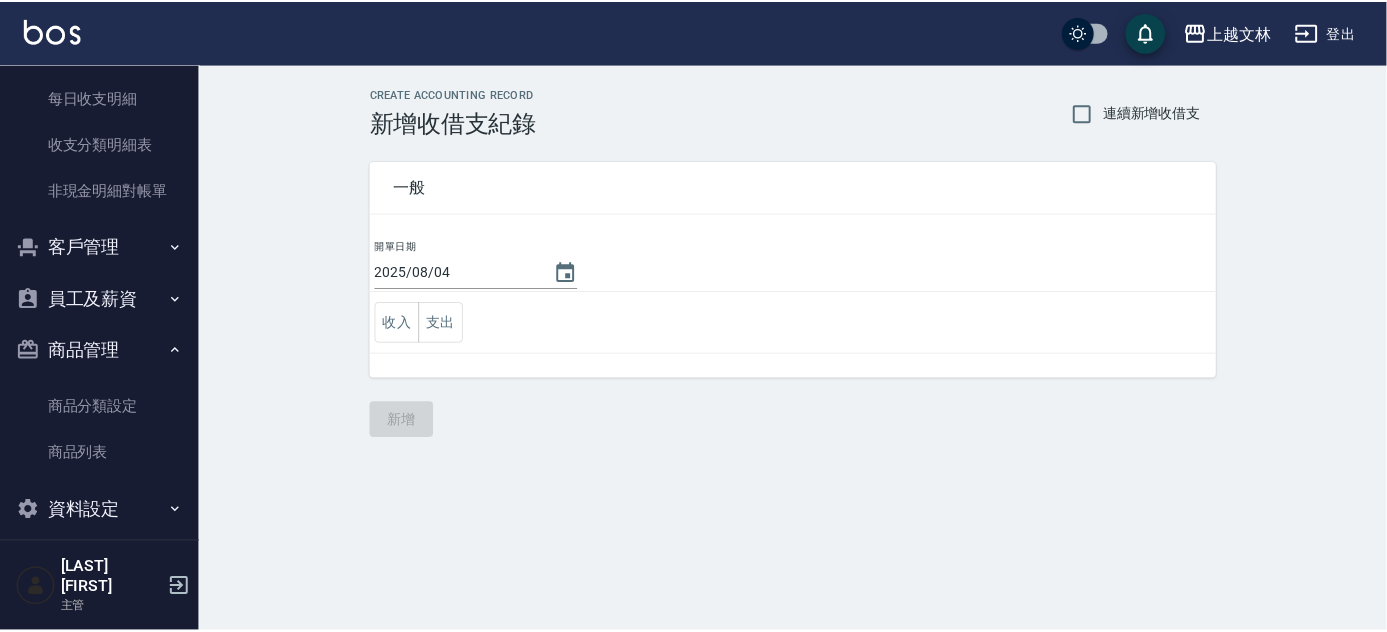 scroll, scrollTop: 1816, scrollLeft: 0, axis: vertical 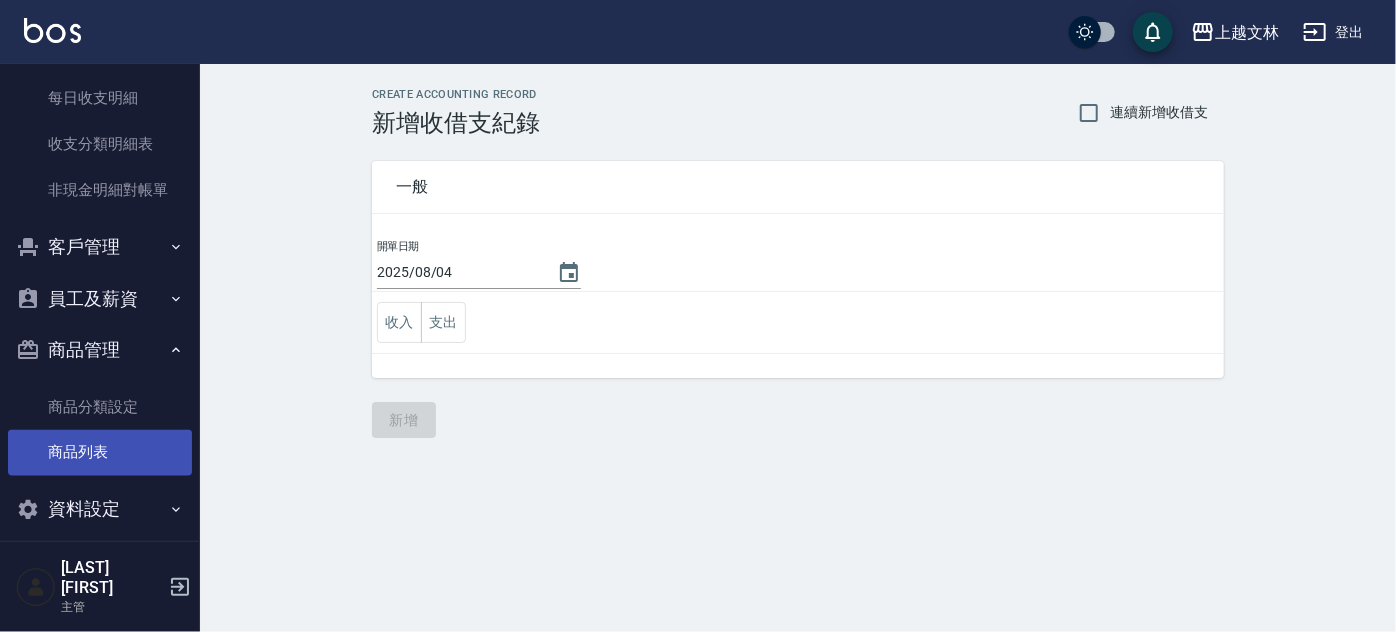 click on "商品列表" at bounding box center [100, 453] 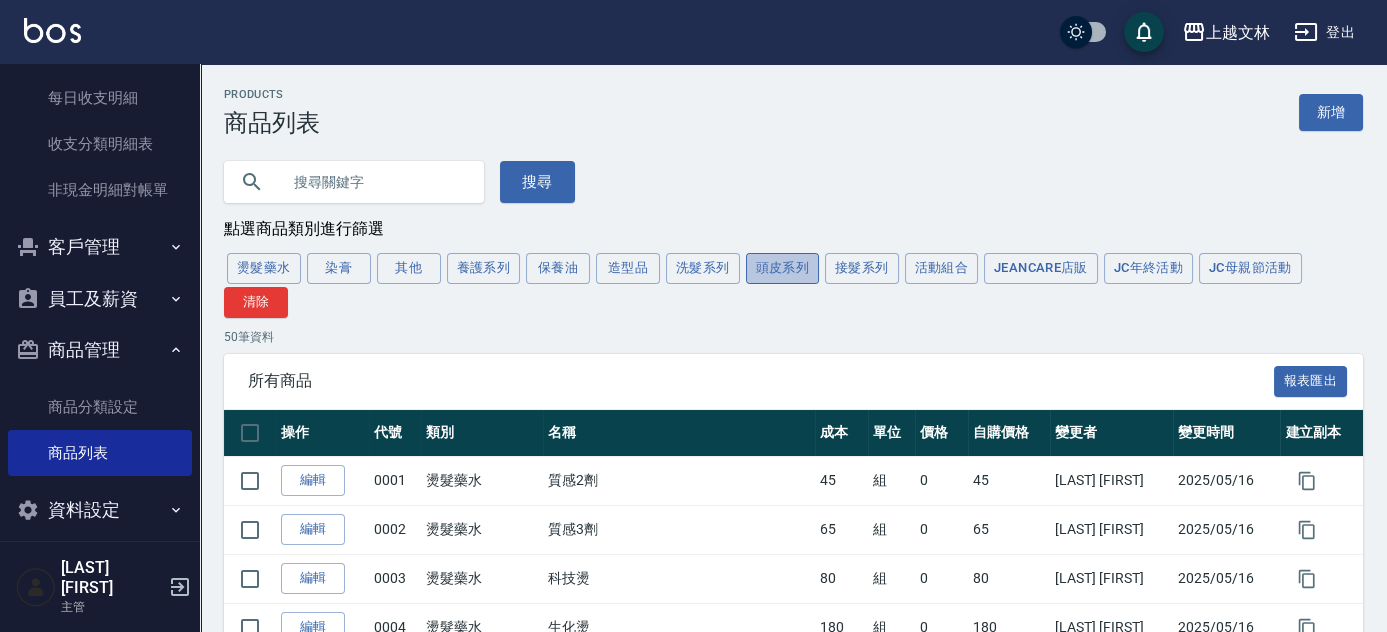 click on "頭皮系列" at bounding box center (783, 268) 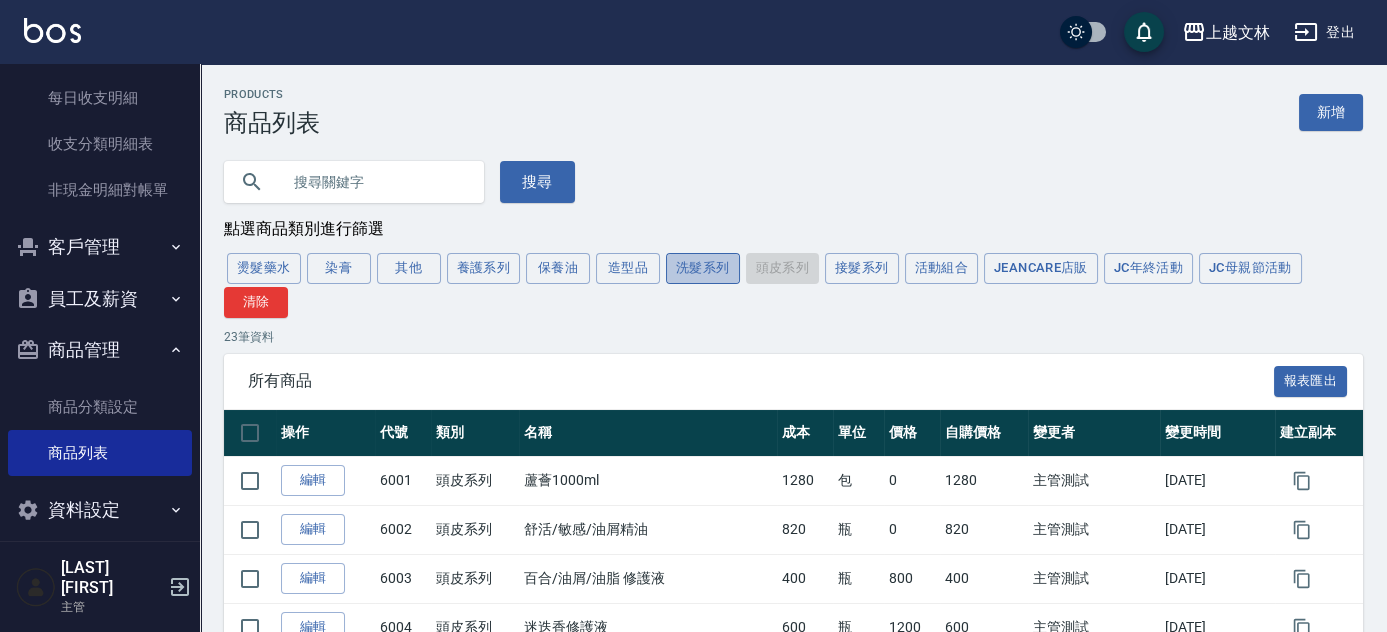 click on "洗髮系列" at bounding box center (703, 268) 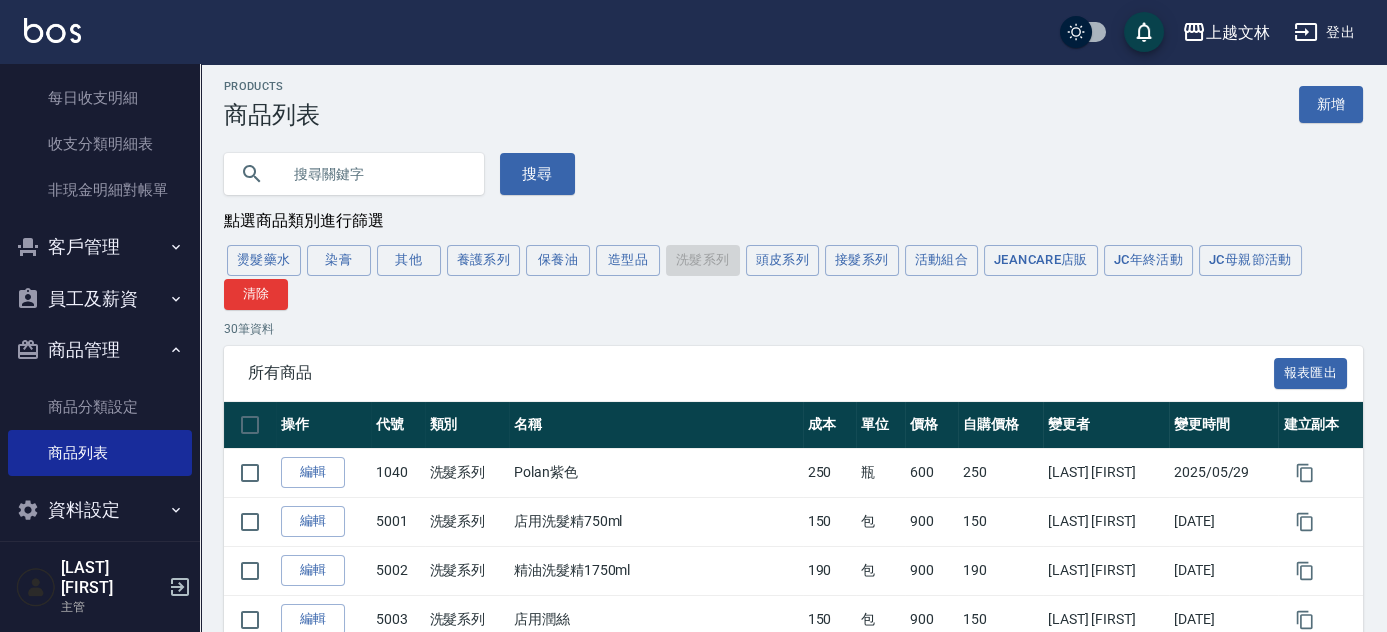 scroll, scrollTop: 0, scrollLeft: 0, axis: both 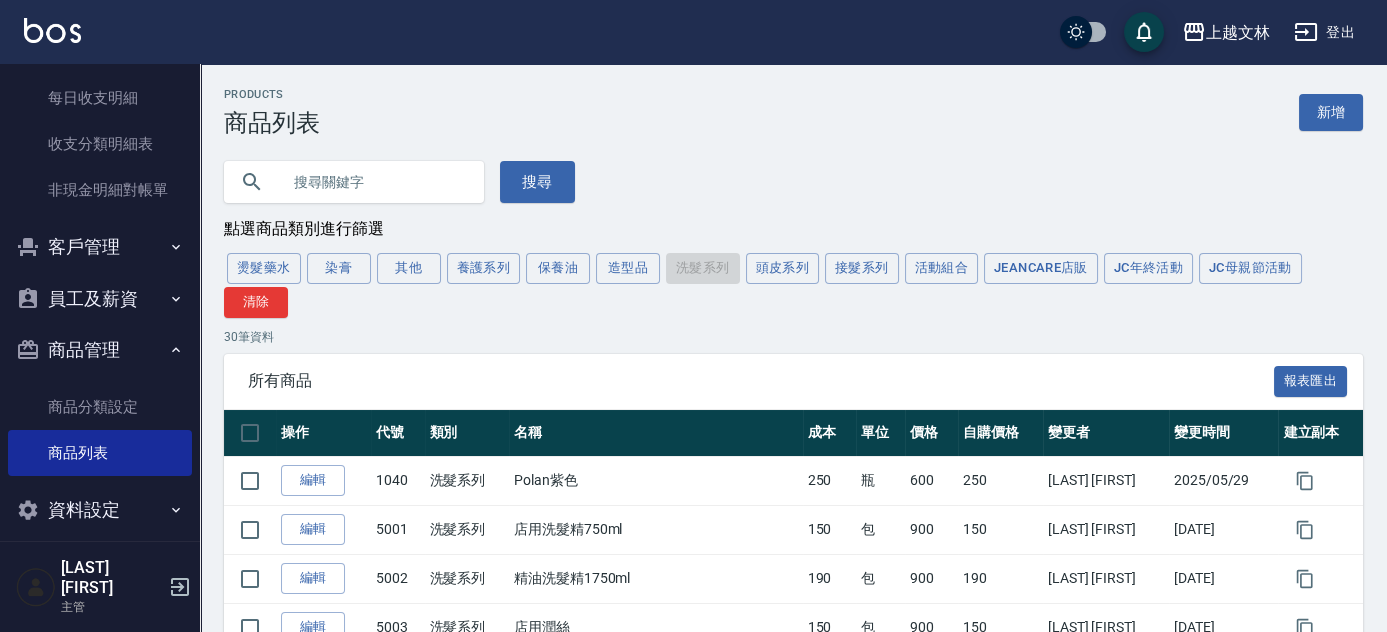 click on "活動組合" at bounding box center [942, 268] 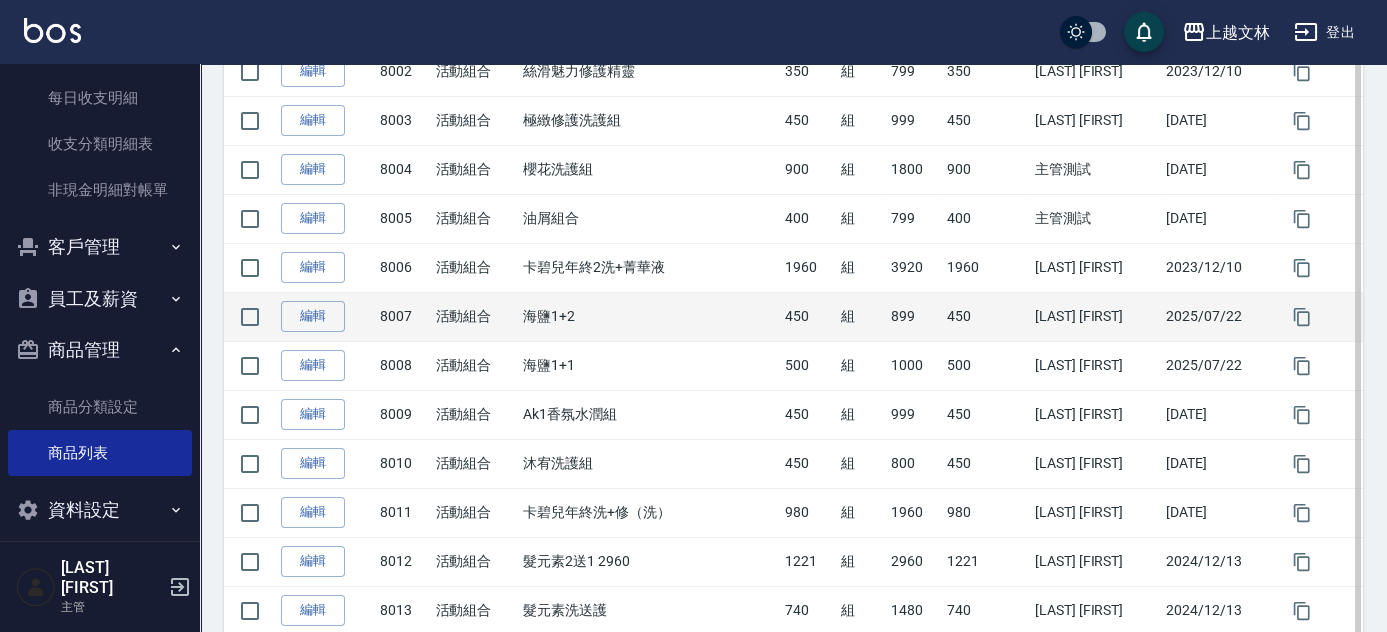 scroll, scrollTop: 628, scrollLeft: 0, axis: vertical 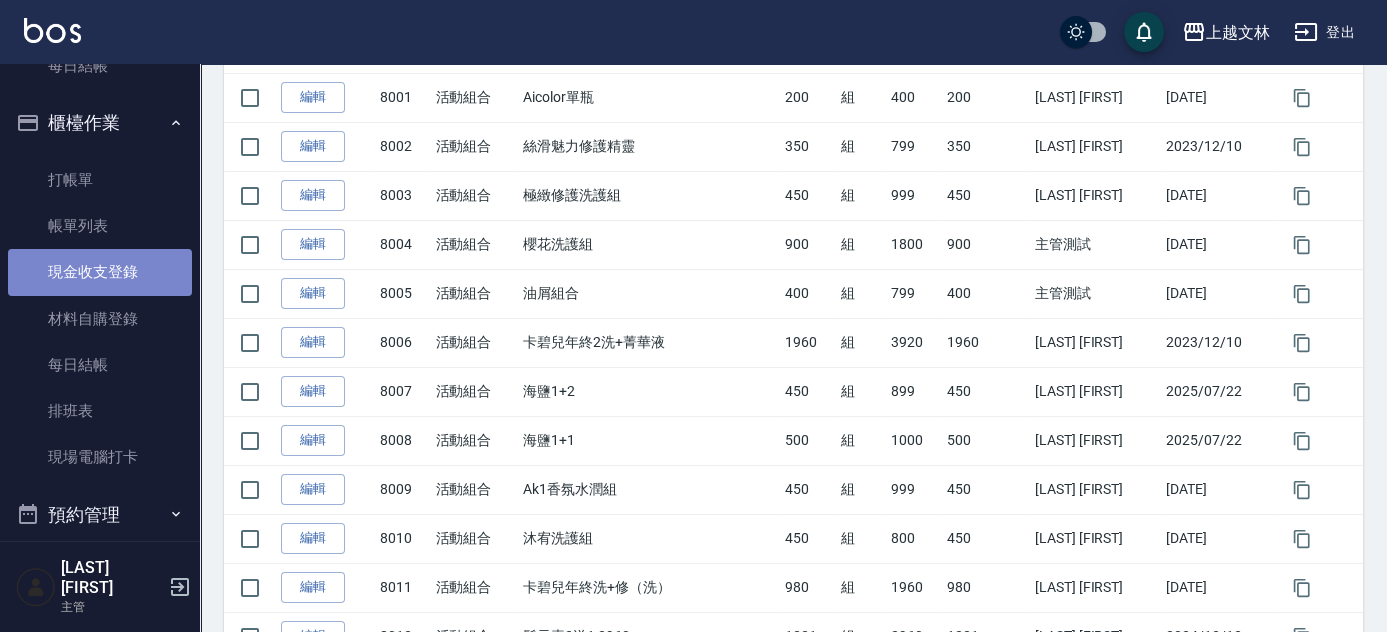 click on "現金收支登錄" at bounding box center (100, 272) 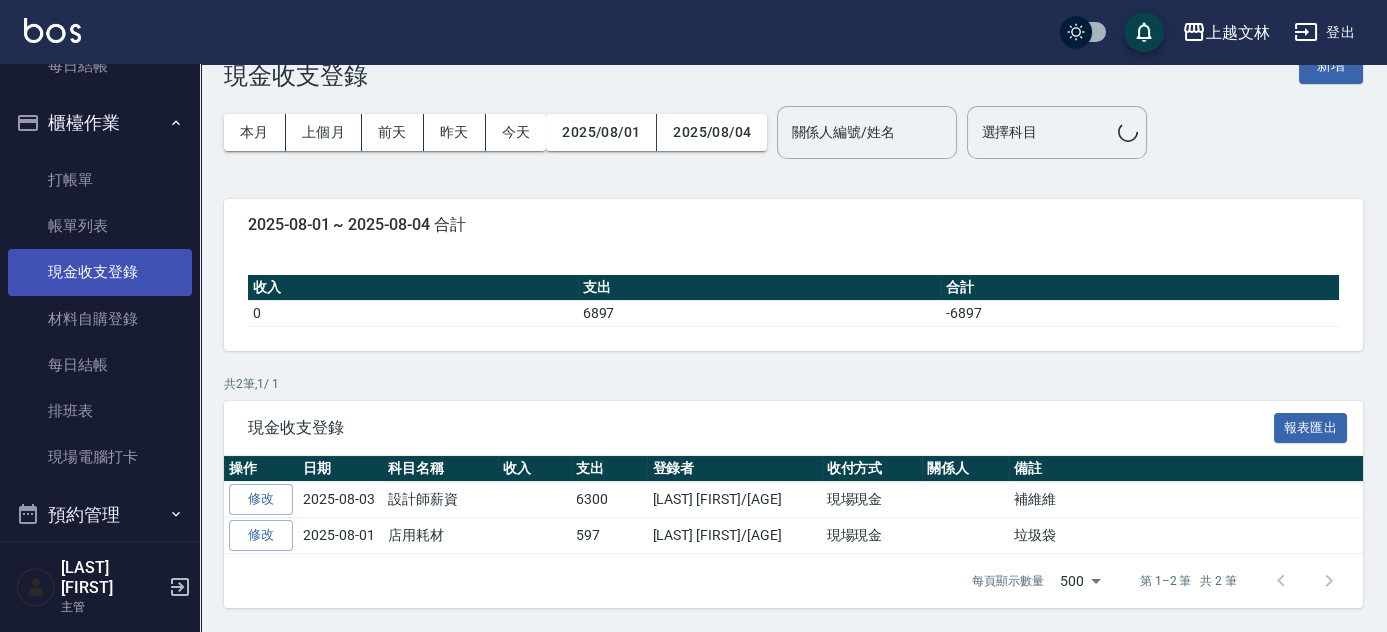 scroll, scrollTop: 0, scrollLeft: 0, axis: both 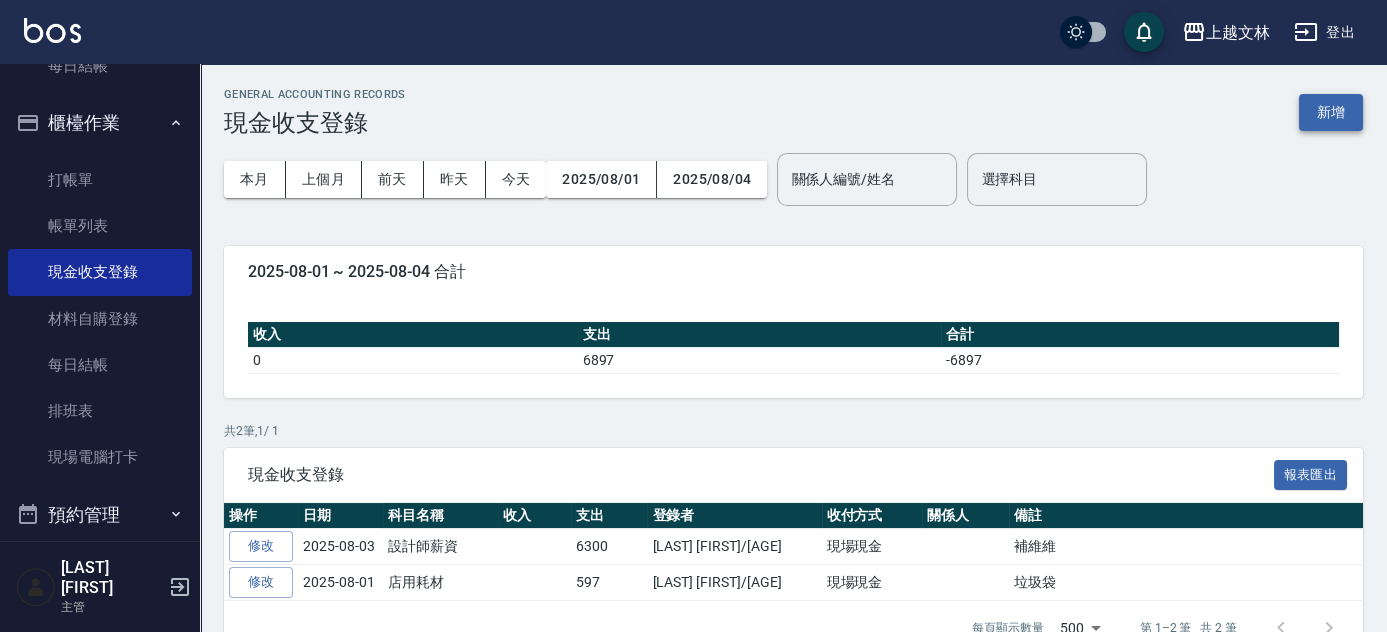 click on "新增" at bounding box center [1331, 112] 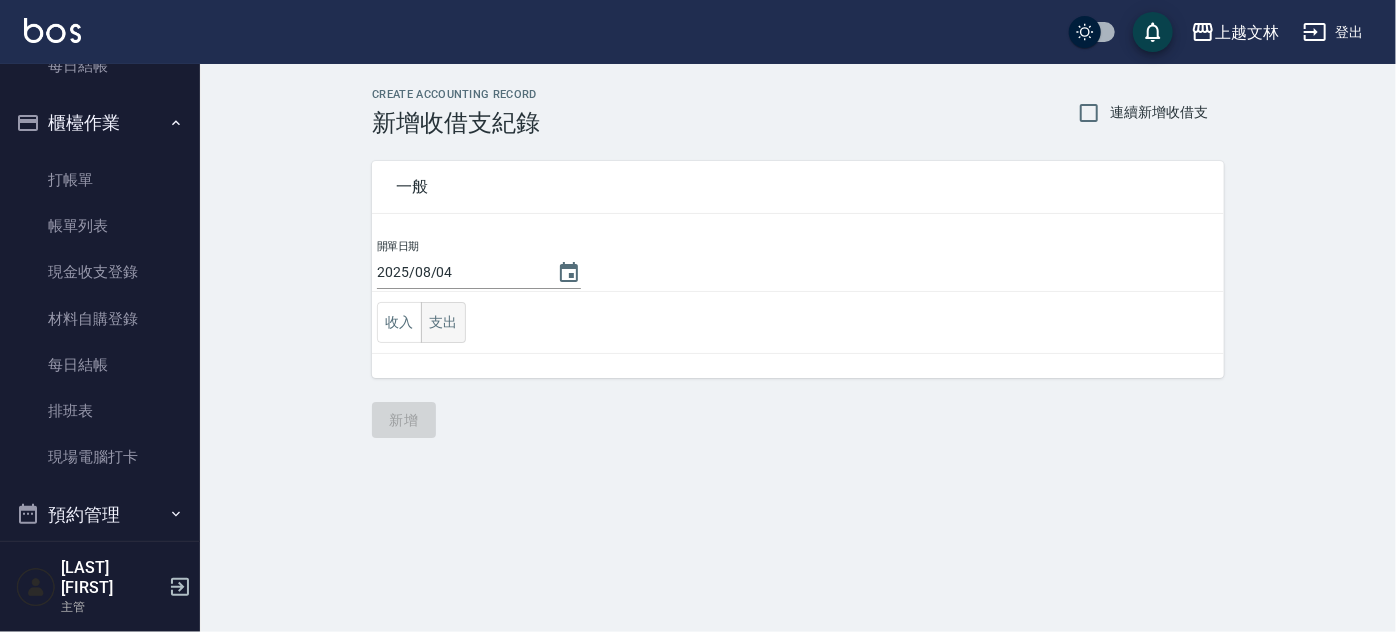 click on "支出" at bounding box center [443, 322] 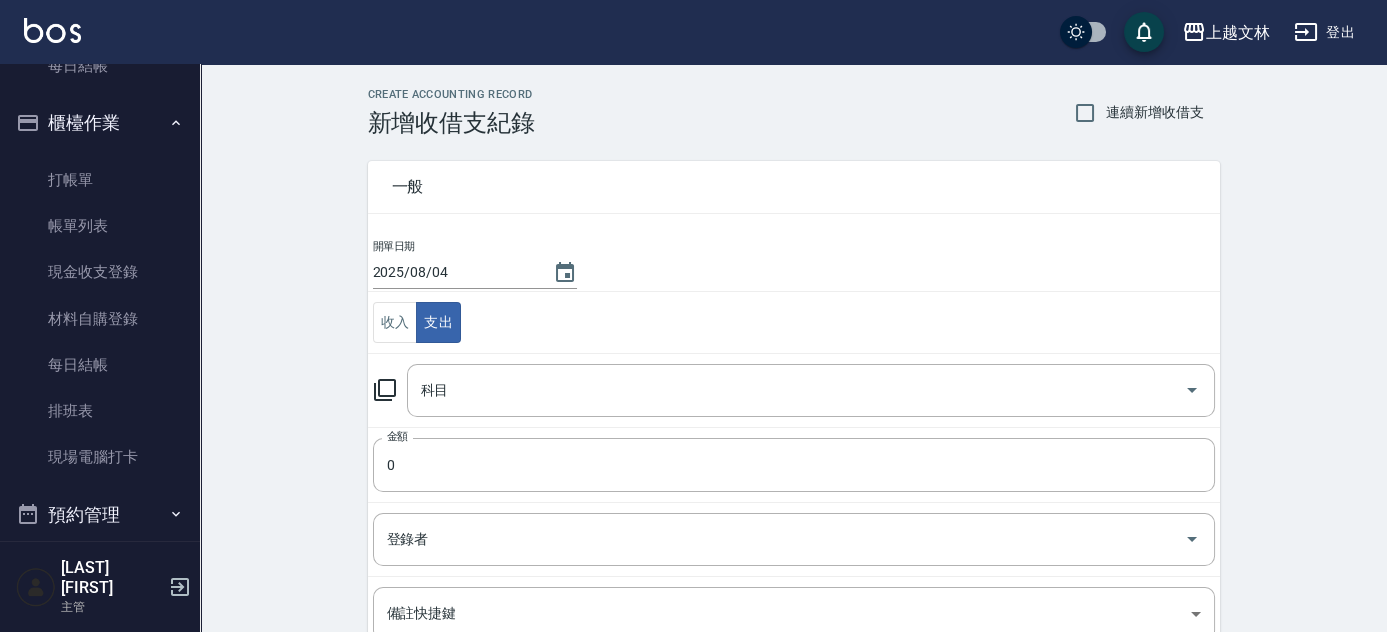 click 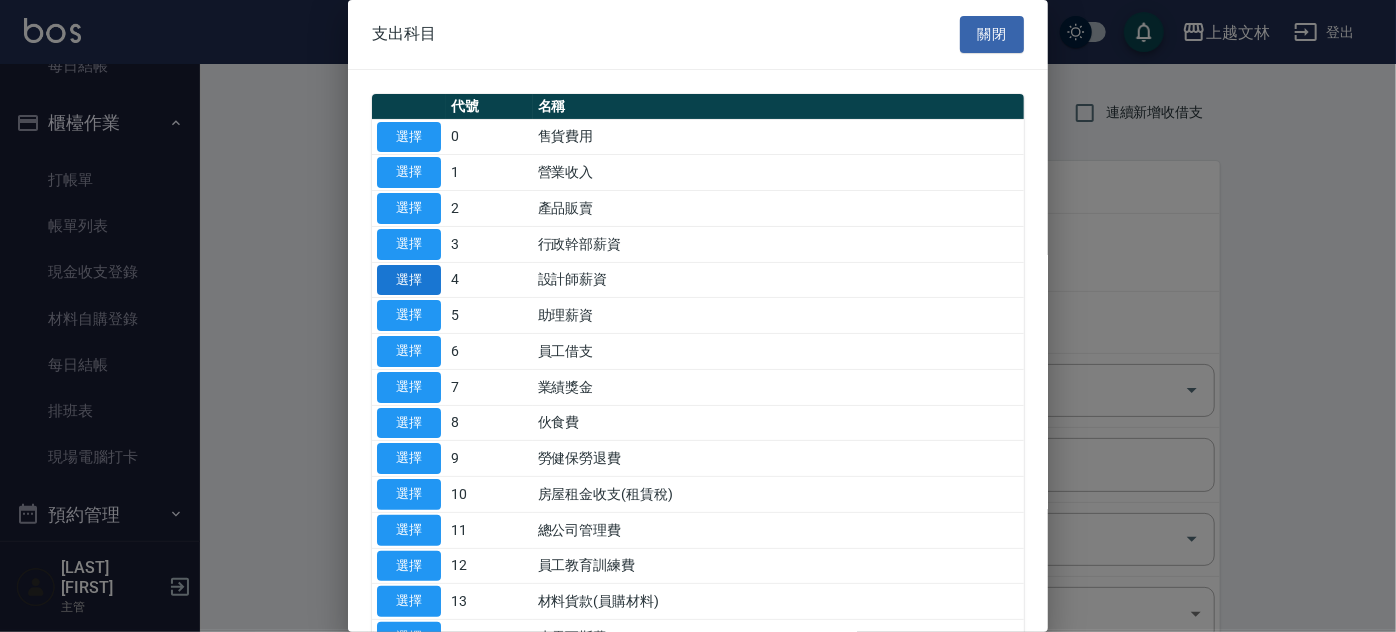 click on "選擇" at bounding box center [409, 280] 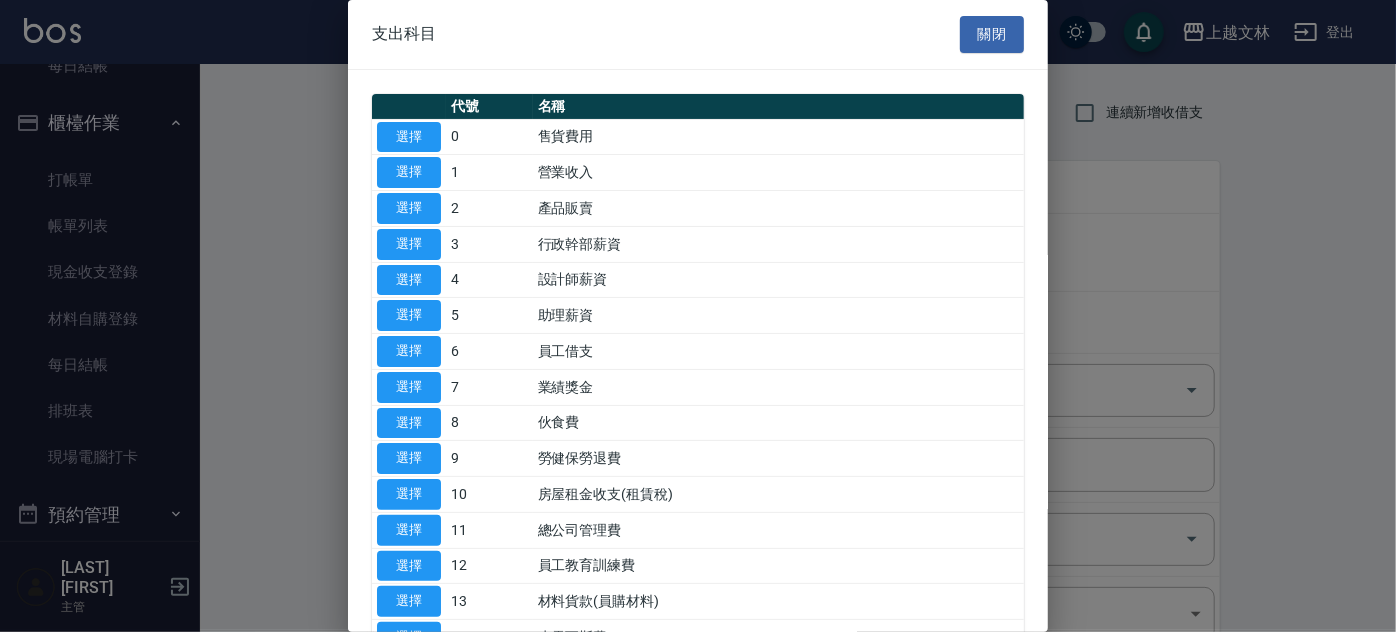 type on "4 設計師薪資" 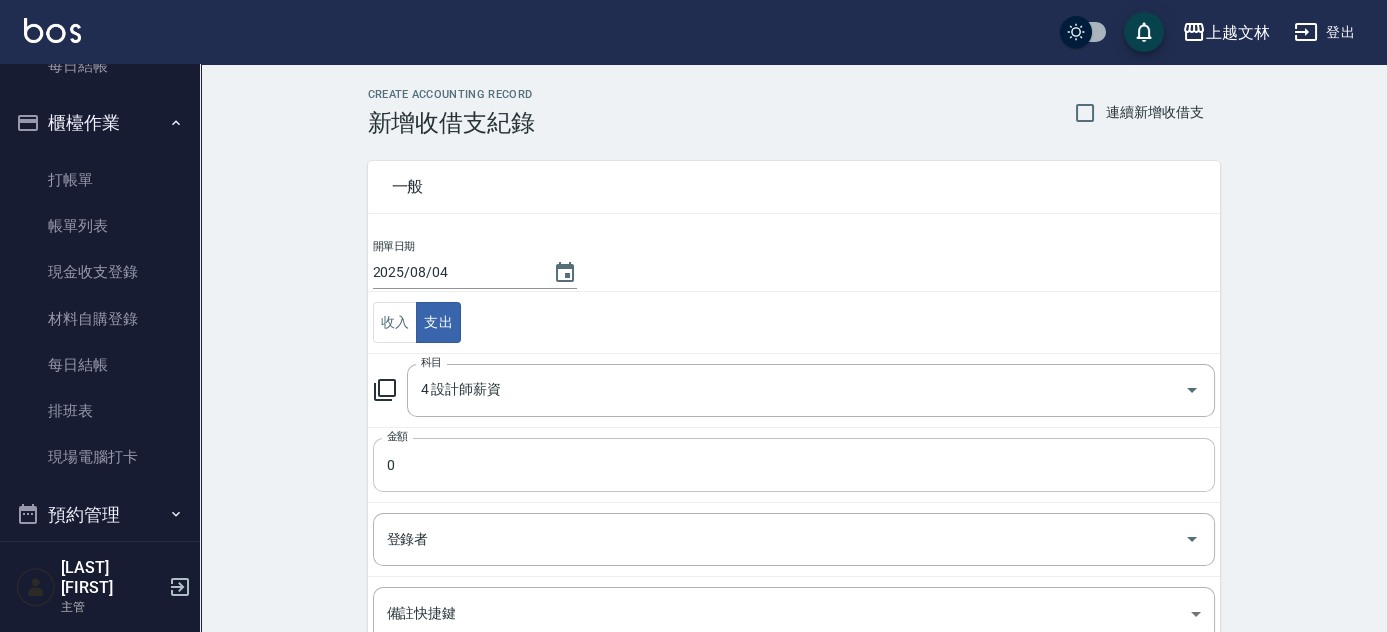 click on "0" at bounding box center [794, 465] 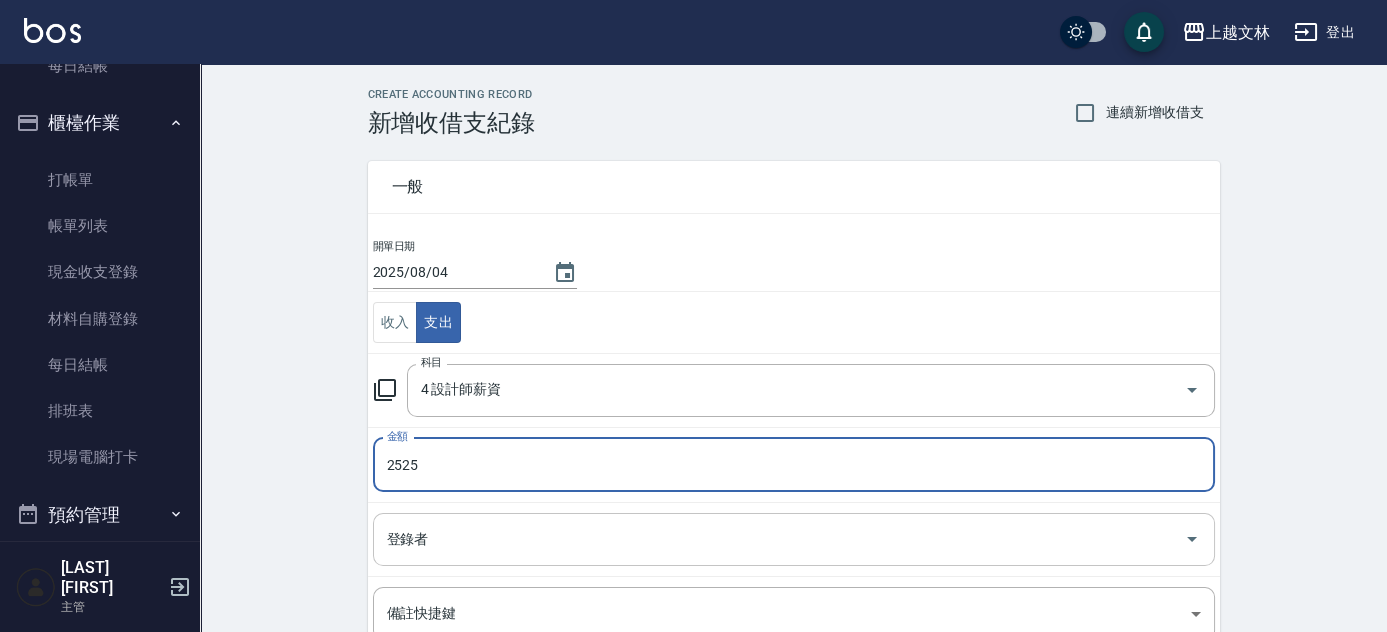 type on "2525" 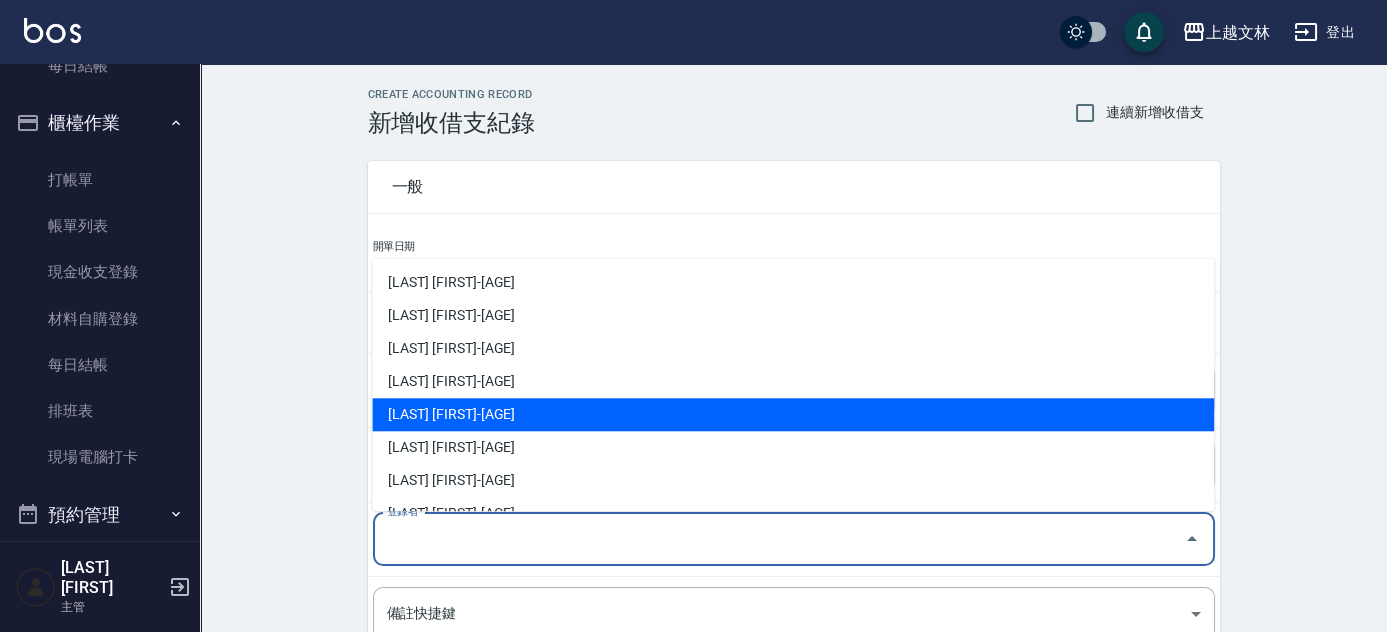 click on "周昭君-5" at bounding box center (793, 414) 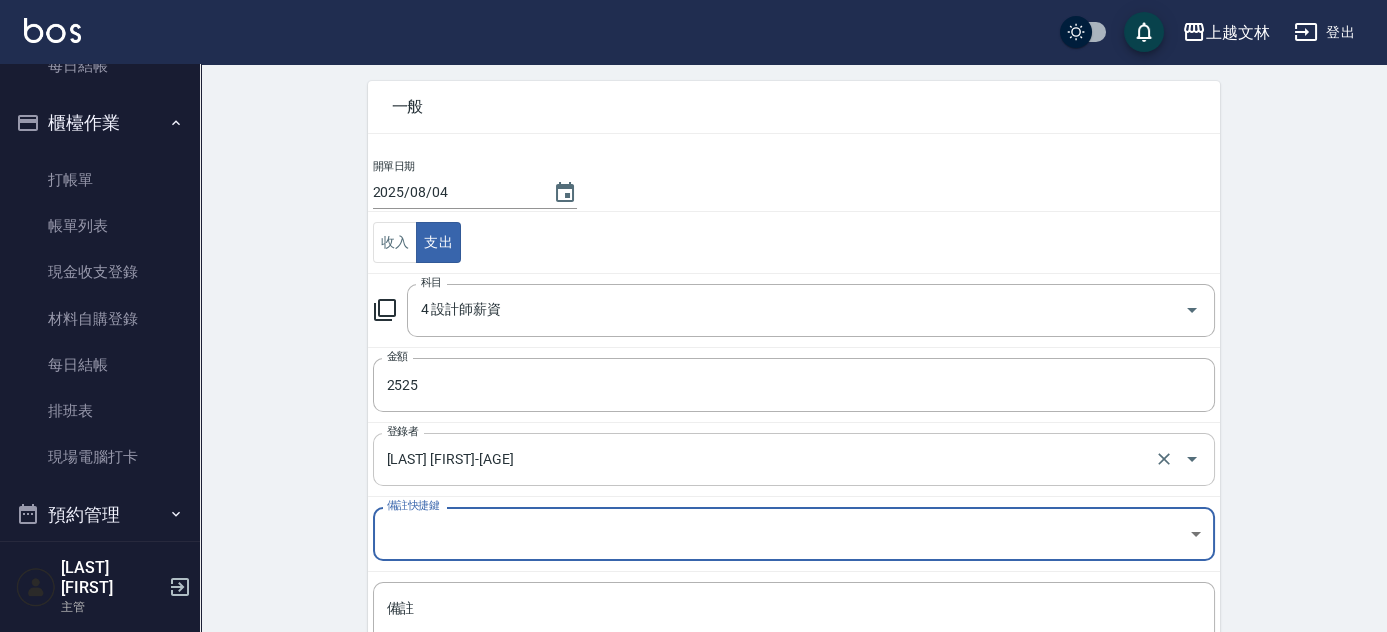 scroll, scrollTop: 248, scrollLeft: 0, axis: vertical 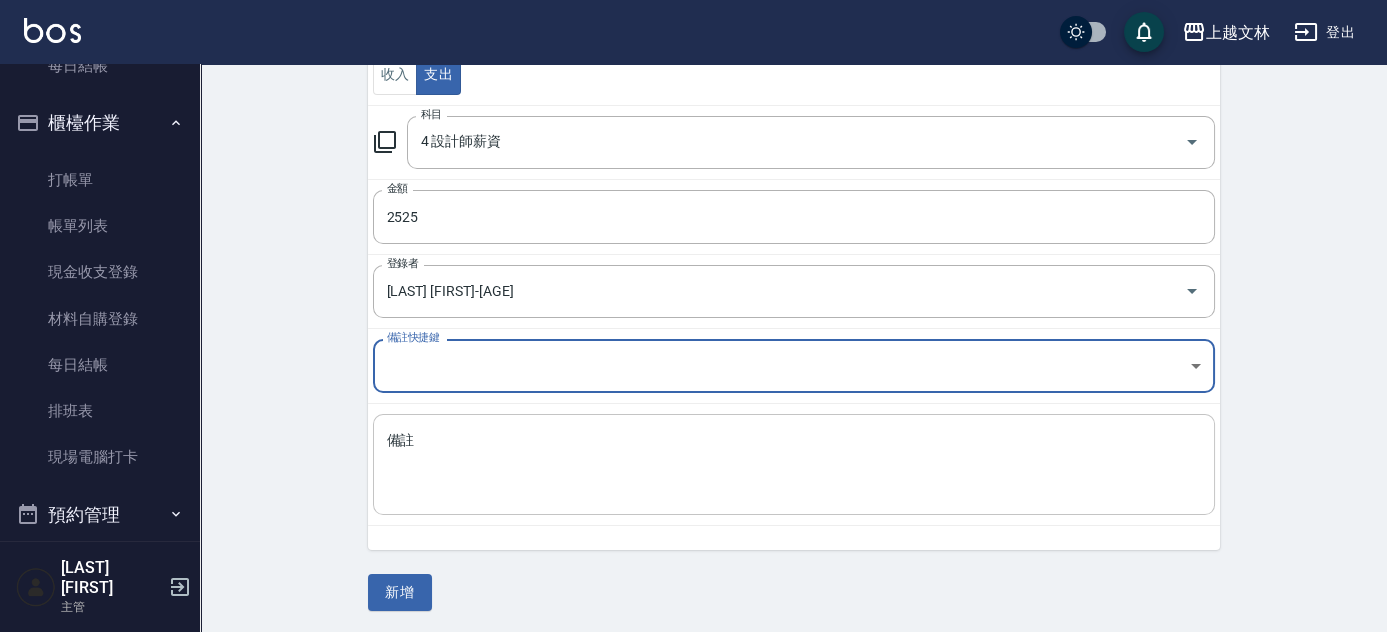 click on "備註" at bounding box center (794, 465) 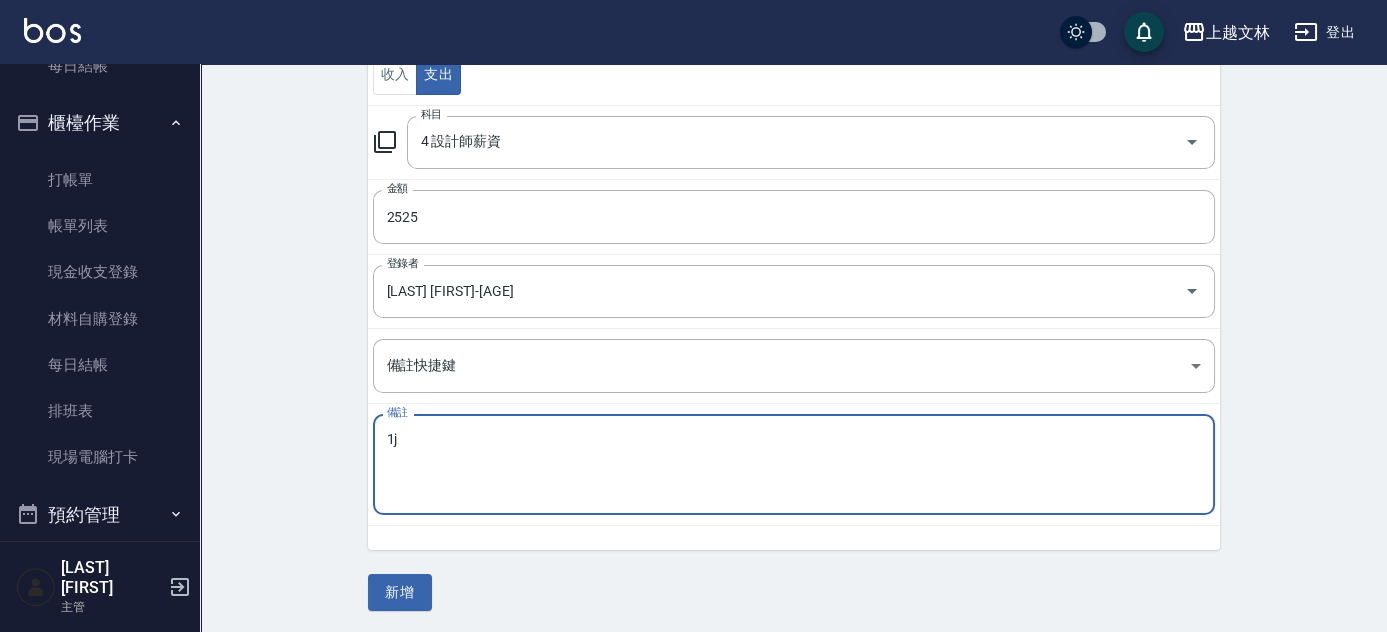 type on "1" 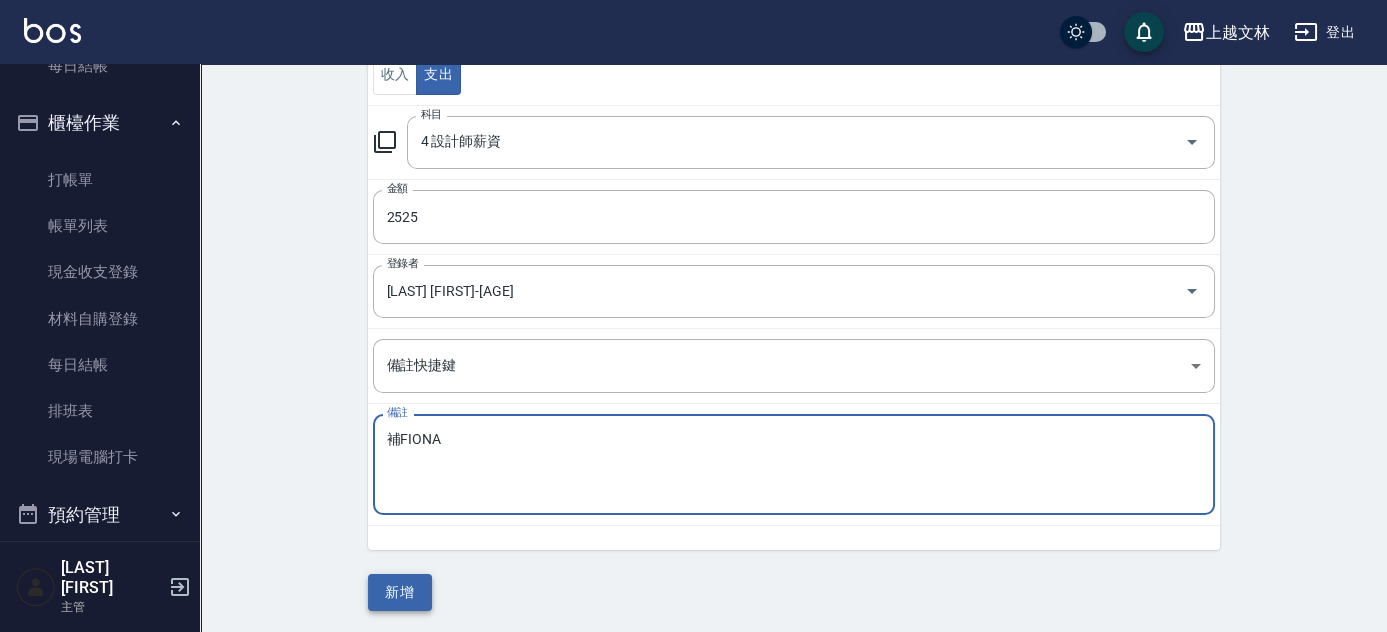 type on "補FIONA" 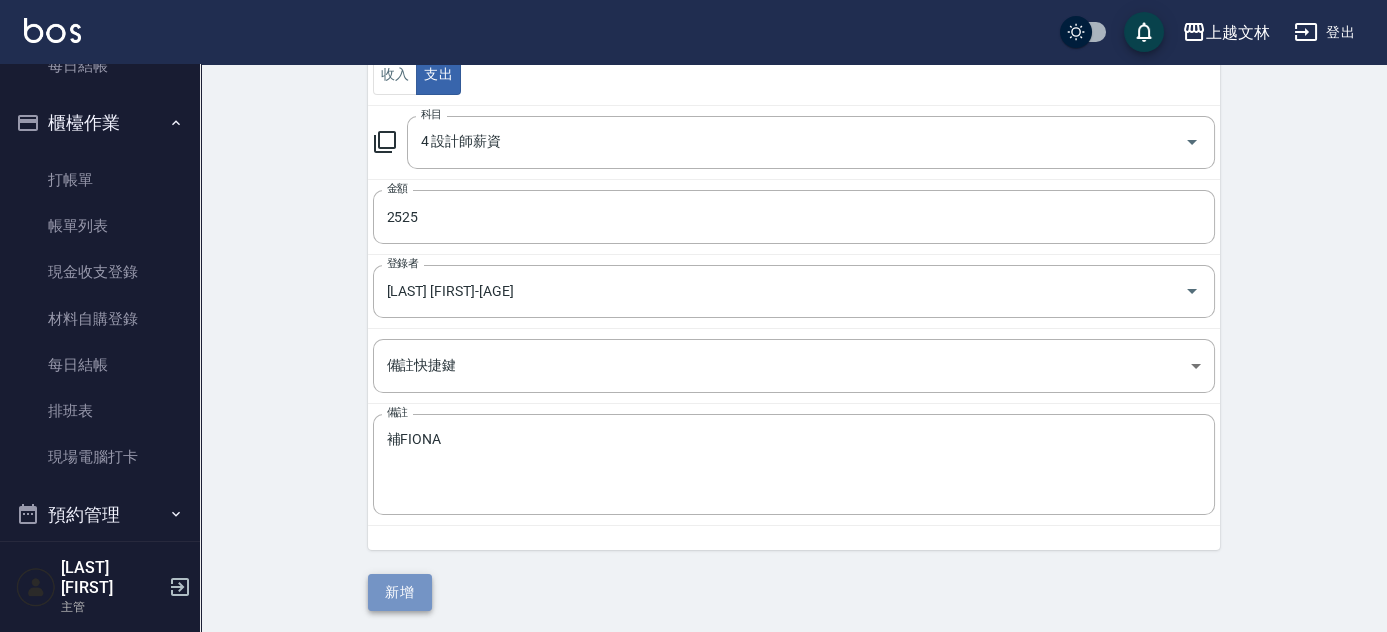 click on "新增" at bounding box center [400, 592] 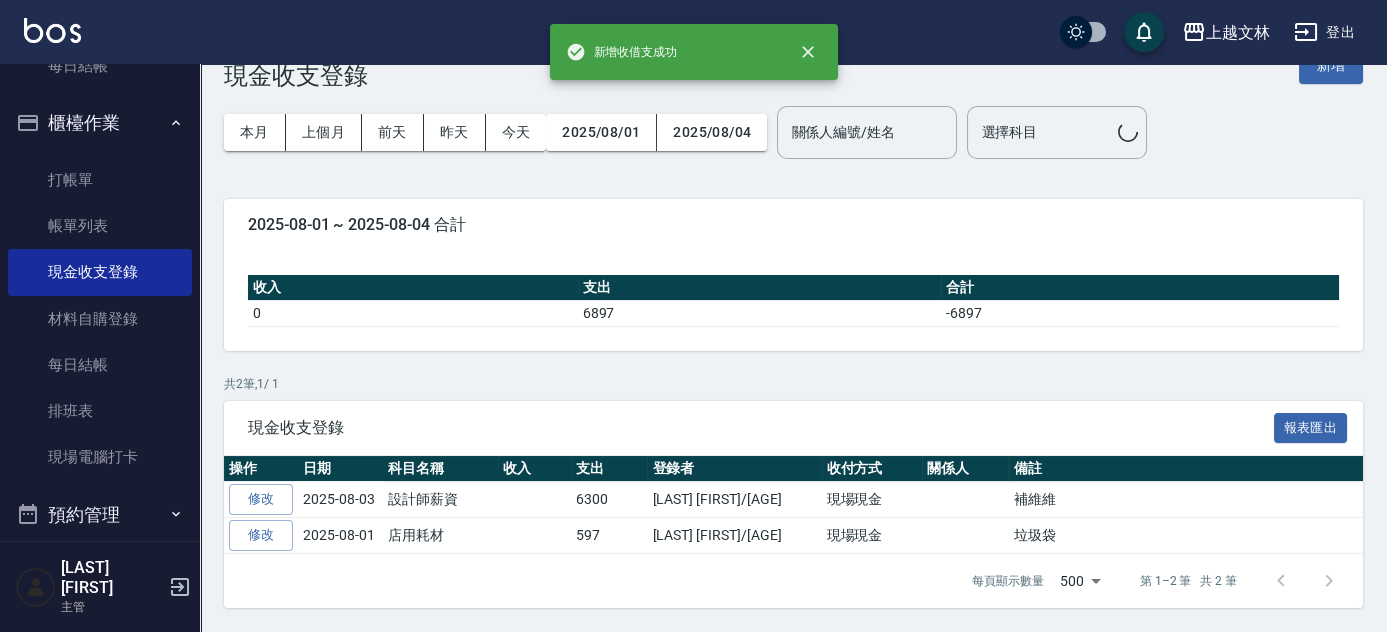 scroll, scrollTop: 0, scrollLeft: 0, axis: both 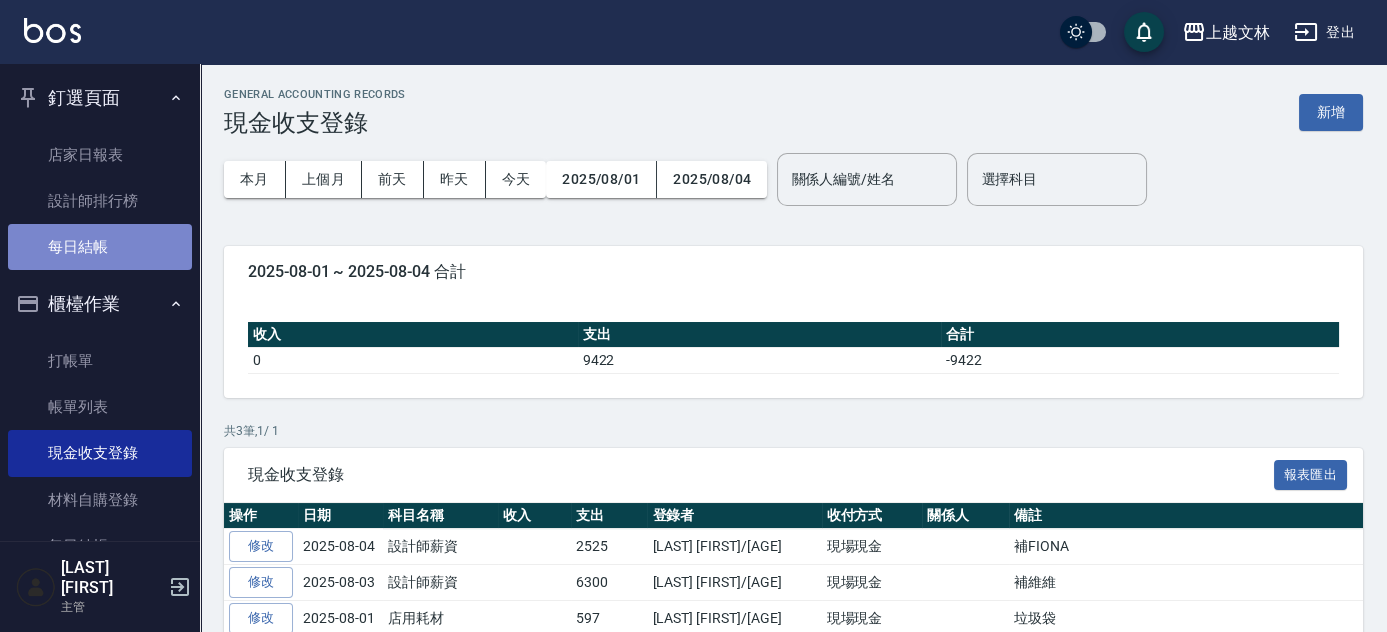 click on "每日結帳" at bounding box center [100, 247] 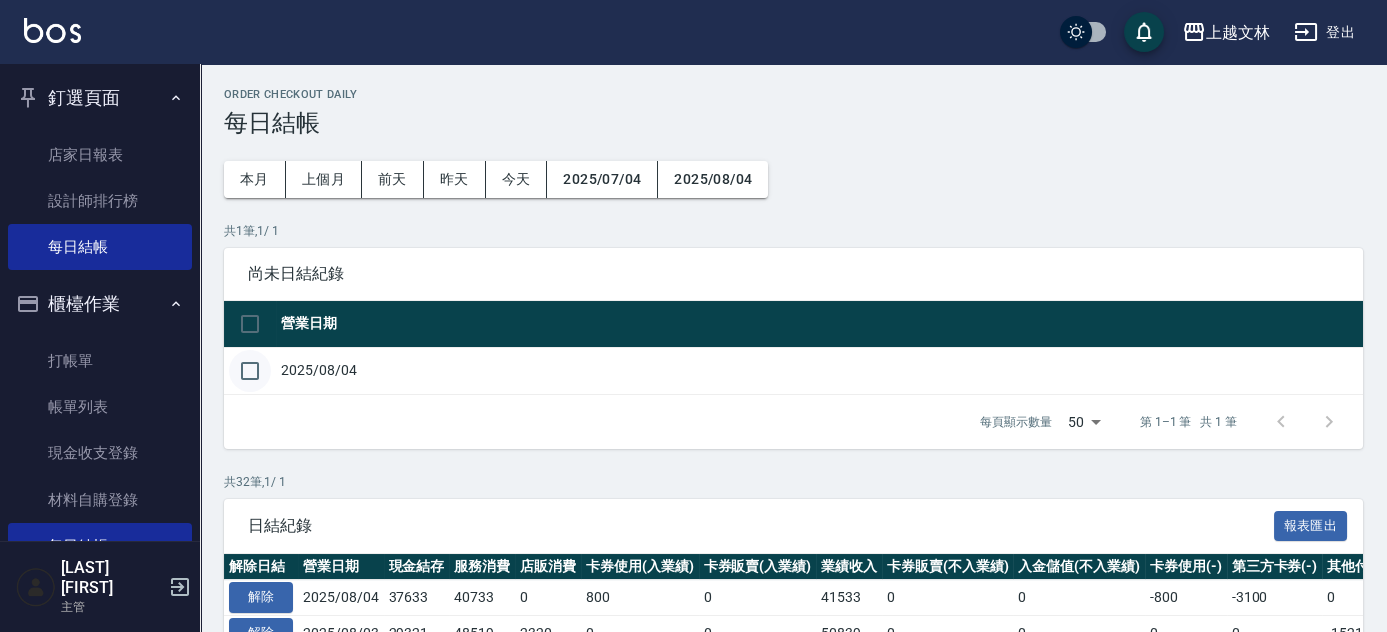 click at bounding box center (250, 371) 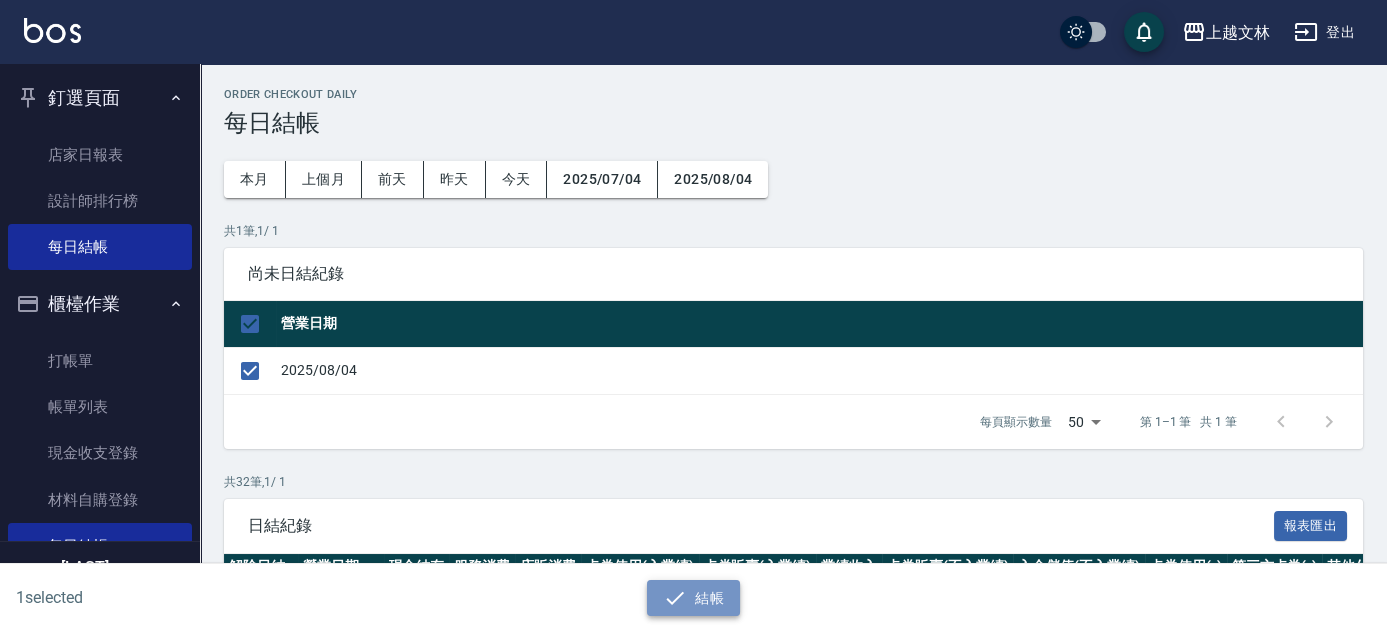click 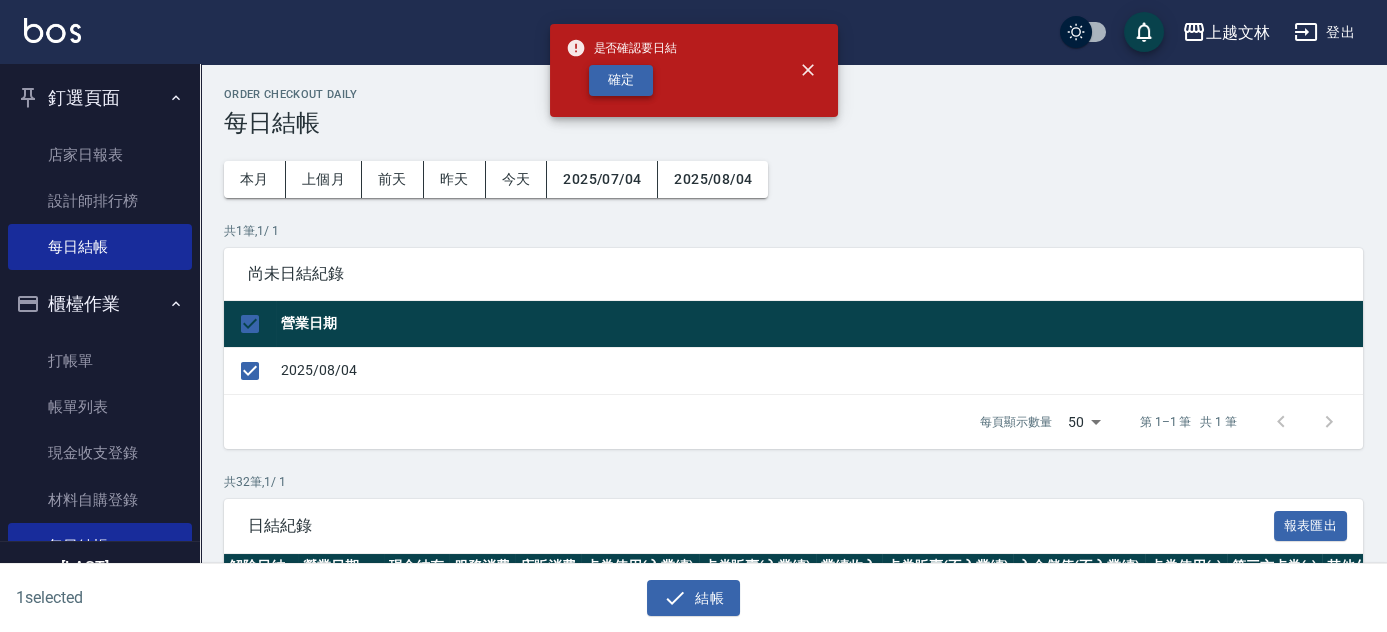 click on "確定" at bounding box center [621, 80] 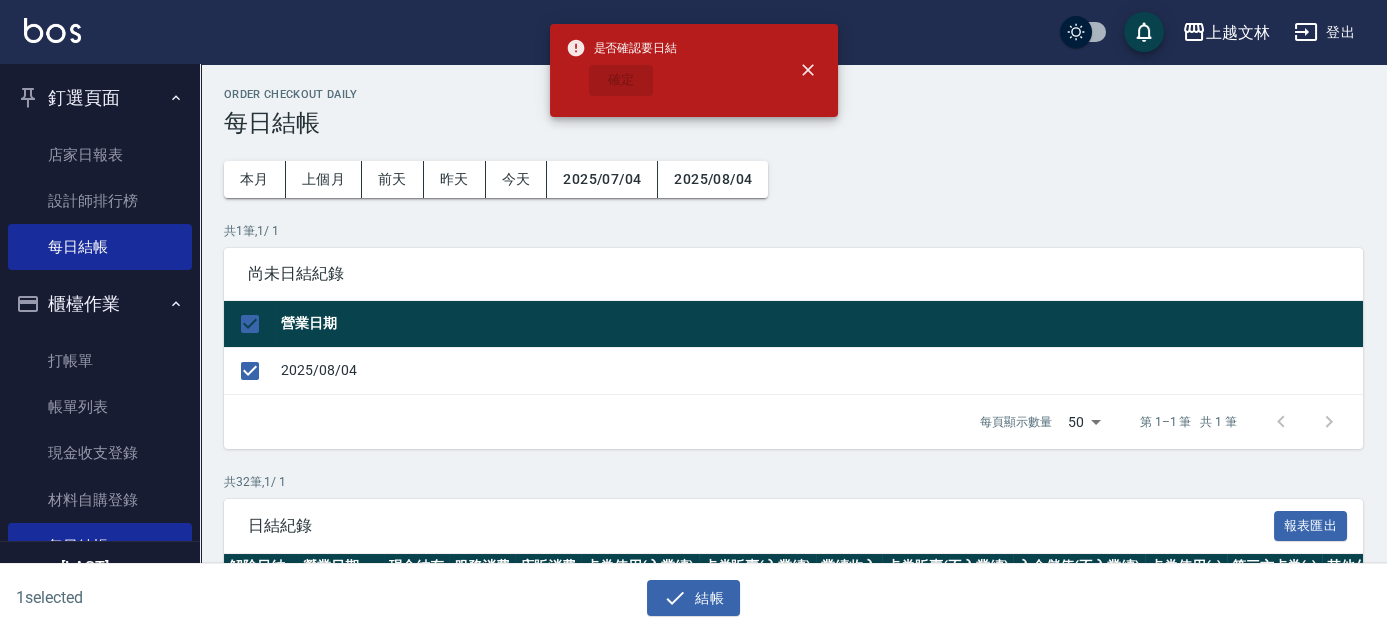 checkbox on "false" 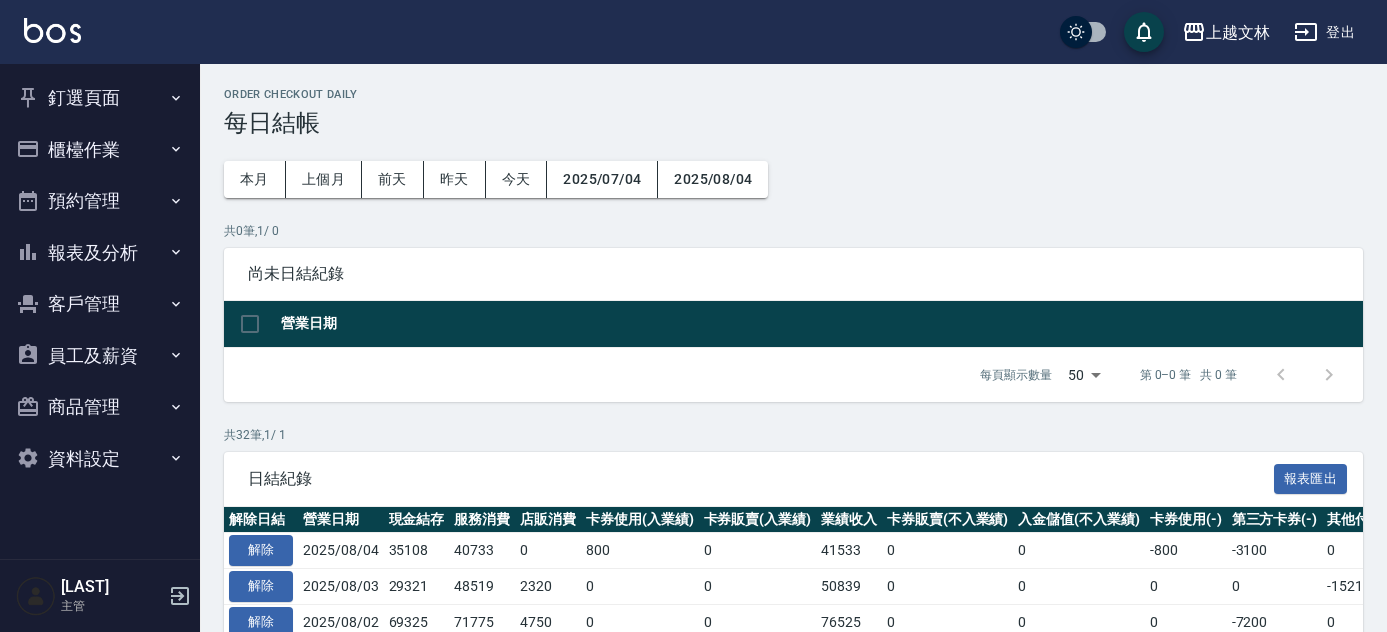 scroll, scrollTop: 0, scrollLeft: 0, axis: both 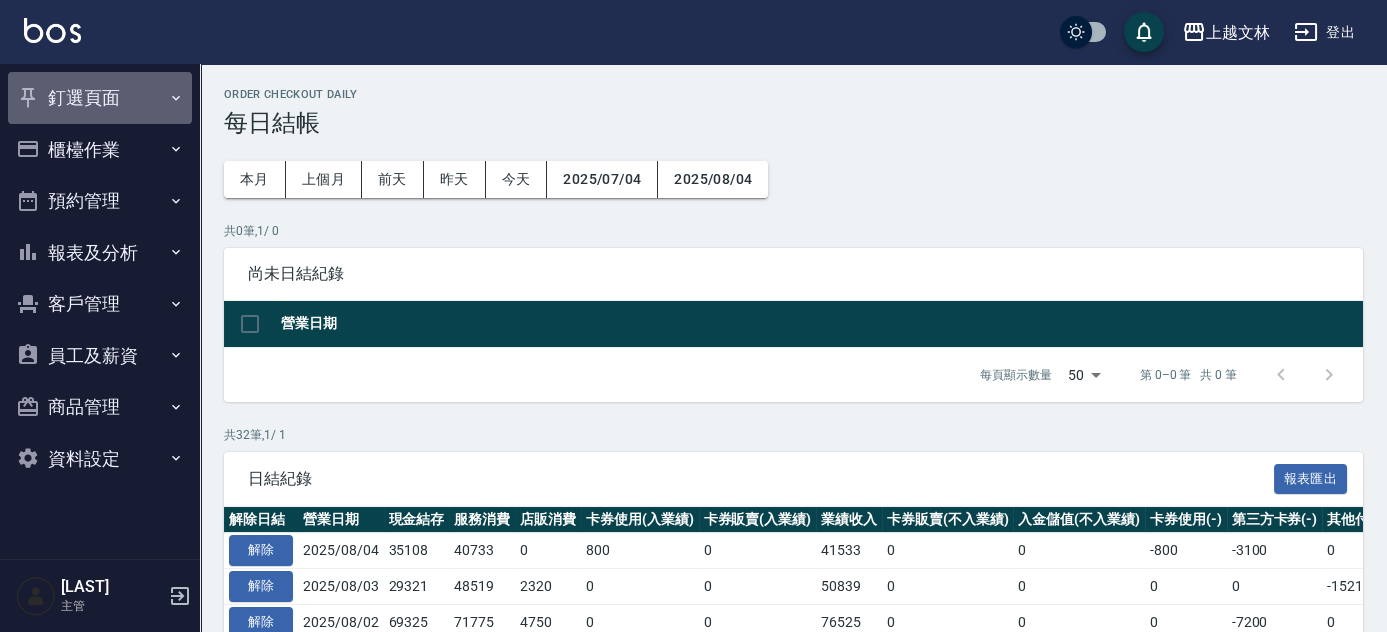 click on "釘選頁面" at bounding box center (100, 98) 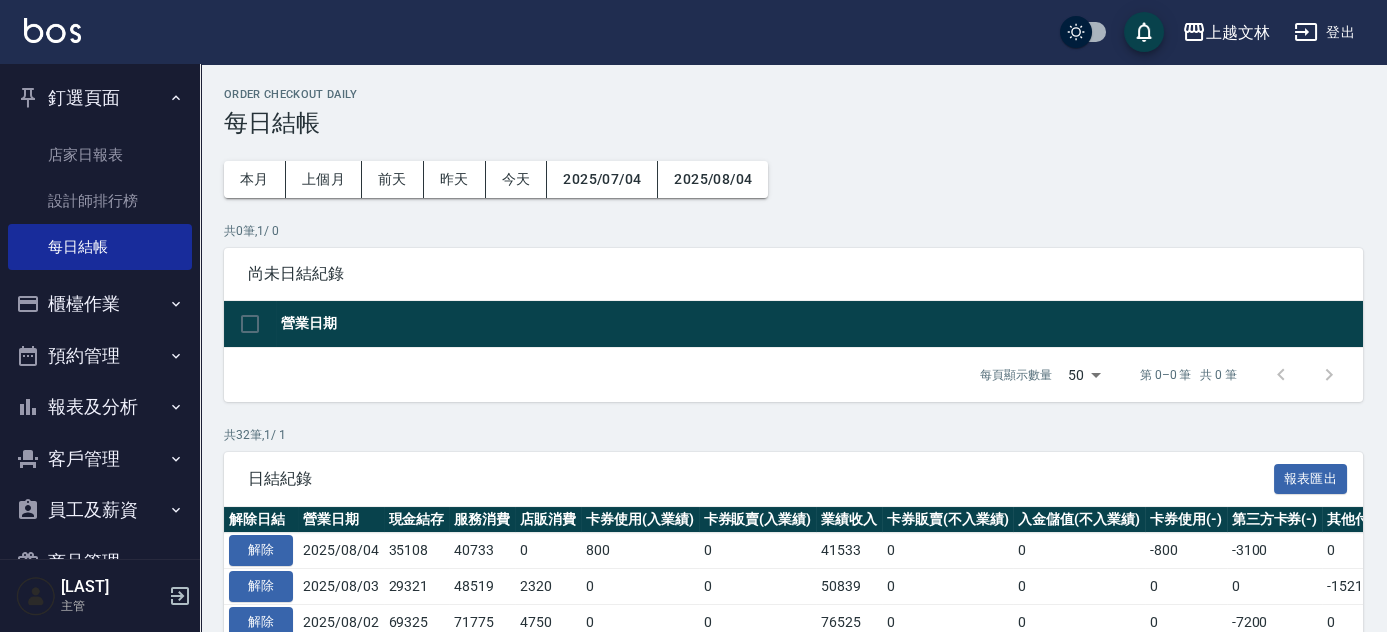 click on "櫃檯作業" at bounding box center (100, 304) 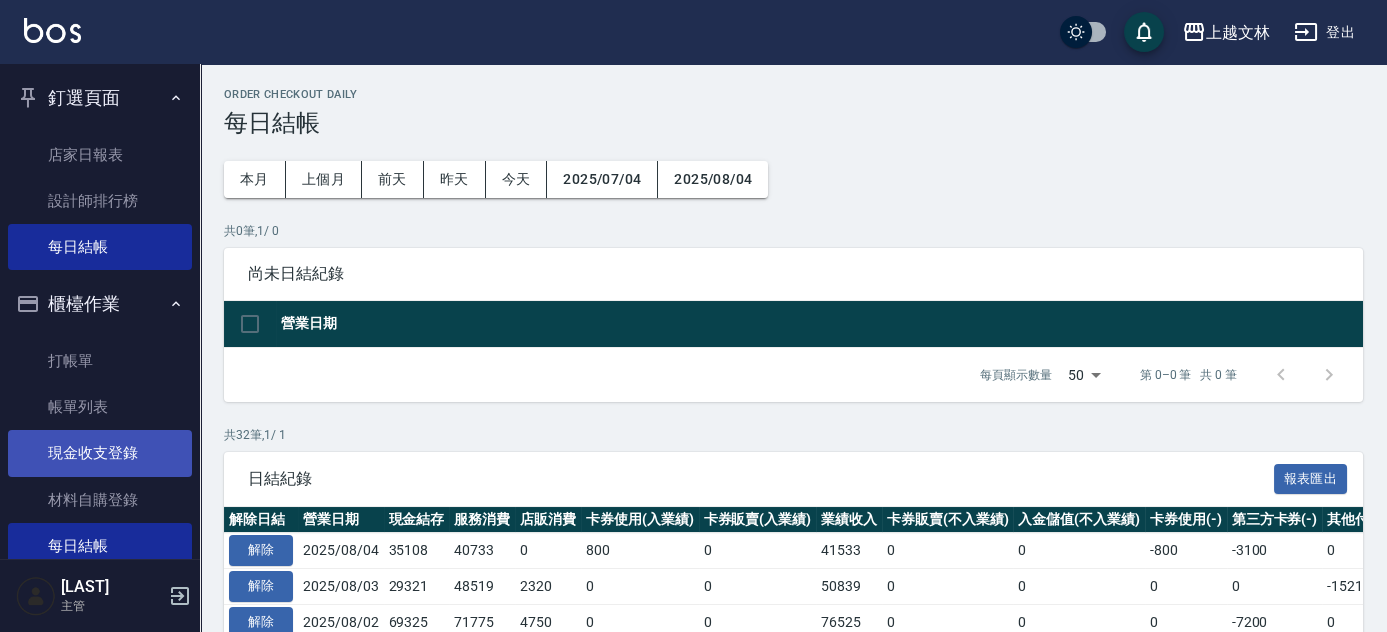 click on "現金收支登錄" at bounding box center (100, 453) 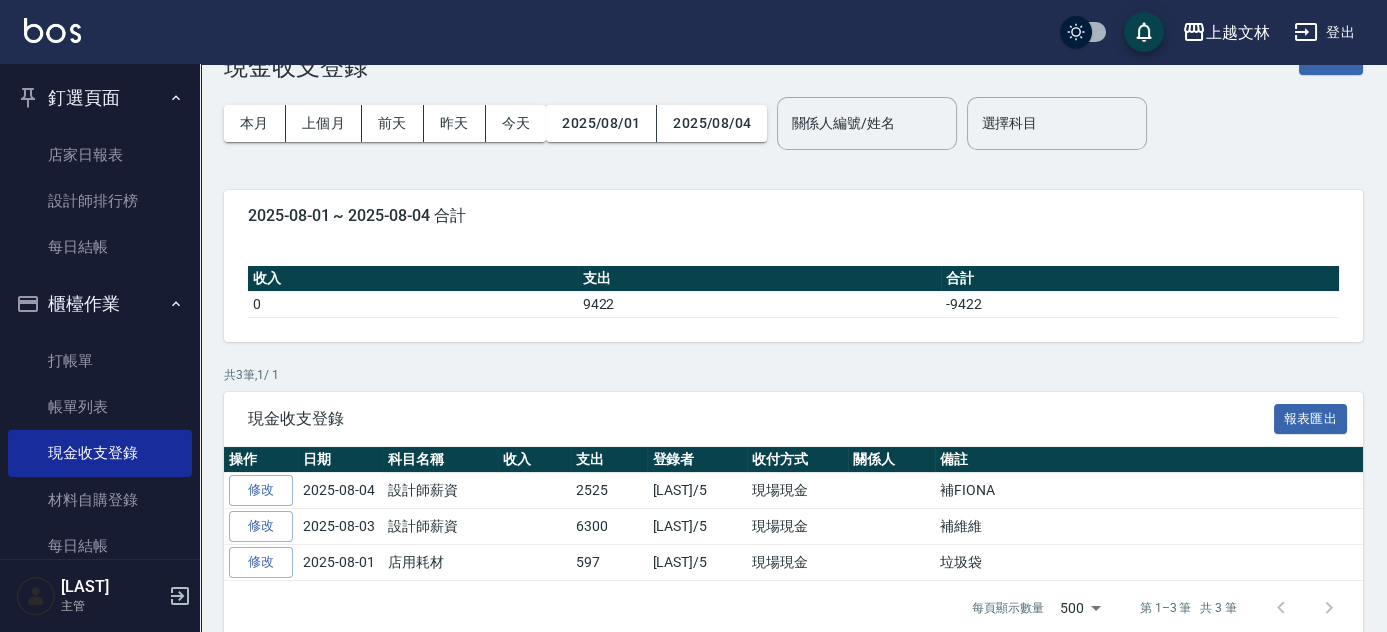 scroll, scrollTop: 79, scrollLeft: 0, axis: vertical 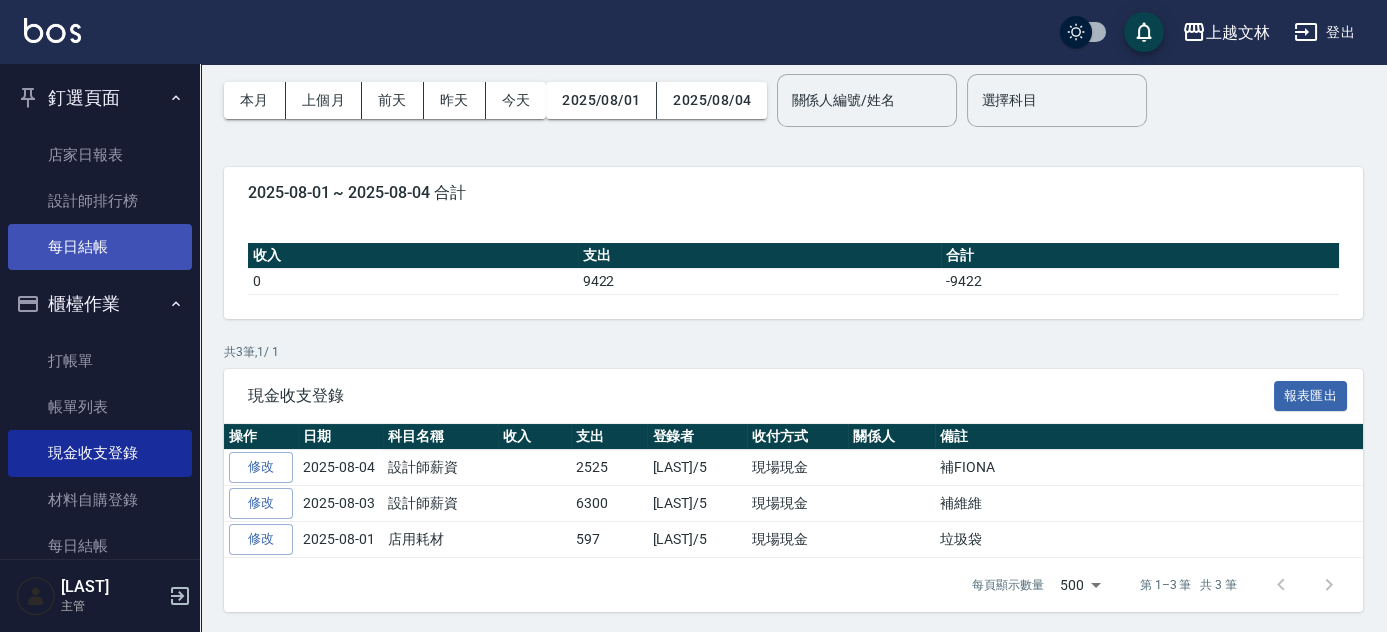 click on "每日結帳" at bounding box center (100, 247) 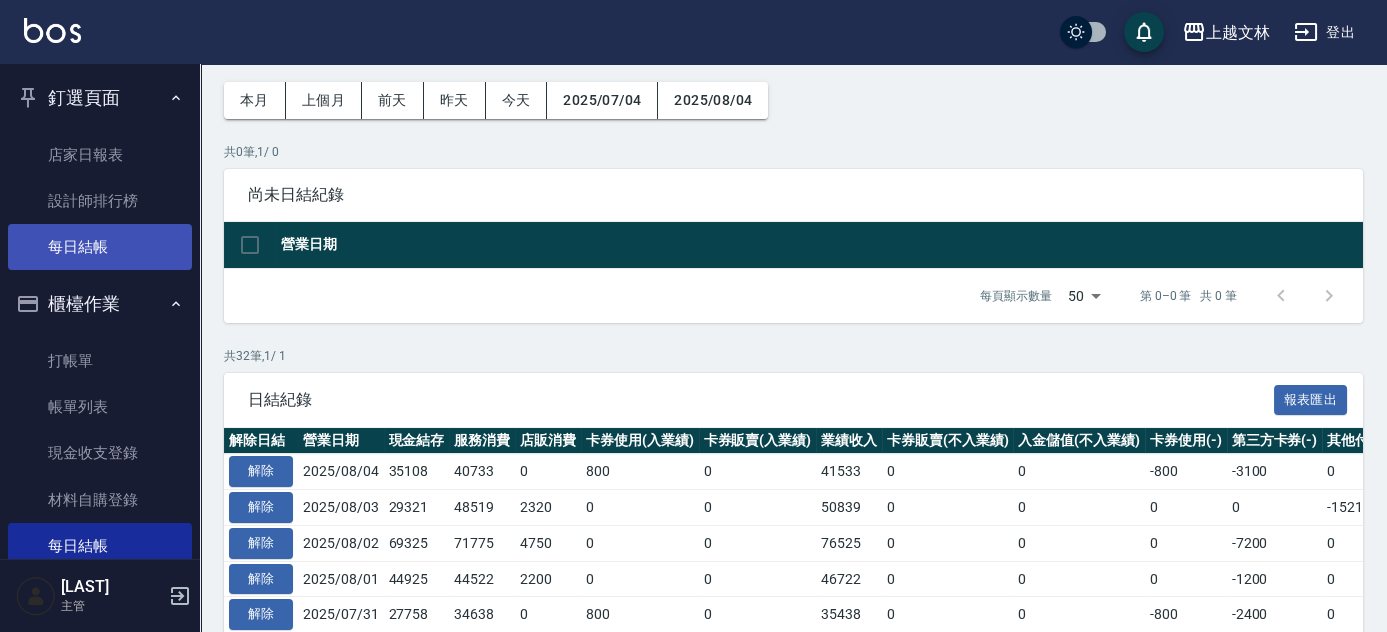 scroll, scrollTop: 0, scrollLeft: 0, axis: both 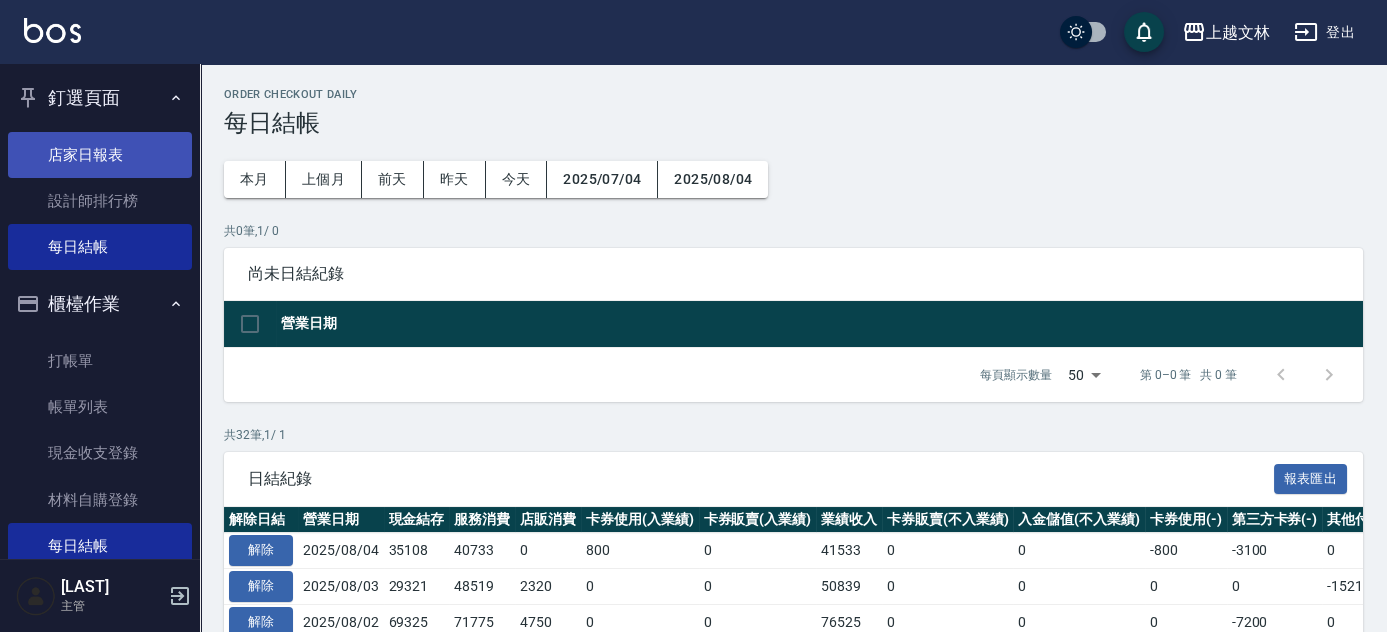 click on "店家日報表" at bounding box center [100, 155] 